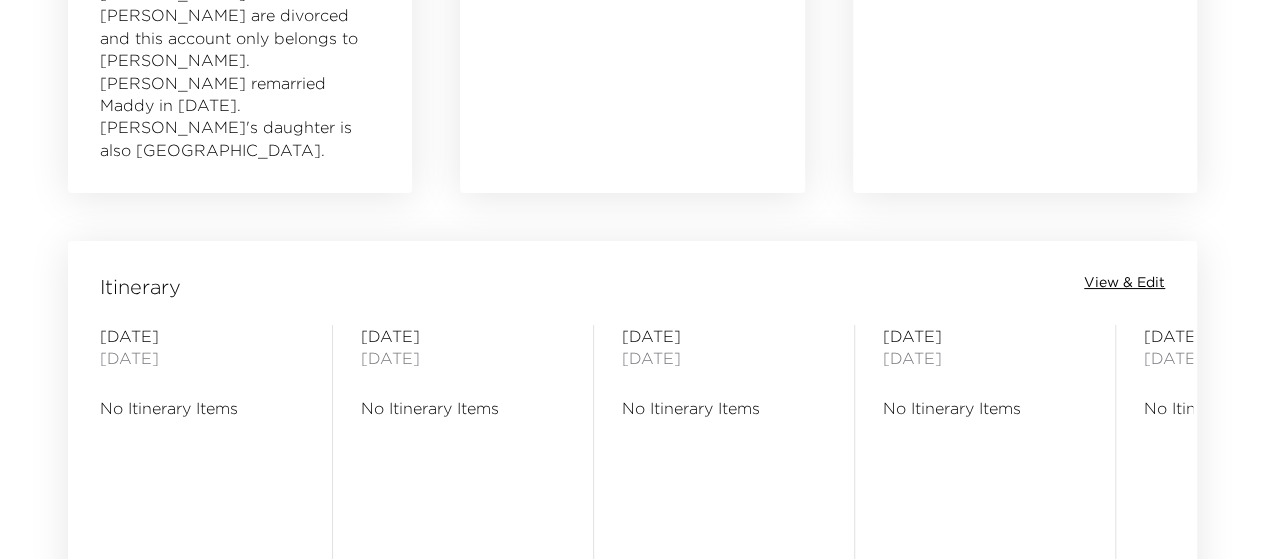 scroll, scrollTop: 1428, scrollLeft: 0, axis: vertical 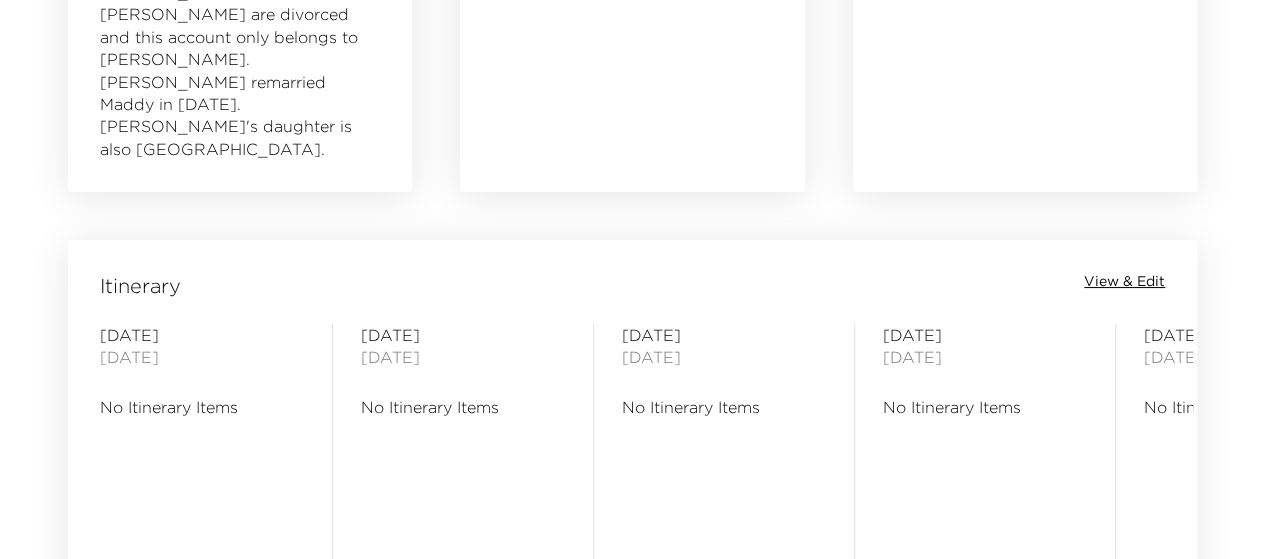 click on "[DATE] No Itinerary Items" at bounding box center (724, 490) 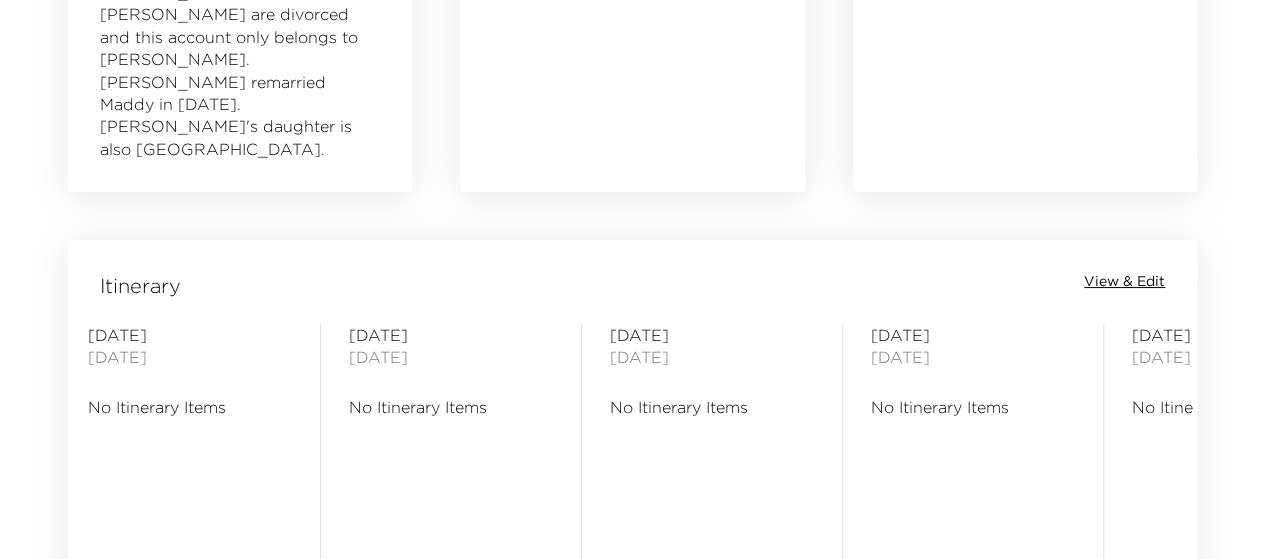 scroll, scrollTop: 0, scrollLeft: 0, axis: both 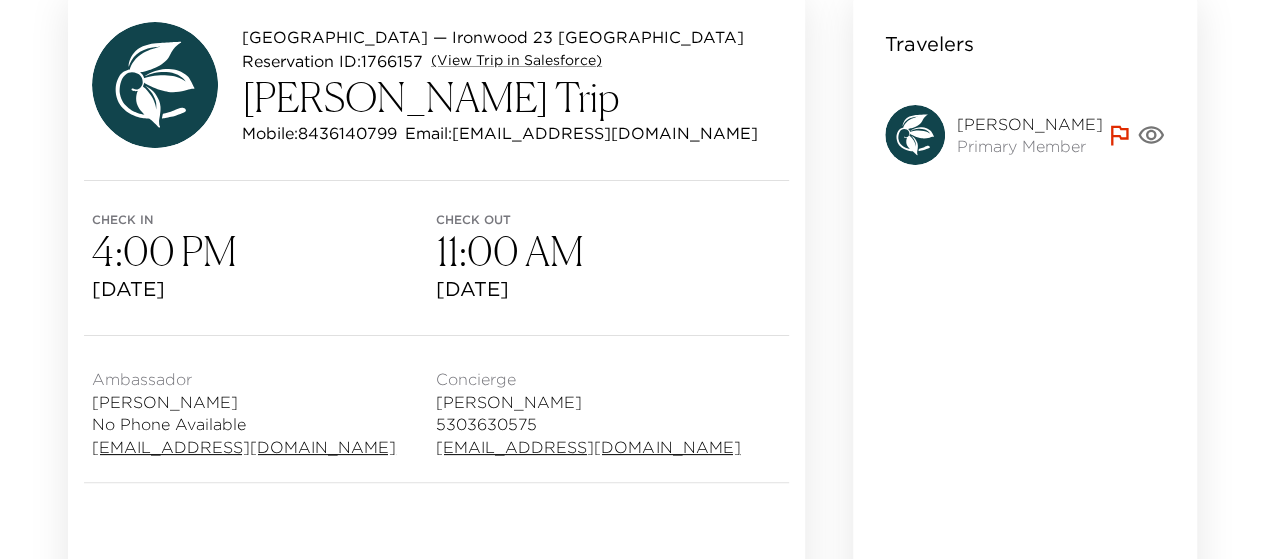 click 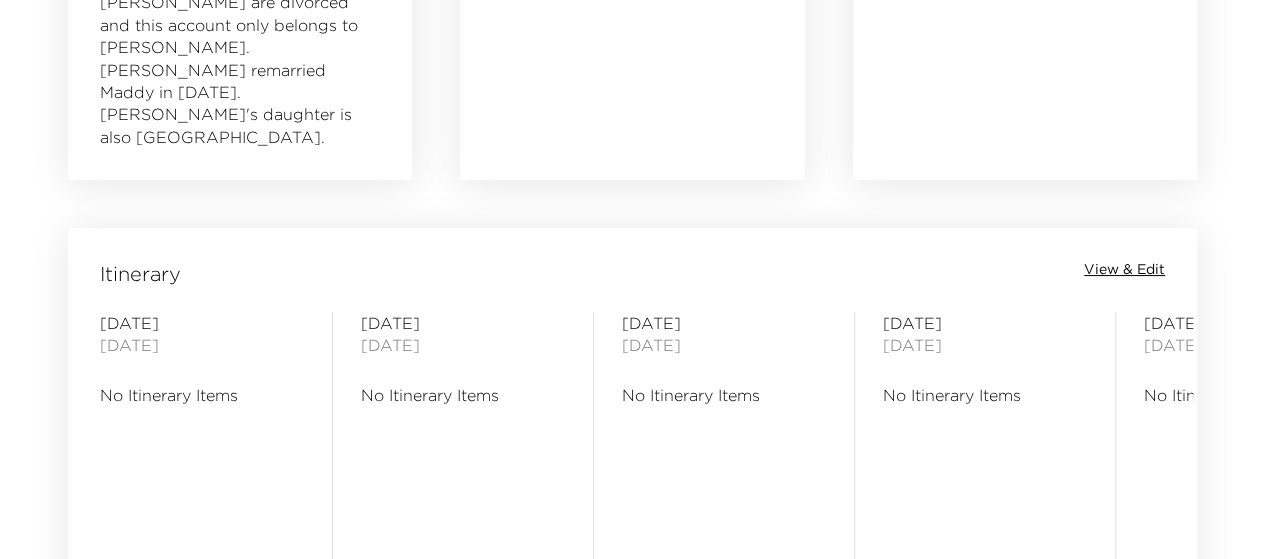 scroll, scrollTop: 1441, scrollLeft: 0, axis: vertical 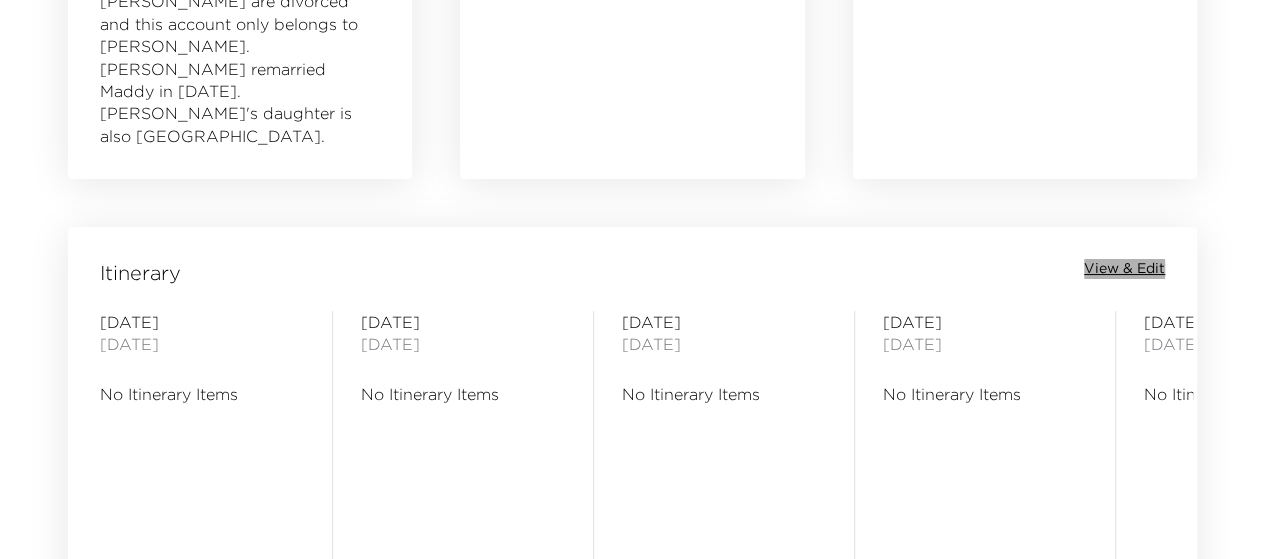 click on "View & Edit" at bounding box center [1124, 269] 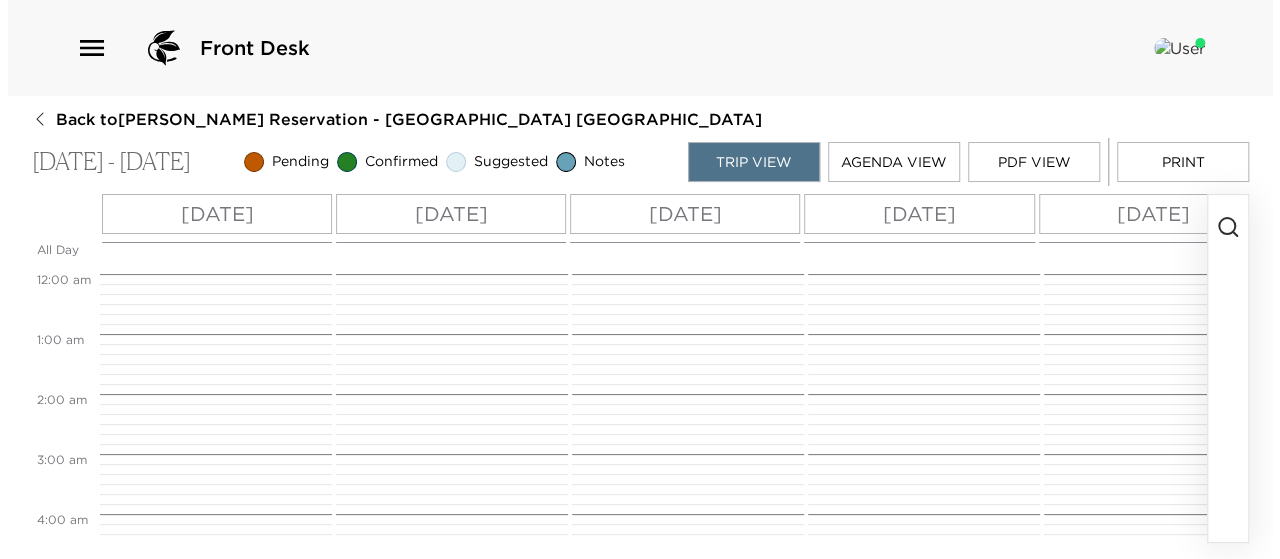 scroll, scrollTop: 0, scrollLeft: 0, axis: both 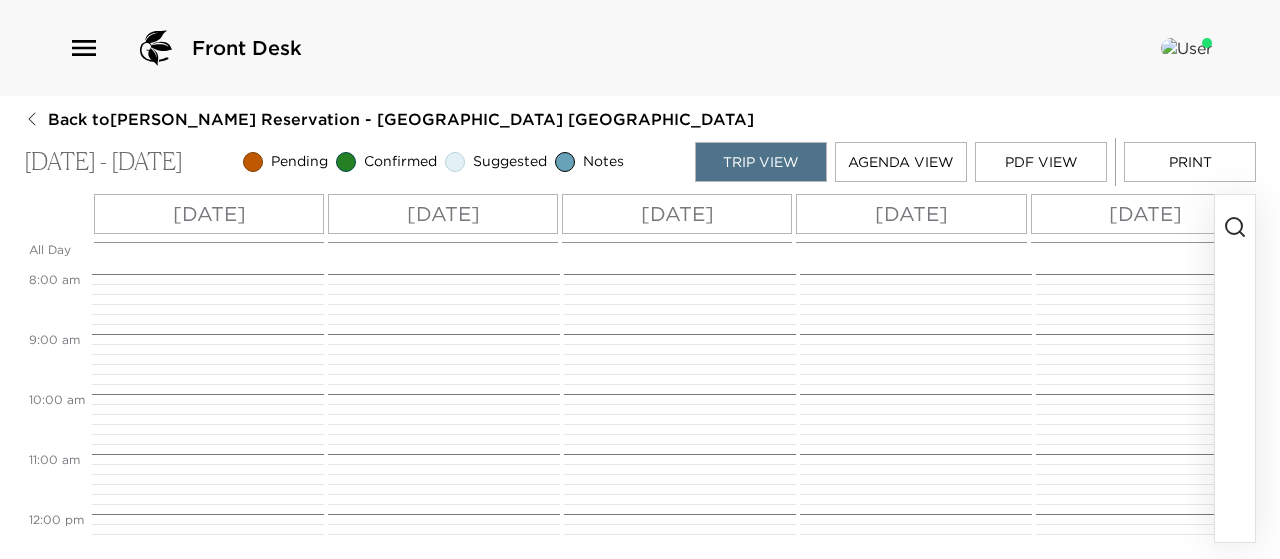 click on "[DATE]" at bounding box center [209, 214] 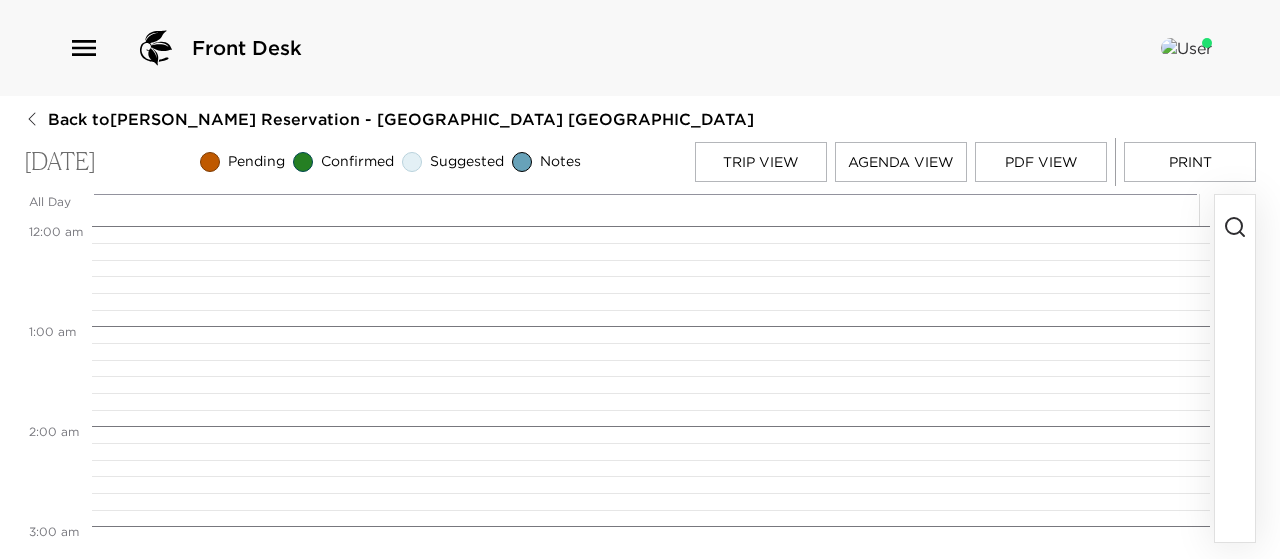 scroll, scrollTop: 800, scrollLeft: 0, axis: vertical 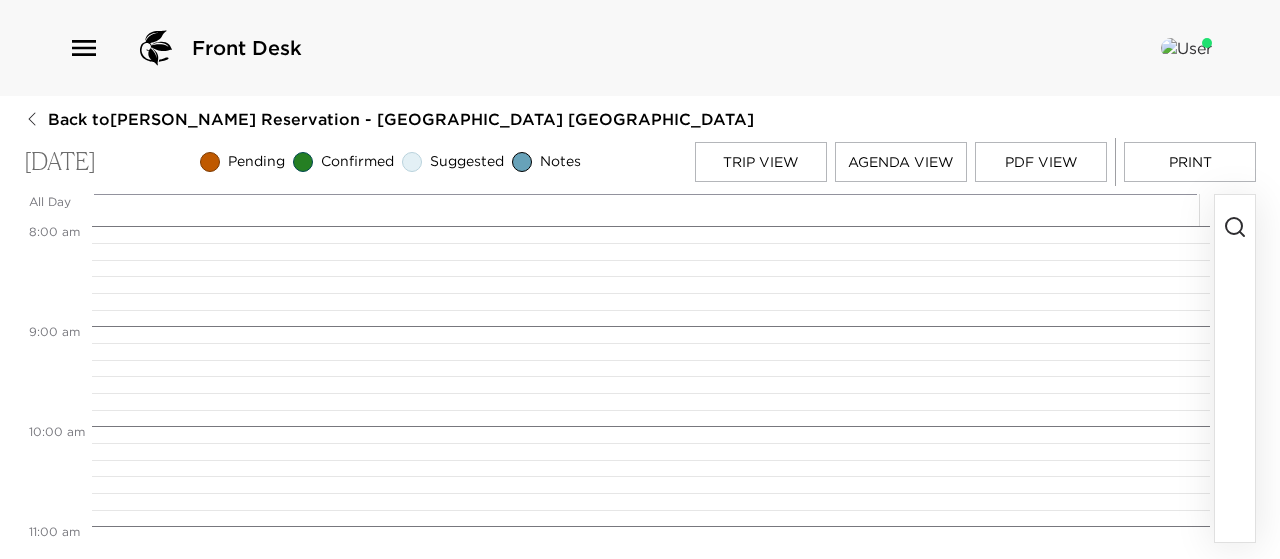 click 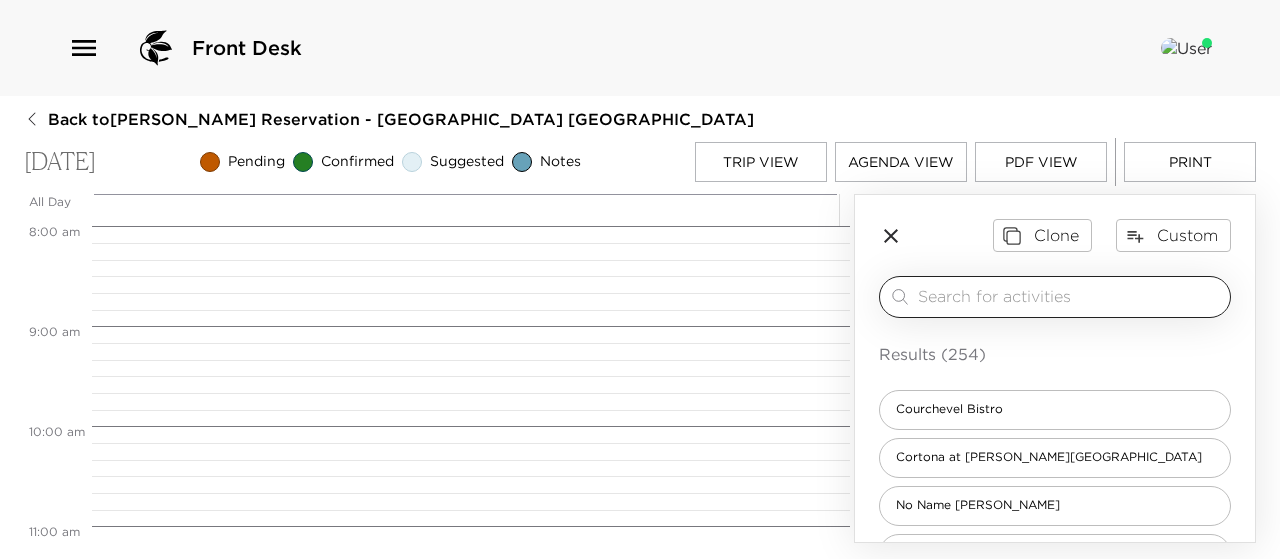 click at bounding box center [1070, 296] 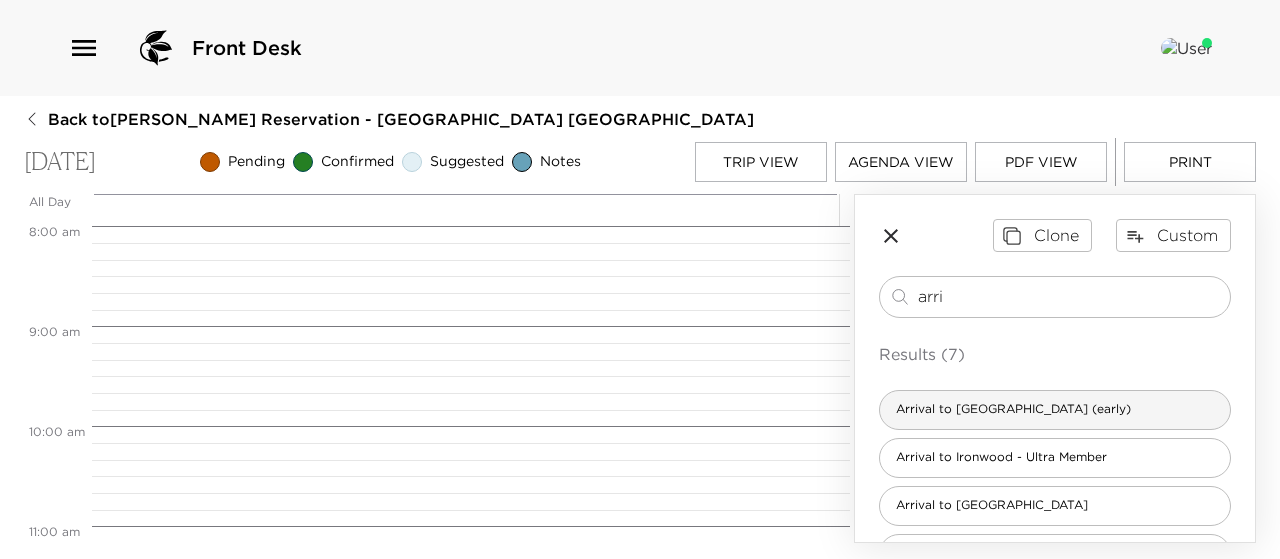 type on "arri" 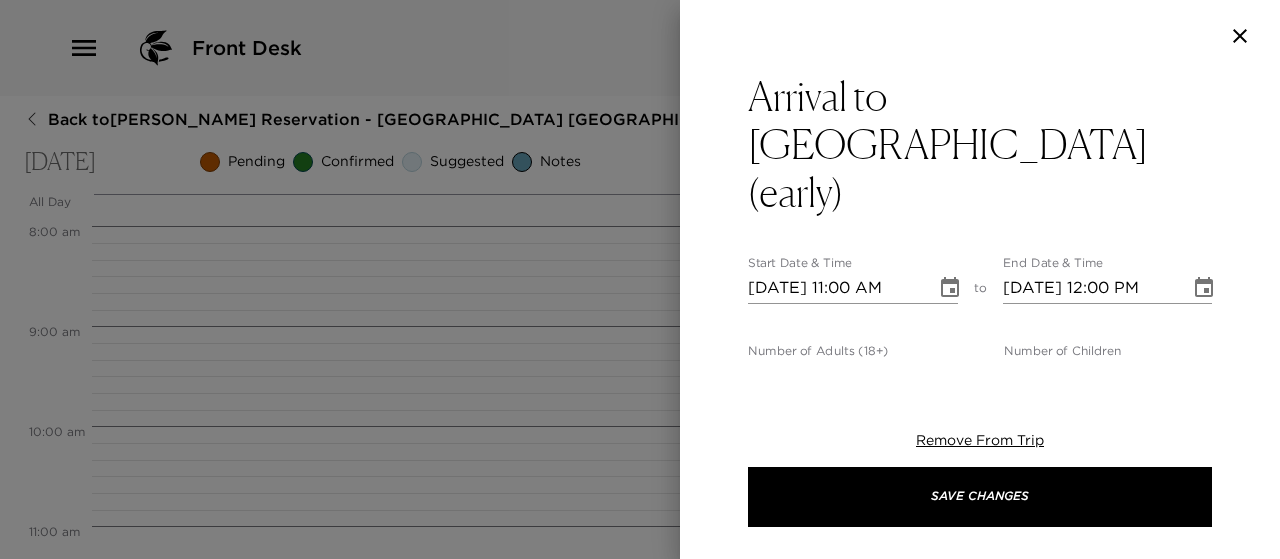 type on "We are expecting your arrival at this time, as you are arriving prior to our 4:00 pm check in time, you are welcome to store your luggage in the garage until your residence is ready.
Please feel free to head up to Montage to grab a bit to eat at one of their dining venues such as [PERSON_NAME] or we are happy to make other recommendation such as [PERSON_NAME][GEOGRAPHIC_DATA][PERSON_NAME].
When your residence is ready we will notify you.
Concierge Team:
[PERSON_NAME] 530.363.0575
[PERSON_NAME] 435.659.0630
[PERSON_NAME] 435.659.4379" 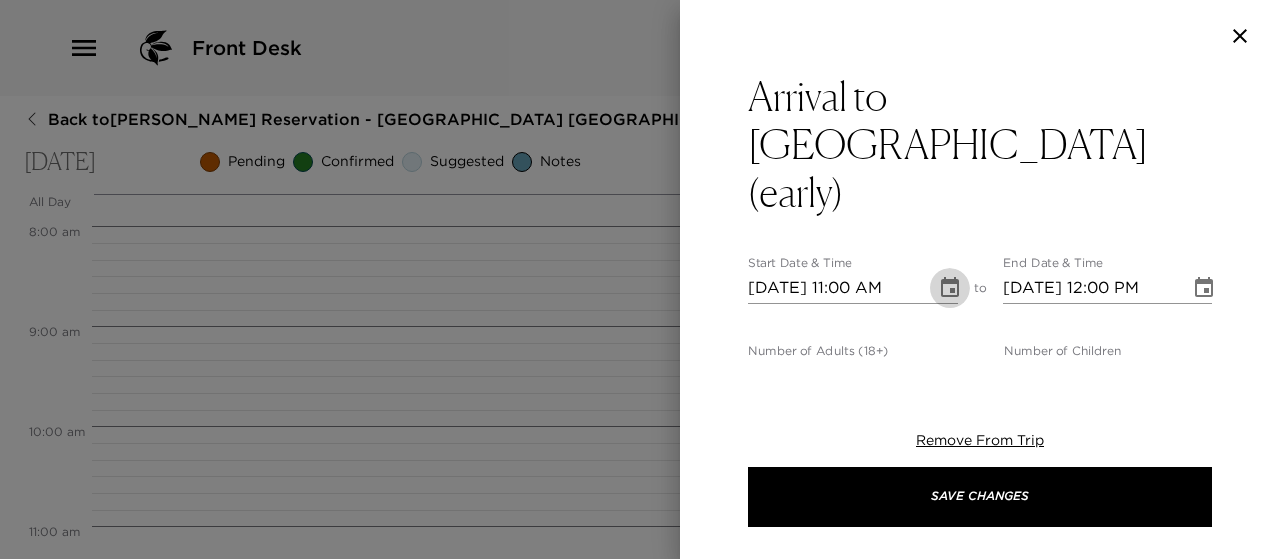 click 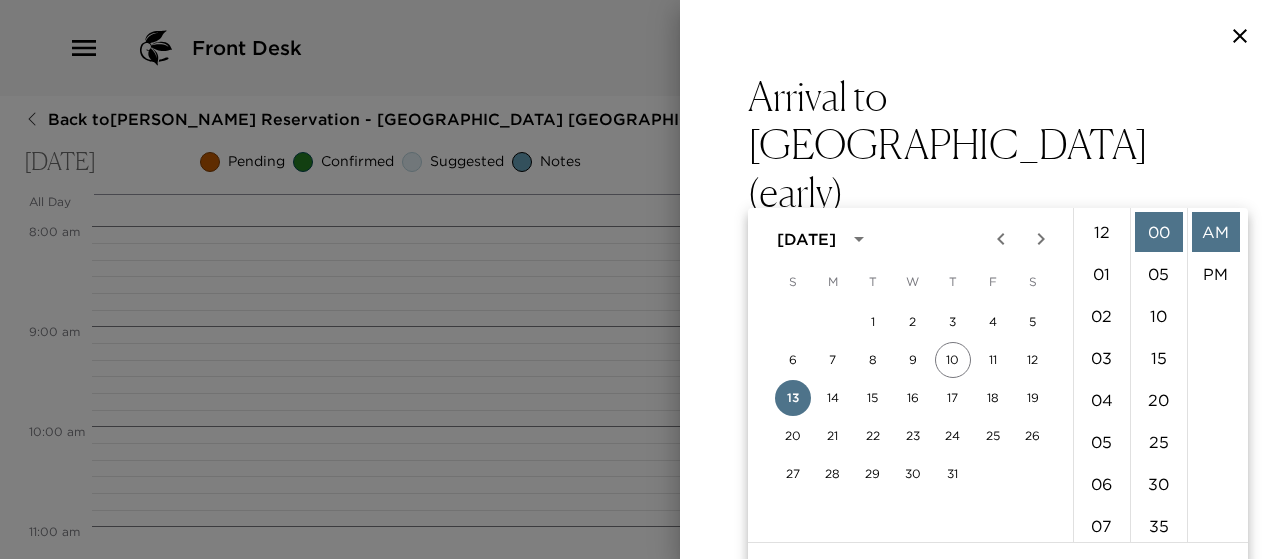 scroll, scrollTop: 462, scrollLeft: 0, axis: vertical 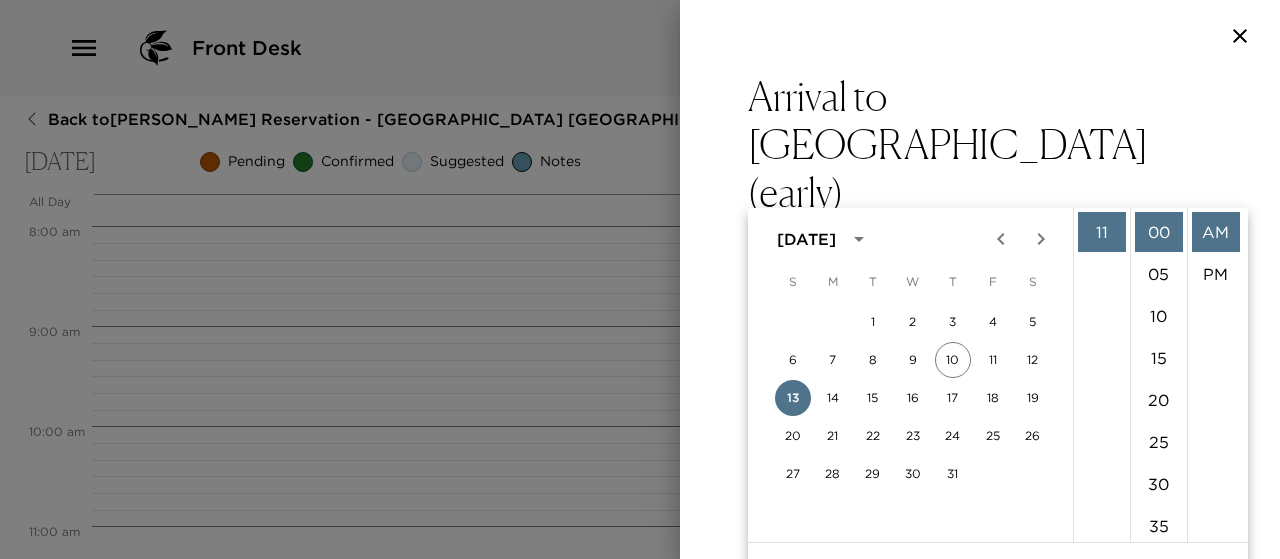 click on "Arrival to [GEOGRAPHIC_DATA] (early) Start Date & Time [DATE] 11:00 AM to End Date & Time [DATE] 12:00 PM Number of Adults (18+) 1 Number of Children 0 Status Confirmed Confirmed Hide From Member Request Transportation Concierge Notes We are expecting your arrival at this time, as you are arriving prior to our 4:00 pm check in time, you are welcome to store your luggage in the garage until your residence is ready.
Please feel free to head up to Montage to grab a bit to eat at one of their dining venues such as [PERSON_NAME] or we are happy to make other recommendation such as [PERSON_NAME][GEOGRAPHIC_DATA][PERSON_NAME].
When your residence is ready we will notify you.
Concierge Team:
[PERSON_NAME] 530.363.0575
[PERSON_NAME] 435.659.0630
[PERSON_NAME] 435.659.4379 x Cost ​ x Address ​ [STREET_ADDRESS][PERSON_NAME] x Phone Number ​ Email ​ Website ​ Cancellation Policy ​ undefined Recommended Attire ​ undefined Age Range ​ undefined Remove From Trip Save Changes" at bounding box center [980, 882] 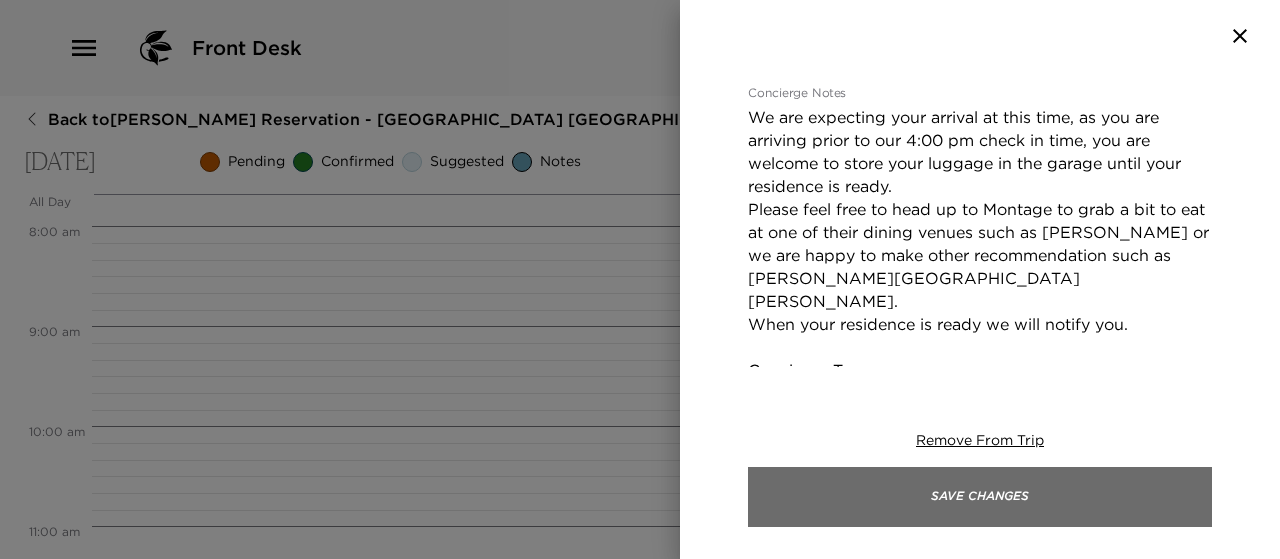 scroll, scrollTop: 511, scrollLeft: 0, axis: vertical 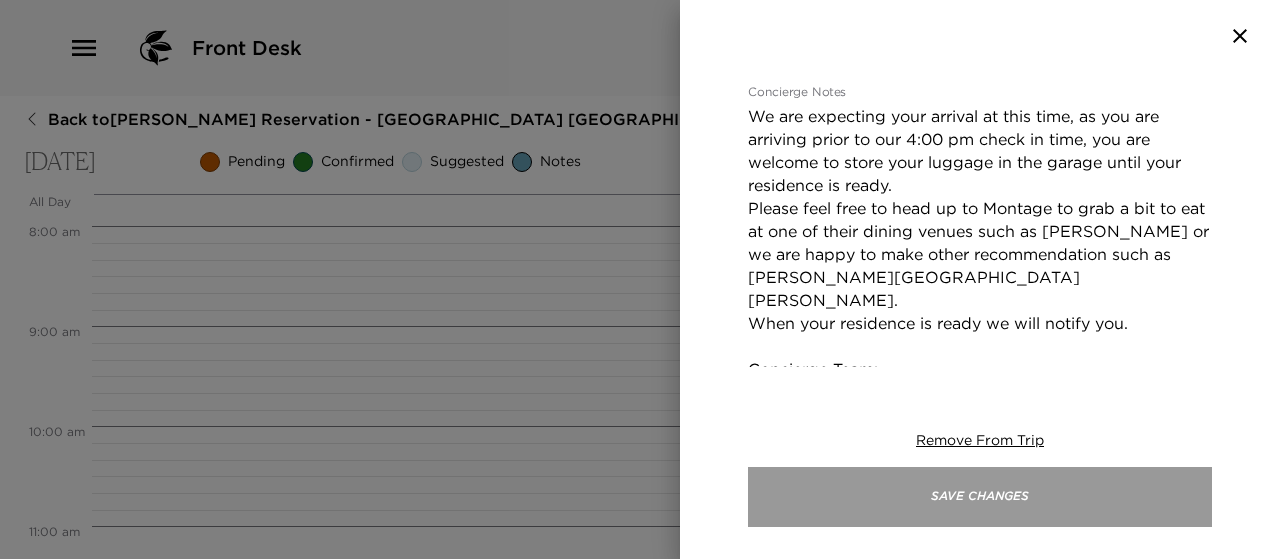 click on "Save Changes" at bounding box center (980, 497) 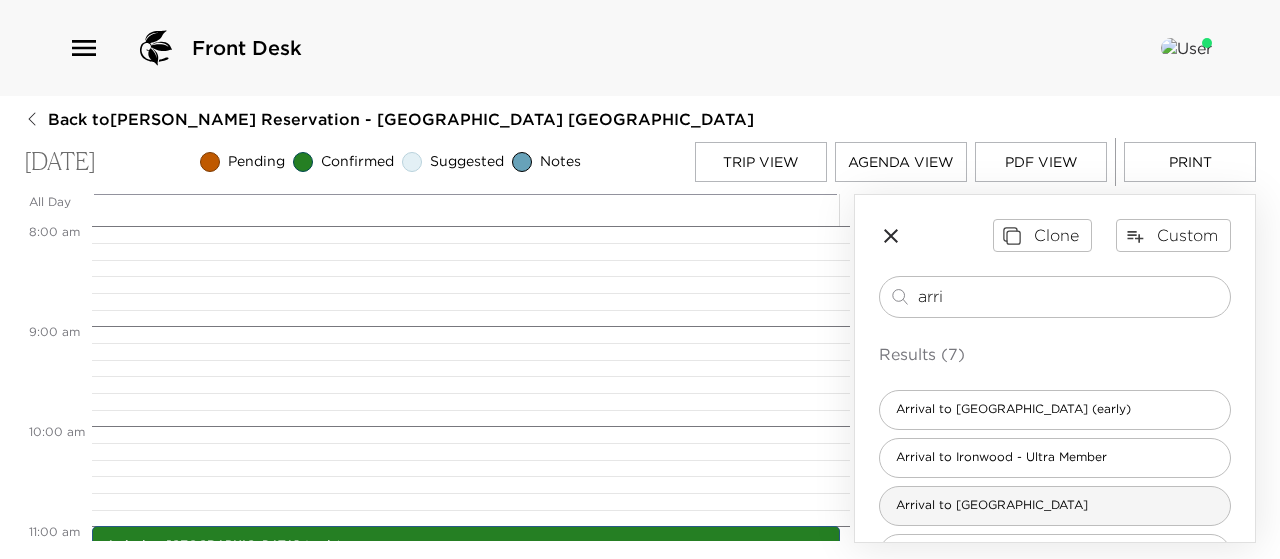 click on "Arrival to [GEOGRAPHIC_DATA]" at bounding box center [992, 505] 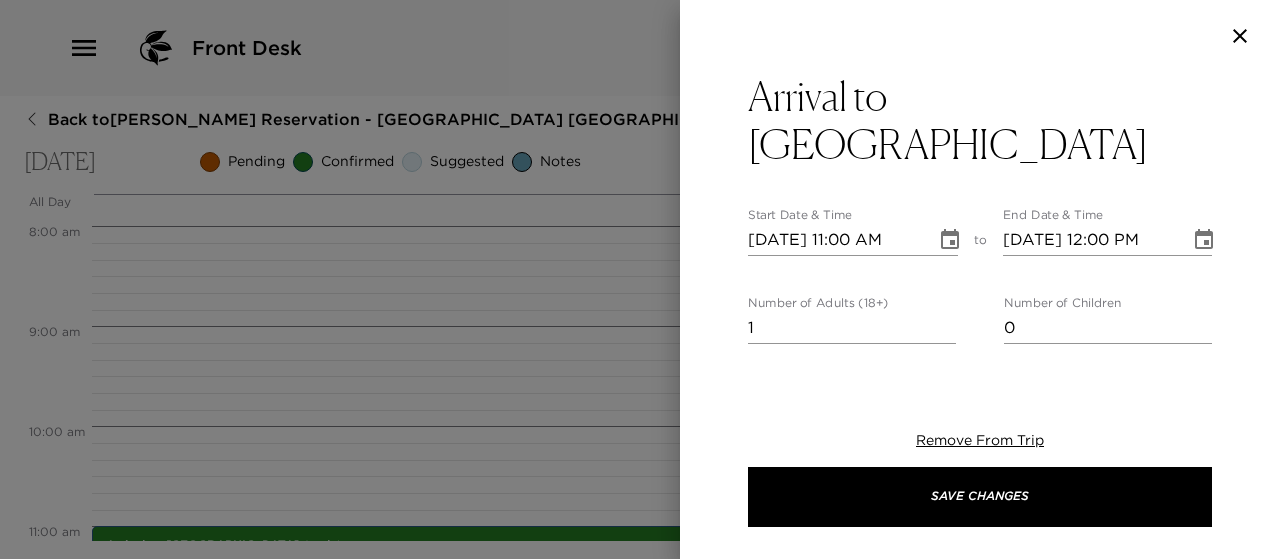 type on "We are expecting your arrival [DATE]. Please confirm your arrival time with us. If a concierge is not present for your arrival, they will leave a key underneath the doormat along with providing the garage code for you to let yourself in. Your concierge will follow up with you to touch base about your stay. Please note our concierge team is available from 9:00am - 6:00pm daily. Due to the location of the Ironwood residences, we do not have a concierge office on site, therefor may not always be physically present during business hours. We will be your dedicated concierge team for your stay and look forward to assisting you with any reservations, recommendations, or advice that you may need. We are here to make your stay as enjoyable as possible.
Ironwood Address:
[STREET_ADDRESS][PERSON_NAME]
Concierge Team:
[PERSON_NAME] 530.363.0575
[PERSON_NAME] 435.659.0630
[PERSON_NAME] 435.659.4379" 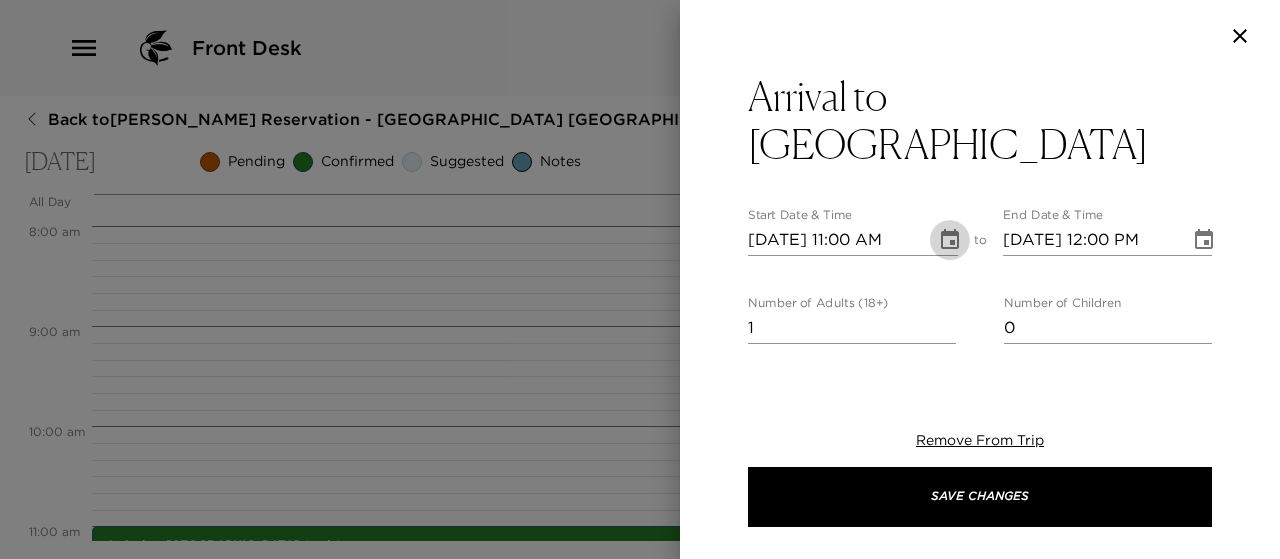 click 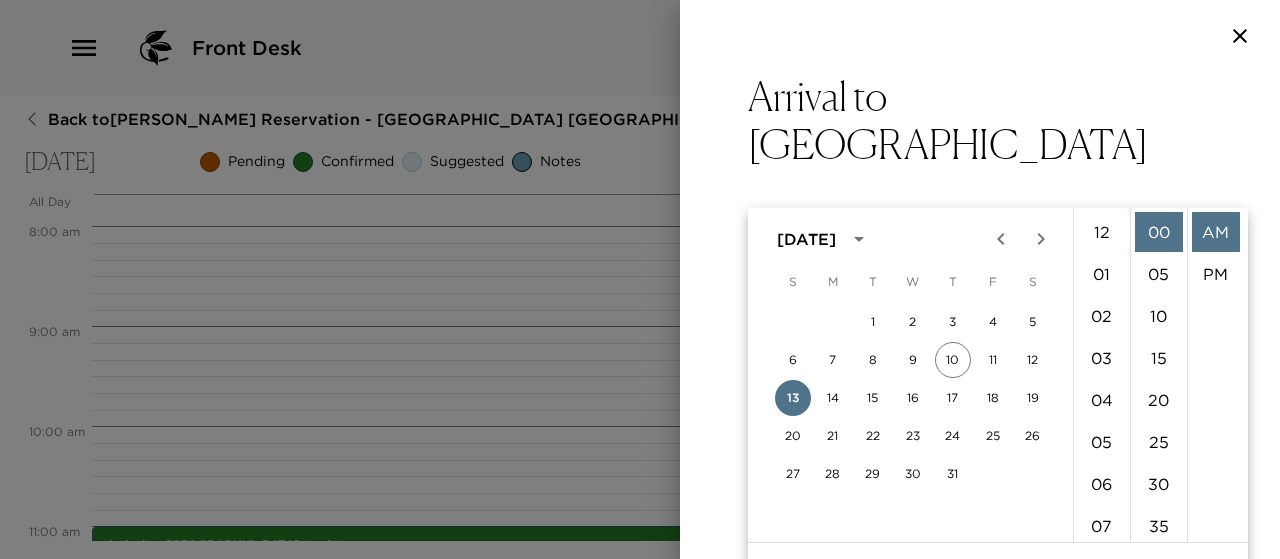 scroll, scrollTop: 462, scrollLeft: 0, axis: vertical 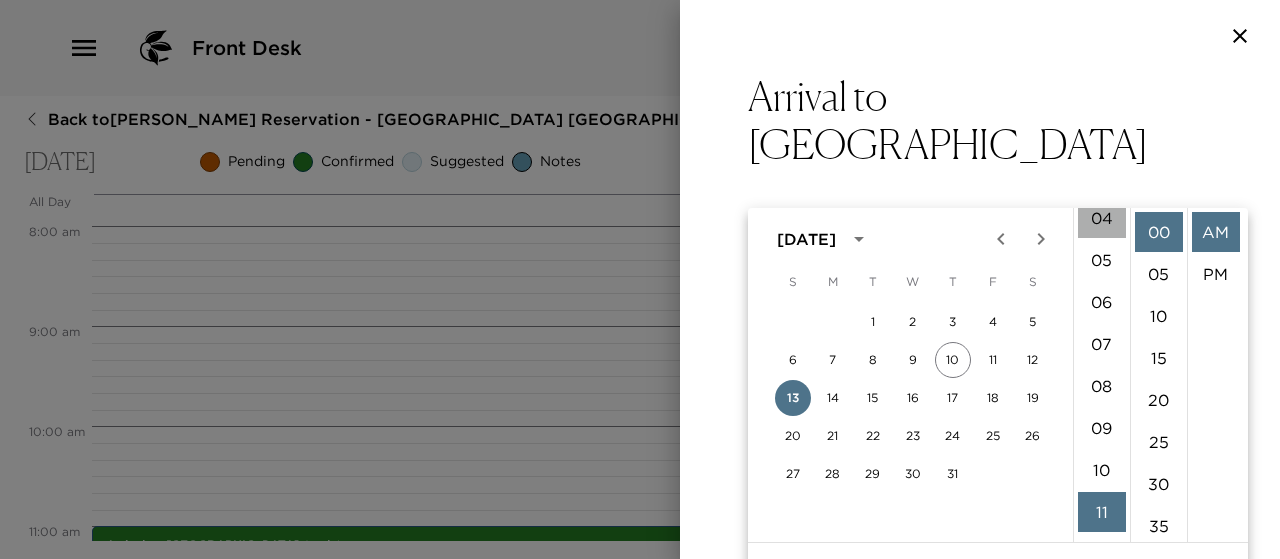 click on "04" at bounding box center [1102, 218] 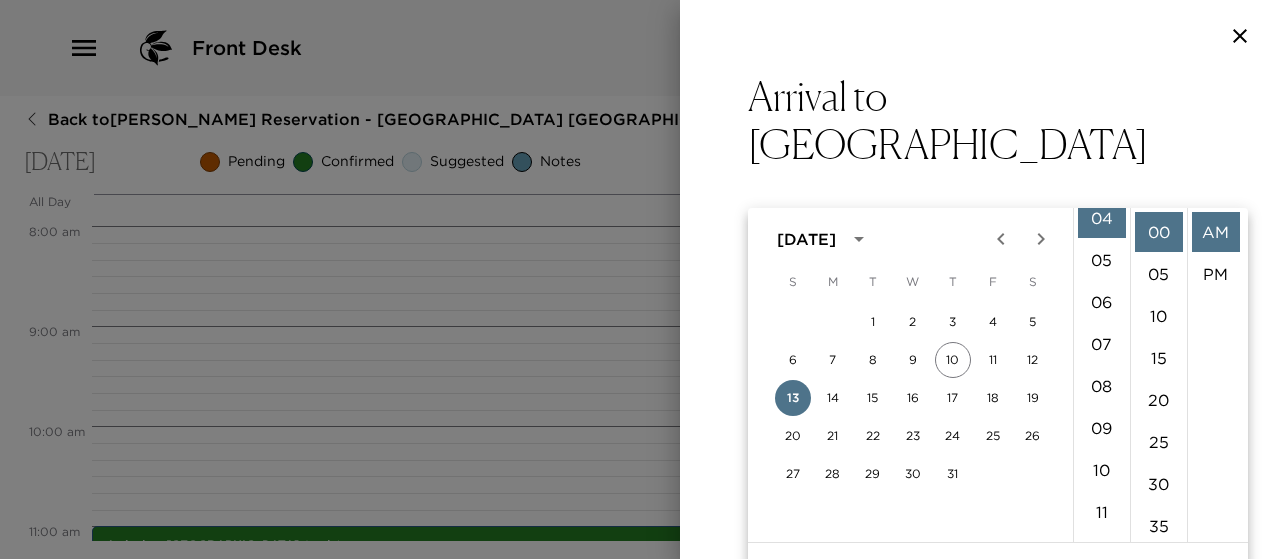 scroll, scrollTop: 168, scrollLeft: 0, axis: vertical 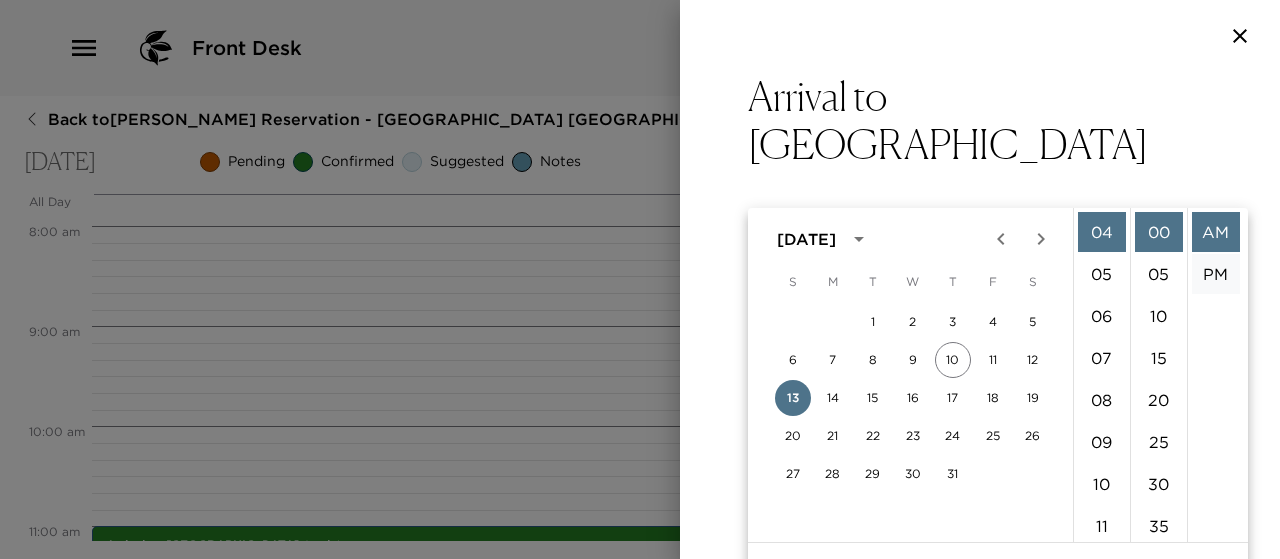 click on "PM" at bounding box center [1216, 274] 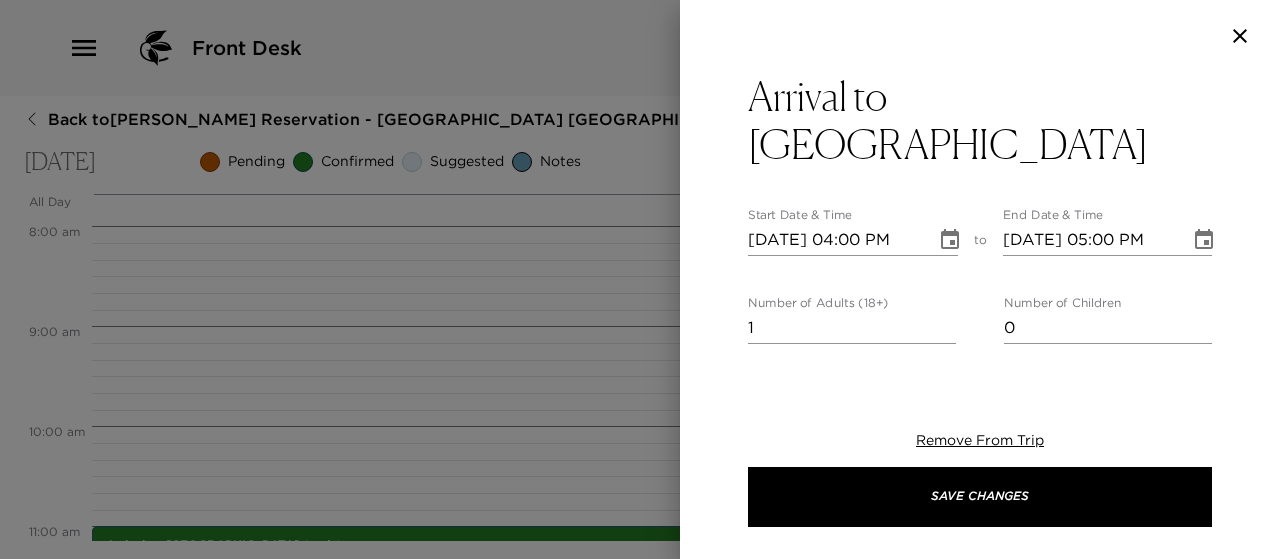 scroll, scrollTop: 42, scrollLeft: 0, axis: vertical 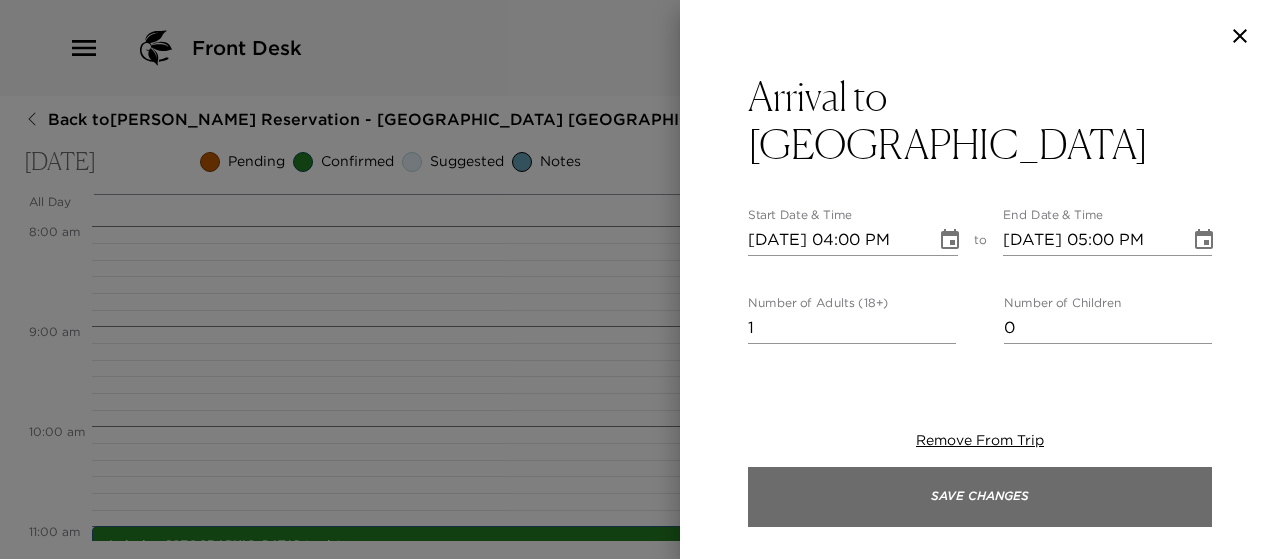 click on "Save Changes" at bounding box center (980, 497) 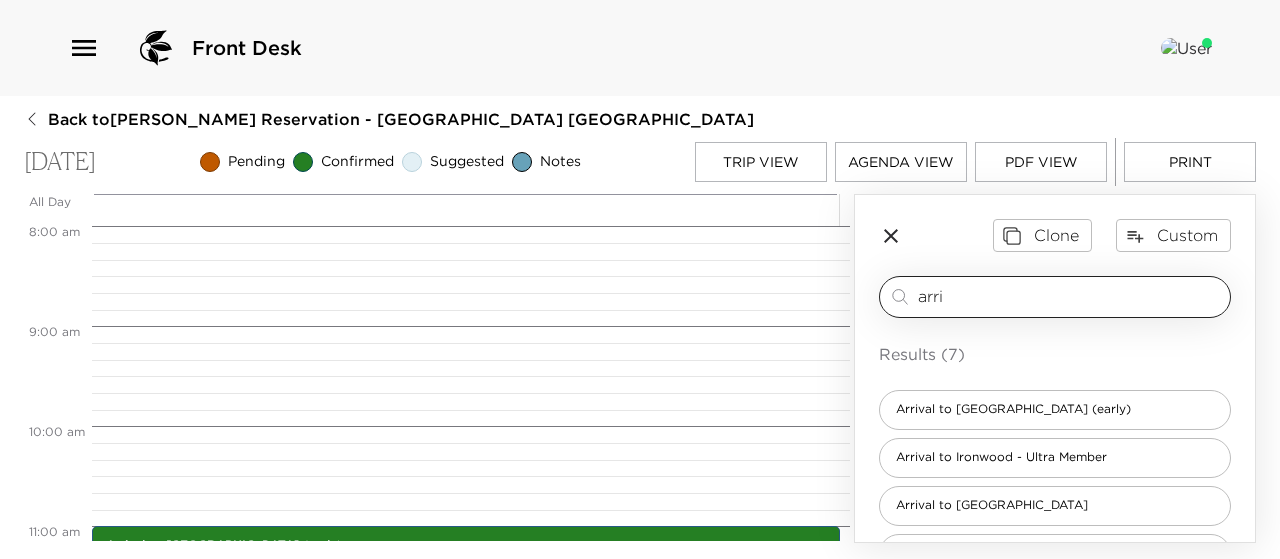 click on "arri" at bounding box center [1070, 296] 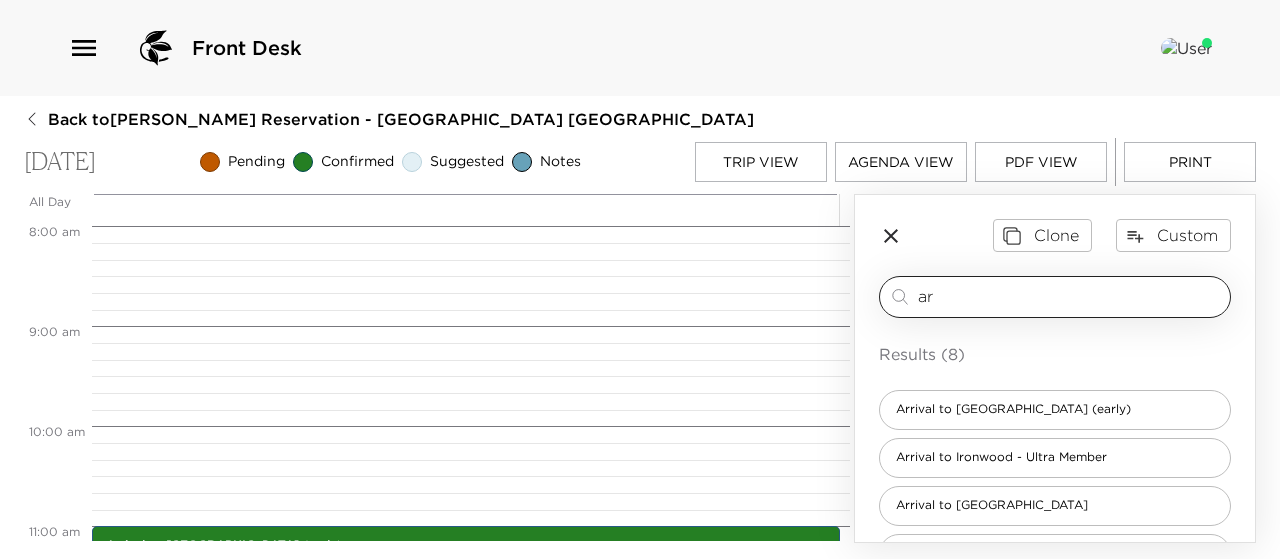 type on "a" 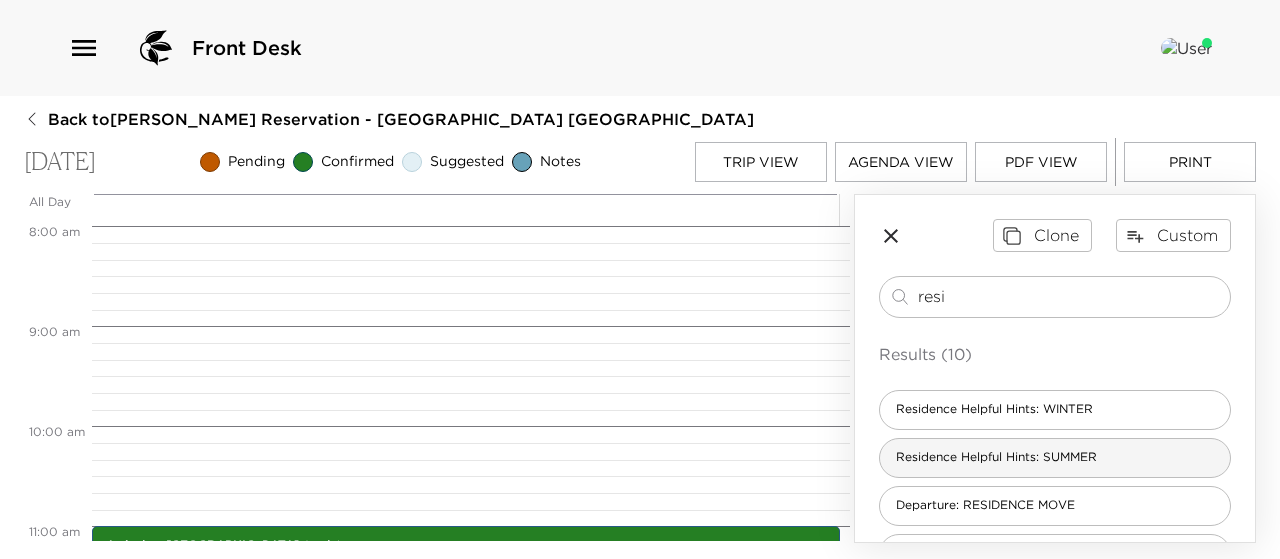 type on "resi" 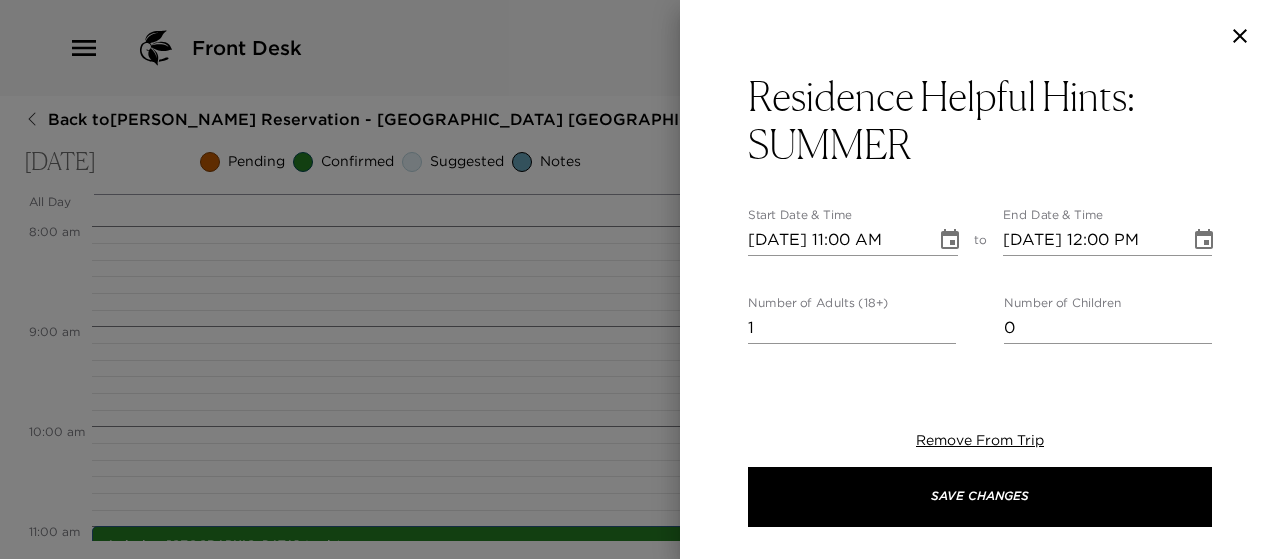 type on "Welcome to your [GEOGRAPHIC_DATA] home! For your convenience we have supplied you with the top points you should be aware of in your residence. - As is typical in mountain homes, your residence does not have air conditioning. There is a central fan in the residence, as well as fans in each bedroom closet. We recommend leaving your windows open as well to allow the mountain breezes to cool your home. - When utilizing your residence grill, please leave the the grill cover off after cooking so that housekeeping may be alerted to clean it during your next service. - AT&T, and some other cell phone carriers, have poor cell phone reception at the [GEOGRAPHIC_DATA] residences. Email functionality should not be affected, but text messaging and calls are limited. The residence phone is available for your use at no charge. - In an effort to continue Exclusive Resorts' environmentally friendly initiatives, please note that we will only launder towels left on the floors of residence bathrooms; towels hung up will be left for your us..." 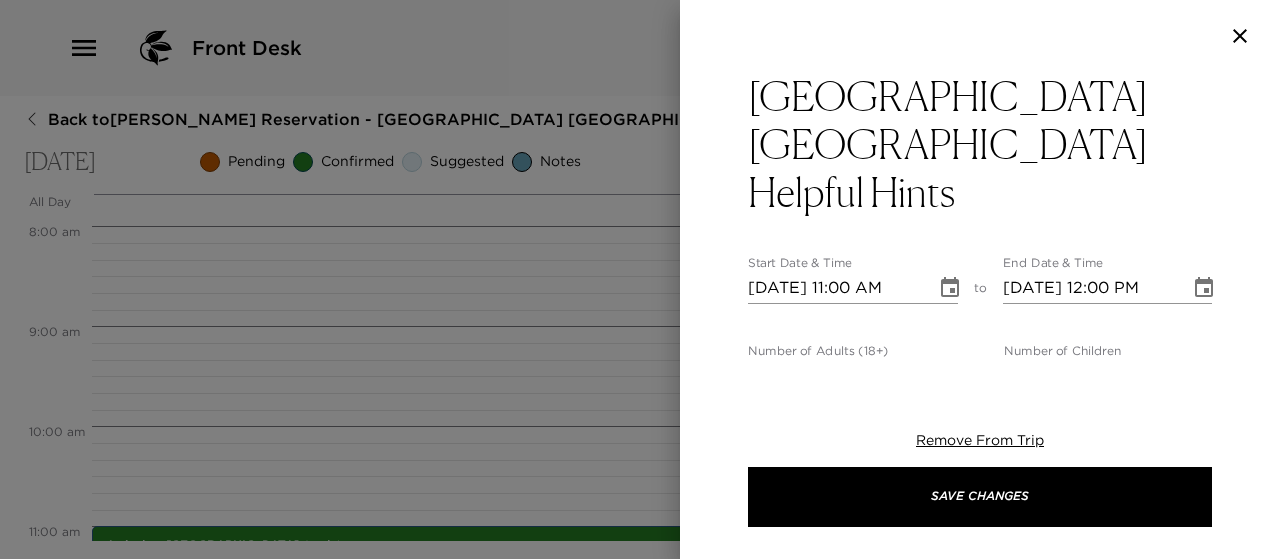 click 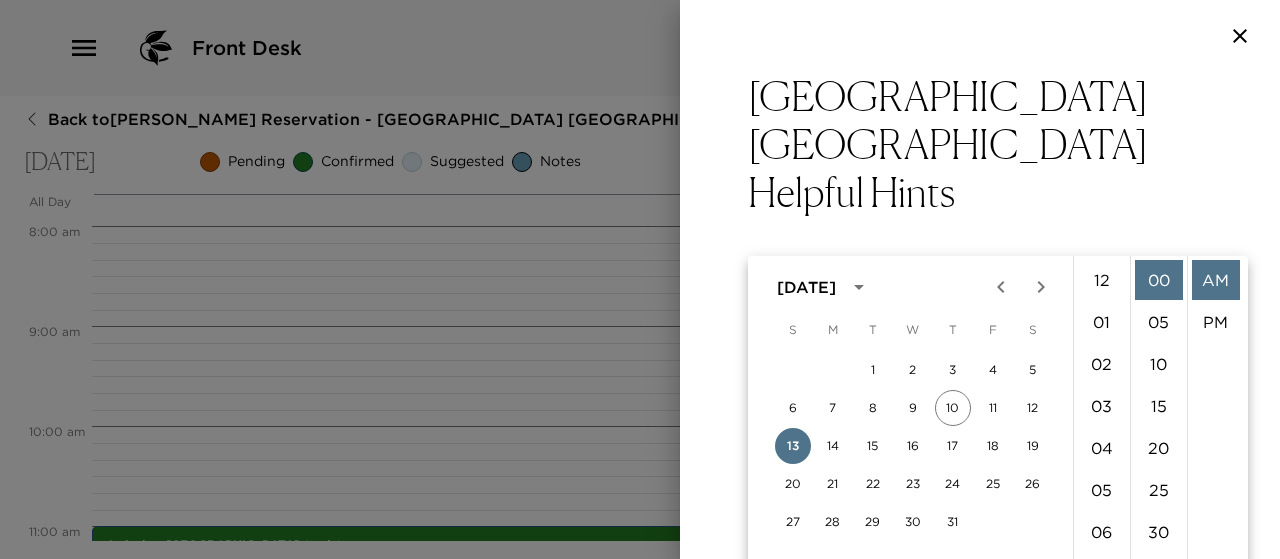 scroll, scrollTop: 462, scrollLeft: 0, axis: vertical 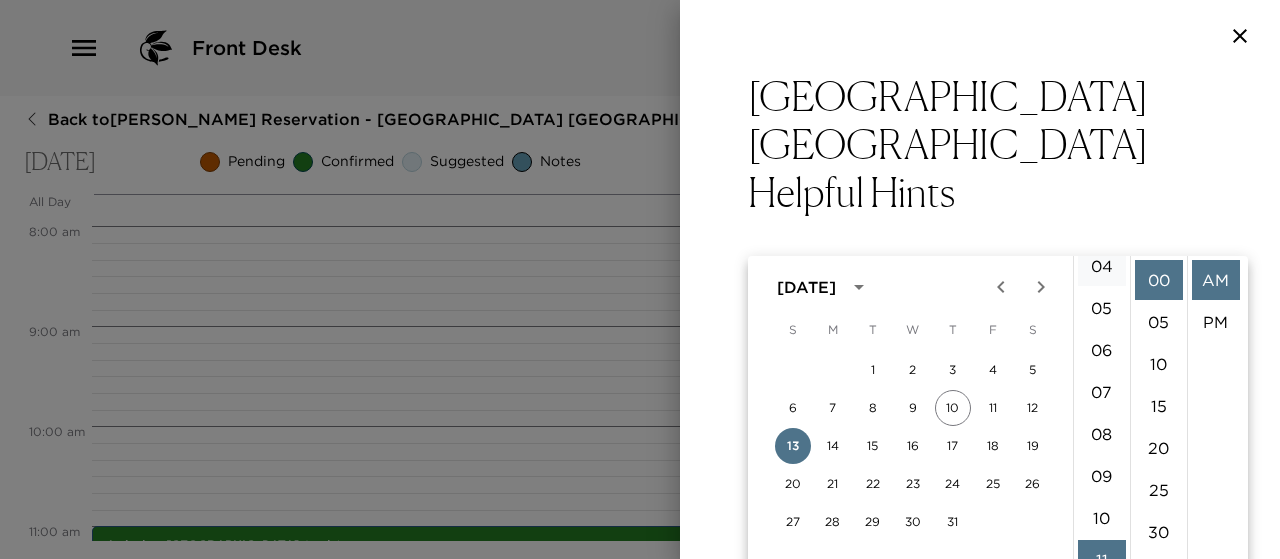 click on "04" at bounding box center (1102, 266) 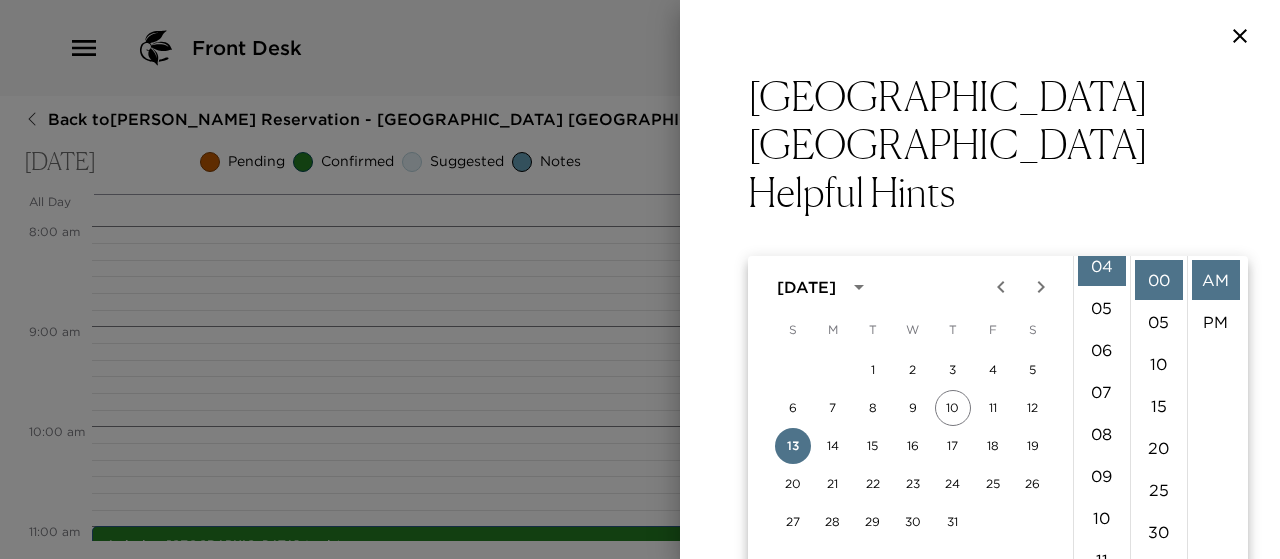 scroll, scrollTop: 168, scrollLeft: 0, axis: vertical 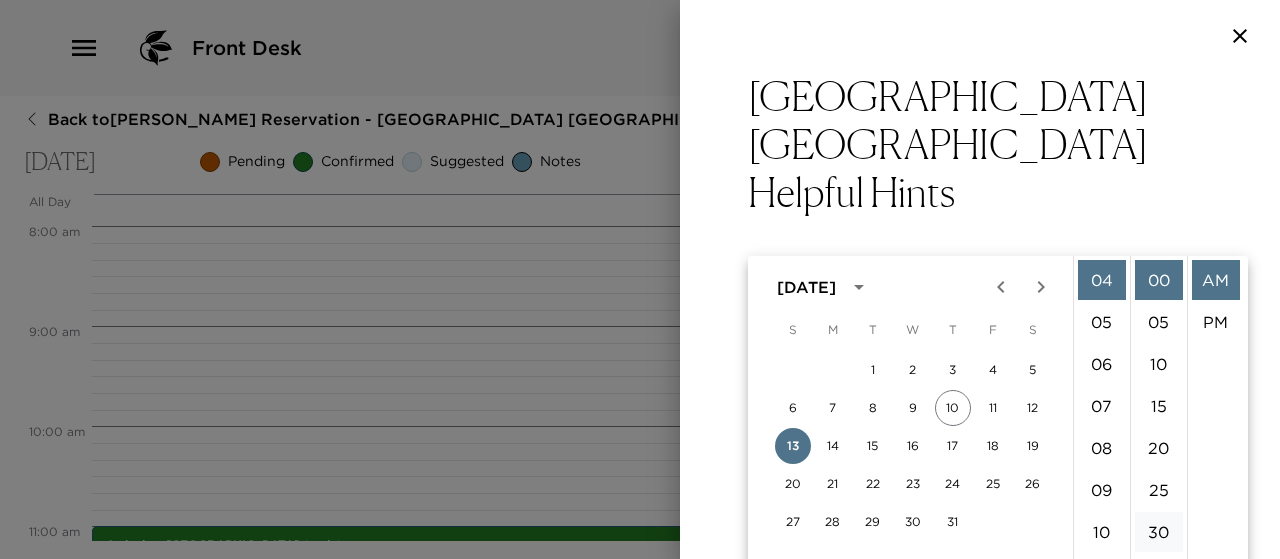 click on "30" at bounding box center [1159, 532] 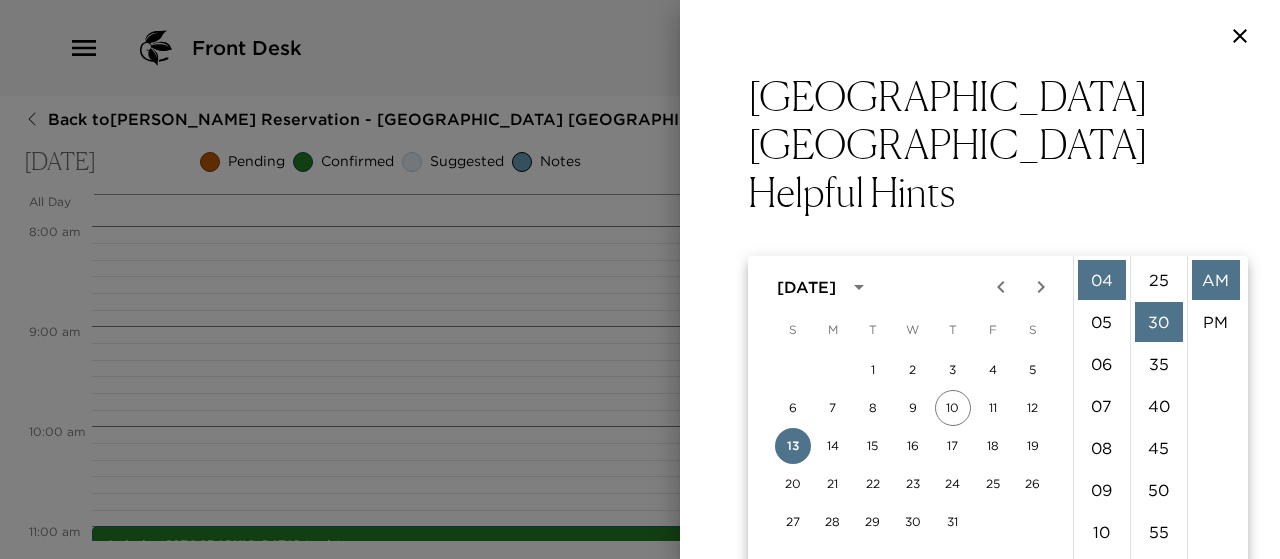 scroll, scrollTop: 252, scrollLeft: 0, axis: vertical 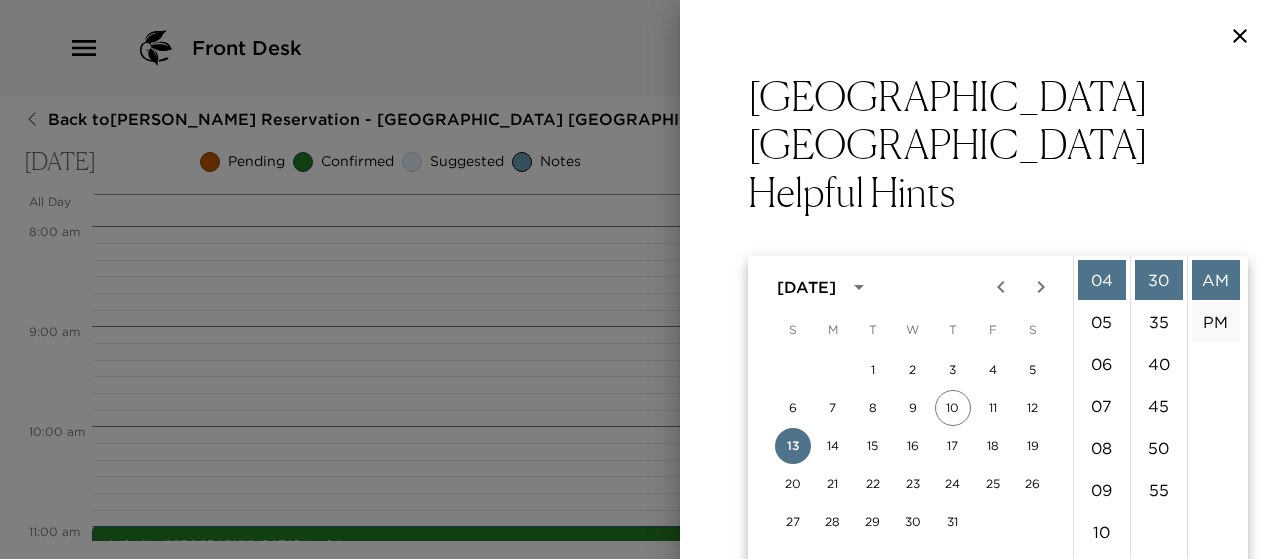 click on "PM" at bounding box center (1216, 322) 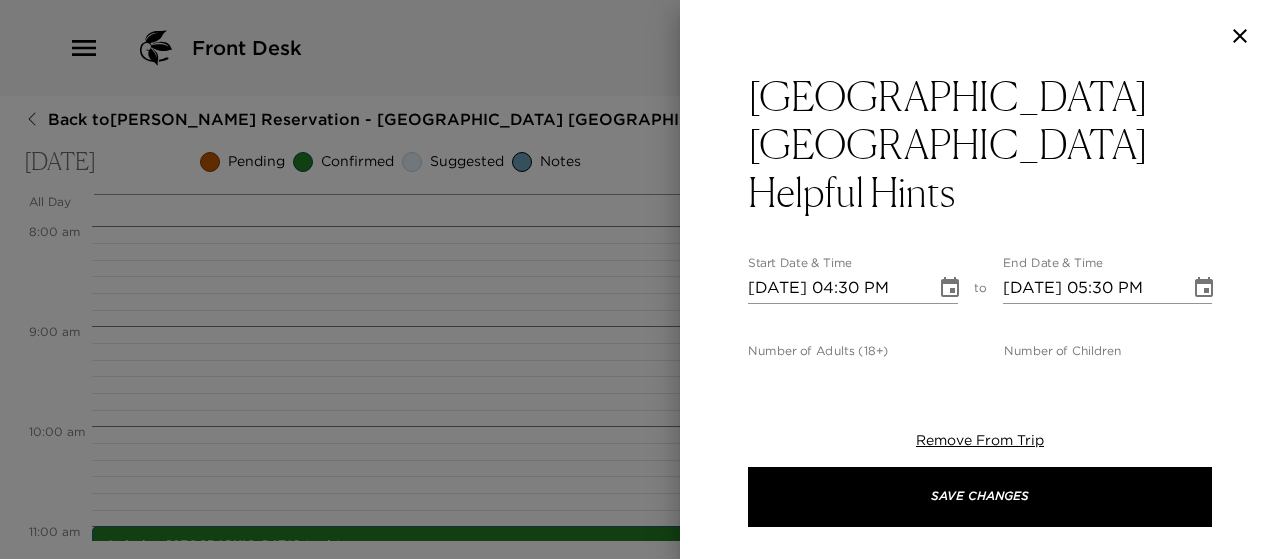 scroll, scrollTop: 42, scrollLeft: 0, axis: vertical 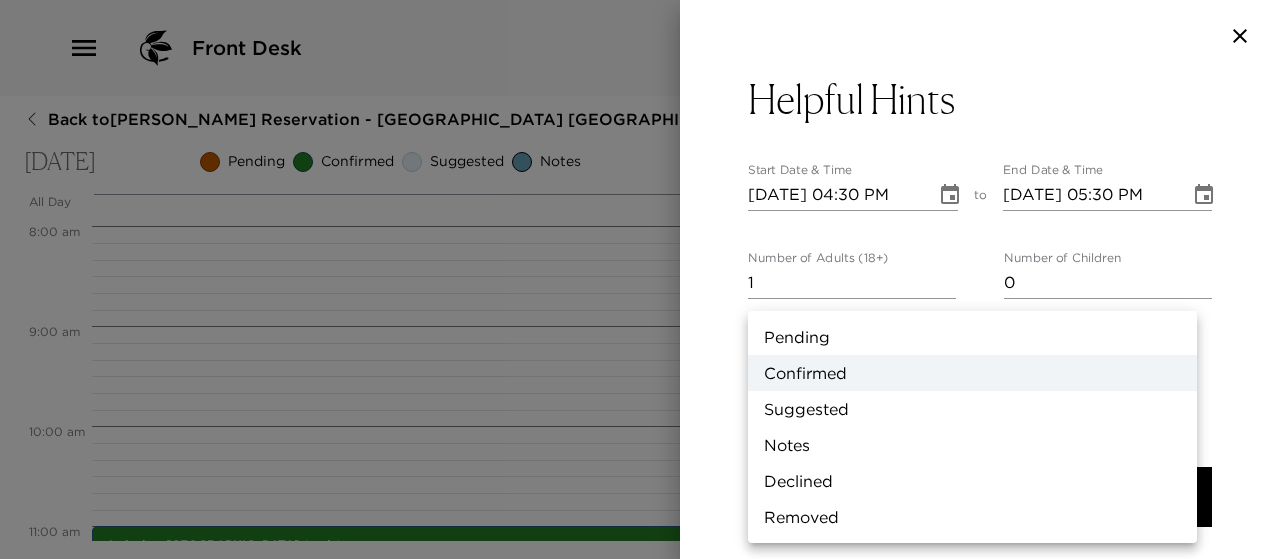 click on "Front Desk Back to  [PERSON_NAME][GEOGRAPHIC_DATA] - [GEOGRAPHIC_DATA] [GEOGRAPHIC_DATA] [DATE] Pending Confirmed Suggested Notes Trip View Agenda View PDF View Print All Day [DATE] 12:00 AM 1:00 AM 2:00 AM 3:00 AM 4:00 AM 5:00 AM 6:00 AM 7:00 AM 8:00 AM 9:00 AM 10:00 AM 11:00 AM 12:00 PM 1:00 PM 2:00 PM 3:00 PM 4:00 PM 5:00 PM 6:00 PM 7:00 PM 8:00 PM 9:00 PM 10:00 PM 11:00 PM Arrival to [GEOGRAPHIC_DATA] (early) 11:00am - 12:00pm [STREET_ADDRESS][PERSON_NAME] Arrival to [GEOGRAPHIC_DATA] 4:00pm - 5:00pm [STREET_ADDRESS][PERSON_NAME]
Us Clone Custom resi ​ Results (10) Residence Helpful Hints: WINTER Residence Helpful Hints: SUMMER Departure: RESIDENCE MOVE Private Chef [PERSON_NAME] Delivery with Mountain Express Deilvery Private Chef and Drop Off - [PERSON_NAME] [GEOGRAPHIC_DATA] Private Chef [PERSON_NAME] Snow Country Limousine ARRIVAL In House Massage - Alpenglow Mobile Massage [GEOGRAPHIC_DATA] [GEOGRAPHIC_DATA] Helpful Hints Start Date & Time [DATE] 04:30 PM to End Date & Time 1 0 Status x x" at bounding box center (640, 279) 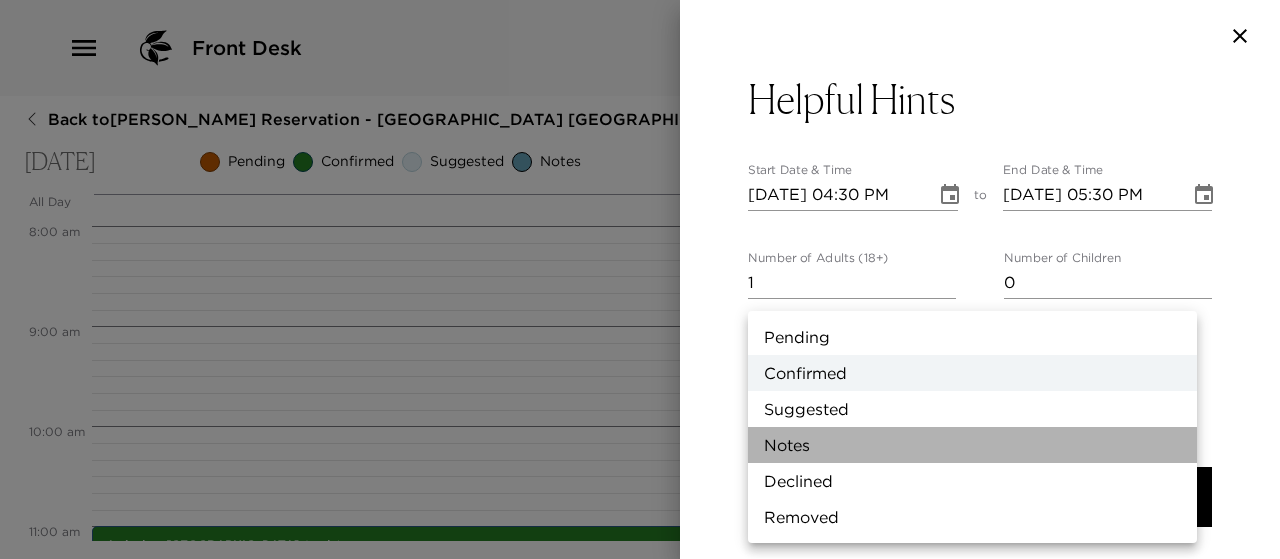 click on "Notes" at bounding box center [972, 445] 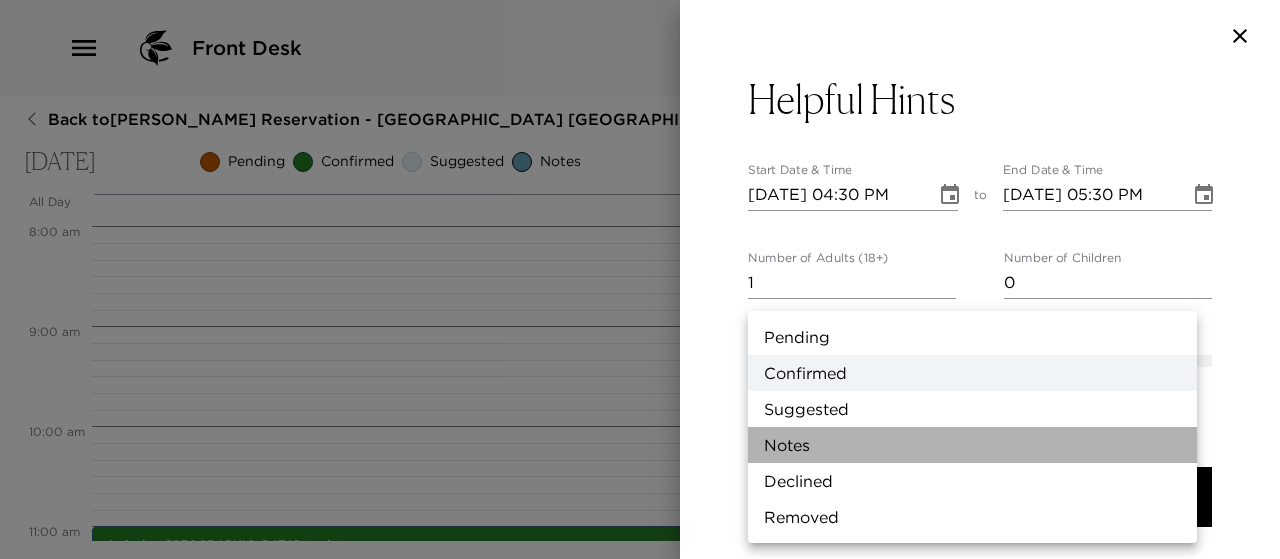 type on "Concierge Note" 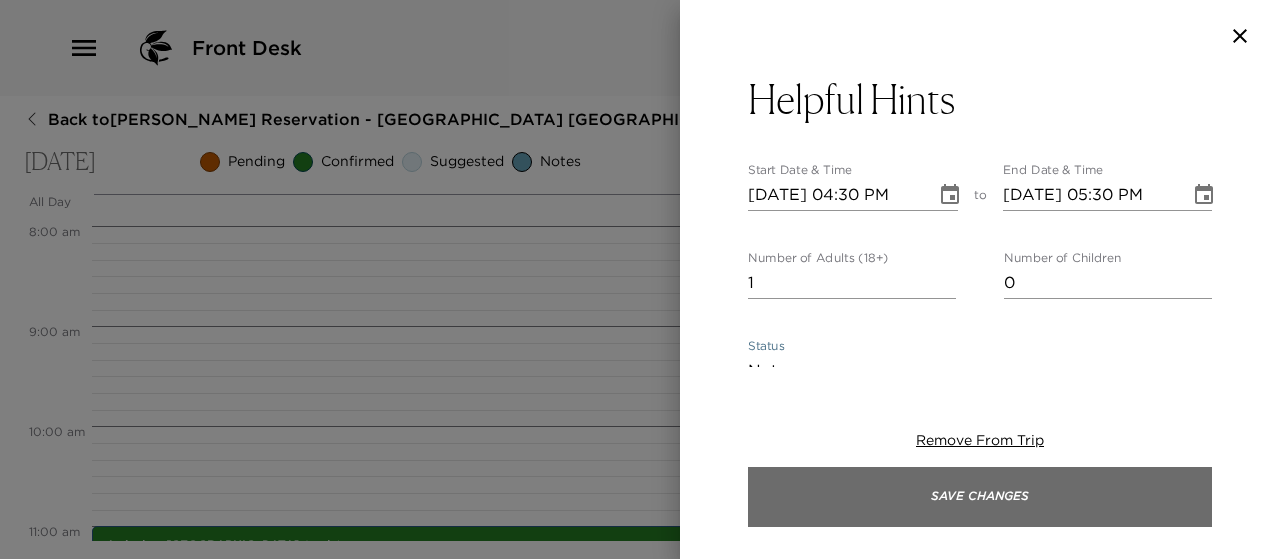 click on "Save Changes" at bounding box center [980, 497] 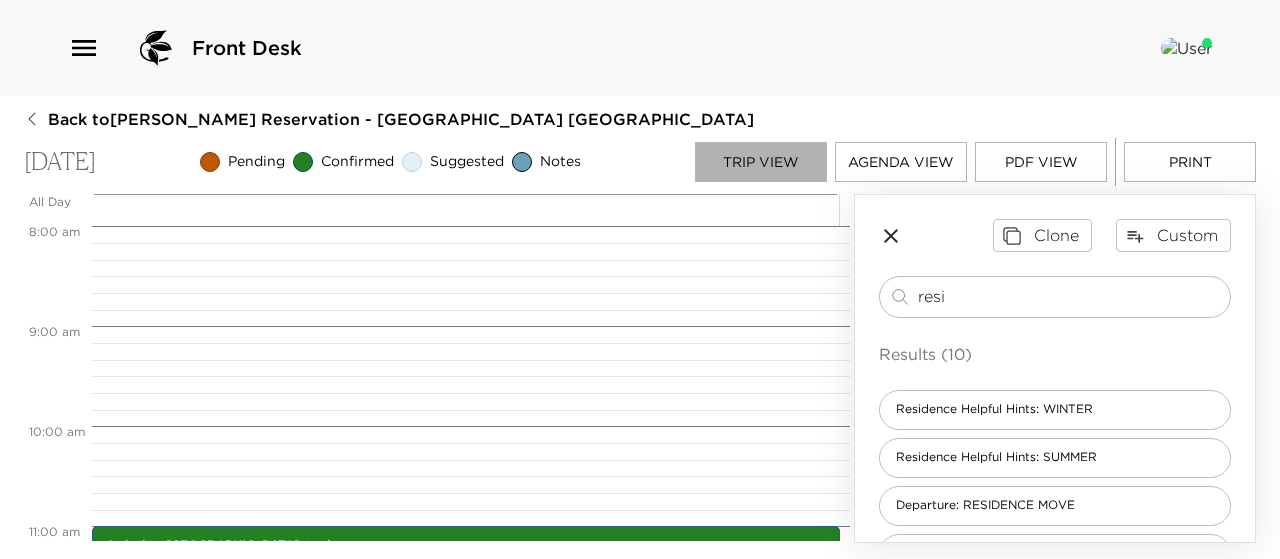 click on "Trip View" at bounding box center [761, 162] 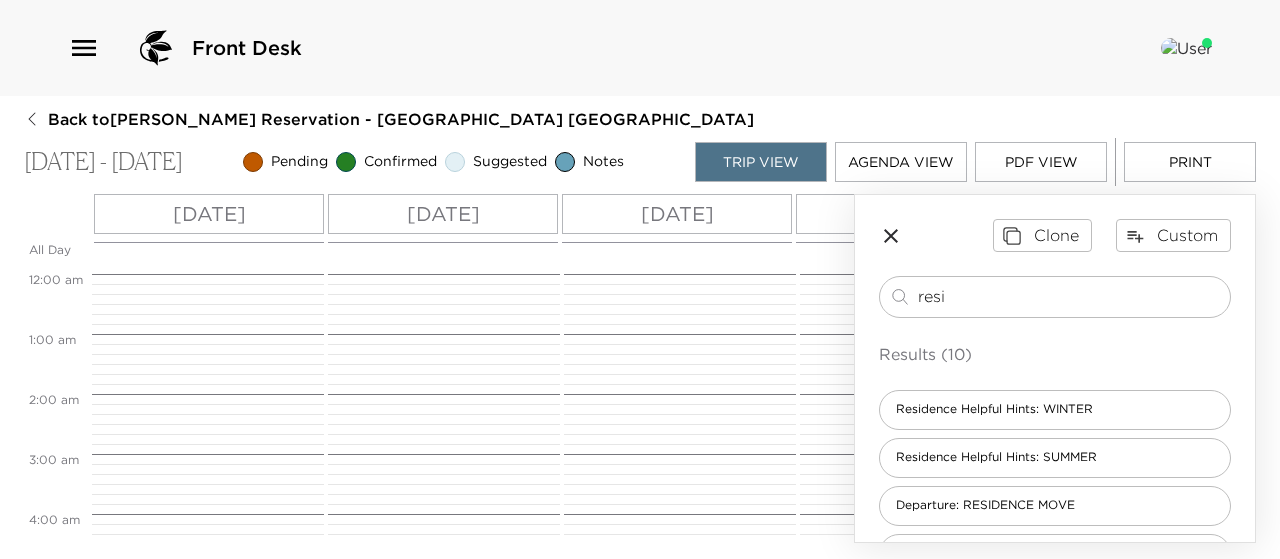 scroll, scrollTop: 660, scrollLeft: 0, axis: vertical 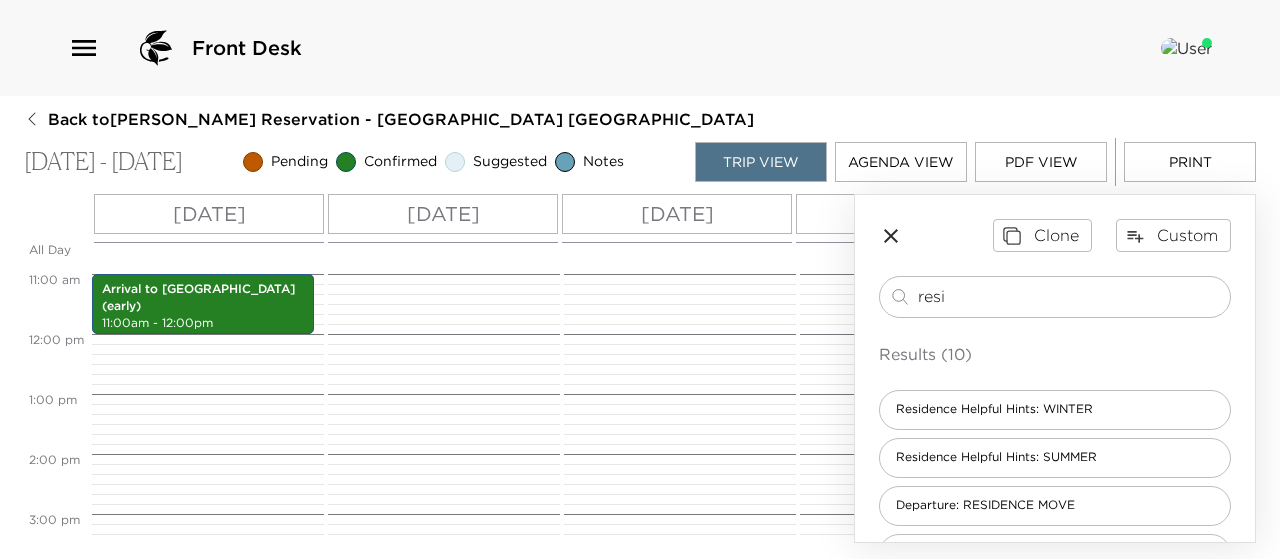 click on "[DATE]" at bounding box center [443, 214] 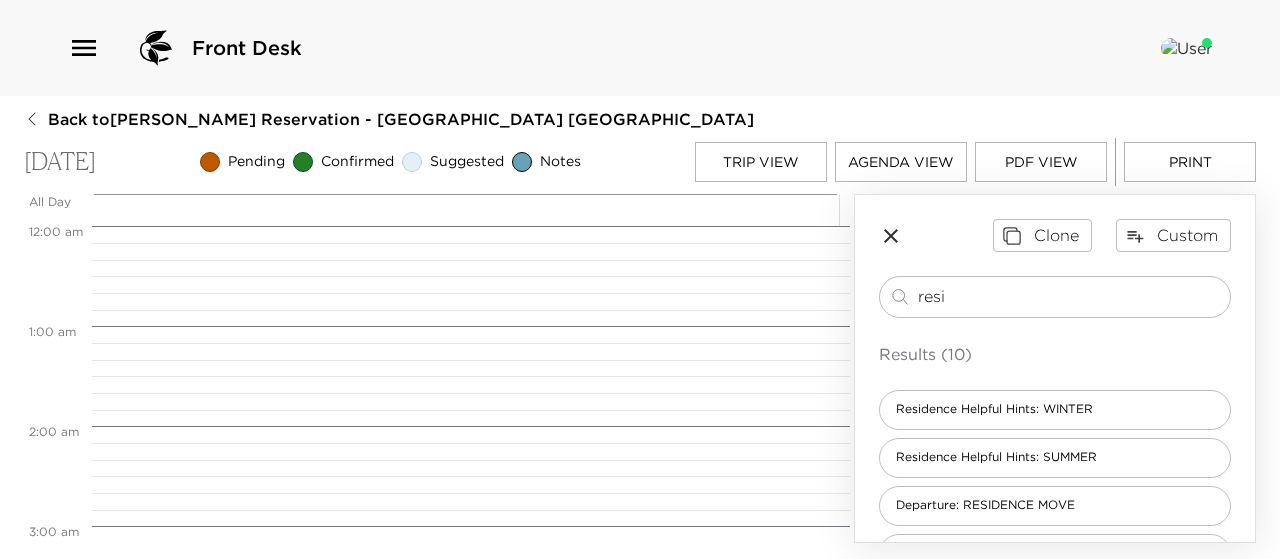 scroll, scrollTop: 800, scrollLeft: 0, axis: vertical 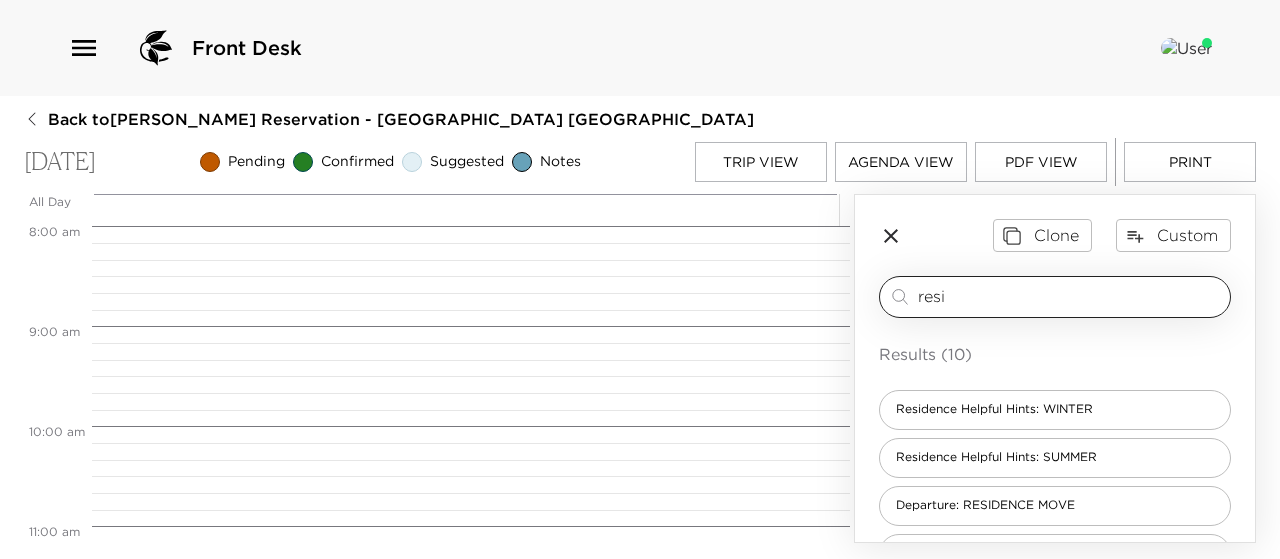 click on "resi" at bounding box center (1070, 296) 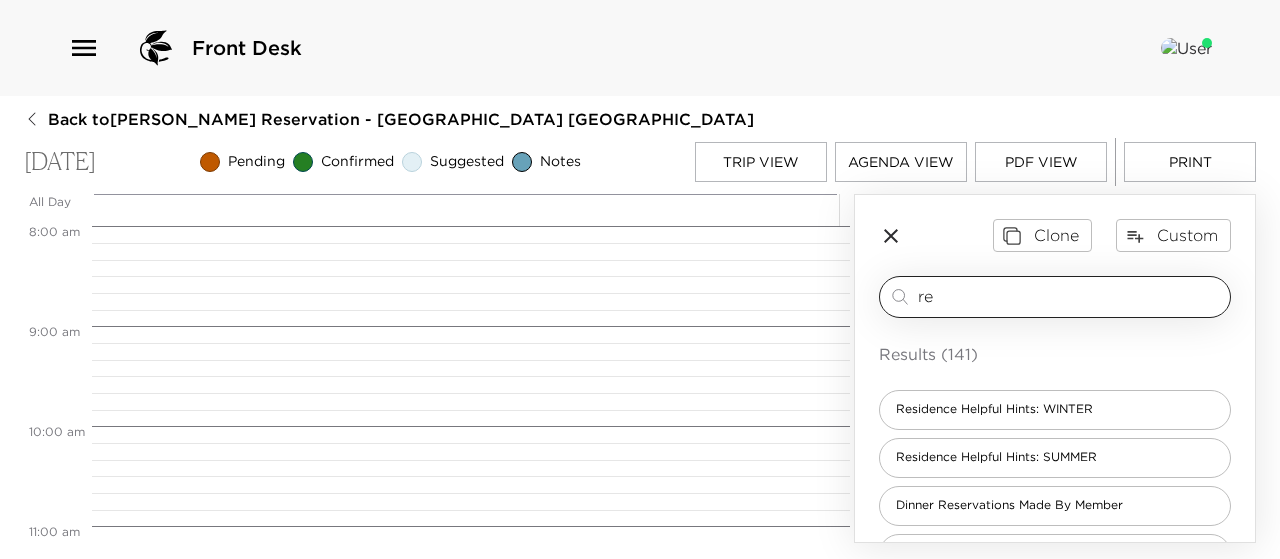 type on "r" 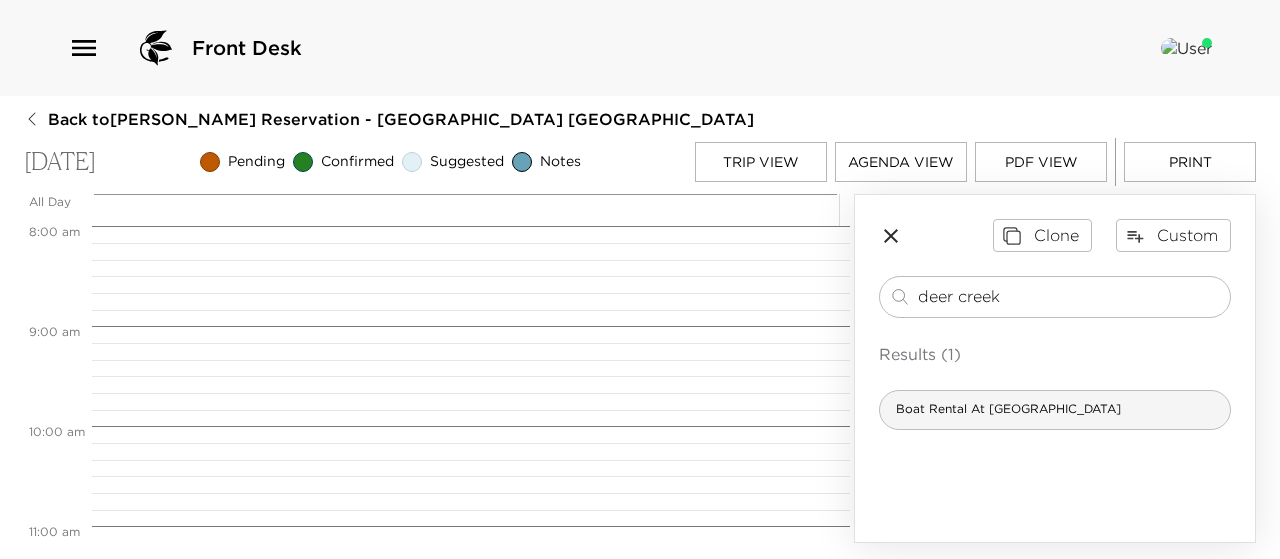 type on "deer creek" 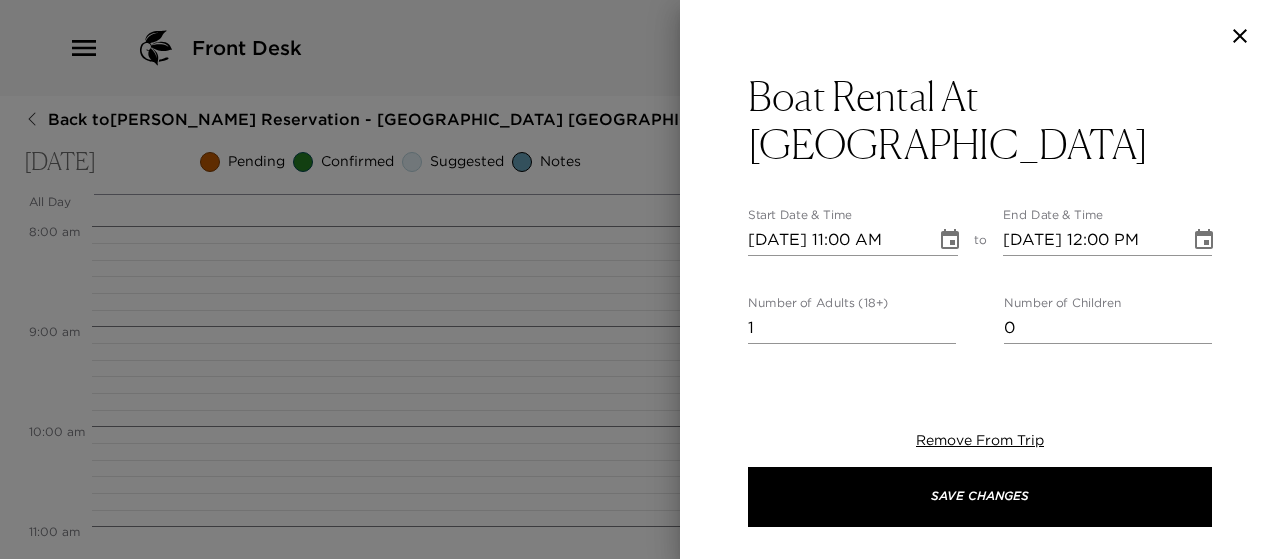 type on "[US_STATE]’s Ultimate Lake Experience
On-the-Water Rentals at [GEOGRAPHIC_DATA]
EXPLORE ALL RENTALS
Experience [PERSON_NAME]’s Stunning Mountain Lake Without the Hassle
Our Epic Rental Fleet is On the Water and Ready to Go!
In the shadows of the majestic Mt. Timpanogos, we have all the summer water fun you’ll ever need, from motorized craft to paddle sports! And with all our equipment rentals conveniently located on-site and in the water the only thing you need is a swimming suit and some friends." 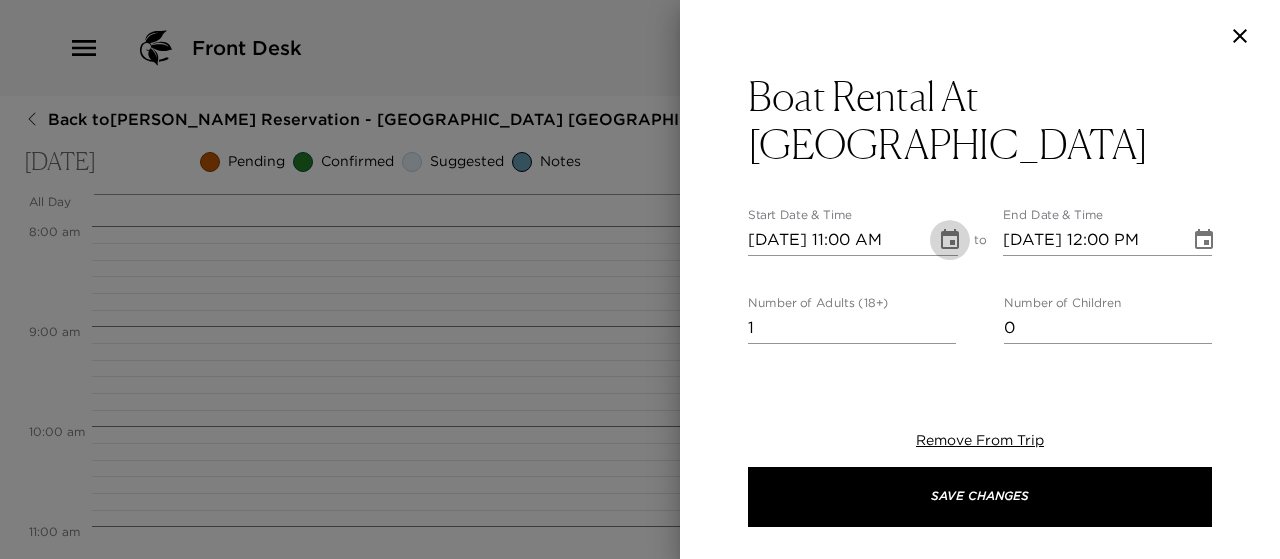 click 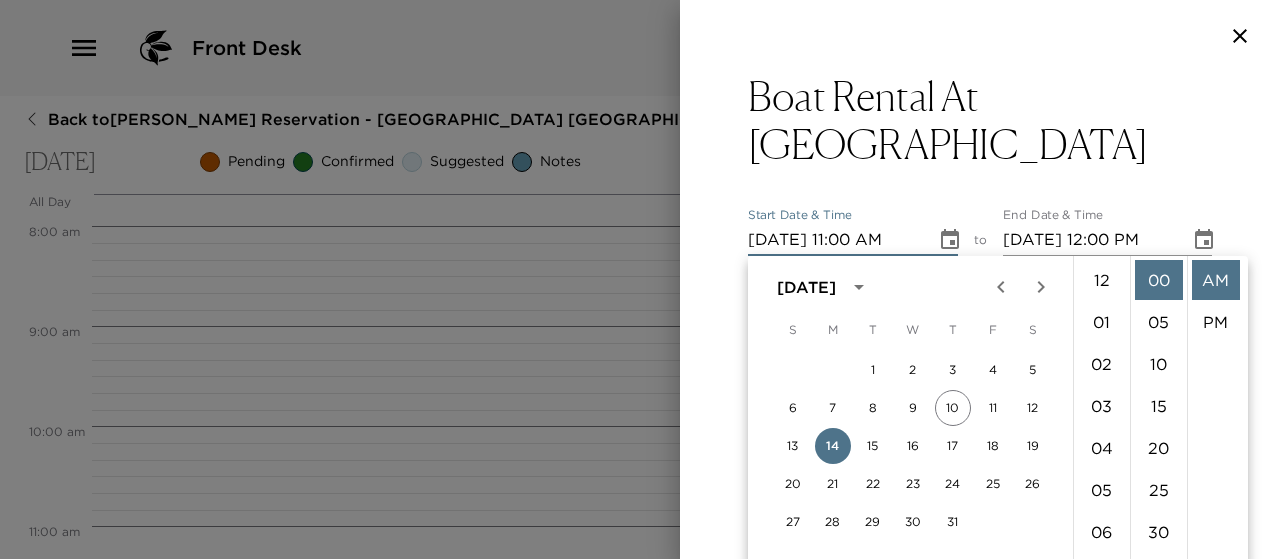 scroll, scrollTop: 462, scrollLeft: 0, axis: vertical 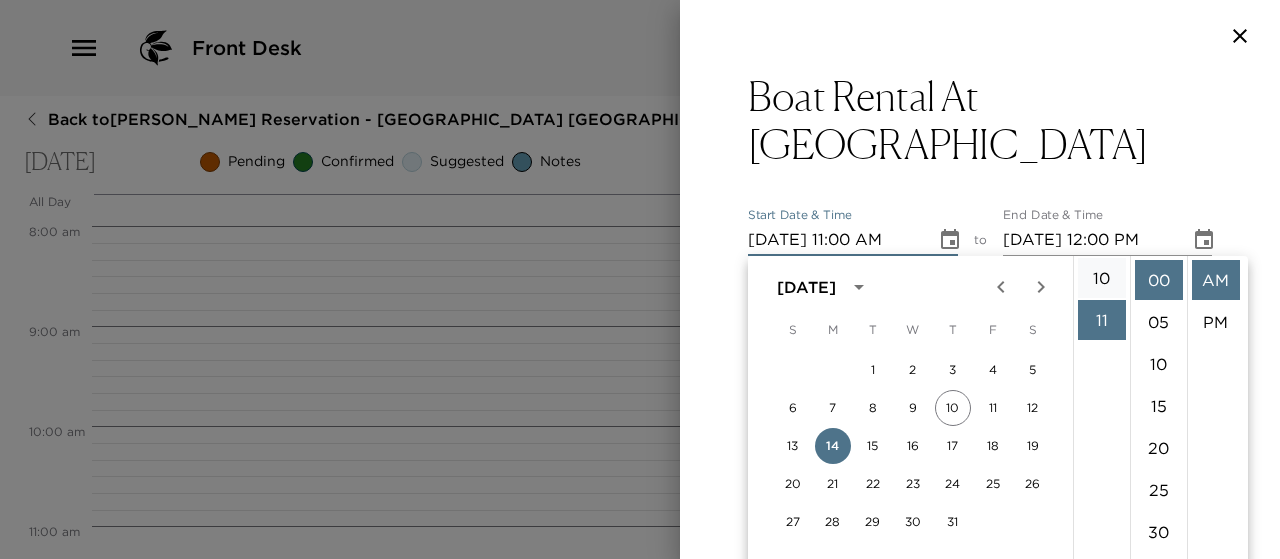 click on "10" at bounding box center (1102, 278) 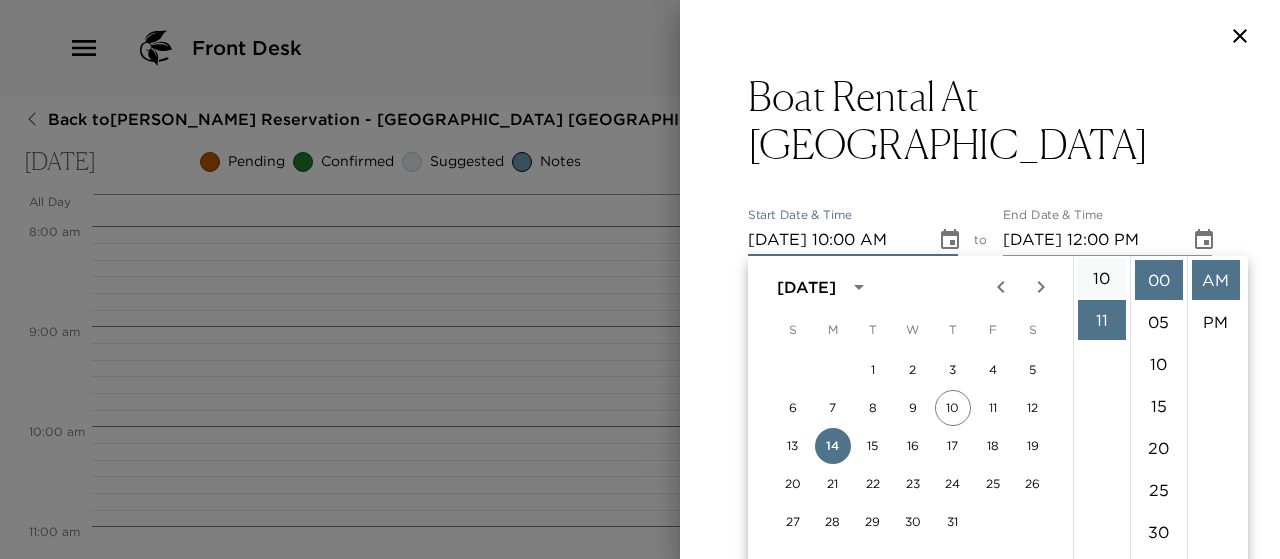 scroll, scrollTop: 420, scrollLeft: 0, axis: vertical 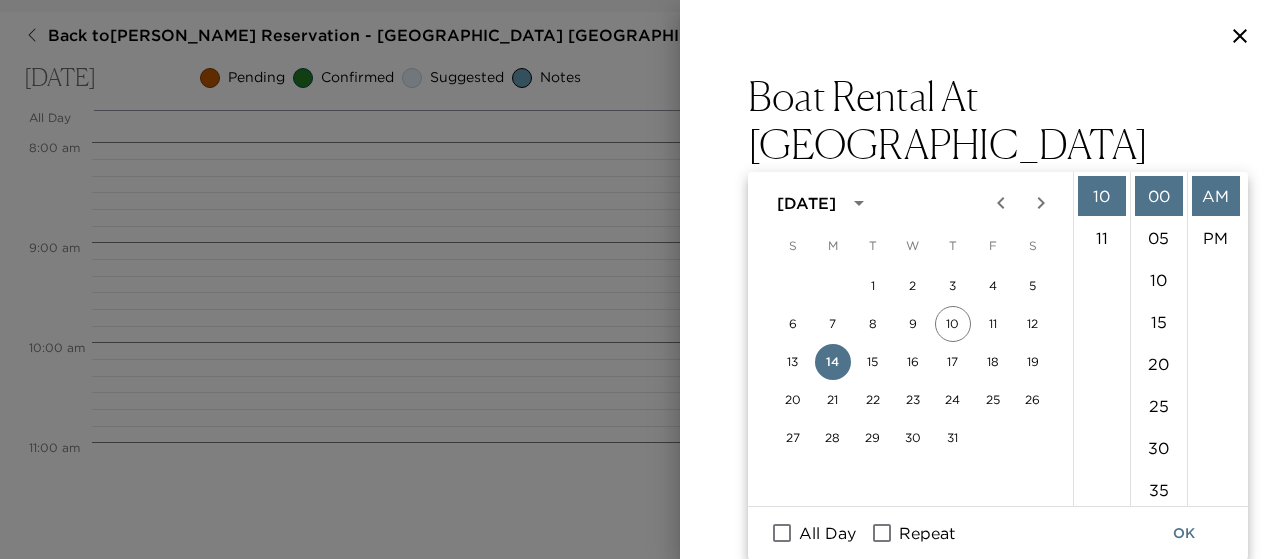 click 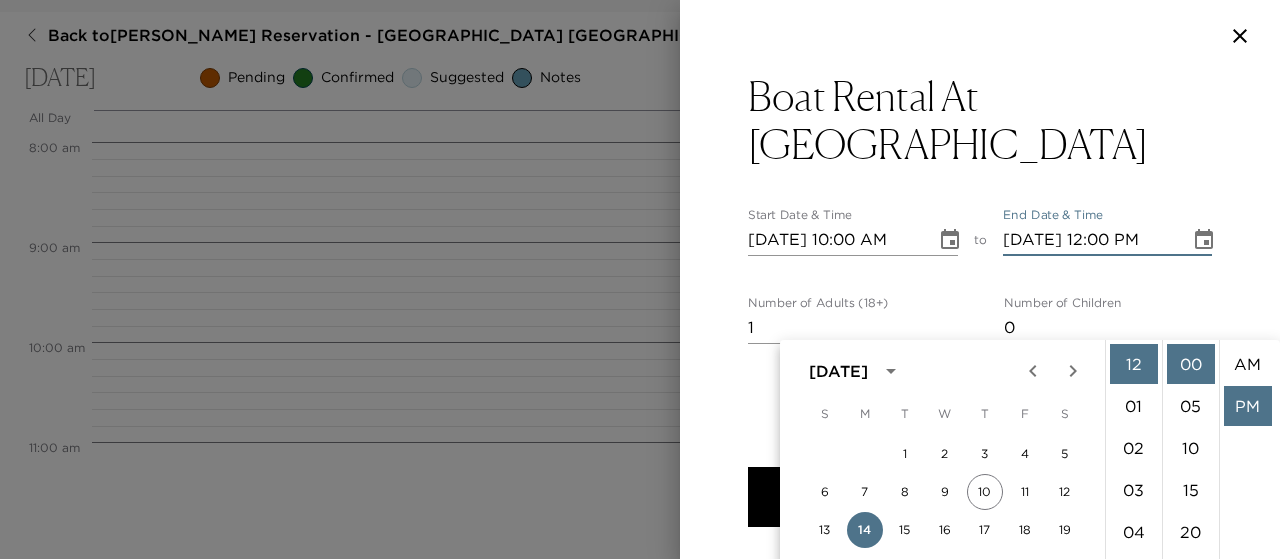 scroll, scrollTop: 168, scrollLeft: 0, axis: vertical 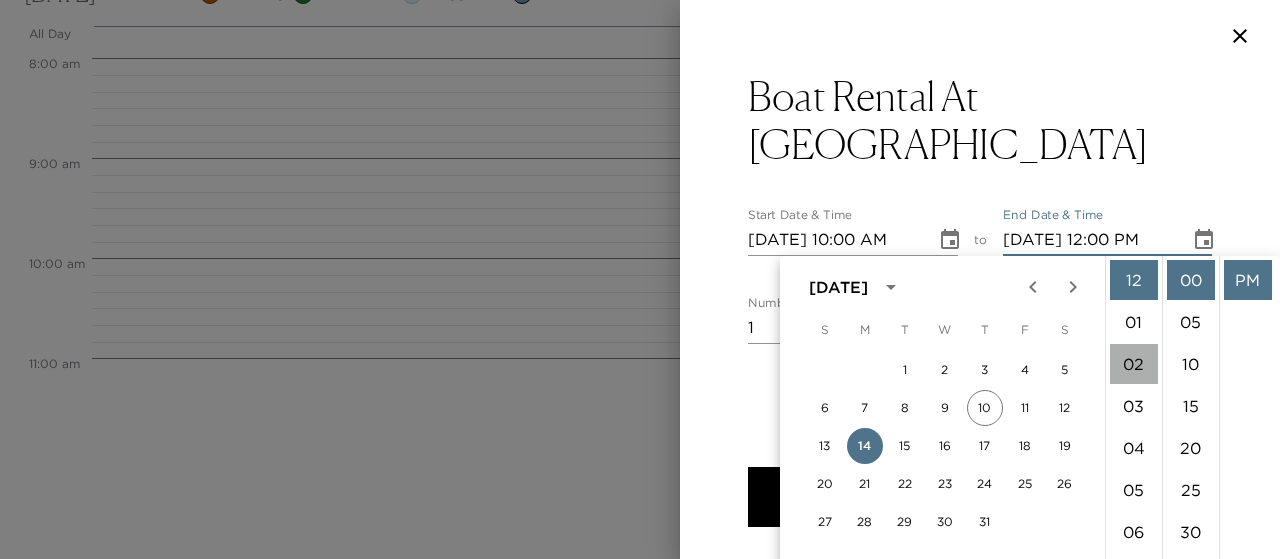 click on "02" at bounding box center [1134, 364] 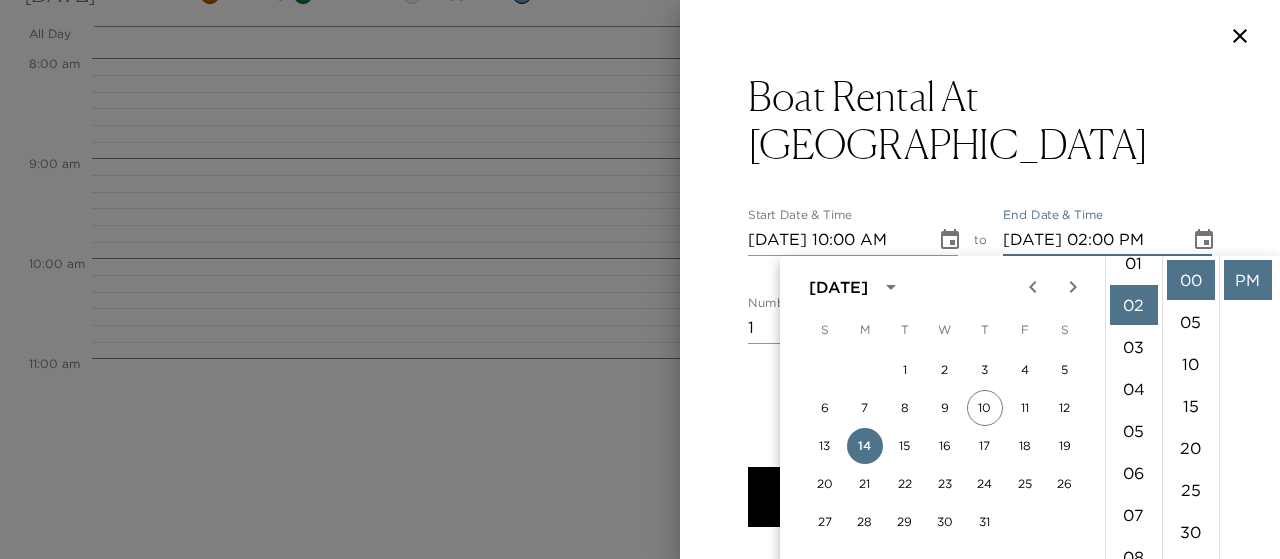 scroll, scrollTop: 84, scrollLeft: 0, axis: vertical 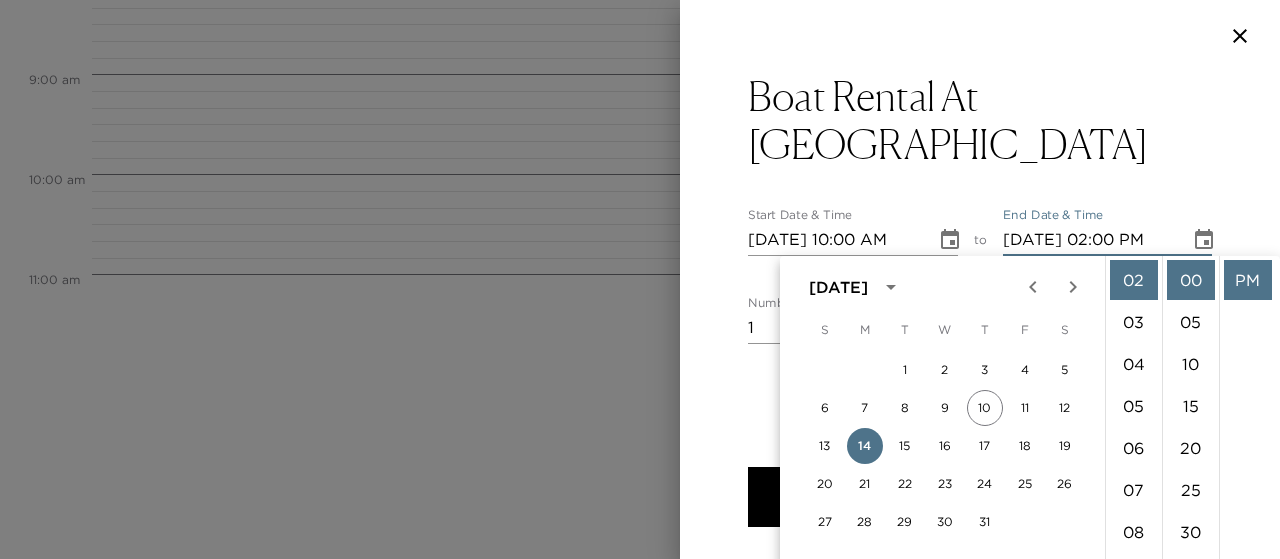 click on "Boat Rental At [GEOGRAPHIC_DATA] Start Date & Time [DATE] 10:00 AM to End Date & Time [DATE] 02:00 PM Number of Adults (18+) 1 Number of Children 0 Status Confirmed Confirmed Hide From Member Request Transportation Concierge Notes [US_STATE]’s Ultimate Lake Experience
On-the-Water Rentals at [GEOGRAPHIC_DATA]
EXPLORE ALL RENTALS
Experience [PERSON_NAME]’s Stunning Mountain Lake Without the Hassle
Our Epic Rental Fleet is On the Water and Ready to Go!
In the shadows of the majestic Mt. Timpanogos, we have all the summer water fun you’ll ever need, from motorized craft to paddle sports! And with all our equipment rentals conveniently located on-site and in the water the only thing you need is a swimming suit and some friends. x Cost ​ x Address ​ [STREET_ADDRESS][US_STATE] x Phone Number ​ [PHONE_NUMBER] Email ​ Website ​ [URL][DOMAIN_NAME] Cancellation Policy ​ undefined Recommended Attire Swimwear Swimwear Age Range All Ages All Ages Save Changes" at bounding box center (980, 219) 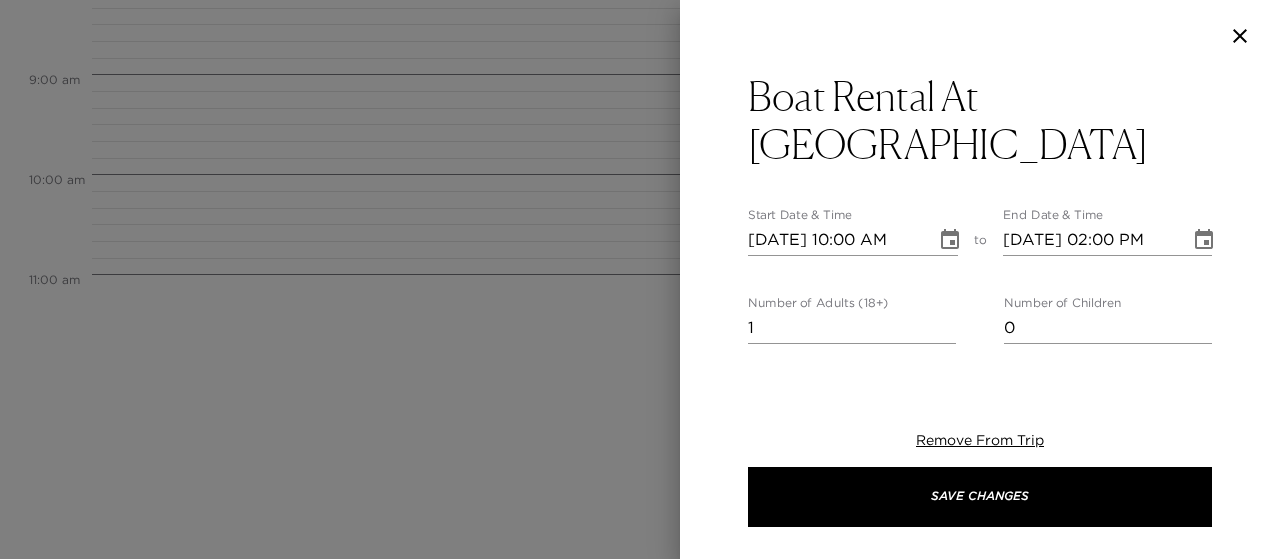 scroll, scrollTop: 0, scrollLeft: 0, axis: both 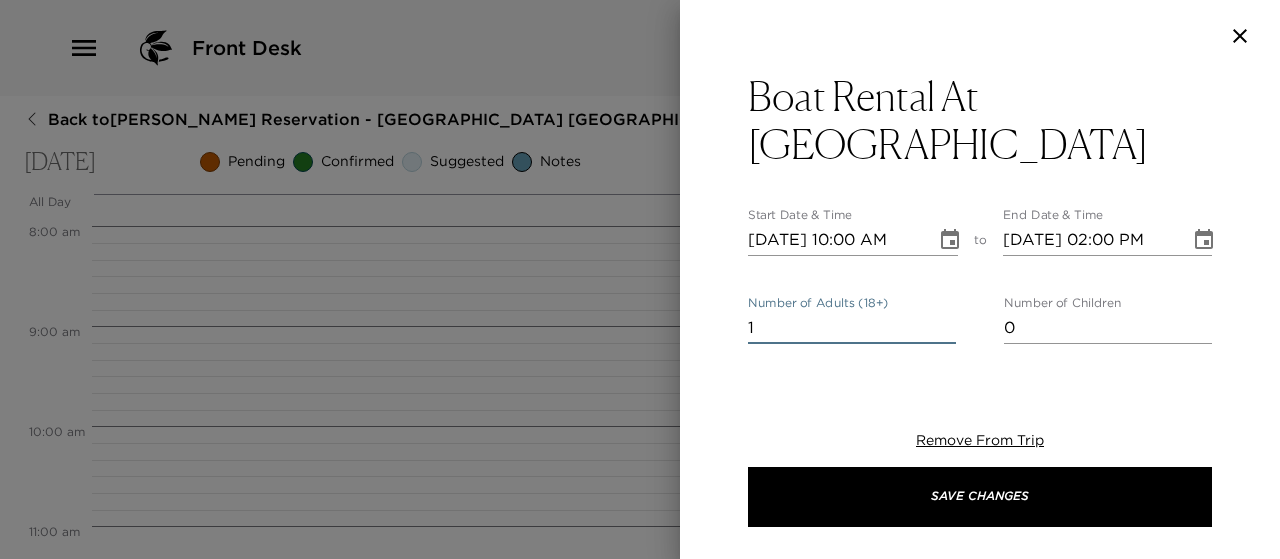 click on "1" at bounding box center [852, 328] 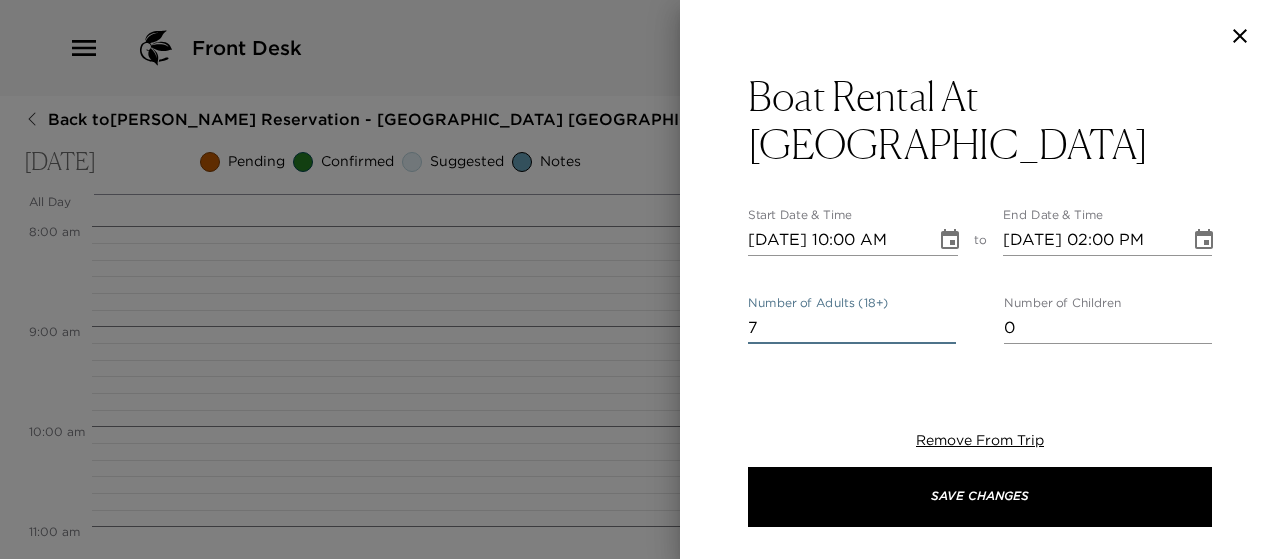 type on "7" 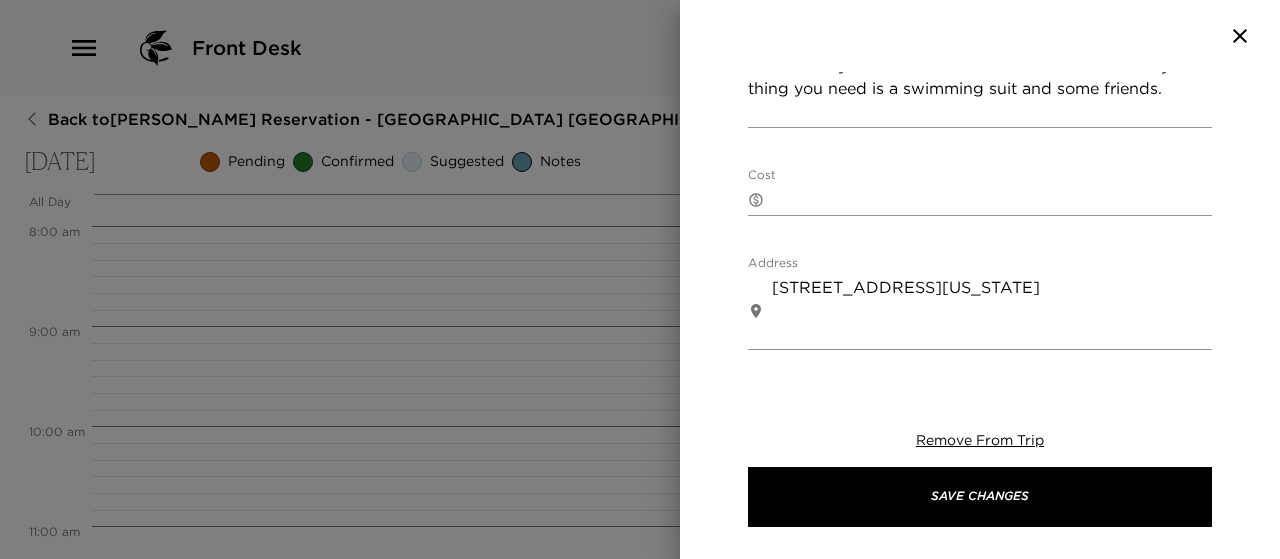 scroll, scrollTop: 812, scrollLeft: 0, axis: vertical 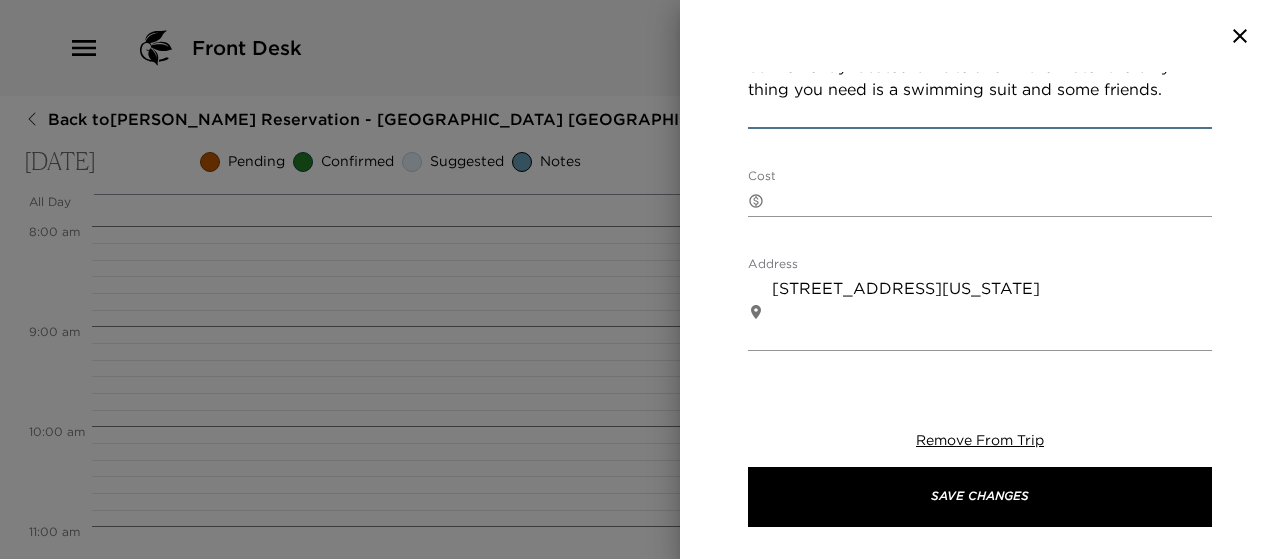 click on "[US_STATE]’s Ultimate Lake Experience
On-the-Water Rentals at [GEOGRAPHIC_DATA]
EXPLORE ALL RENTALS
Experience [PERSON_NAME]’s Stunning Mountain Lake Without the Hassle
Our Epic Rental Fleet is On the Water and Ready to Go!
In the shadows of the majestic Mt. Timpanogos, we have all the summer water fun you’ll ever need, from motorized craft to paddle sports! And with all our equipment rentals conveniently located on-site and in the water the only thing you need is a swimming suit and some friends." at bounding box center (980, -60) 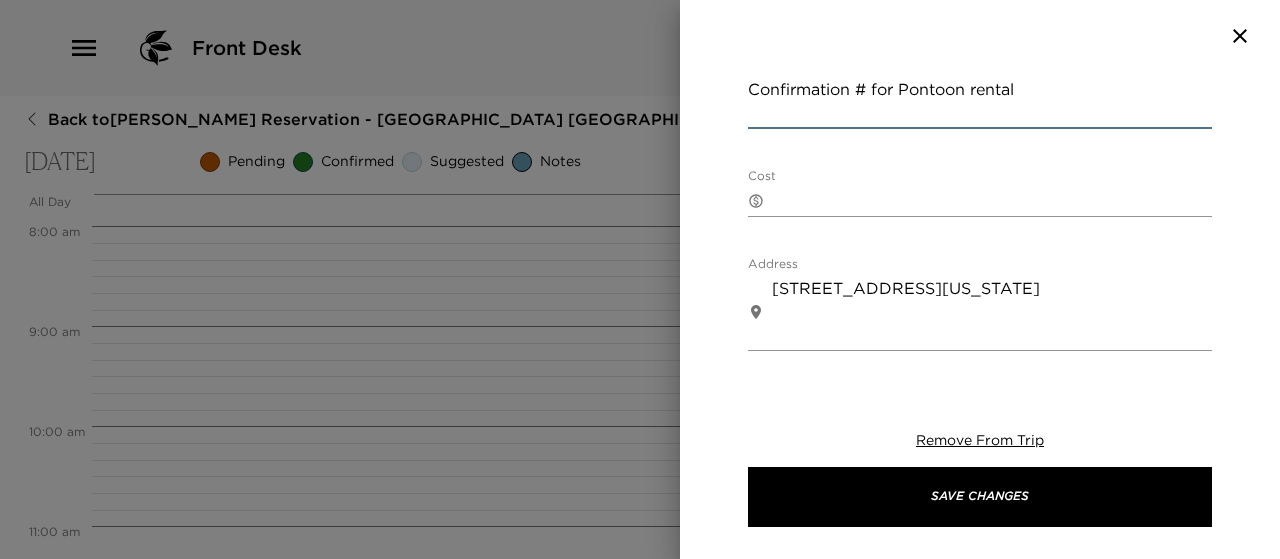 scroll, scrollTop: 859, scrollLeft: 0, axis: vertical 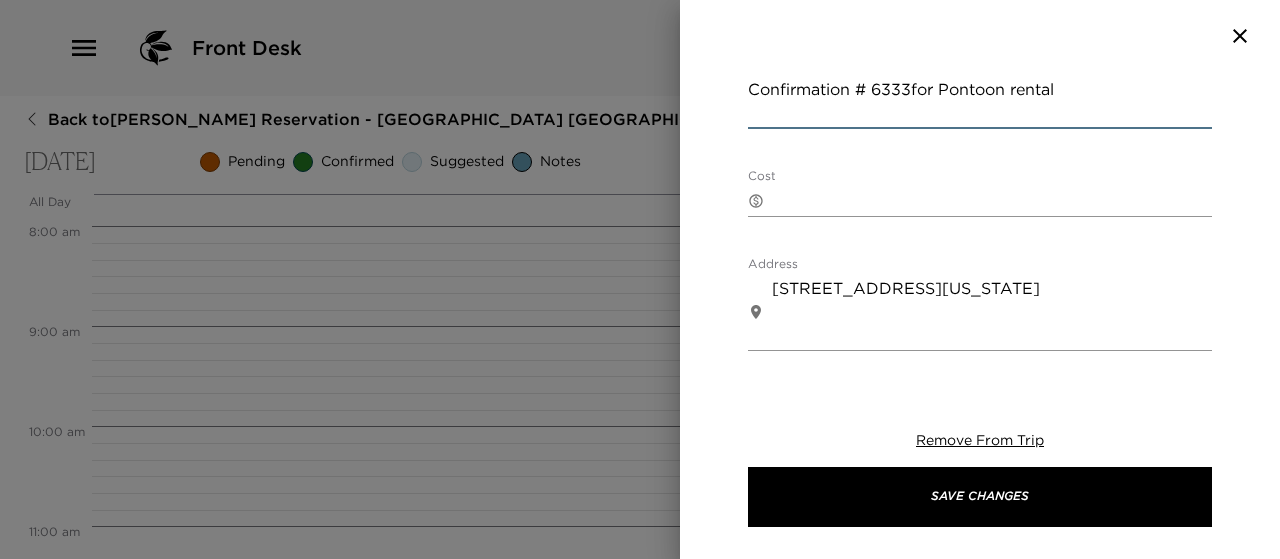 click on "[US_STATE]’s Ultimate Lake Experience
On-the-Water Rentals at [GEOGRAPHIC_DATA]
EXPLORE ALL RENTALS
Experience [PERSON_NAME]’s Stunning Mountain Lake Without the Hassle
Our Epic Rental Fleet is On the Water and Ready to Go!
In the shadows of the majestic Mt. Timpanogos, we have all the summer water fun you’ll ever need, from motorized craft to paddle sports! And with all our equipment rentals conveniently located on-site and in the water the only thing you need is a swimming suit and some friends.
Confirmation # 6333for Pontoon rental" at bounding box center (980, -83) 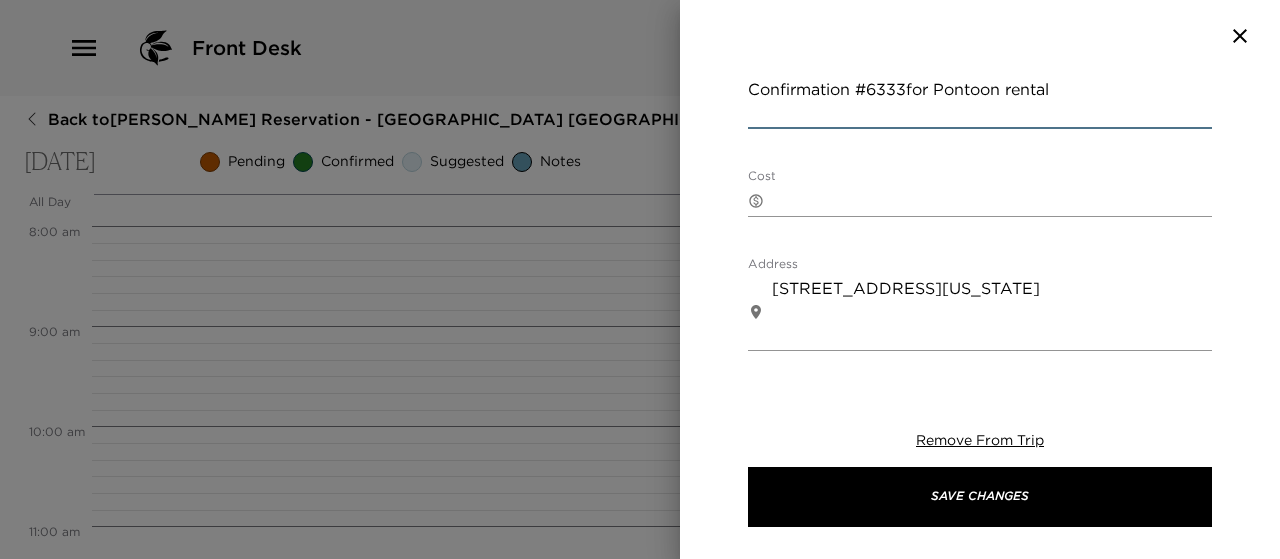 click on "[US_STATE]’s Ultimate Lake Experience
On-the-Water Rentals at [GEOGRAPHIC_DATA]
EXPLORE ALL RENTALS
Experience [PERSON_NAME]’s Stunning Mountain Lake Without the Hassle
Our Epic Rental Fleet is On the Water and Ready to Go!
In the shadows of the majestic Mt. Timpanogos, we have all the summer water fun you’ll ever need, from motorized craft to paddle sports! And with all our equipment rentals conveniently located on-site and in the water the only thing you need is a swimming suit and some friends.
Confirmation #6333for Pontoon rental" at bounding box center [980, -83] 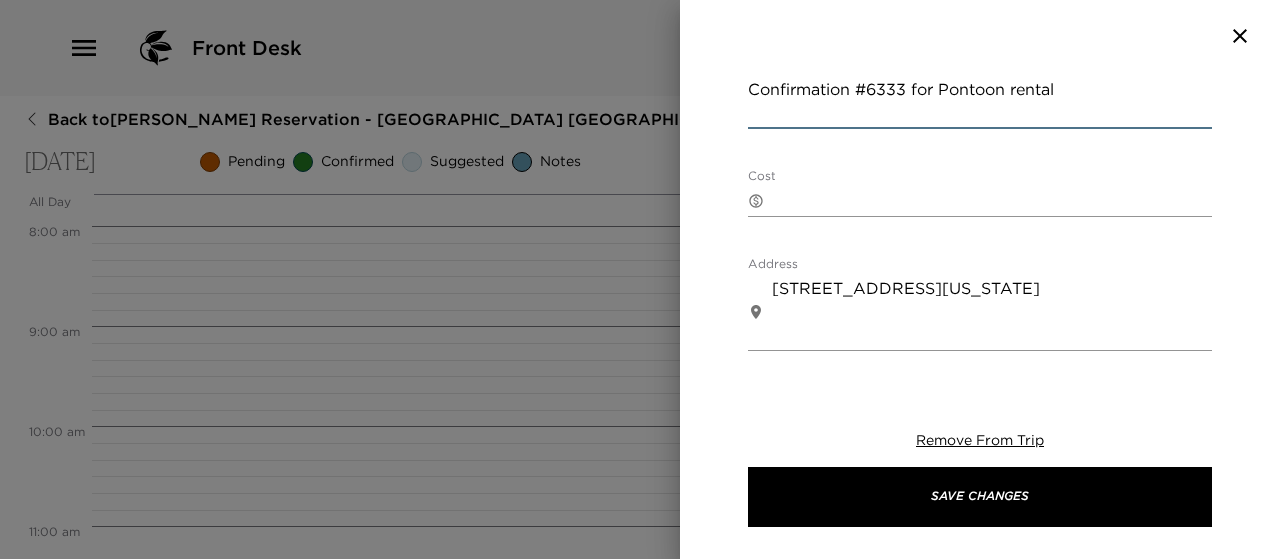 scroll, scrollTop: 859, scrollLeft: 0, axis: vertical 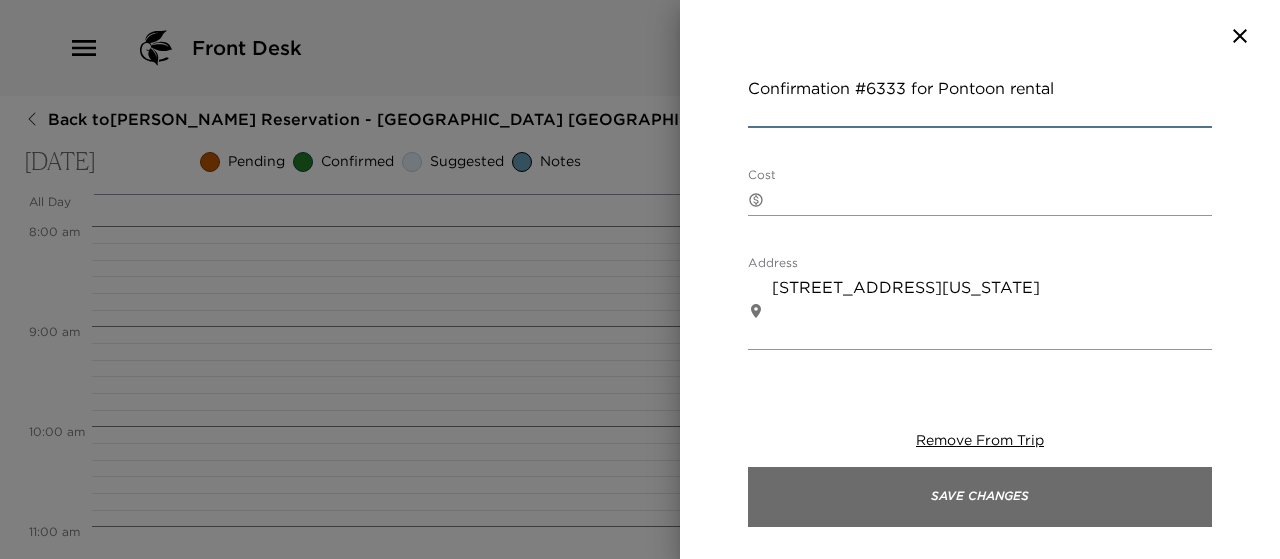 type on "[US_STATE]’s Ultimate Lake Experience
On-the-Water Rentals at [GEOGRAPHIC_DATA]
EXPLORE ALL RENTALS
Experience [PERSON_NAME]’s Stunning Mountain Lake Without the Hassle
Our Epic Rental Fleet is On the Water and Ready to Go!
In the shadows of the majestic Mt. Timpanogos, we have all the summer water fun you’ll ever need, from motorized craft to paddle sports! And with all our equipment rentals conveniently located on-site and in the water the only thing you need is a swimming suit and some friends.
Confirmation #6333 for Pontoon rental" 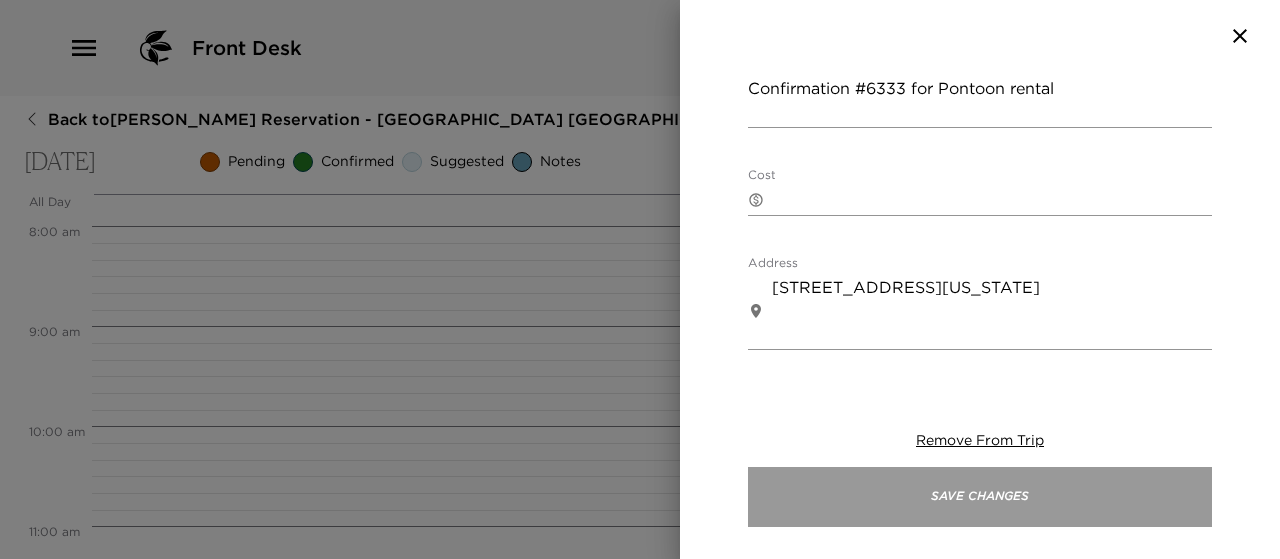 click on "Save Changes" at bounding box center [980, 497] 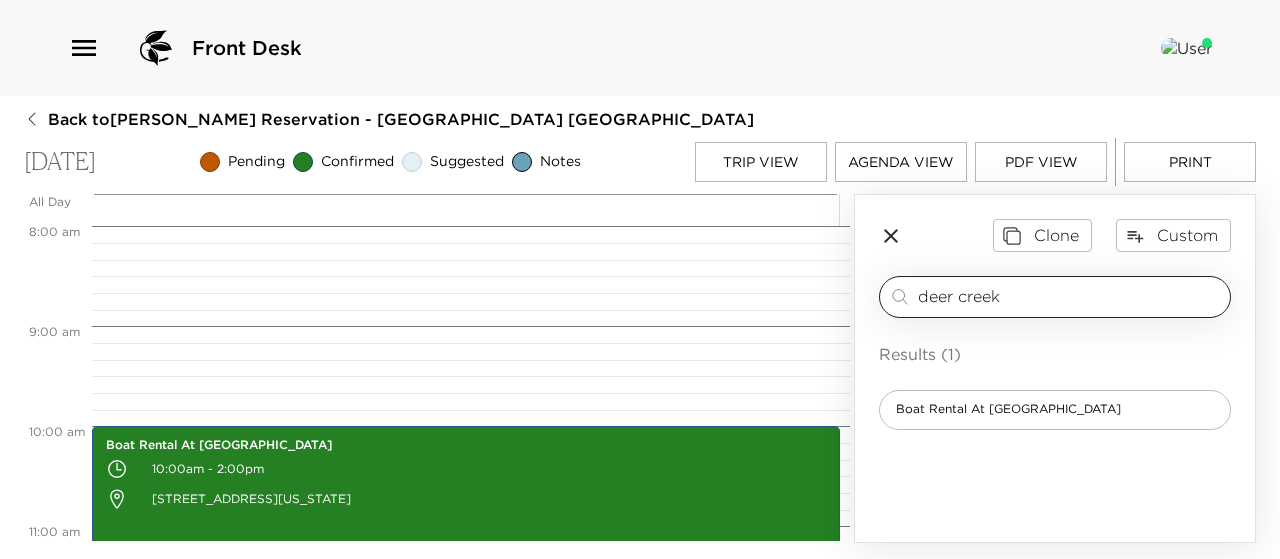 click on "deer creek" at bounding box center [1070, 296] 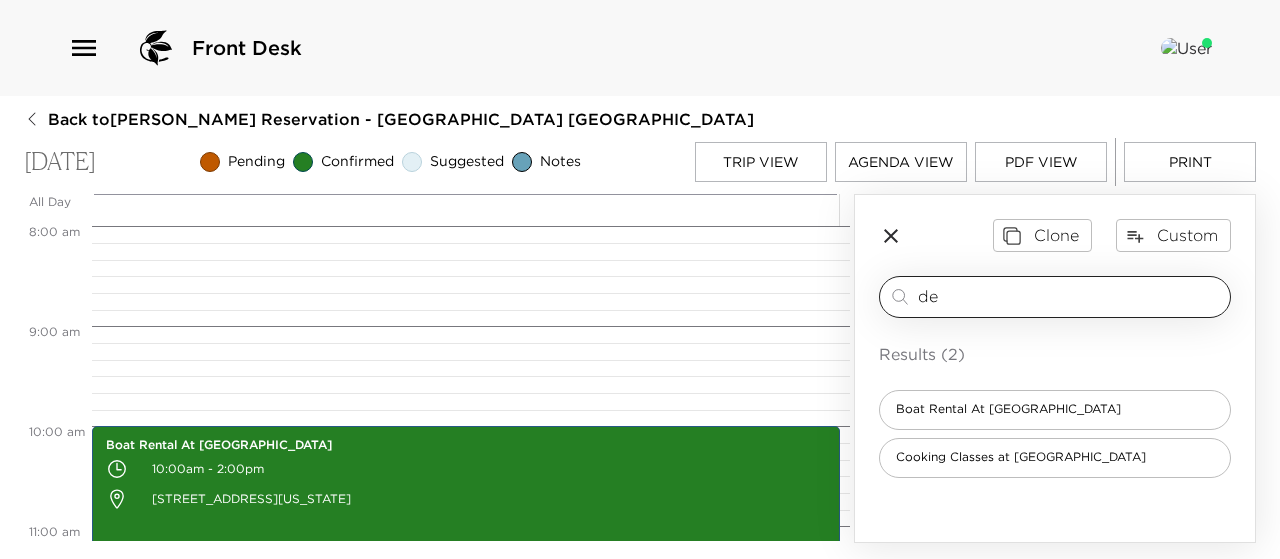 type on "d" 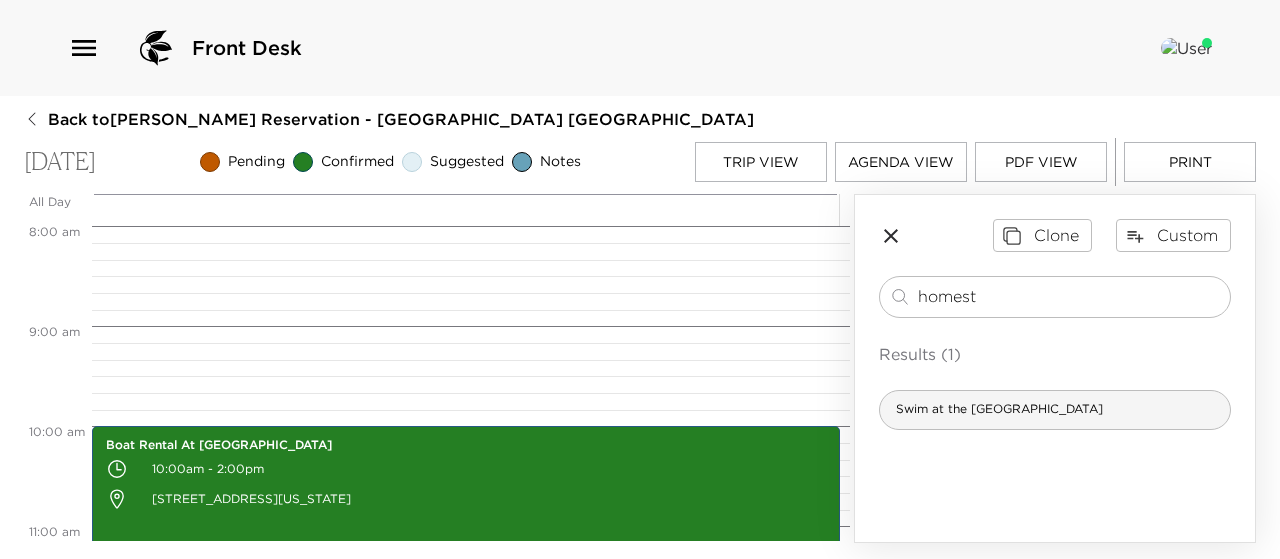 type on "homest" 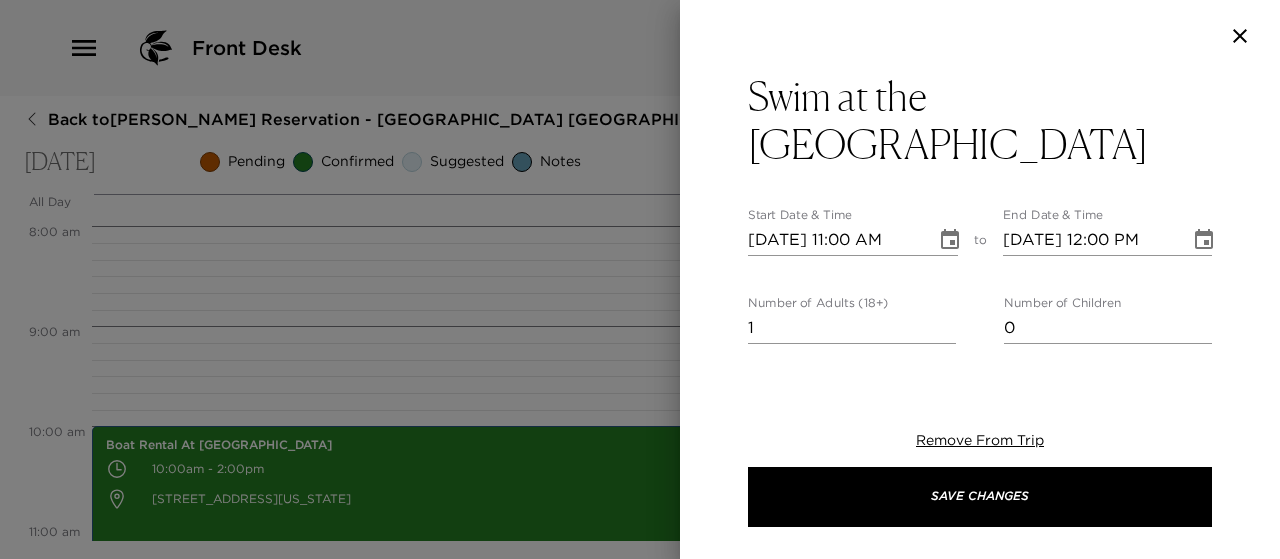 type on "Nestled in [GEOGRAPHIC_DATA] lies one of [US_STATE]’s best kept secrets. The crater at the [GEOGRAPHIC_DATA] in [GEOGRAPHIC_DATA], [US_STATE] is a geothermal hot spring that was created over 10,000 years as melting snow went deep into the earth and percolated upward from being heated by the earth’s interior. As the warm water rose to the surface, it picked up minerals – eventually creating the beehive-shaped limestone deposit now called The [GEOGRAPHIC_DATA].
The natural phenomenon attracts visitors from all over the world and truly is a once-in-a-lifetime experience. Mineral rich water maintains a temperature of 90-96 degrees Fahrenheit year-round and you can relax in the water while the opening at the top of the dome lets in the crisp mountain air and sunlight. But don’t worry, you don’t have to propel 55 feet down from the opening of the dome. A tunnel was created in the side of The Crater for easy access." 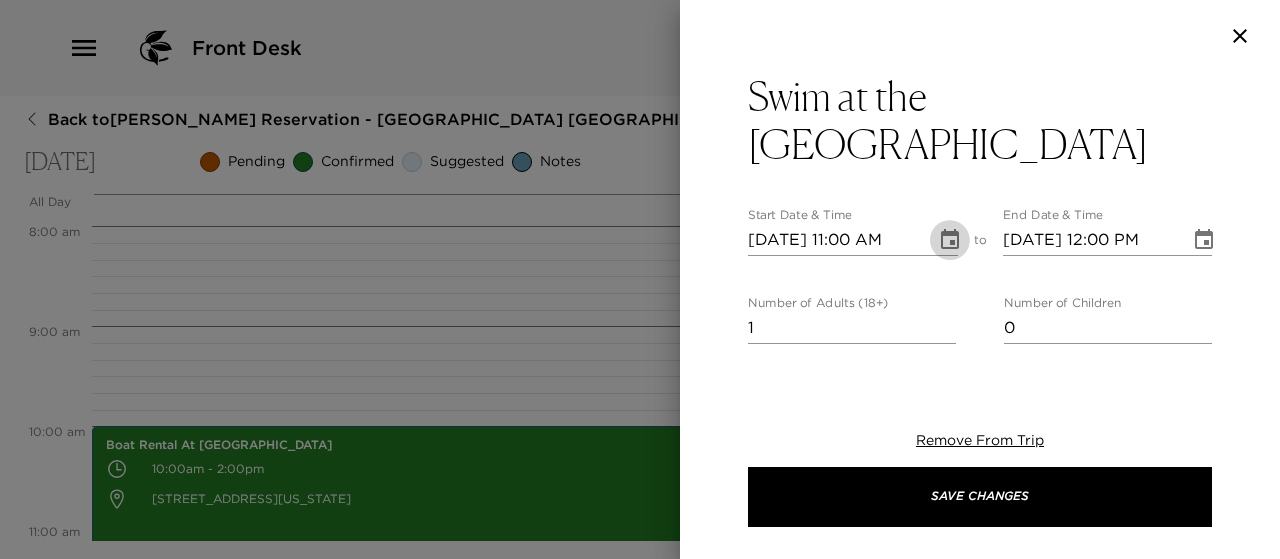 click 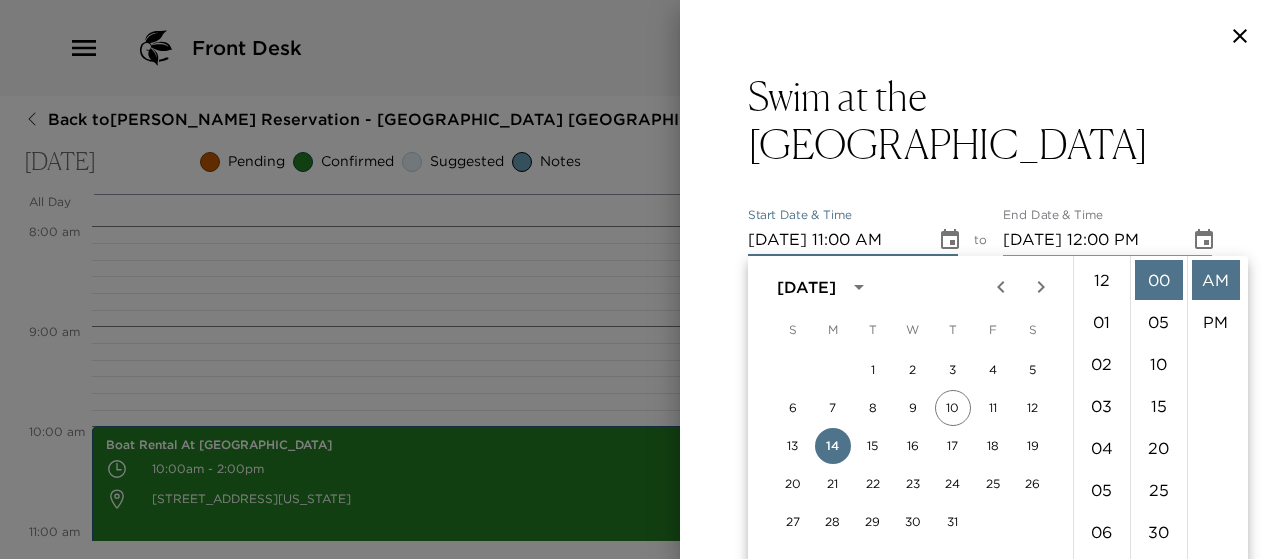 scroll, scrollTop: 462, scrollLeft: 0, axis: vertical 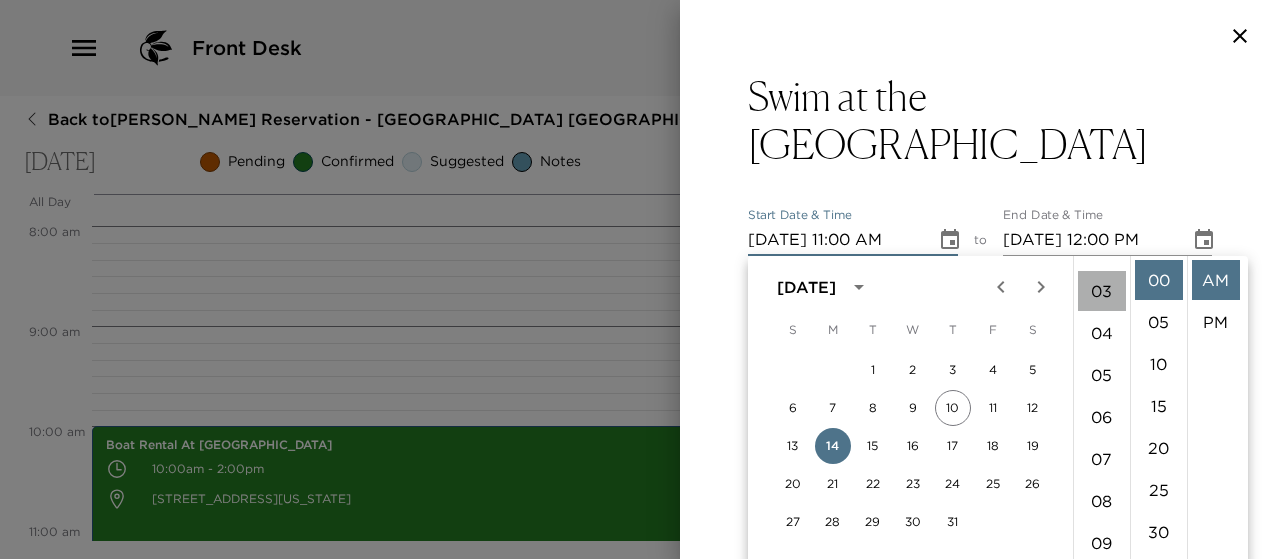 click on "03" at bounding box center [1102, 291] 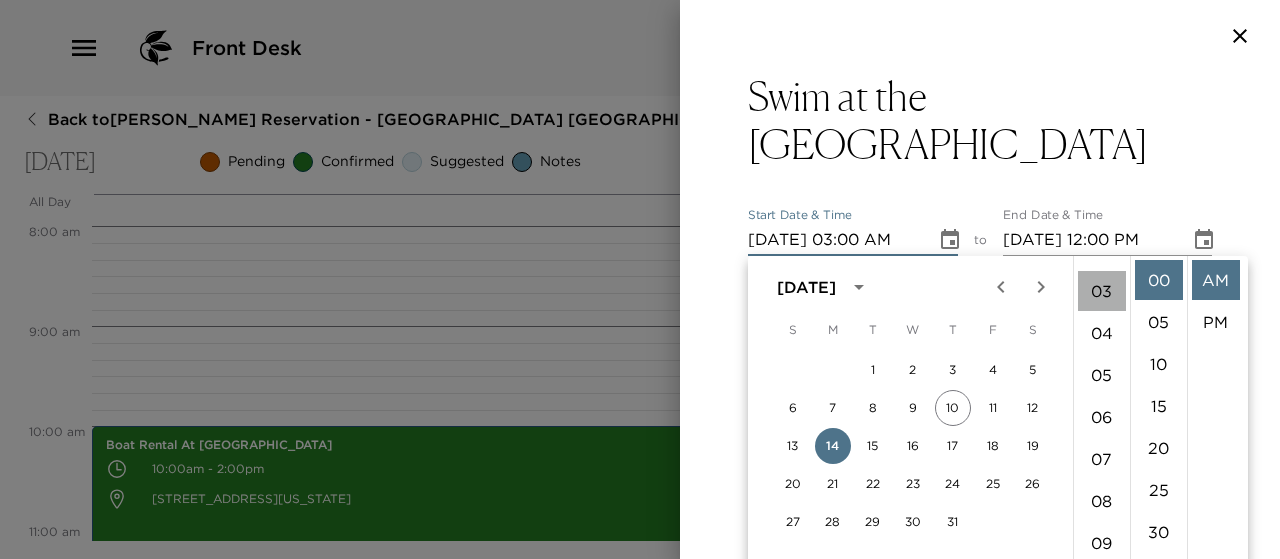 scroll, scrollTop: 126, scrollLeft: 0, axis: vertical 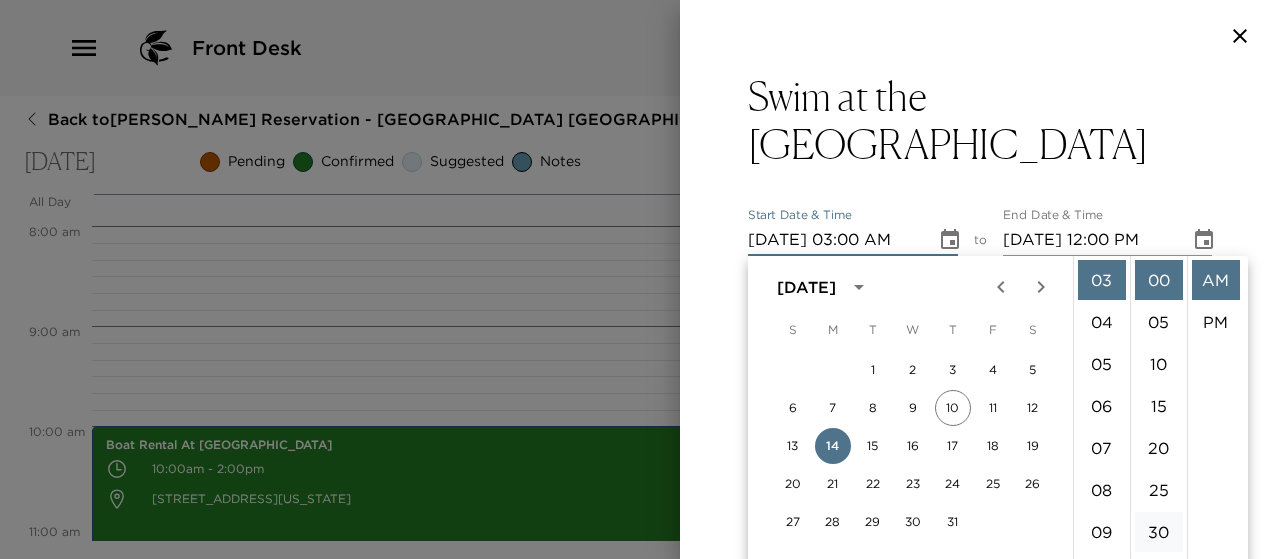 click on "30" at bounding box center [1159, 532] 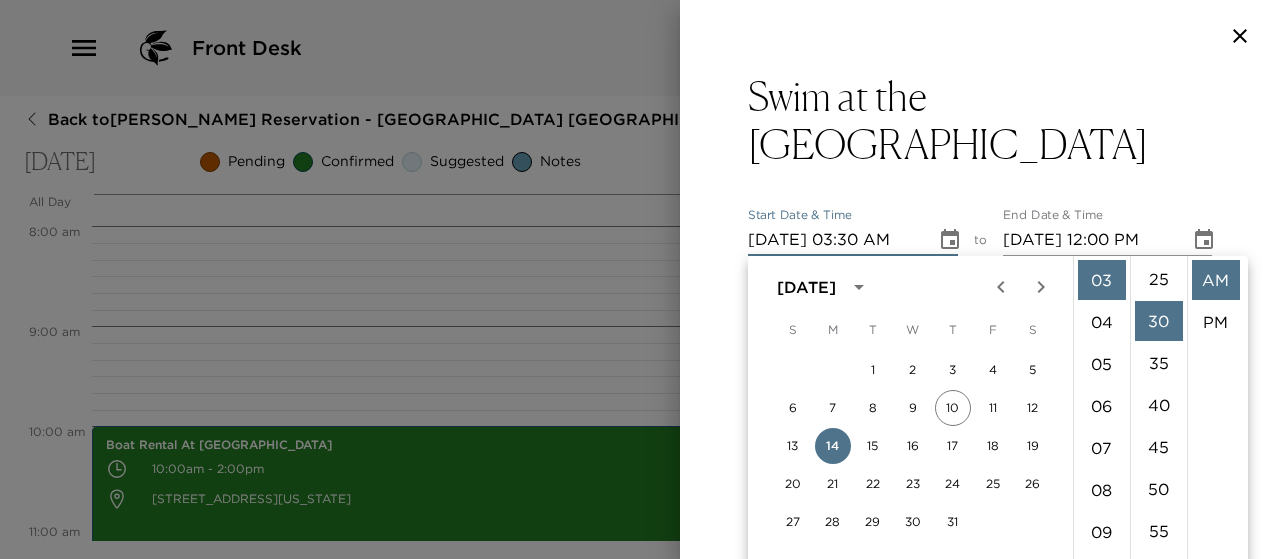 scroll, scrollTop: 252, scrollLeft: 0, axis: vertical 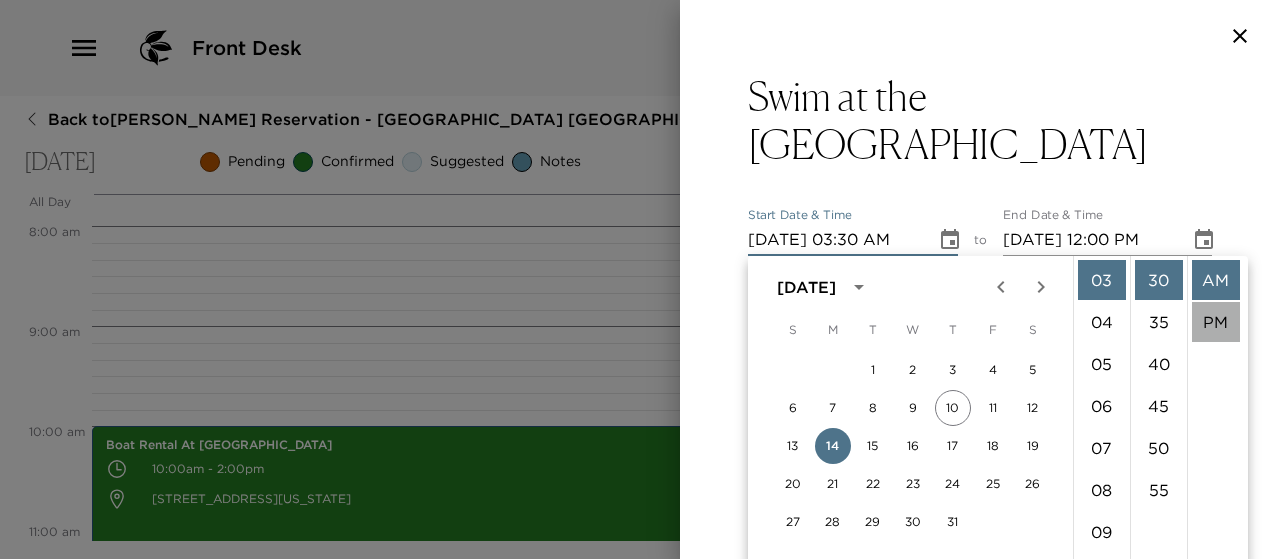 click on "PM" at bounding box center [1216, 322] 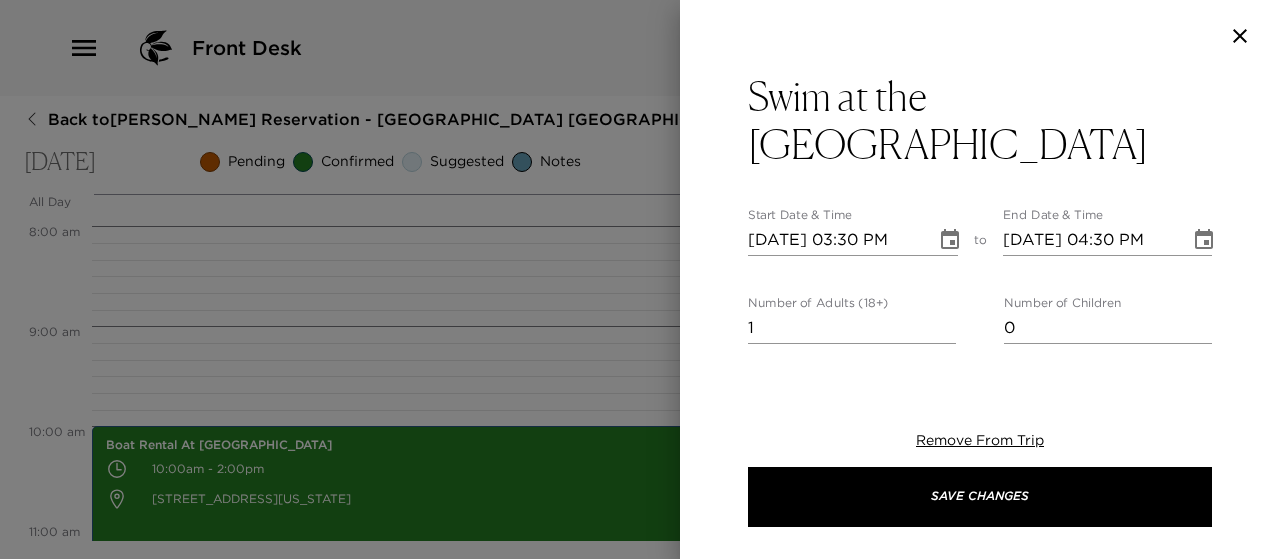 scroll, scrollTop: 42, scrollLeft: 0, axis: vertical 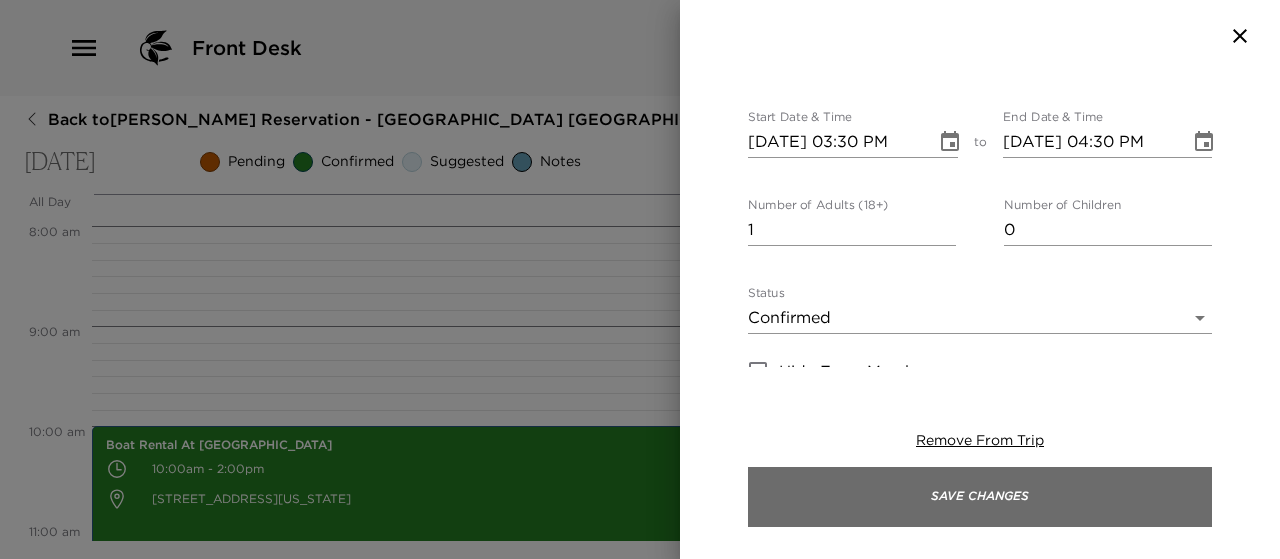 click on "Save Changes" at bounding box center (980, 497) 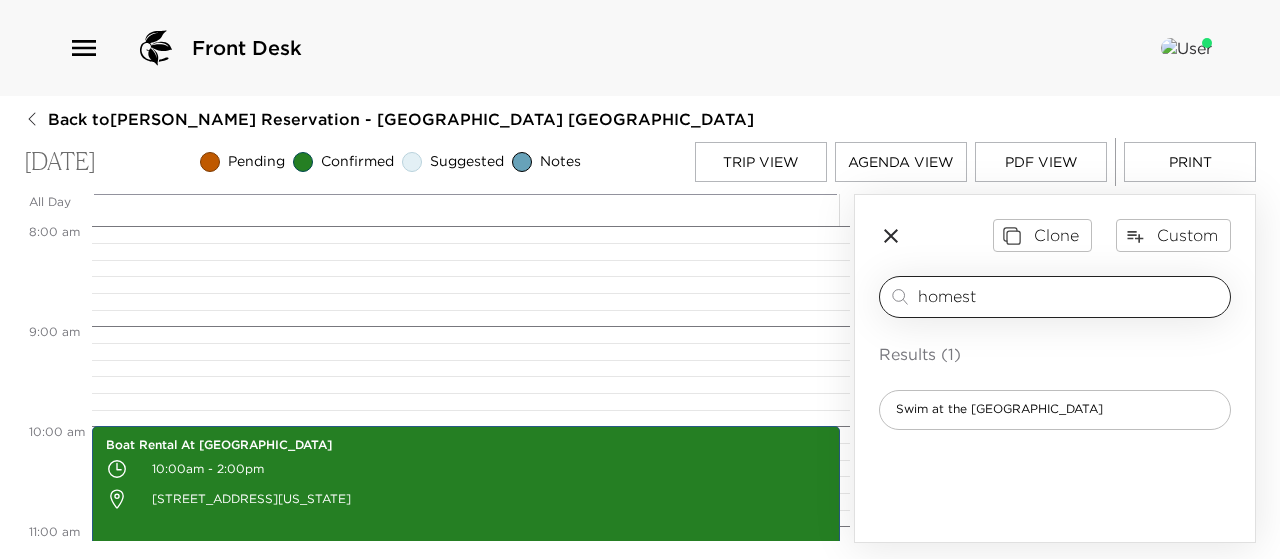 click on "homest" at bounding box center [1070, 296] 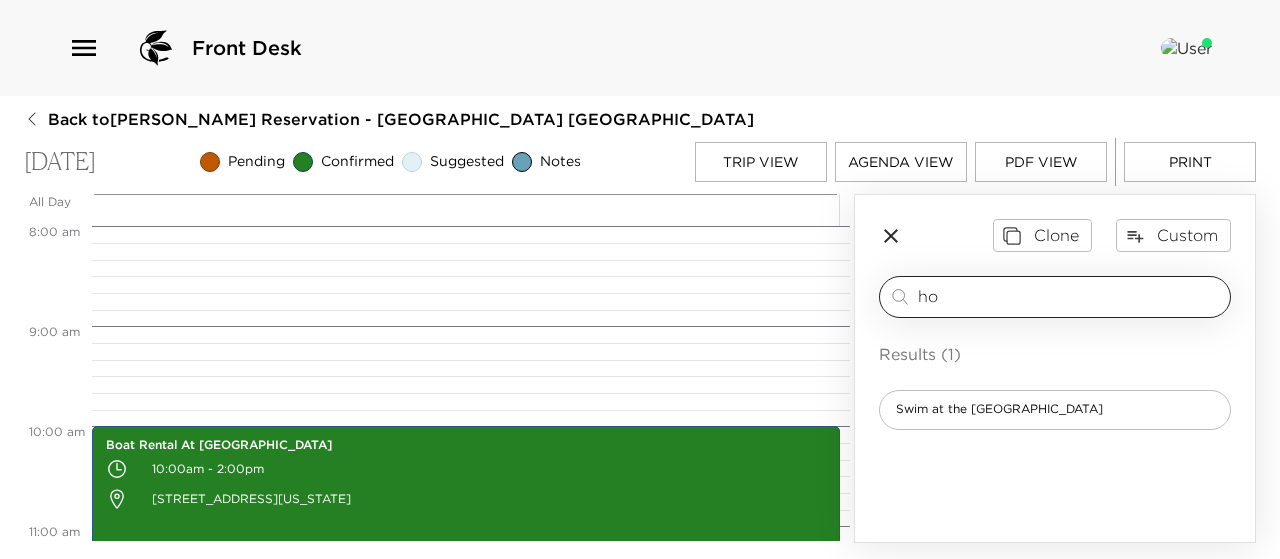 type on "h" 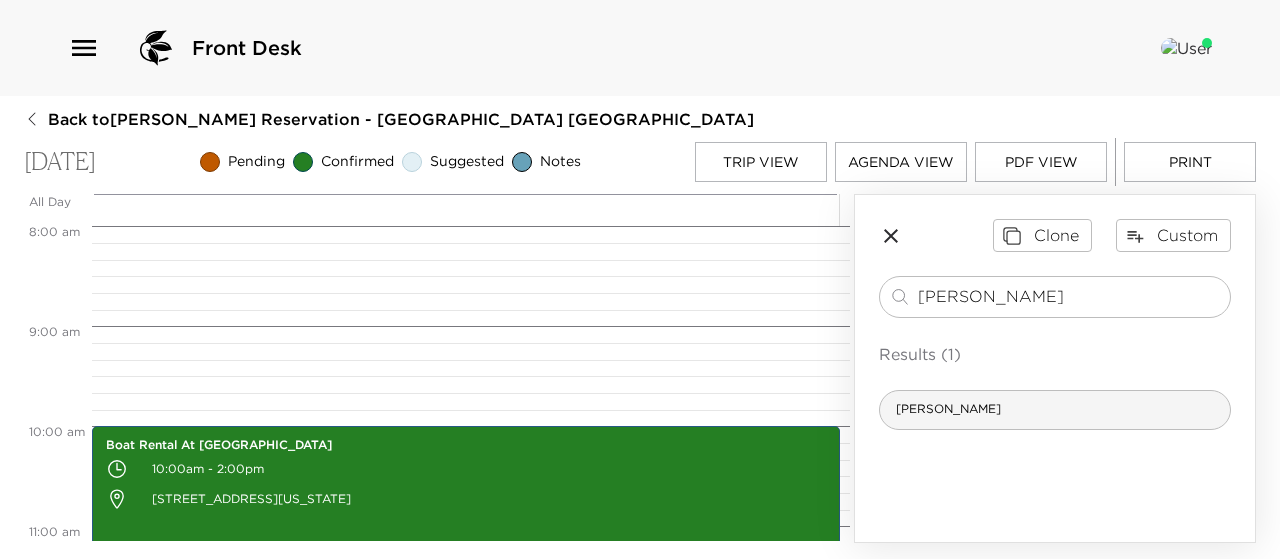 type on "[PERSON_NAME]" 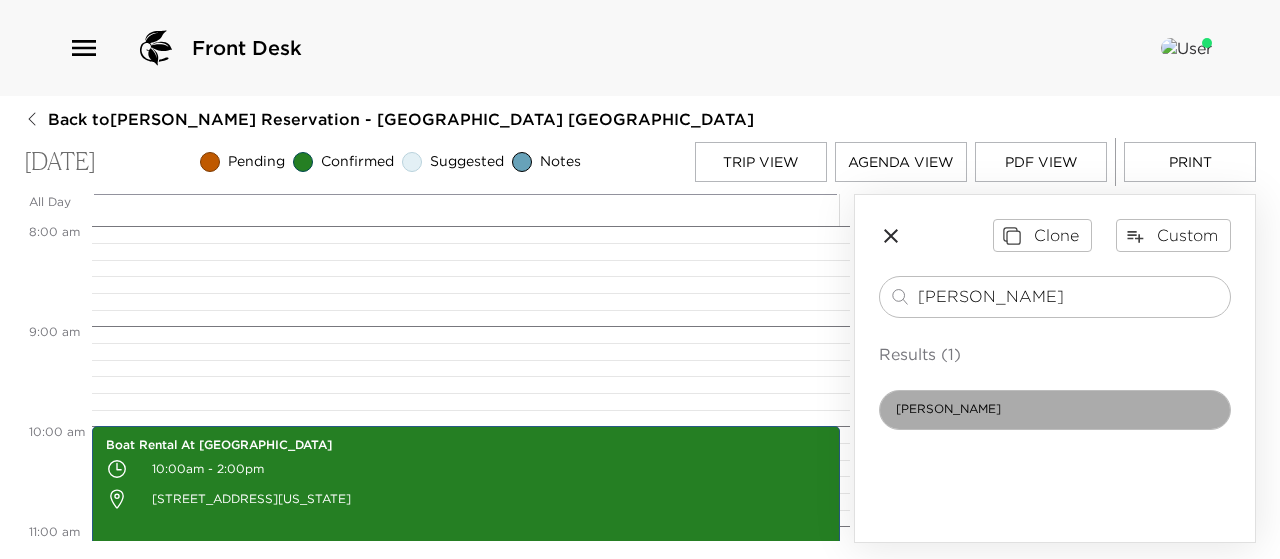 click on "[PERSON_NAME]" at bounding box center [948, 409] 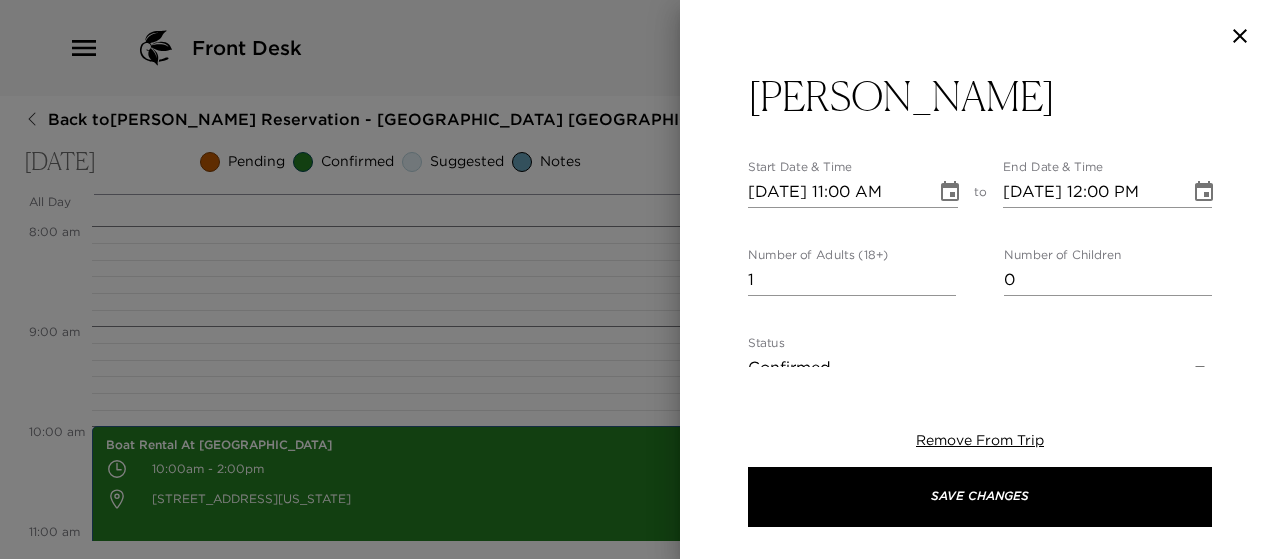 type on "[PERSON_NAME] offers the freshest seasonal fish flown in from both the East and [GEOGRAPHIC_DATA]. [PERSON_NAME]’s menu consists of traditional Japanese sushi, sashimi, [PERSON_NAME] and noodle dishes." 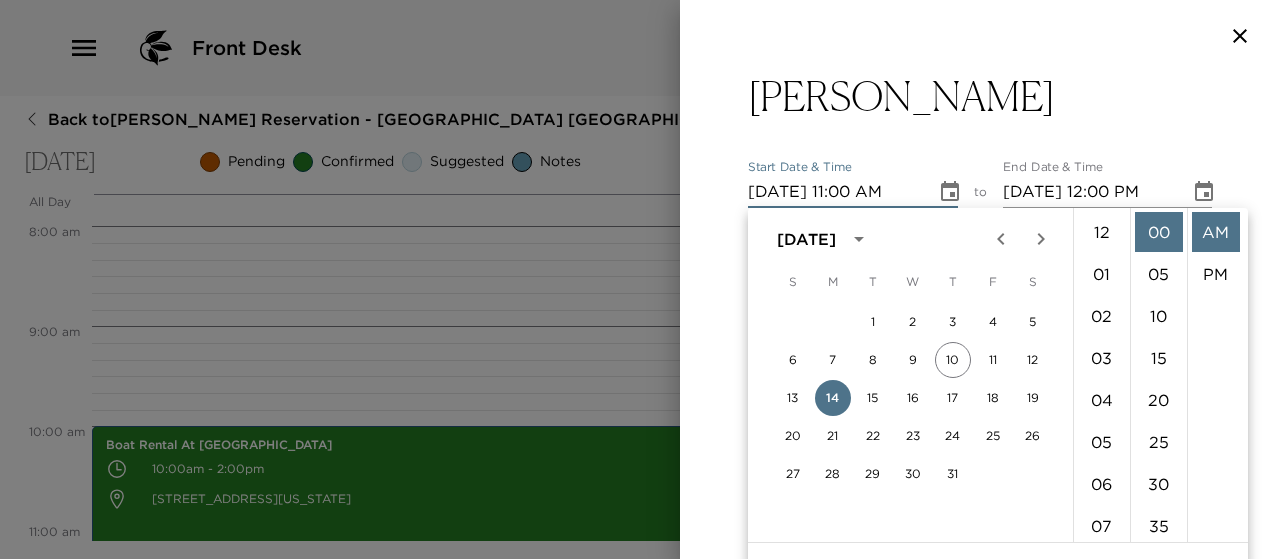 scroll, scrollTop: 462, scrollLeft: 0, axis: vertical 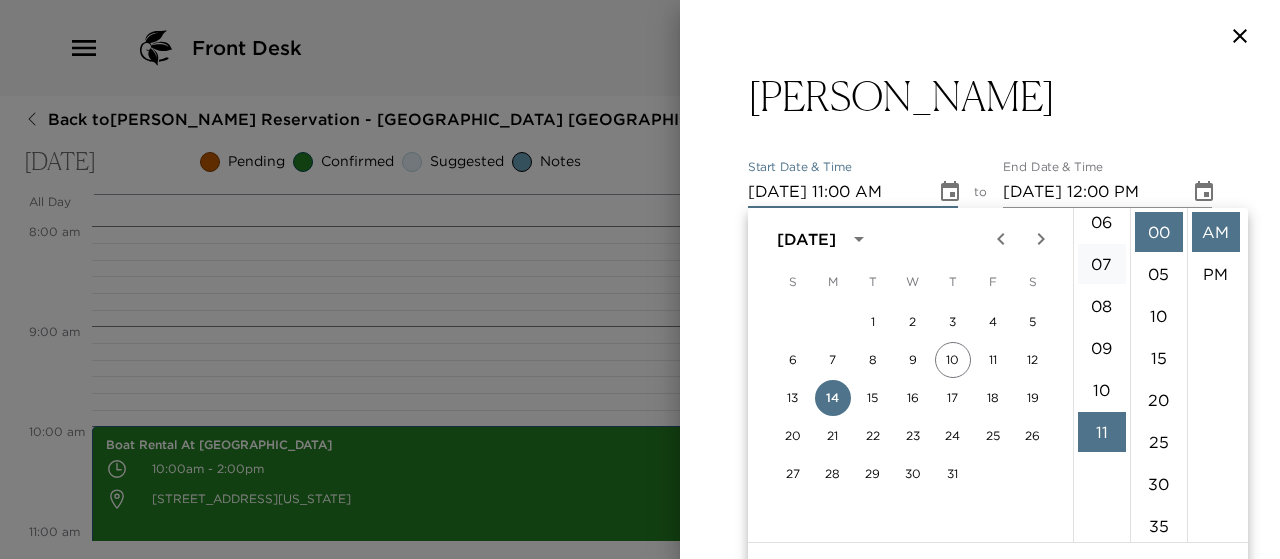 click on "07" at bounding box center (1102, 264) 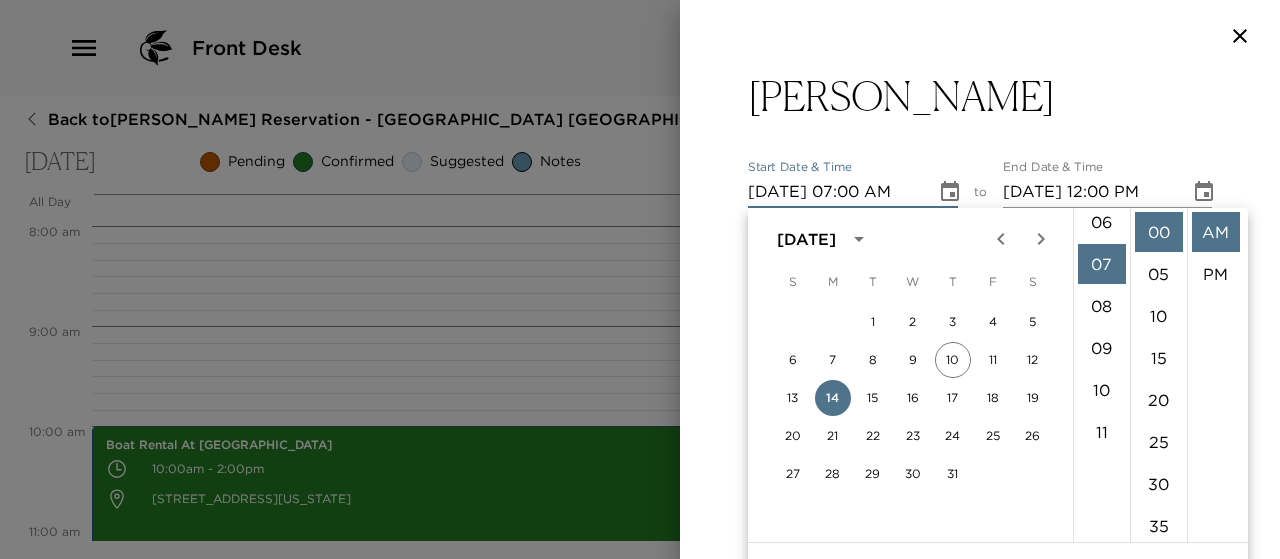 scroll, scrollTop: 294, scrollLeft: 0, axis: vertical 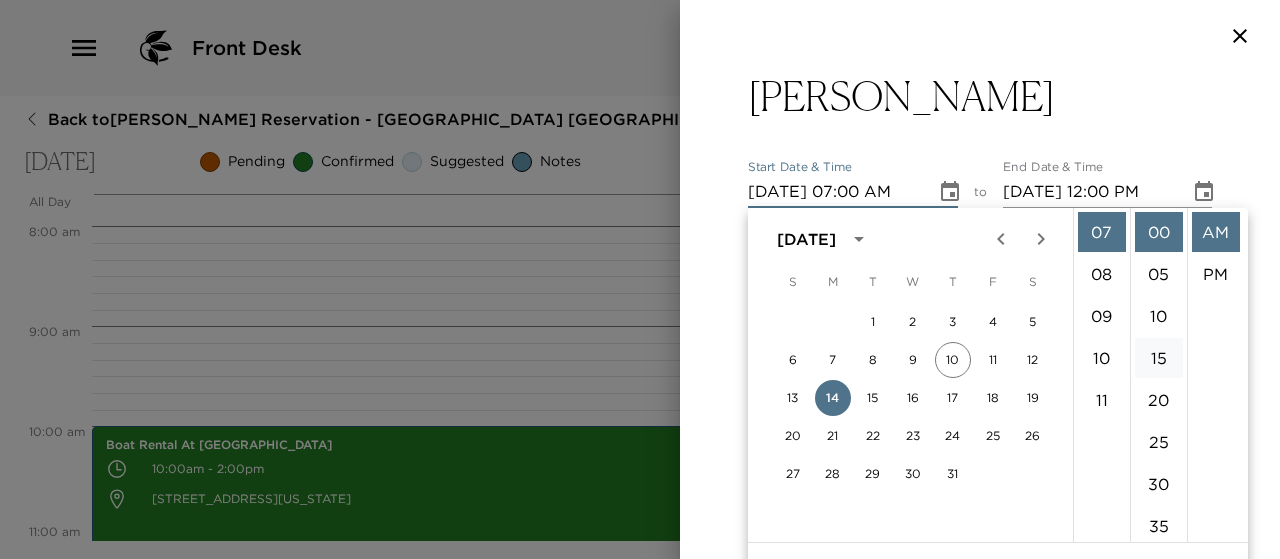 click on "15" at bounding box center (1159, 358) 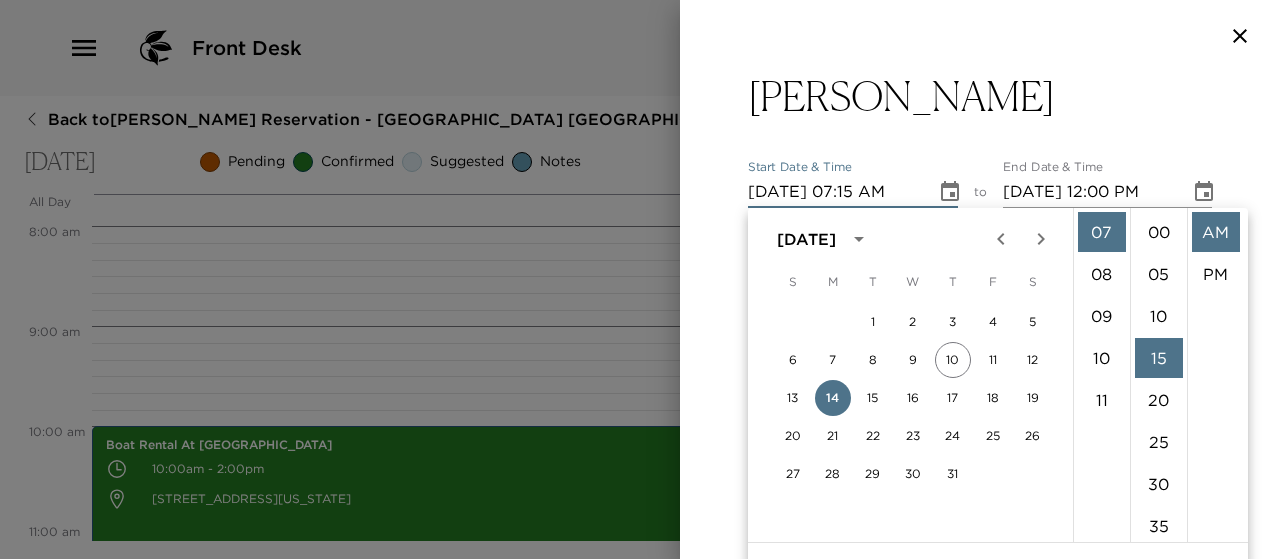 scroll, scrollTop: 126, scrollLeft: 0, axis: vertical 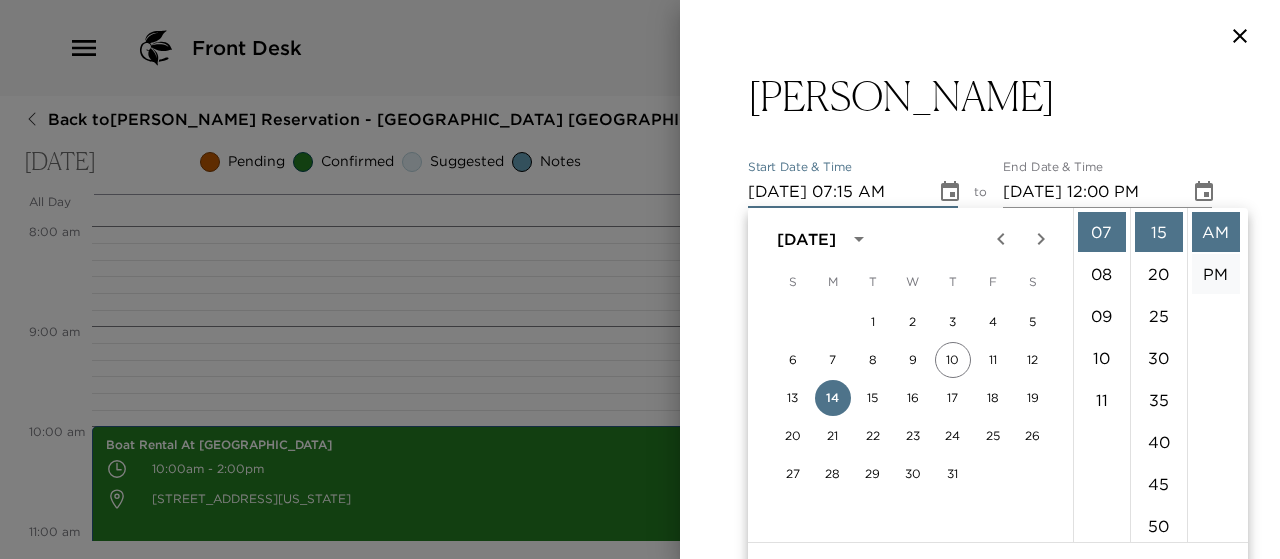click on "PM" at bounding box center (1216, 274) 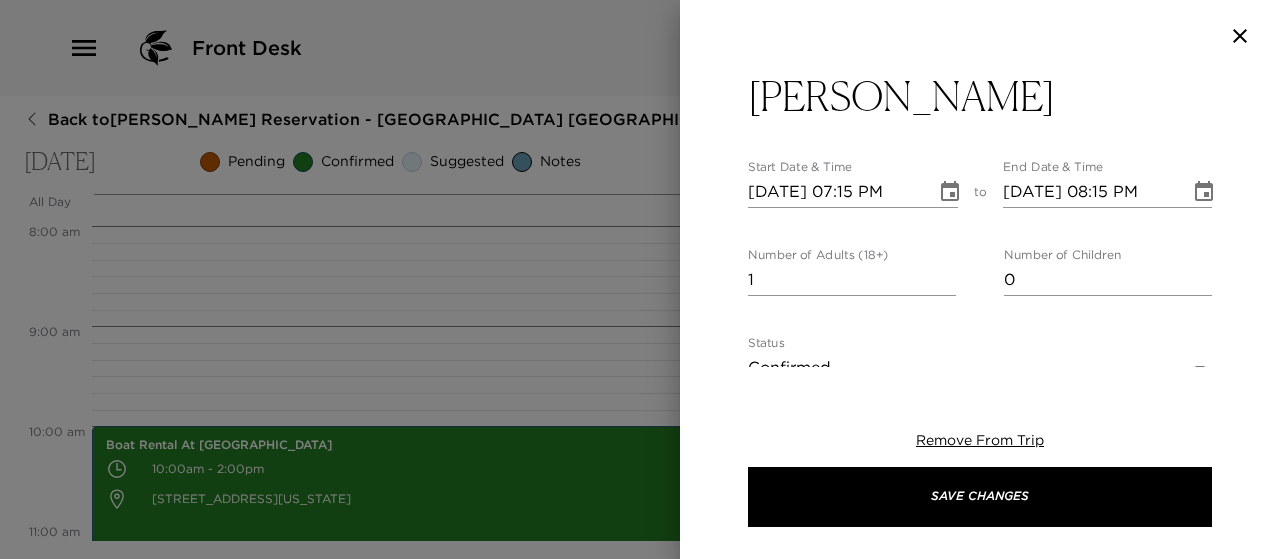 scroll, scrollTop: 42, scrollLeft: 0, axis: vertical 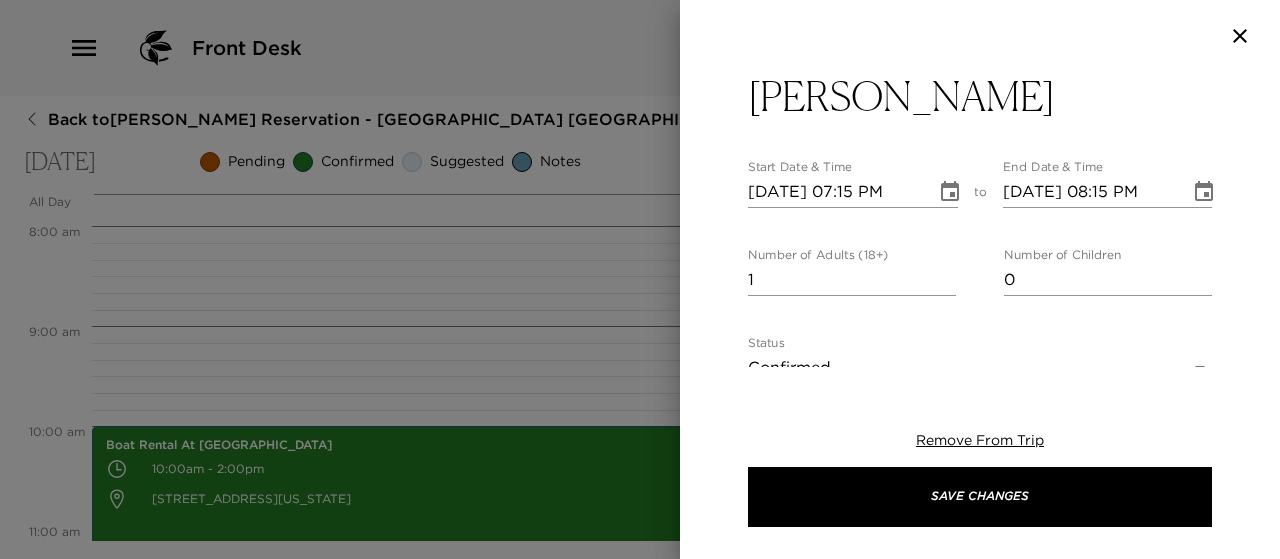 click on "1" at bounding box center [852, 280] 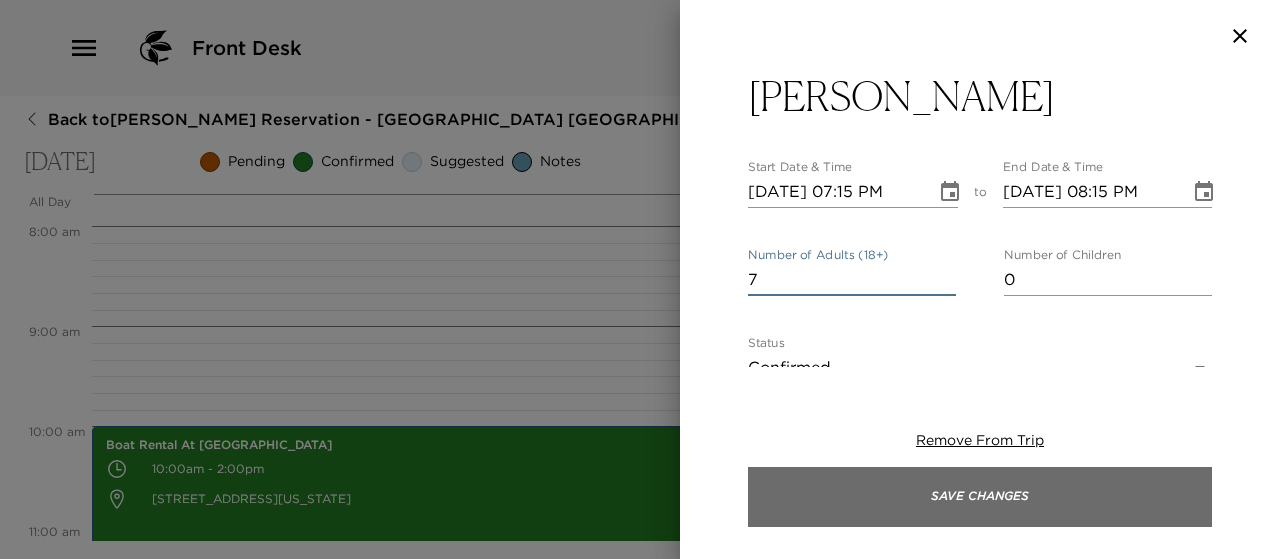type on "7" 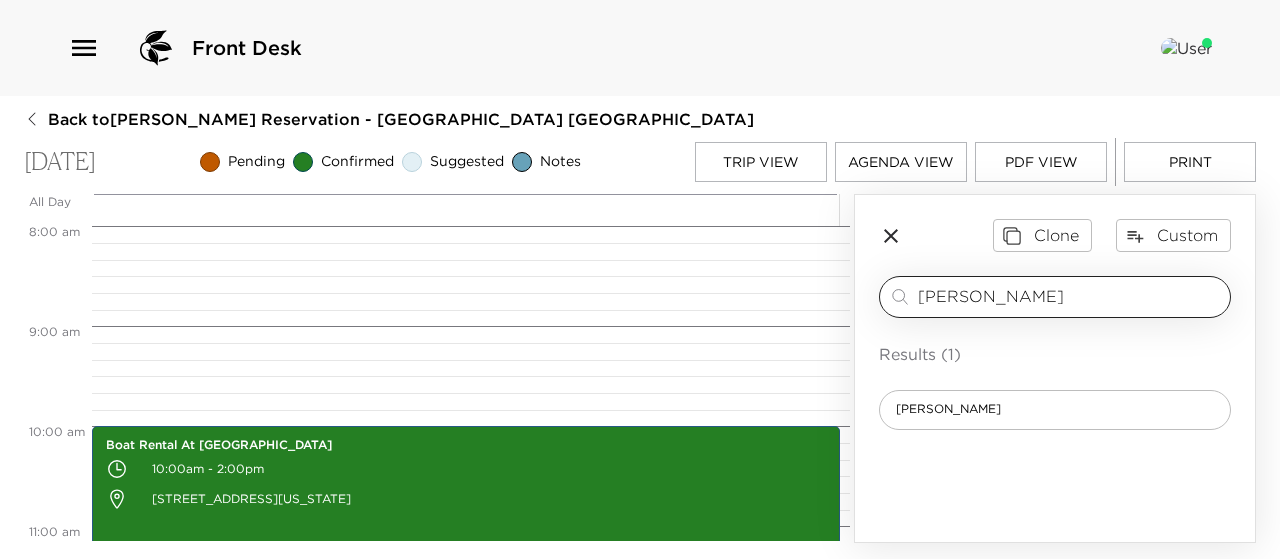click on "[PERSON_NAME]" at bounding box center (1070, 296) 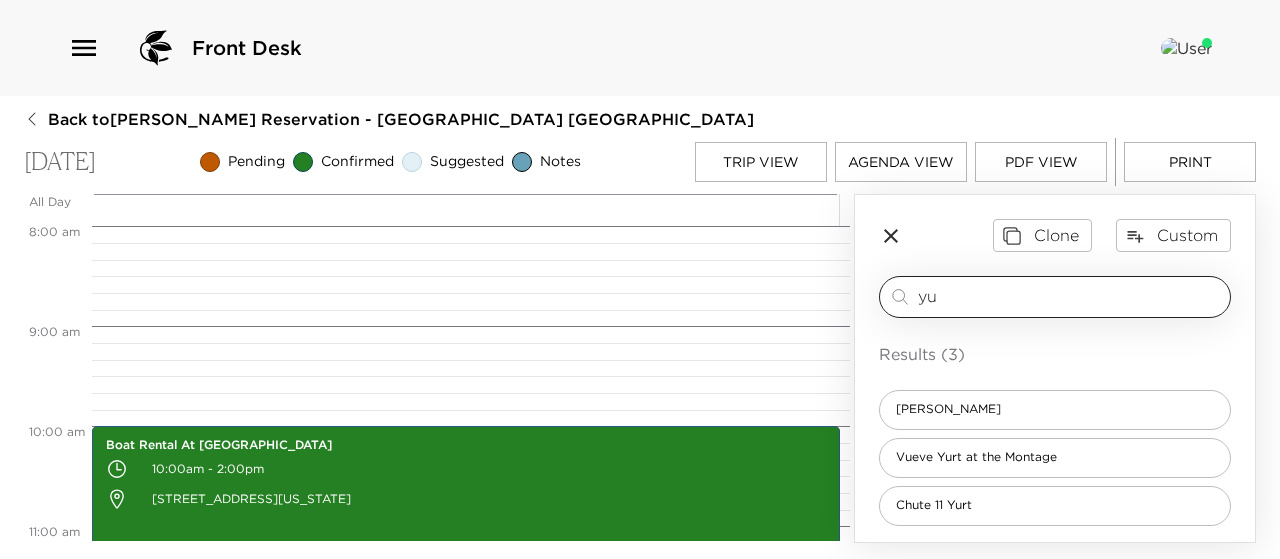 type on "y" 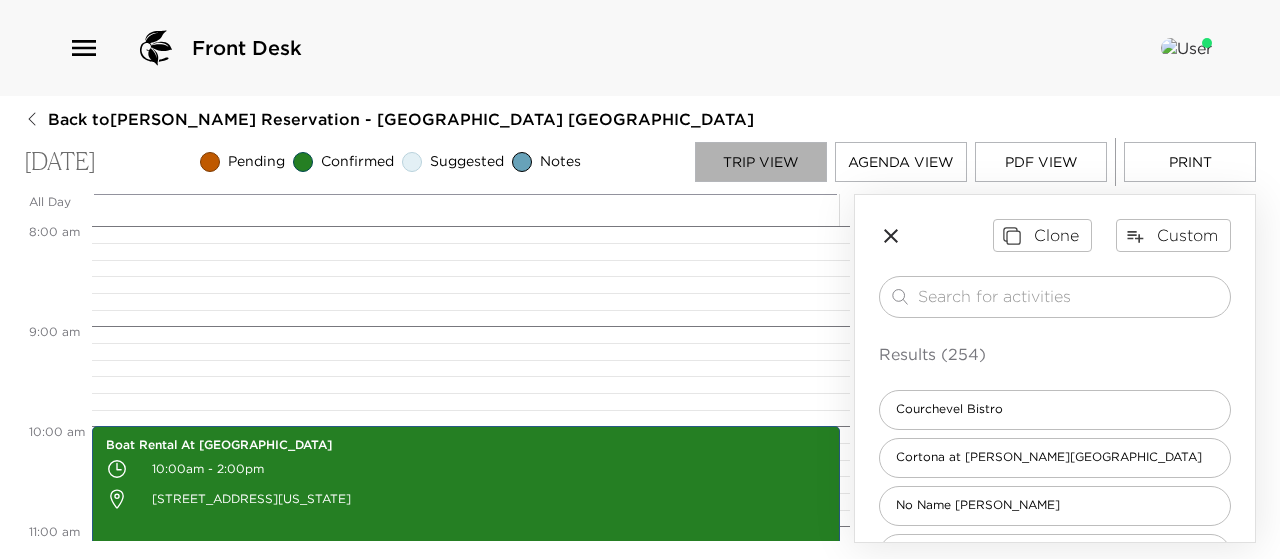click on "Trip View" at bounding box center (761, 162) 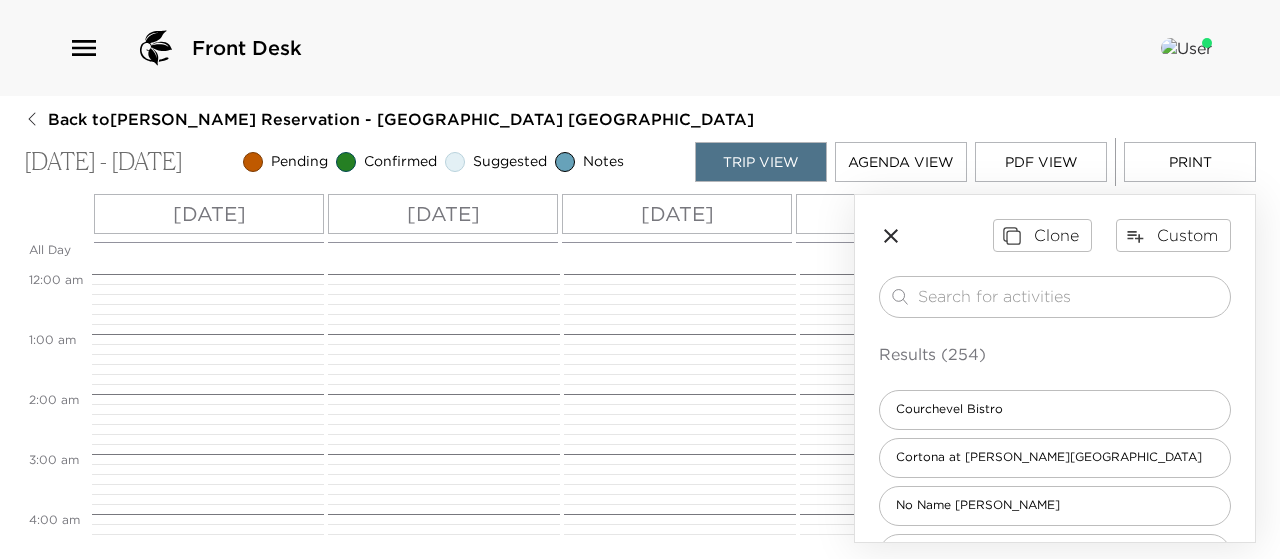scroll, scrollTop: 600, scrollLeft: 0, axis: vertical 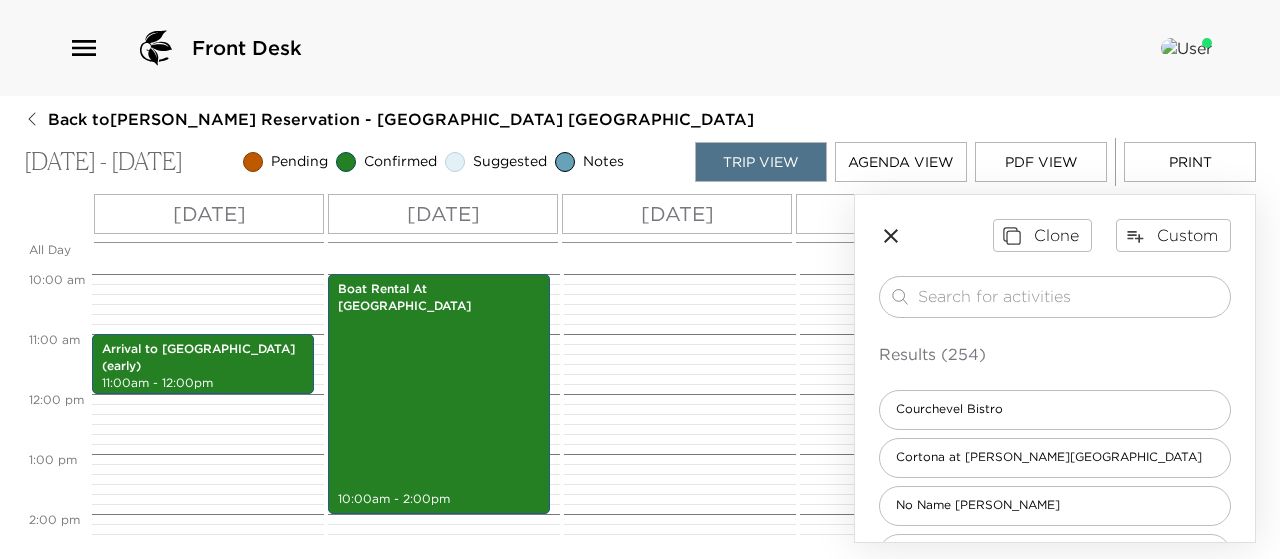 click on "[DATE]" at bounding box center [677, 214] 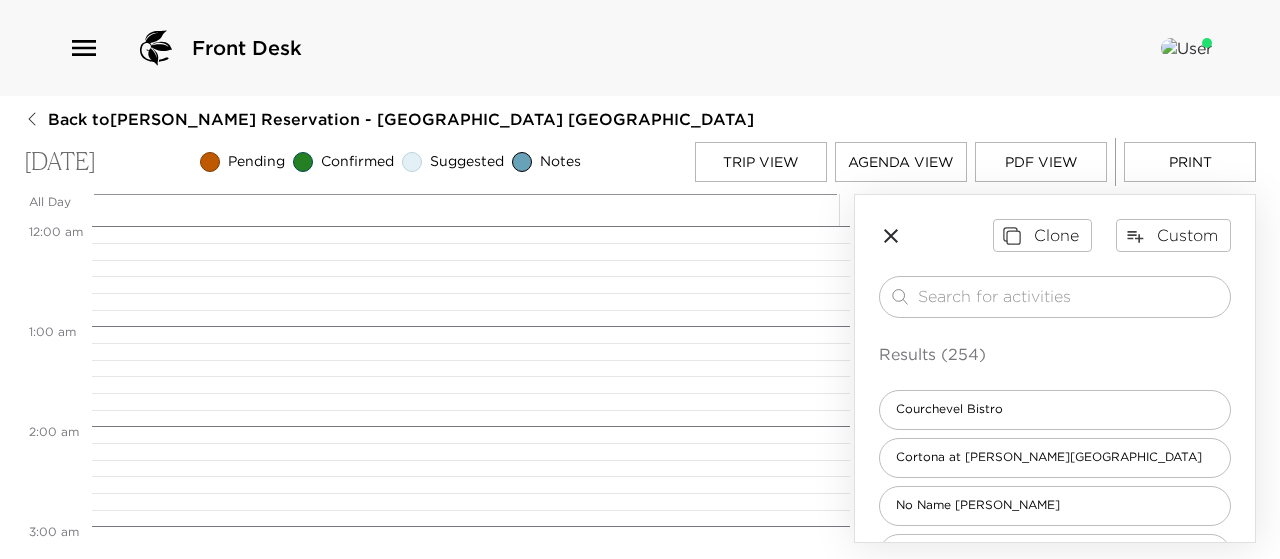 scroll, scrollTop: 800, scrollLeft: 0, axis: vertical 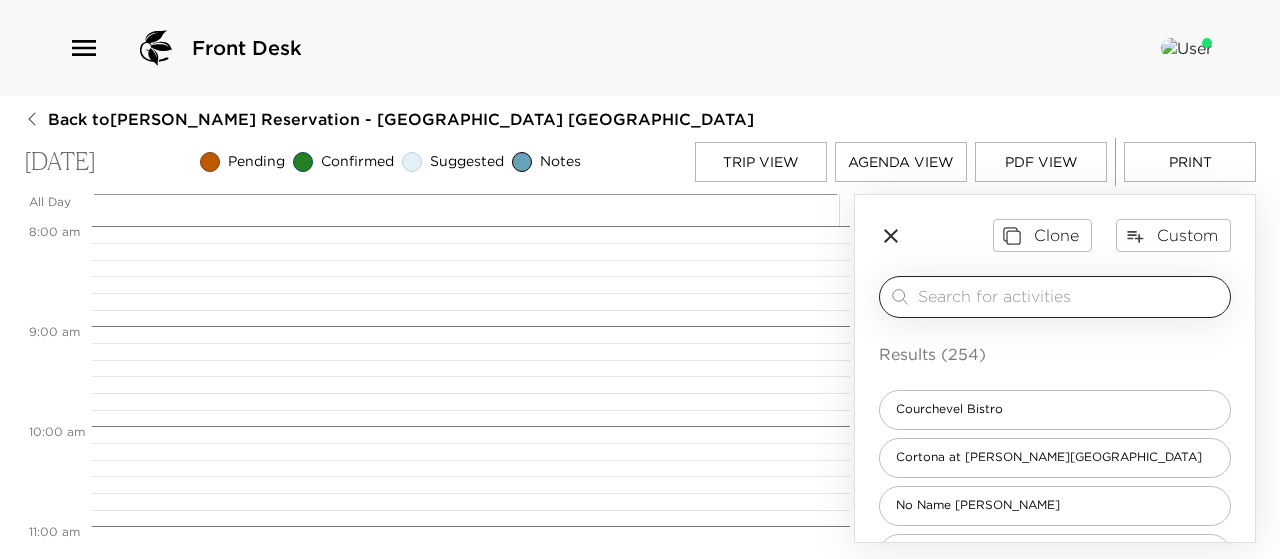 click at bounding box center (1070, 296) 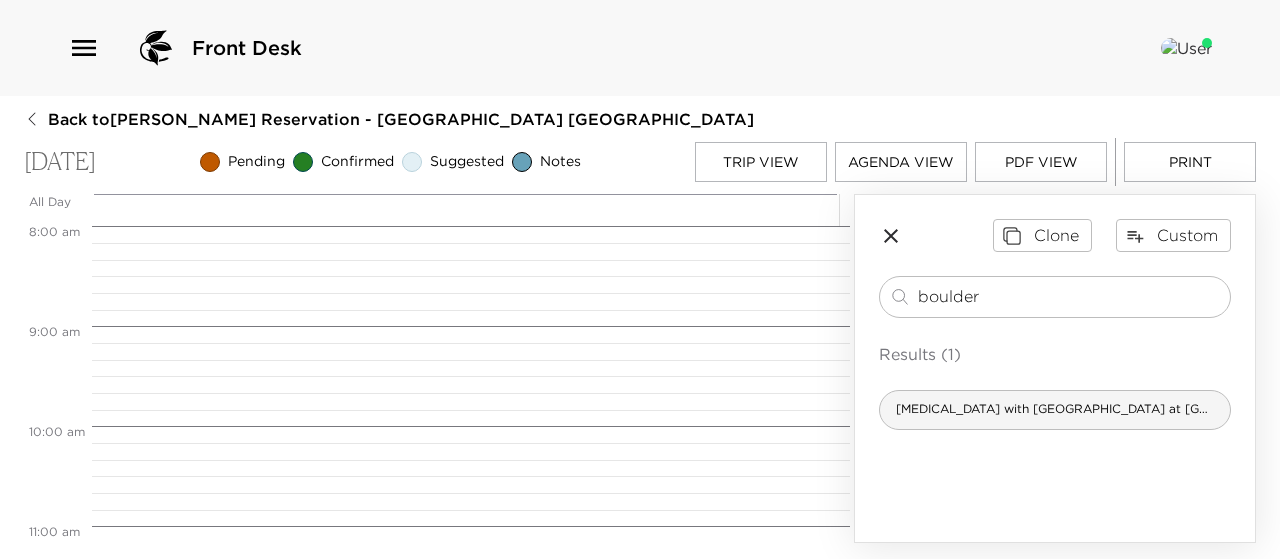 type on "boulder" 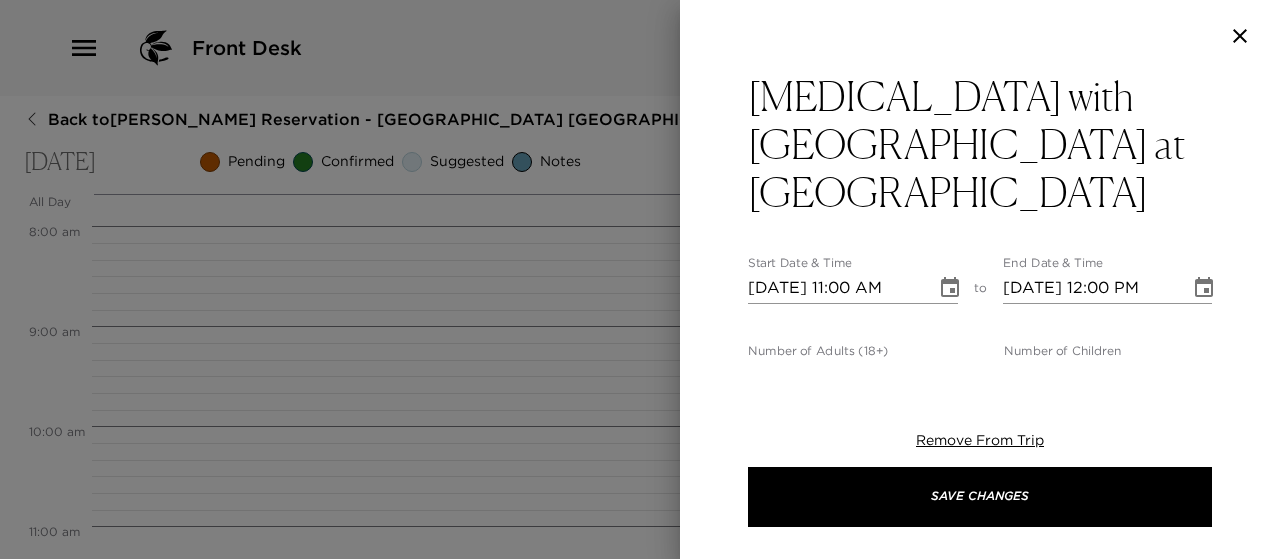 type on "Your reservation is confirmed.
Enjoy guided horseback rides on beautiful trails with spectacular views. [GEOGRAPHIC_DATA] has gentle, sure-footed trail horses suitable for beginners to advanced riders. Horseback rides are available for individuals or large groups. Meals may be included to complement your ride." 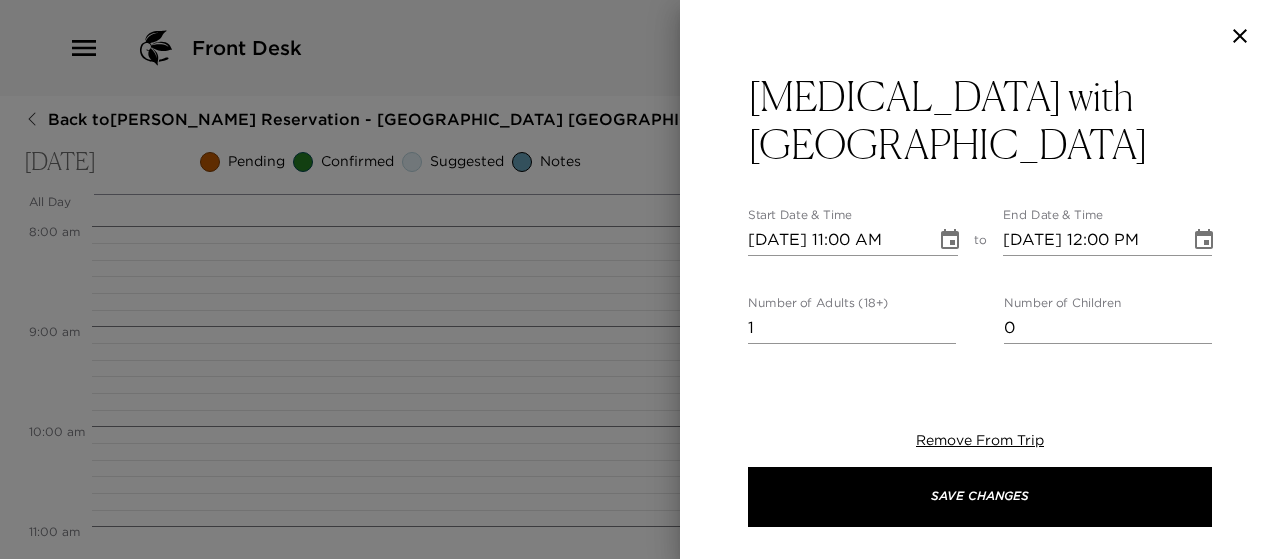 click 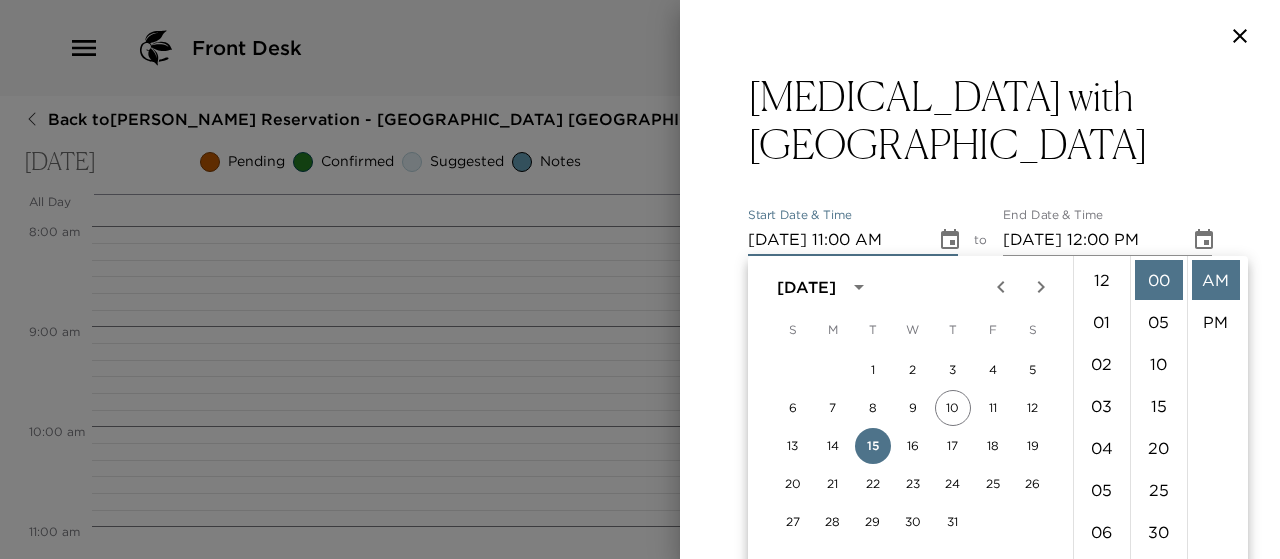 scroll, scrollTop: 462, scrollLeft: 0, axis: vertical 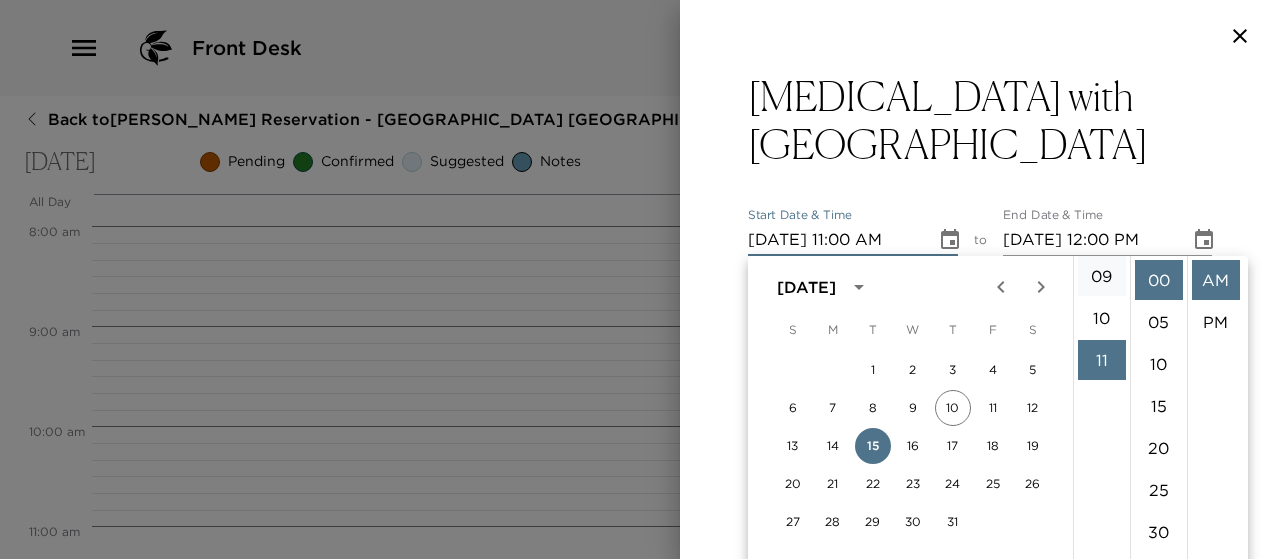 click on "09" at bounding box center [1102, 276] 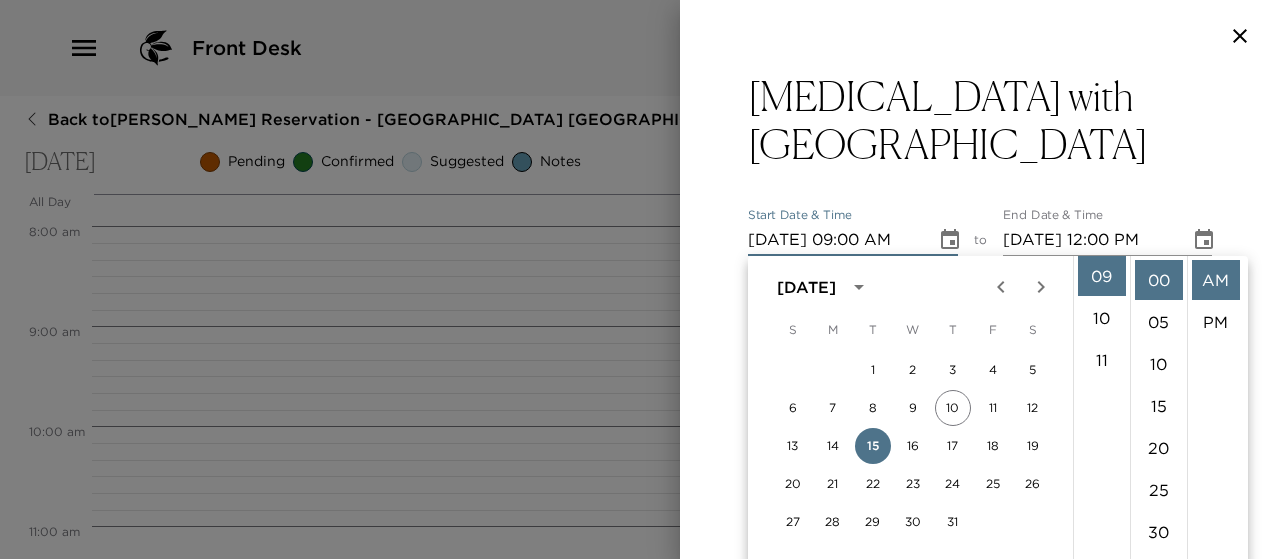 scroll, scrollTop: 378, scrollLeft: 0, axis: vertical 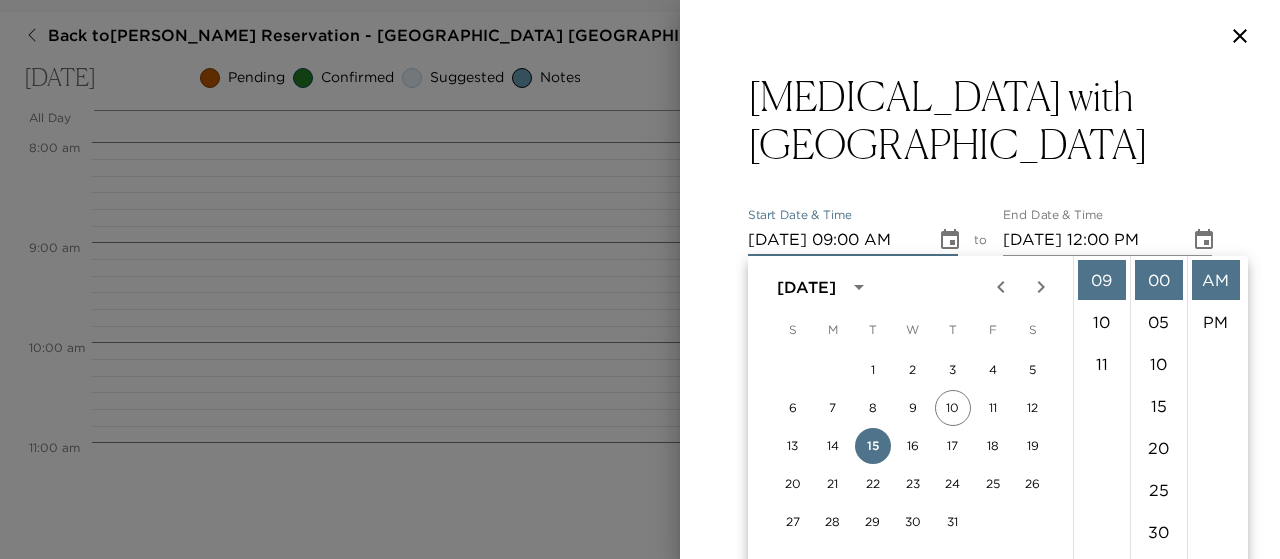 click 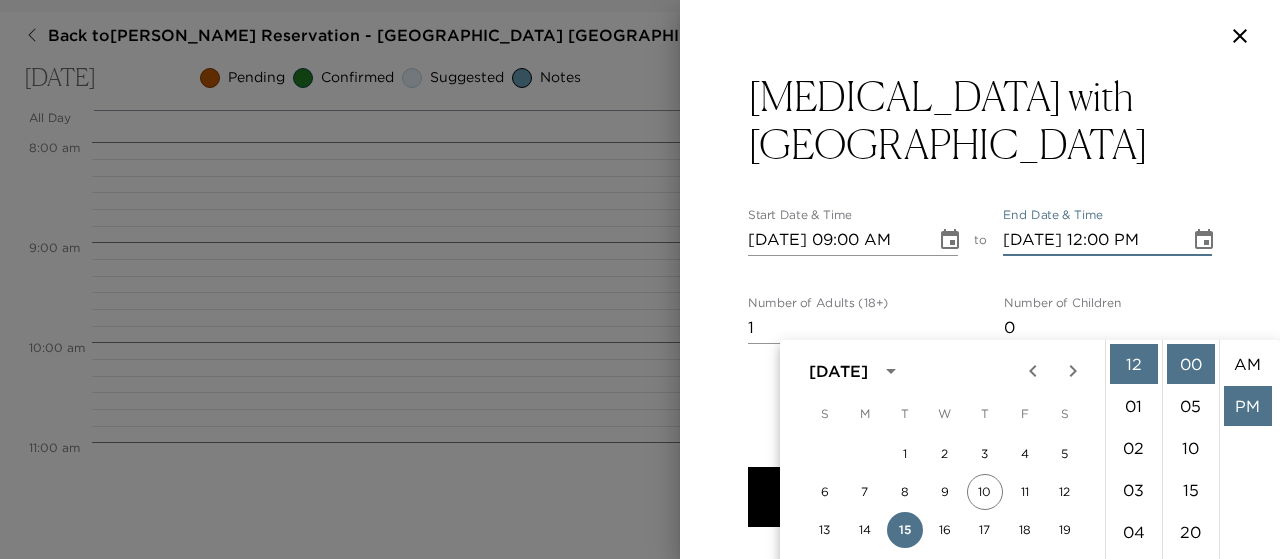 scroll, scrollTop: 168, scrollLeft: 0, axis: vertical 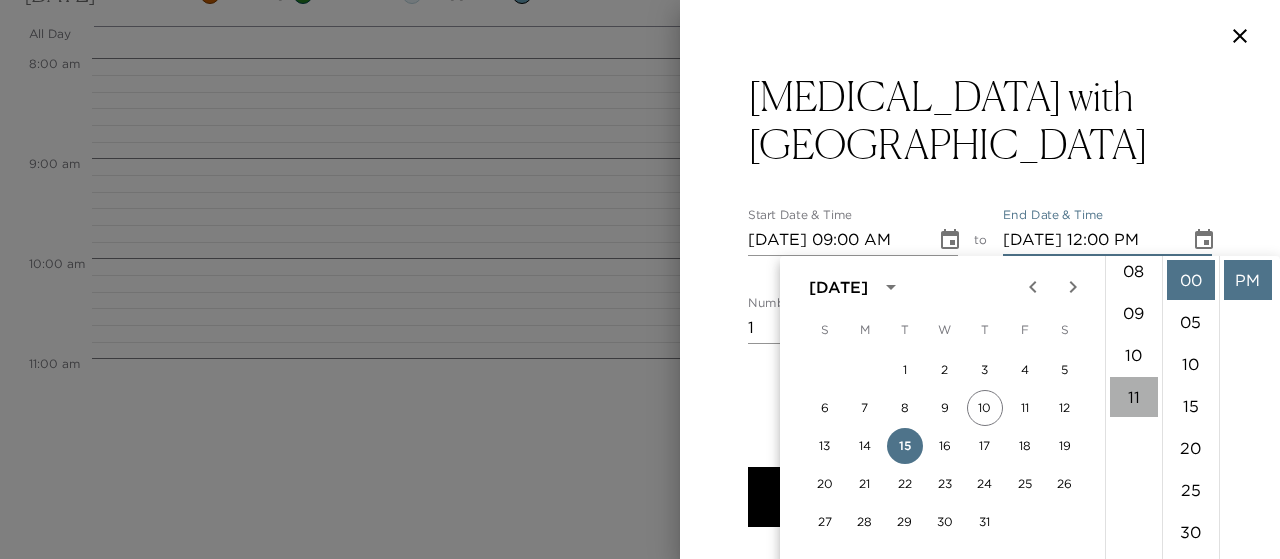 click on "11" at bounding box center [1134, 397] 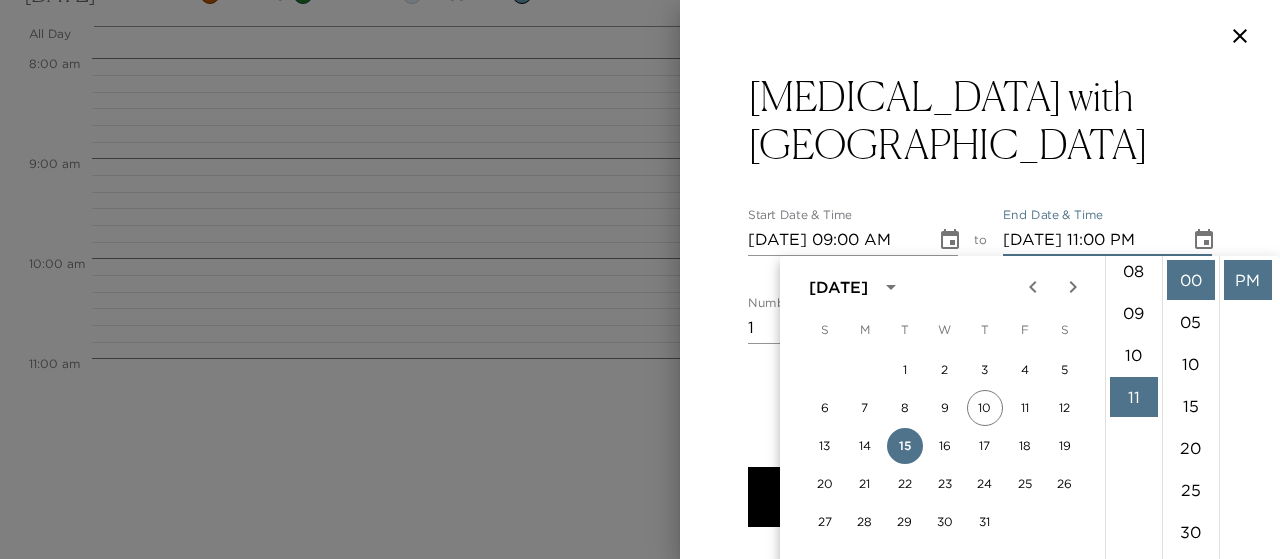 scroll, scrollTop: 462, scrollLeft: 0, axis: vertical 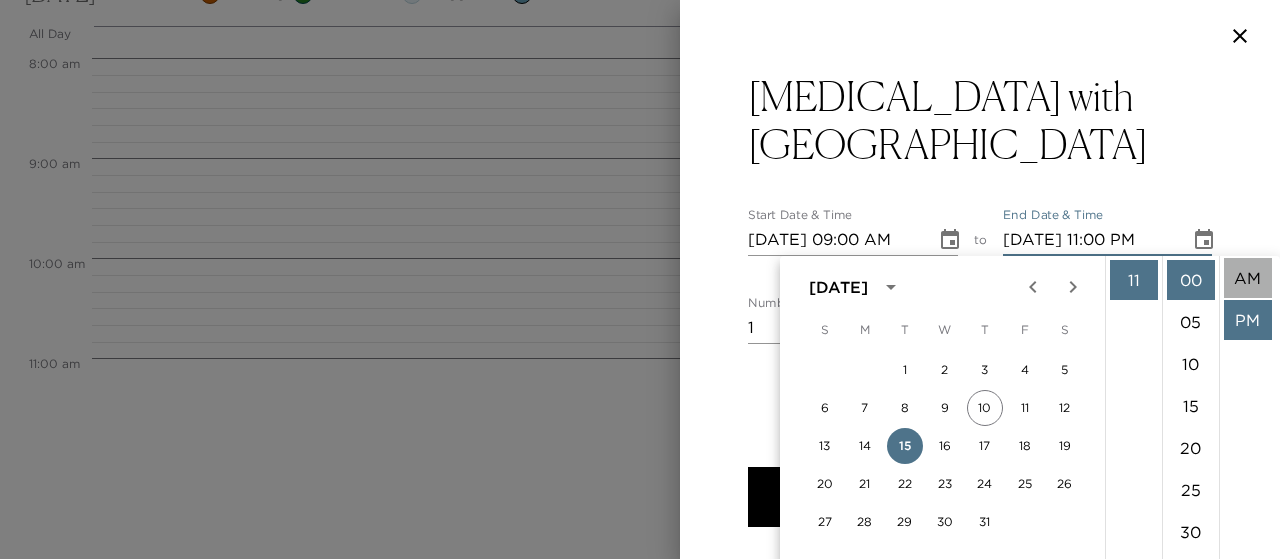 click on "AM" at bounding box center (1248, 278) 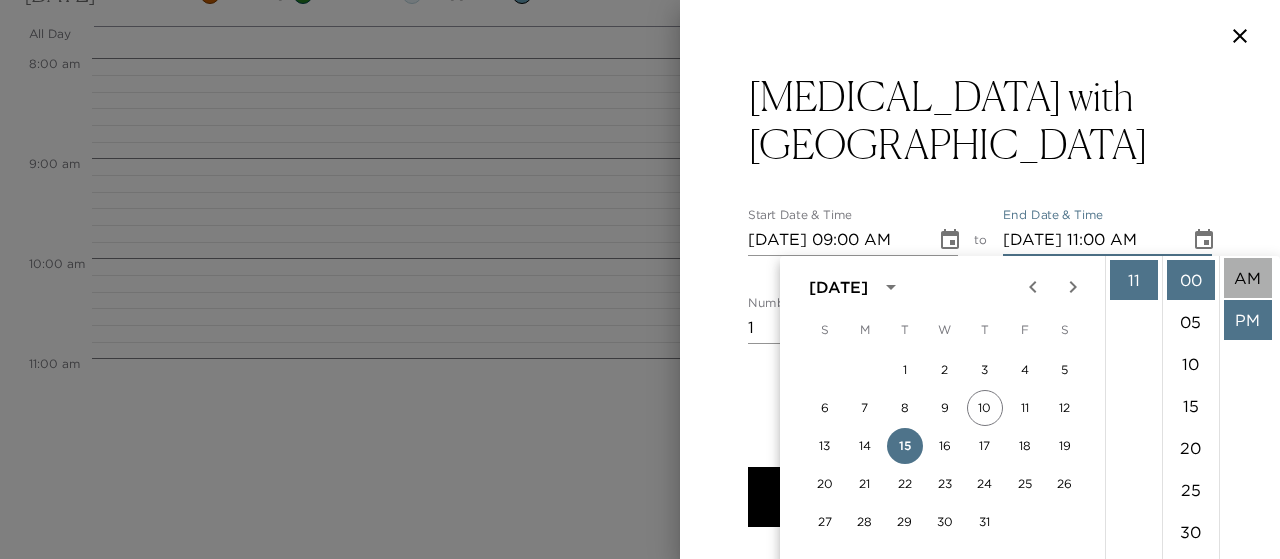 scroll, scrollTop: 0, scrollLeft: 0, axis: both 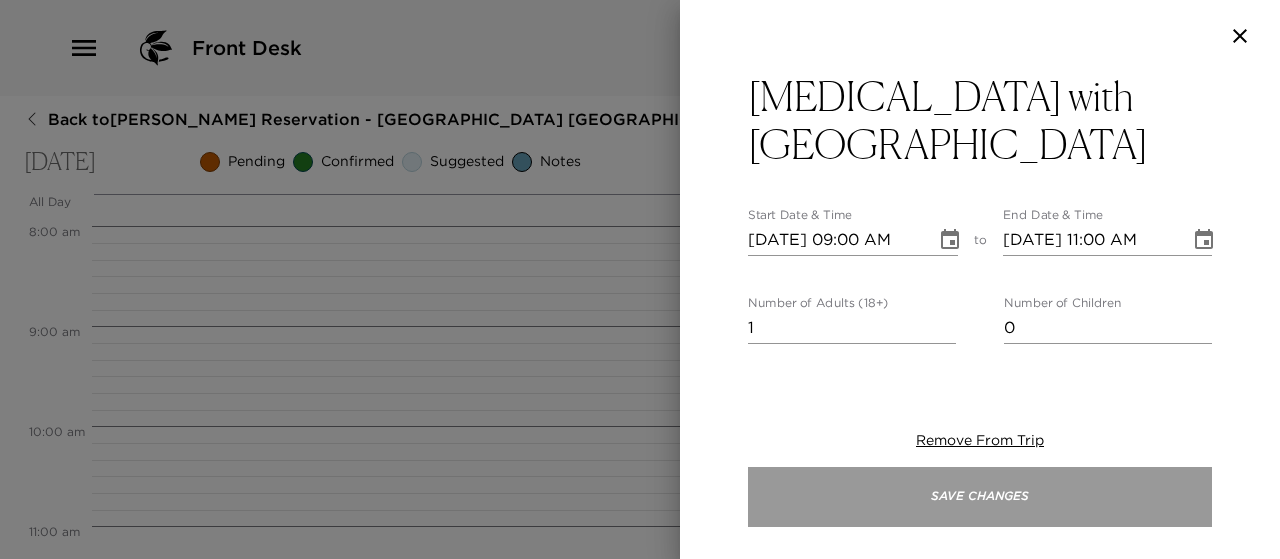 click on "Save Changes" at bounding box center (980, 497) 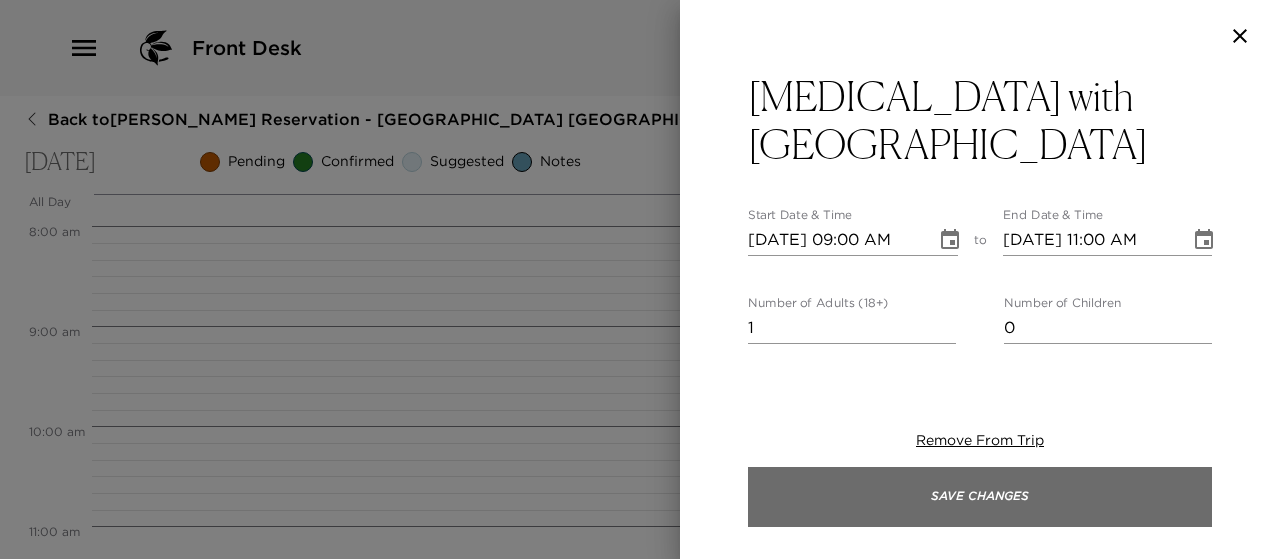 click on "Save Changes" at bounding box center [980, 497] 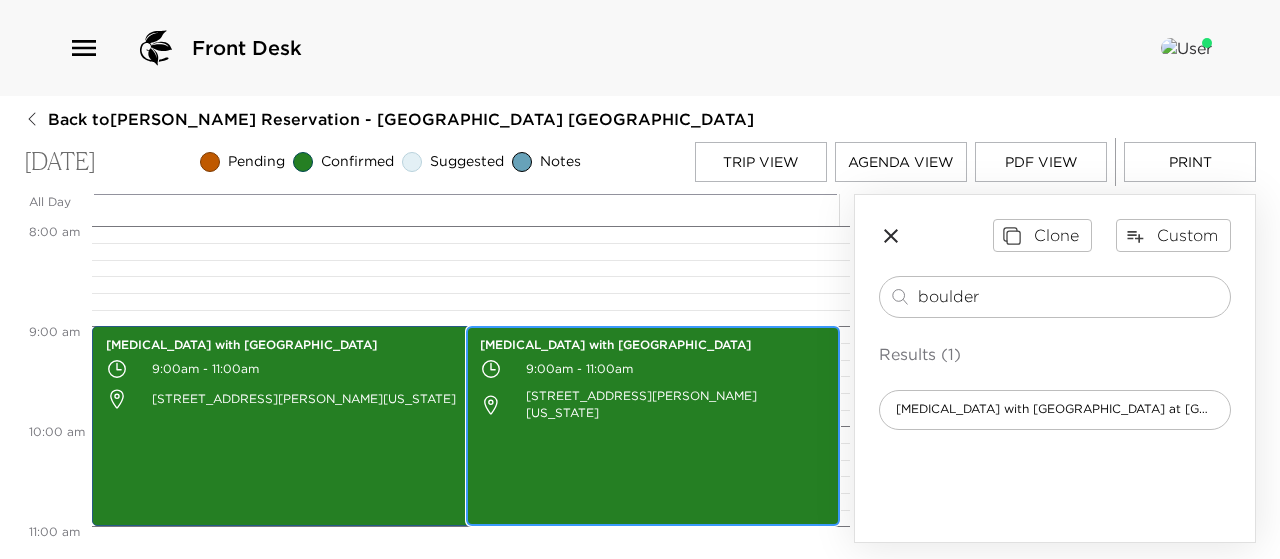 click on "[MEDICAL_DATA] with [GEOGRAPHIC_DATA] 9:00am - 11:00am [STREET_ADDRESS][PERSON_NAME][US_STATE]" at bounding box center (653, 426) 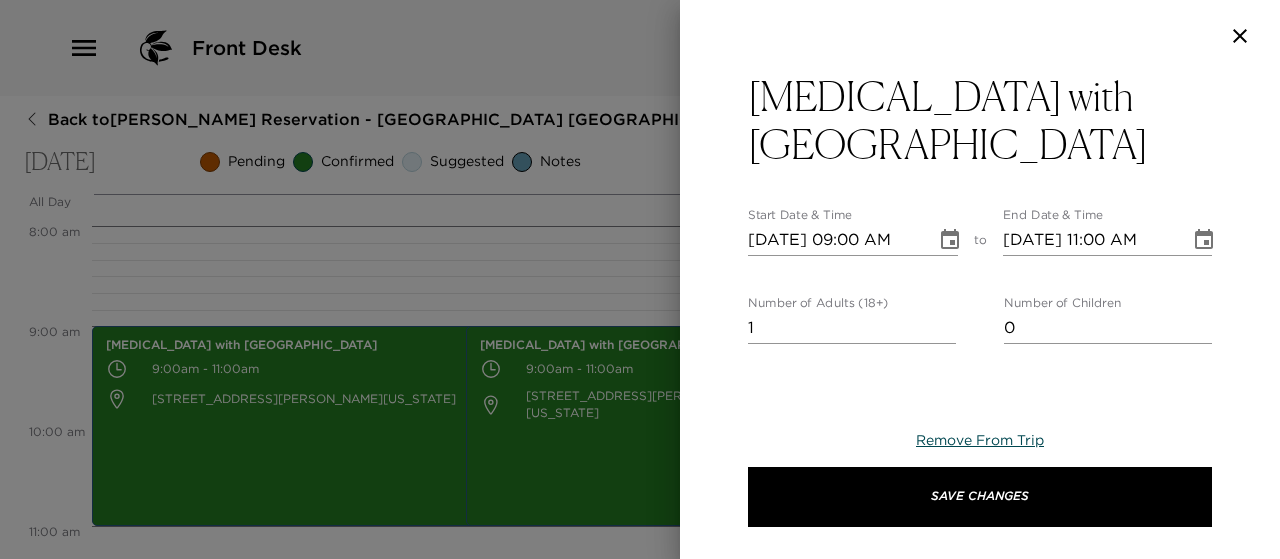 click on "Remove From Trip" at bounding box center [980, 440] 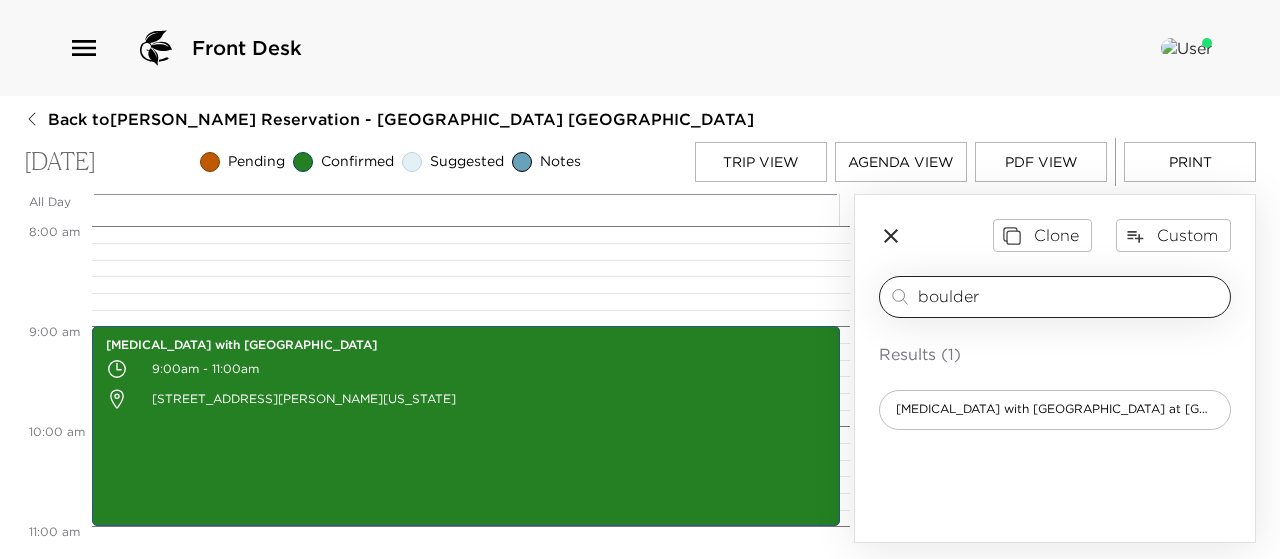 click on "boulder" at bounding box center (1070, 296) 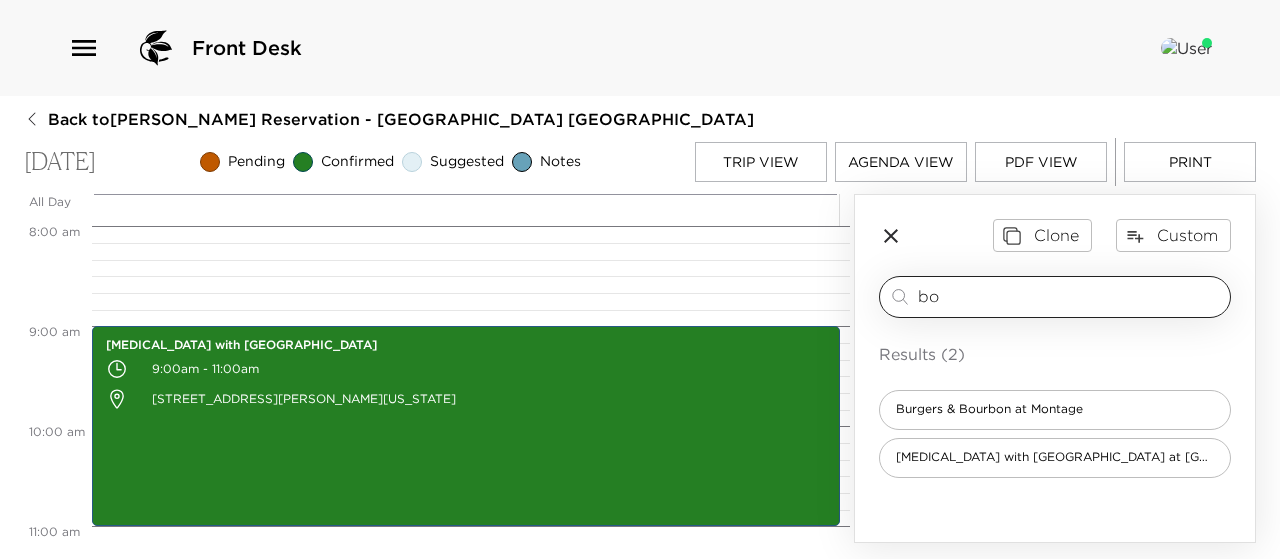 type on "b" 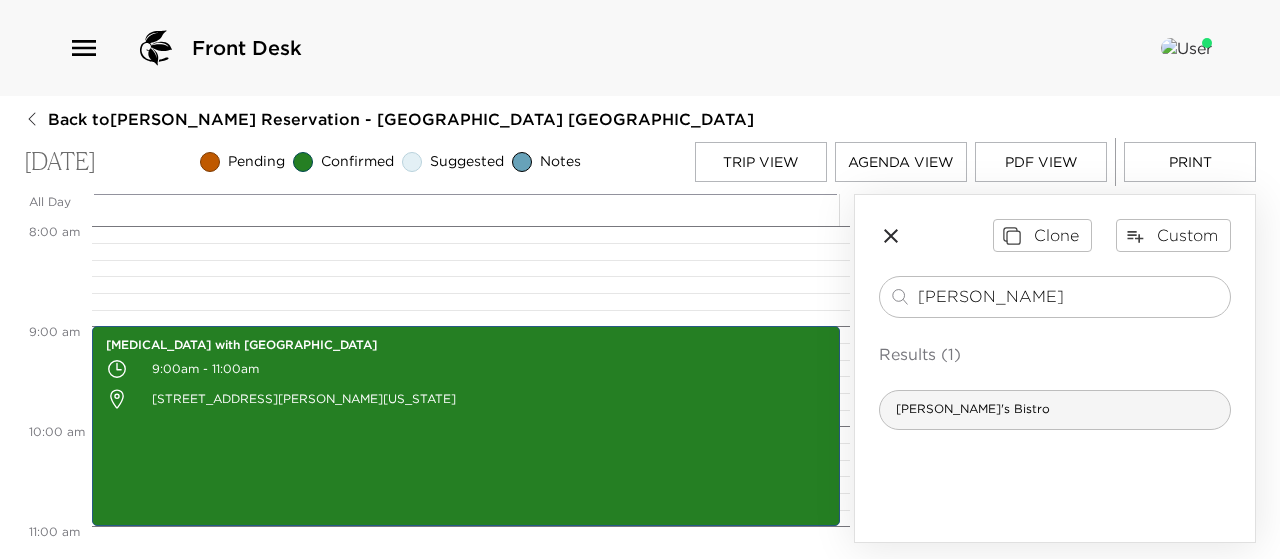 type on "[PERSON_NAME]" 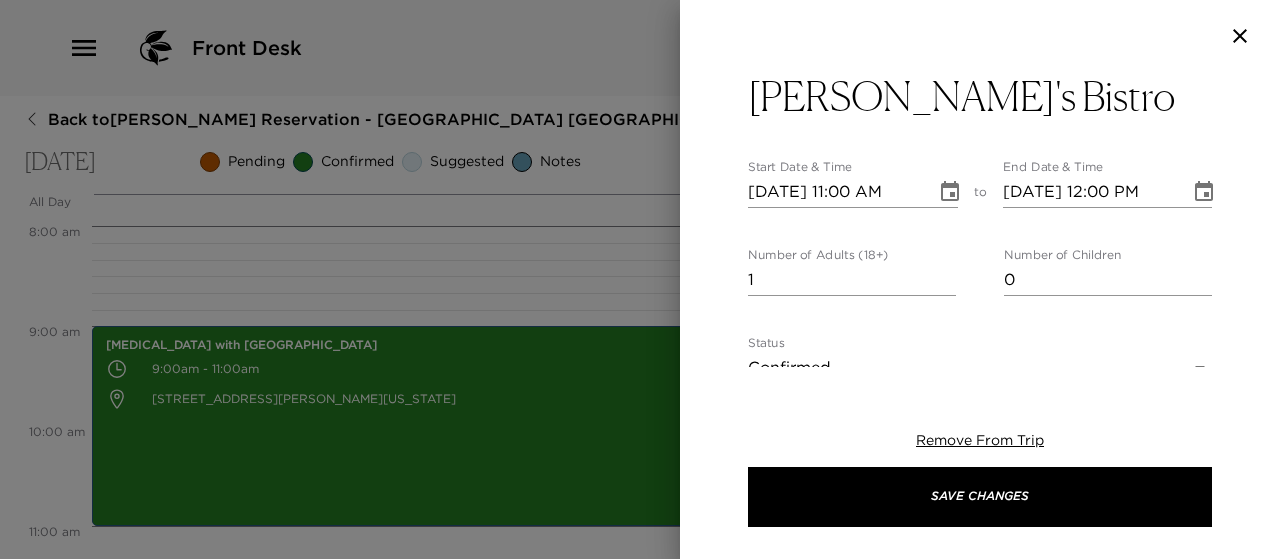 type on "[PERSON_NAME]'s Bistros interior is designed to be warm with earth tones and filled with natural [PERSON_NAME]. Locally-brewed beer is served on tap. The bistro is a great place for lunch with quick counter service, or for a casual but high-quality dinner experience. A local's secret and great alternative for off-Main dining. Be sure to save room for dessert provided fresh daily by a local pastry chef!
Transportation is available via the Empire Express app." 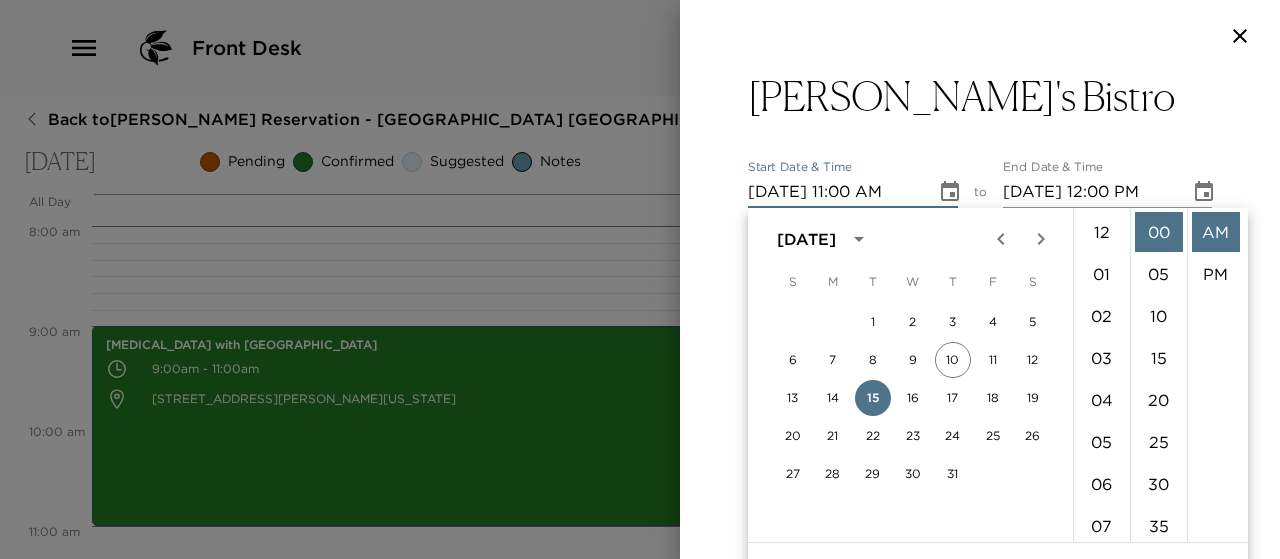 scroll, scrollTop: 462, scrollLeft: 0, axis: vertical 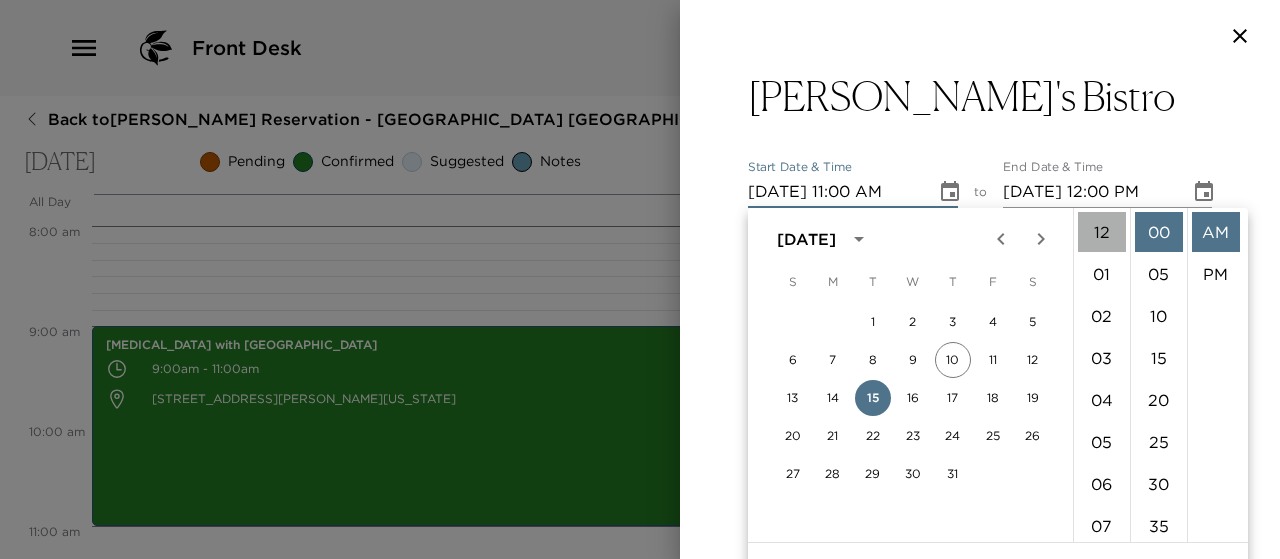 click on "12" at bounding box center (1102, 232) 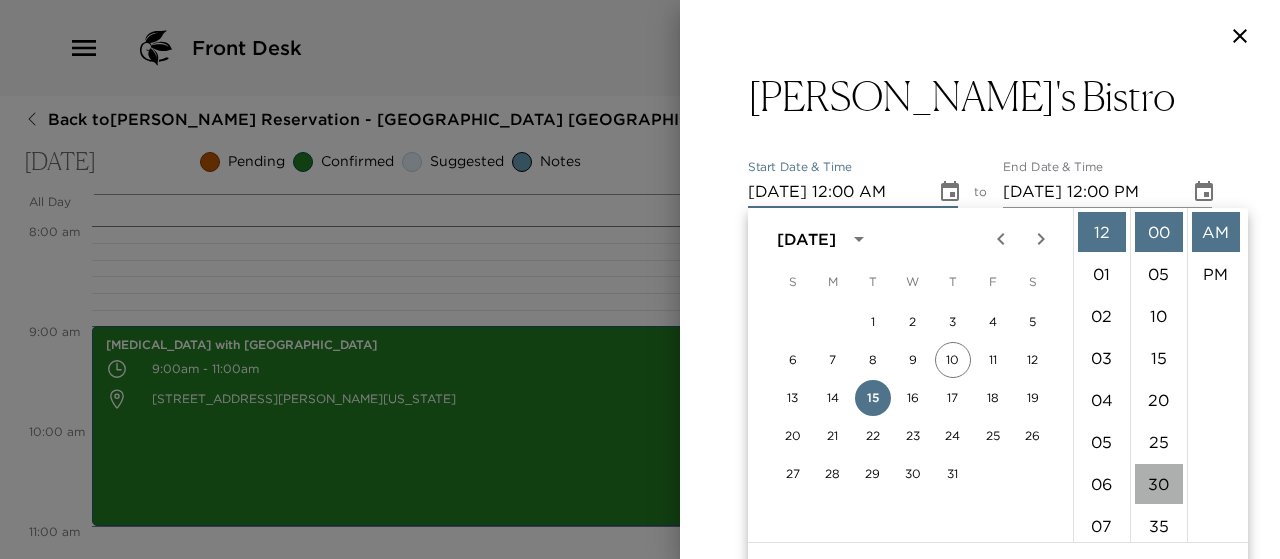 click on "30" at bounding box center [1159, 484] 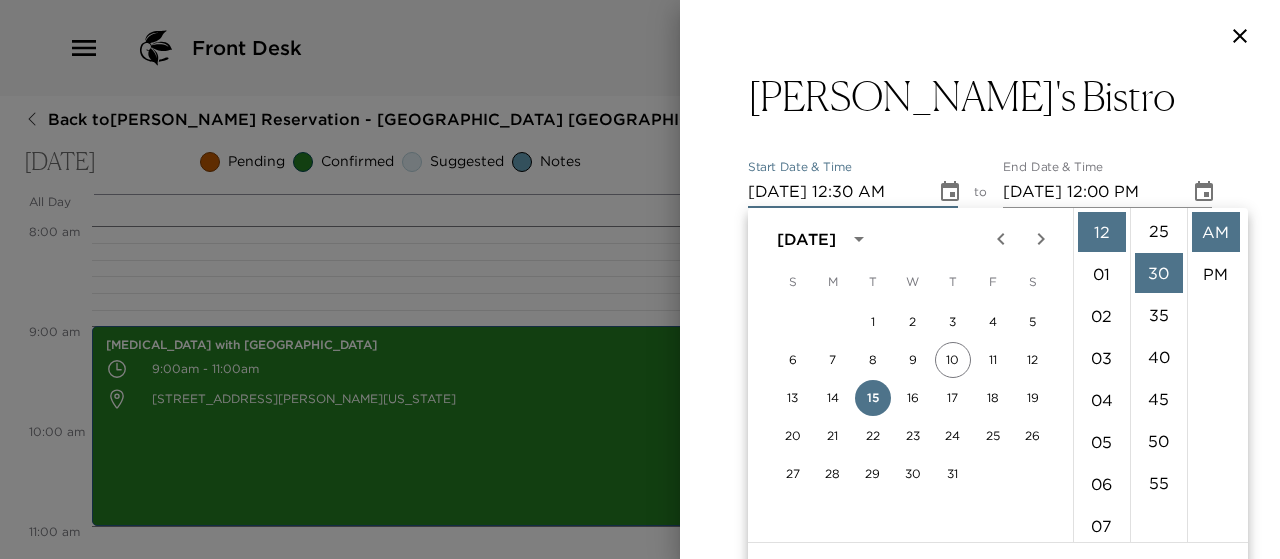 scroll, scrollTop: 252, scrollLeft: 0, axis: vertical 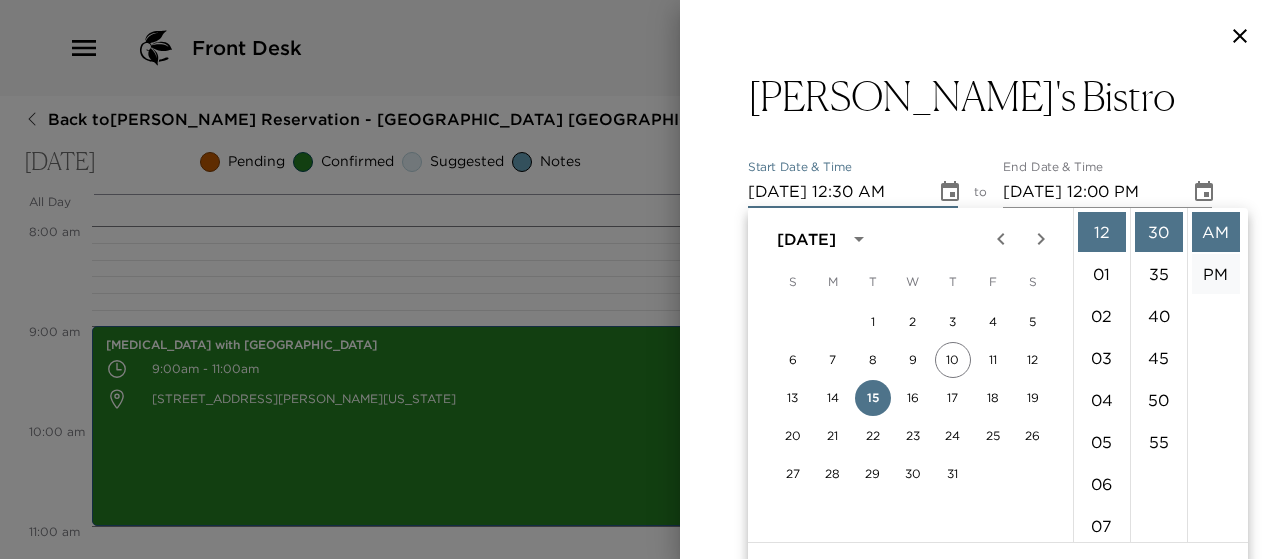 click on "PM" at bounding box center [1216, 274] 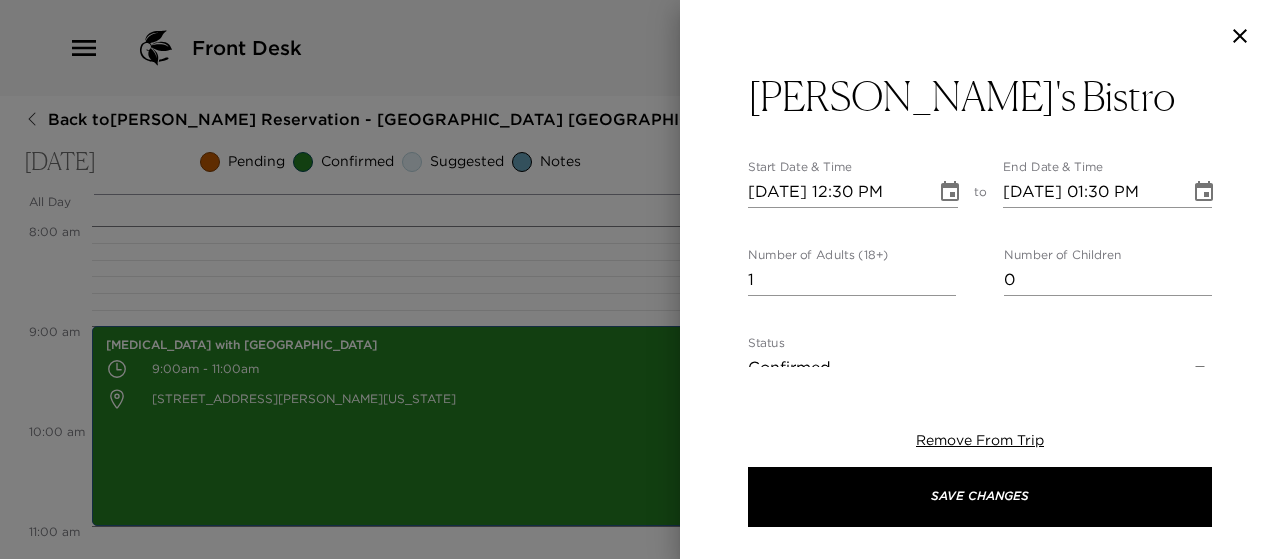 scroll, scrollTop: 42, scrollLeft: 0, axis: vertical 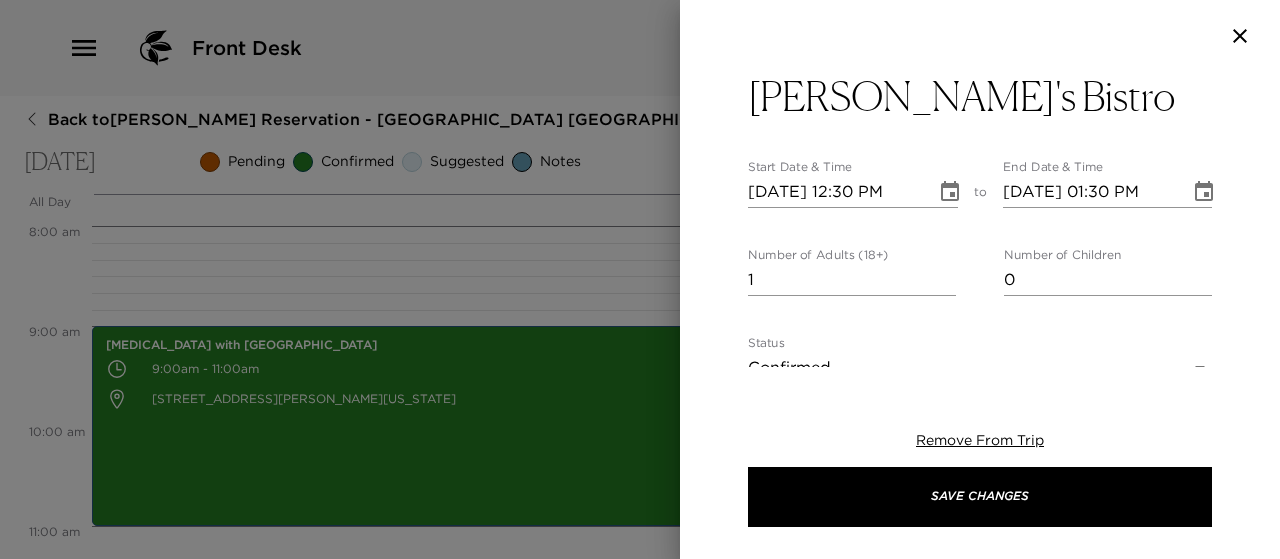 click on "[PERSON_NAME]'s Bistro Start Date & Time [DATE] 12:30 PM to End Date & Time [DATE] 01:30 PM Number of Adults (18+) 1 Number of Children 0 Status Confirmed Confirmed Hide From Member Request Transportation Concierge Notes [PERSON_NAME]'s Bistros interior is designed to be warm with earth tones and filled with natural [PERSON_NAME]. Locally-brewed beer is served on tap. The bistro is a great place for lunch with quick counter service, or for a casual but high-quality dinner experience. A local's secret and great alternative for off-Main dining. Be sure to save room for dessert provided fresh daily by a local pastry chef!
Transportation is available via the Empire Express app. x Cost ​ x Address ​ [STREET_ADDRESS][US_STATE] x Phone Number ​ [PHONE_NUMBER] Email ​ Website ​ [URL][DOMAIN_NAME] Cancellation Policy ​ undefined Recommended Attire ​ undefined Age Range ​ undefined Remove From Trip Save Changes" at bounding box center (980, 279) 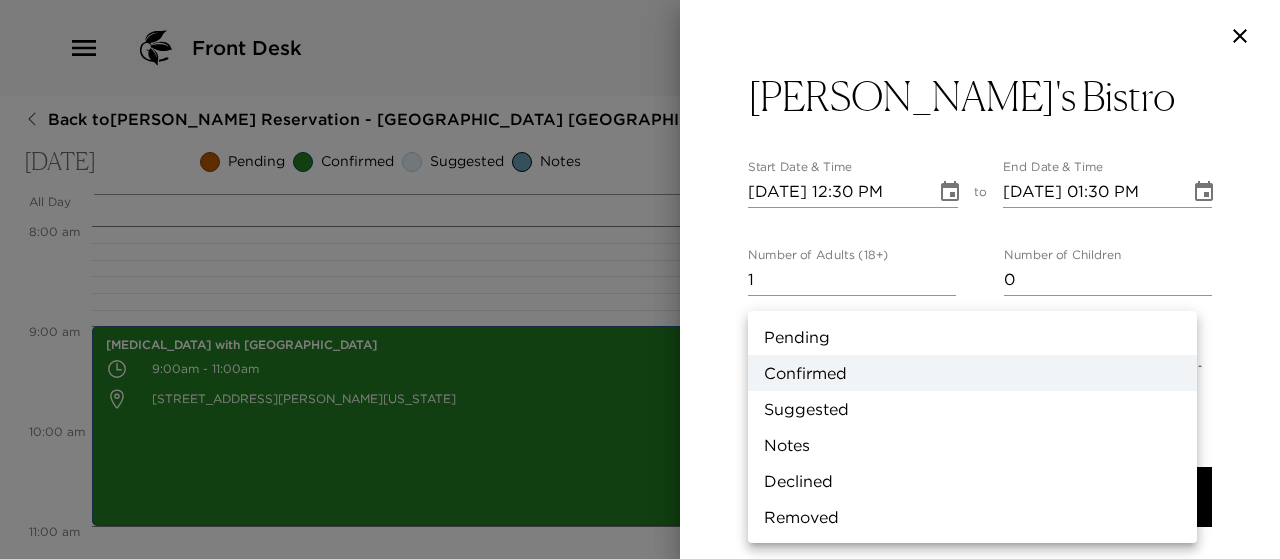 scroll, scrollTop: 16, scrollLeft: 0, axis: vertical 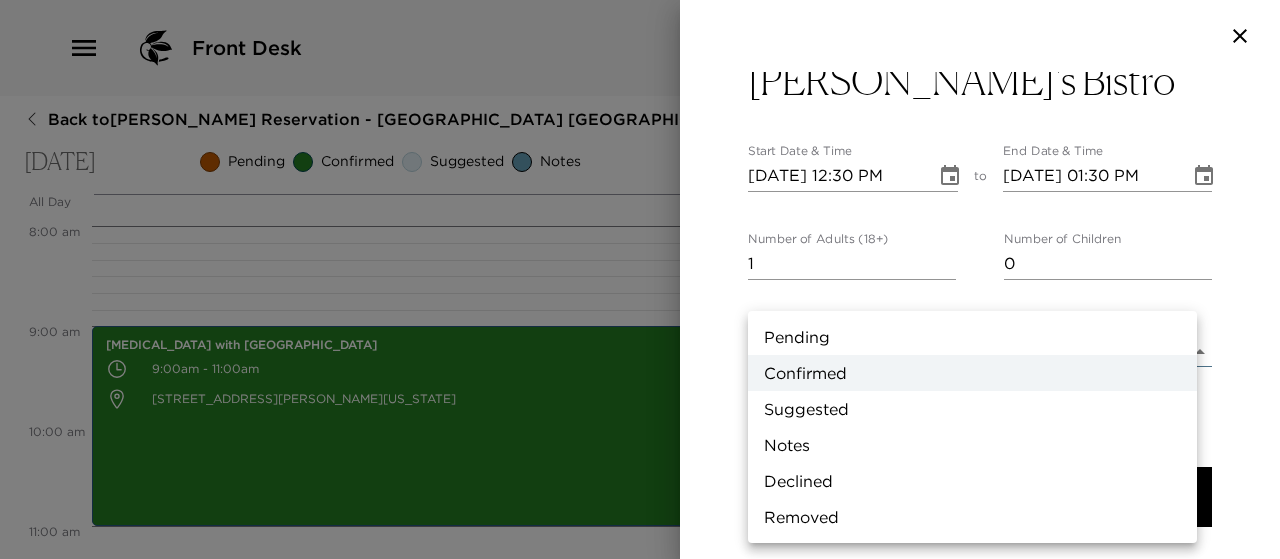 click on "Front Desk Back to  [PERSON_NAME][GEOGRAPHIC_DATA] - [GEOGRAPHIC_DATA] [GEOGRAPHIC_DATA] [DATE] Pending Confirmed Suggested Notes Trip View Agenda View PDF View Print All Day [DATE] 12:00 AM 1:00 AM 2:00 AM 3:00 AM 4:00 AM 5:00 AM 6:00 AM 7:00 AM 8:00 AM 9:00 AM 10:00 AM 11:00 AM 12:00 PM 1:00 PM 2:00 PM 3:00 PM 4:00 PM 5:00 PM 6:00 PM 7:00 PM 8:00 PM 9:00 PM 10:00 PM 11:00 PM [MEDICAL_DATA] with [GEOGRAPHIC_DATA] 9:00am - 11:00am [STREET_ADDRESS][PERSON_NAME][US_STATE] Clone Custom [PERSON_NAME] ​ Results (1) [PERSON_NAME]'s Bistro [PERSON_NAME]'s Bistro Start Date & Time [DATE] 12:30 PM to End Date & Time [DATE] 01:30 PM Number of Adults (18+) 1 Number of Children 0 Status Confirmed Confirmed Hide From Member Request Transportation Concierge Notes x Cost ​ x Address ​ [STREET_ADDRESS][US_STATE] x Phone Number ​ [PHONE_NUMBER] Email ​ Website ​ [URL][DOMAIN_NAME] Cancellation Policy ​ undefined Recommended Attire ​ undefined Age Range ​" at bounding box center [640, 279] 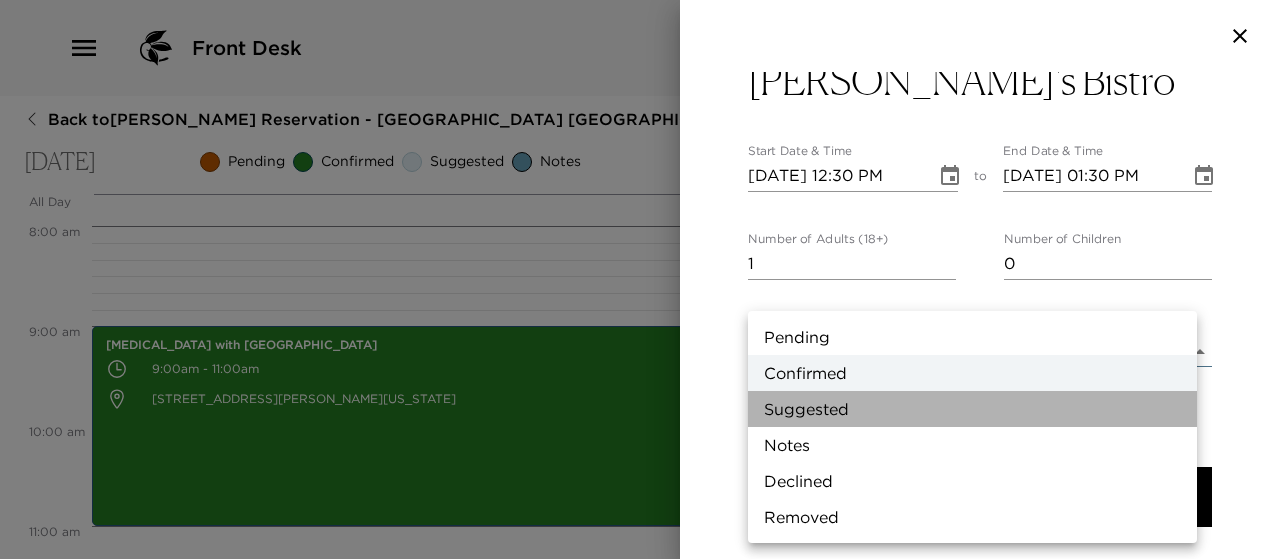 click on "Suggested" at bounding box center [972, 409] 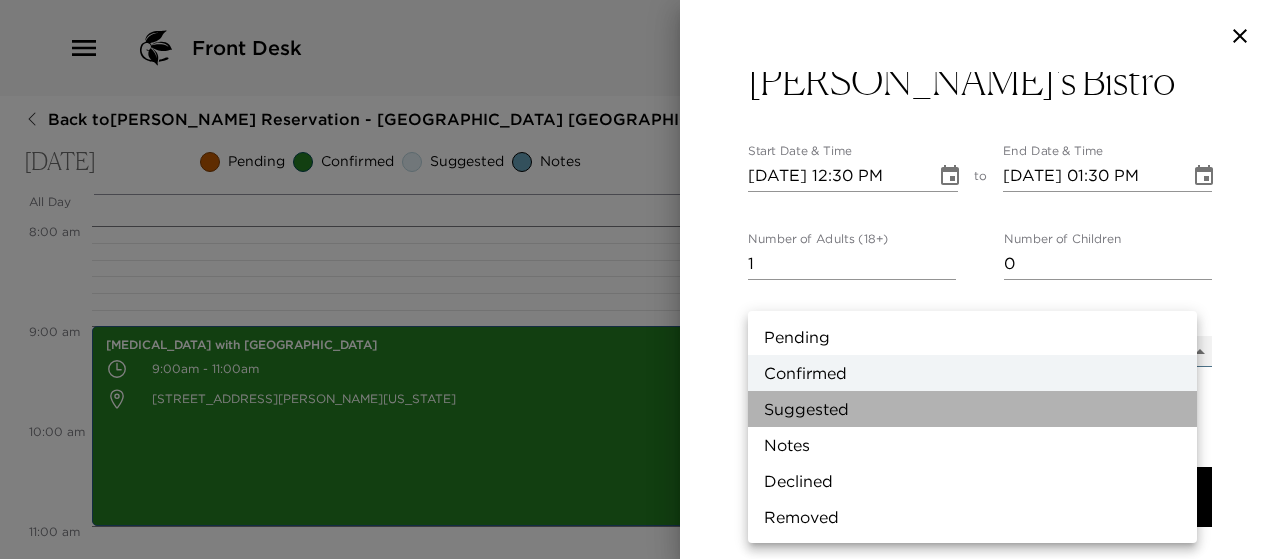 type on "Suggestion" 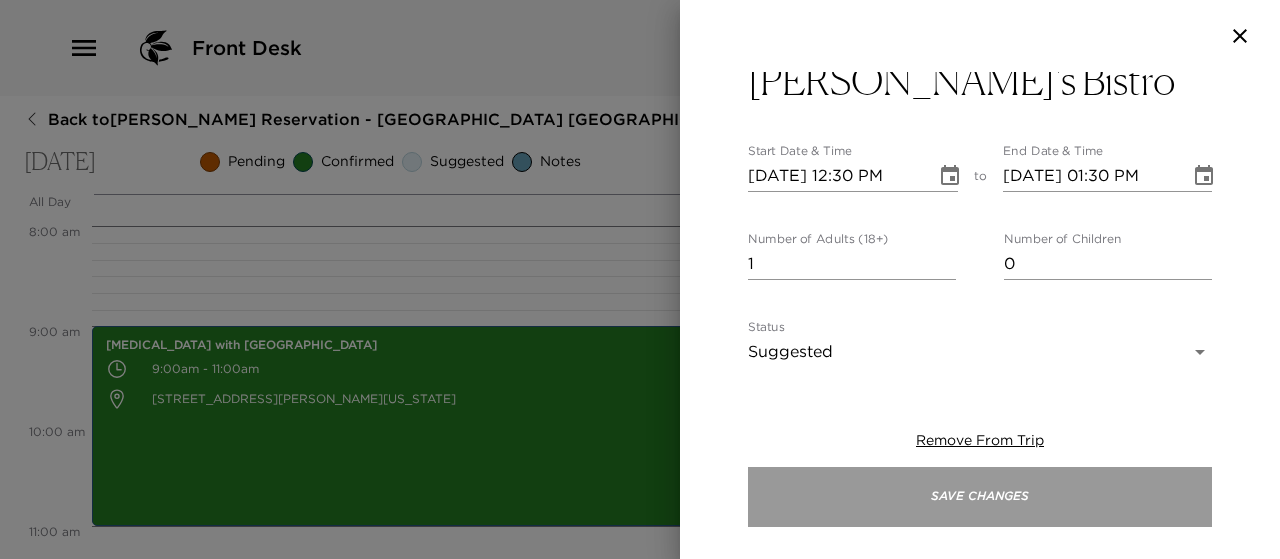 click on "Save Changes" at bounding box center [980, 497] 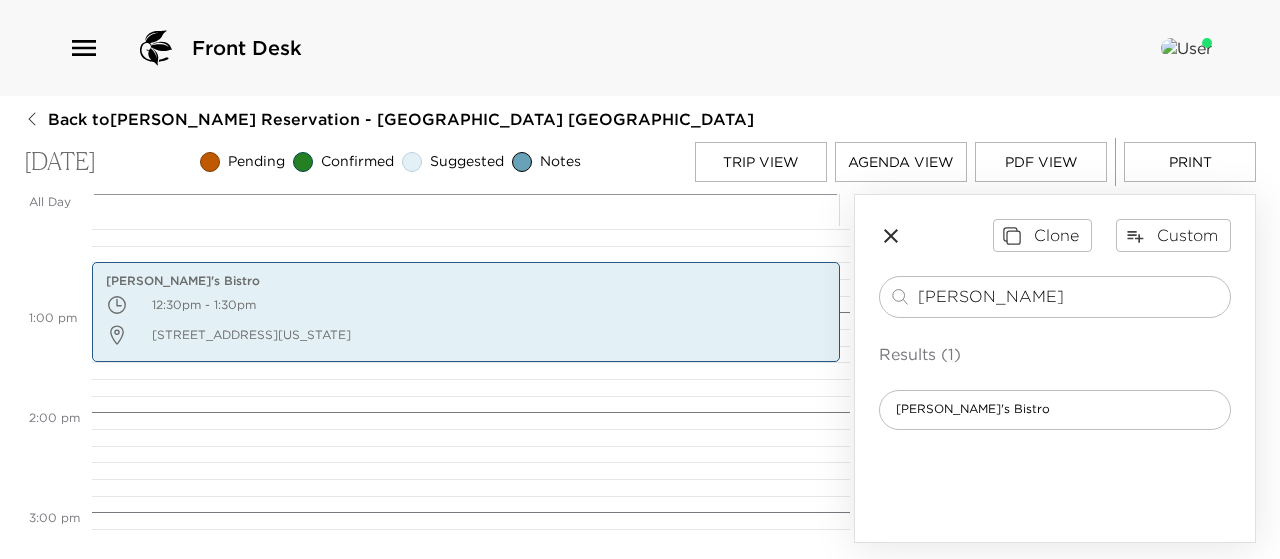 scroll, scrollTop: 1216, scrollLeft: 0, axis: vertical 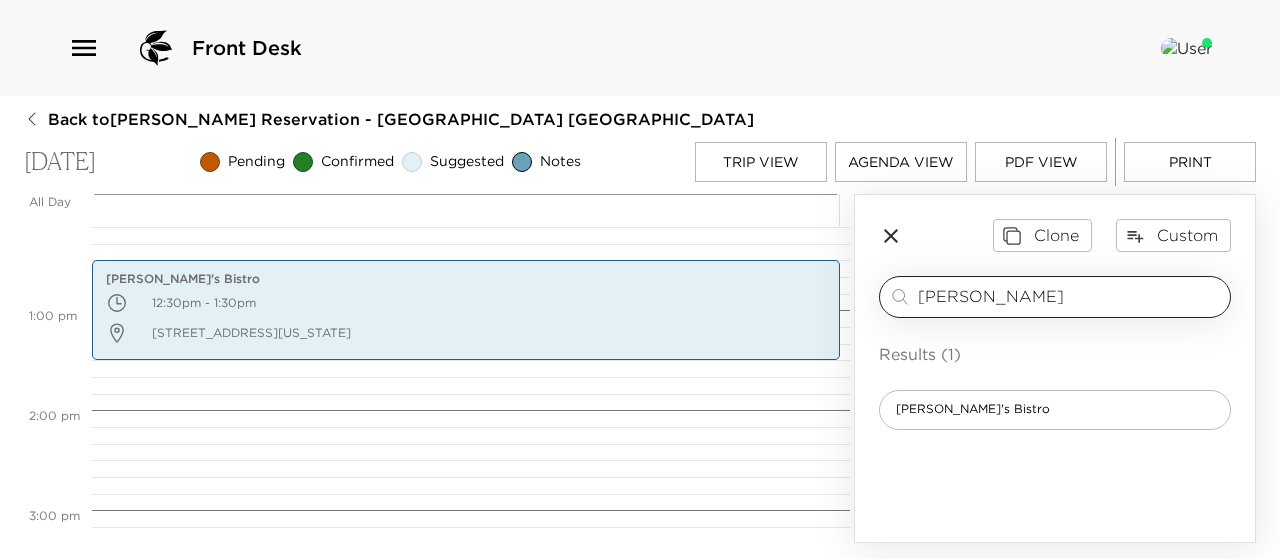 click on "[PERSON_NAME]" at bounding box center (1070, 296) 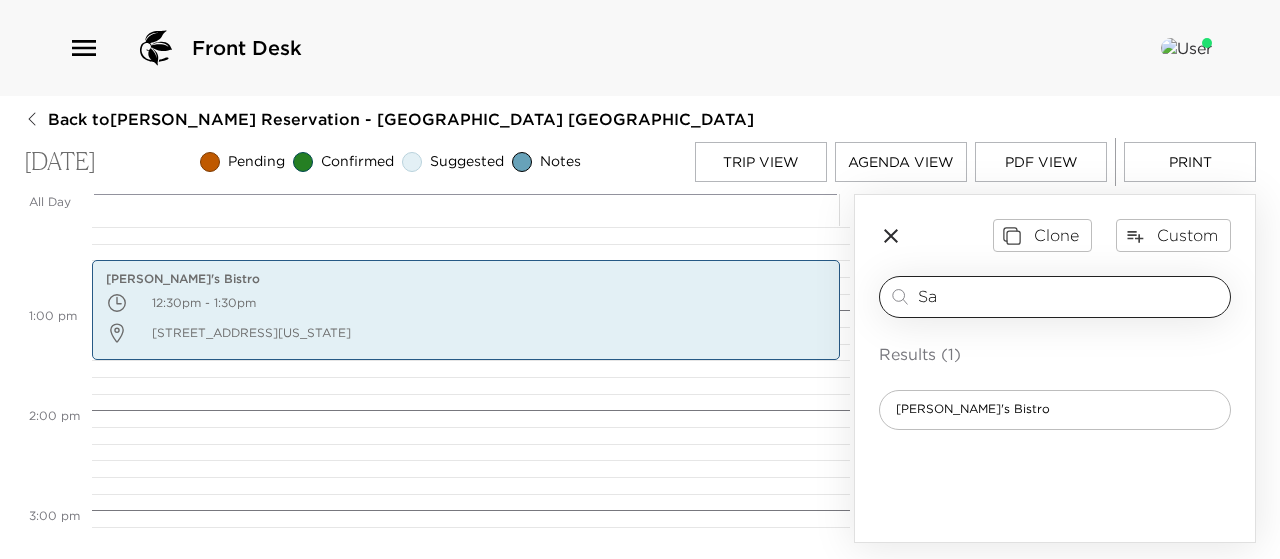 type on "S" 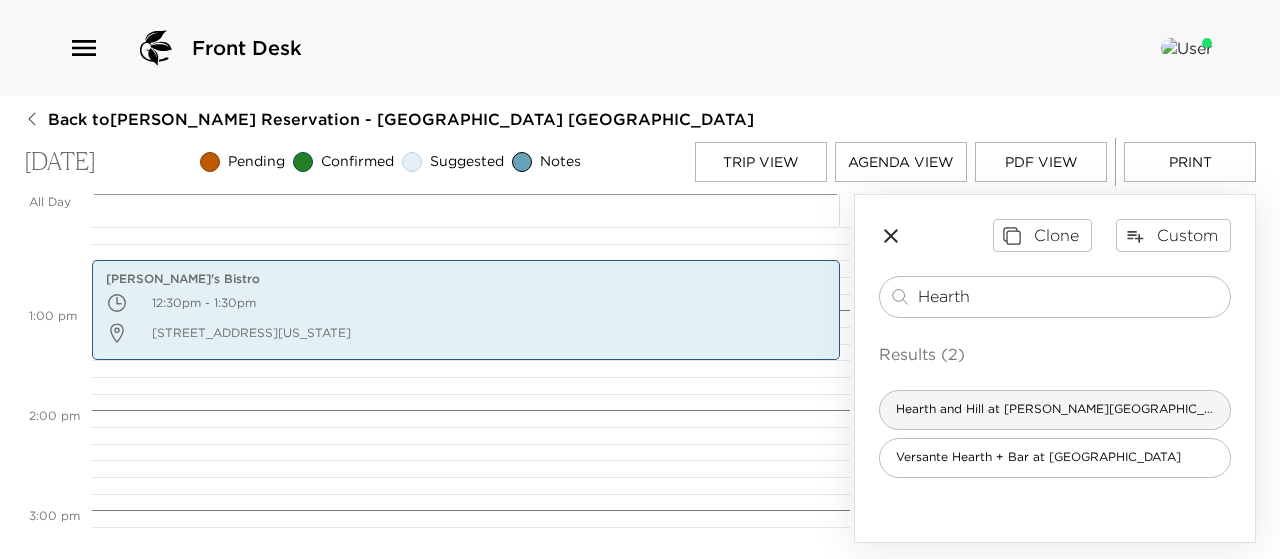 type on "Hearth" 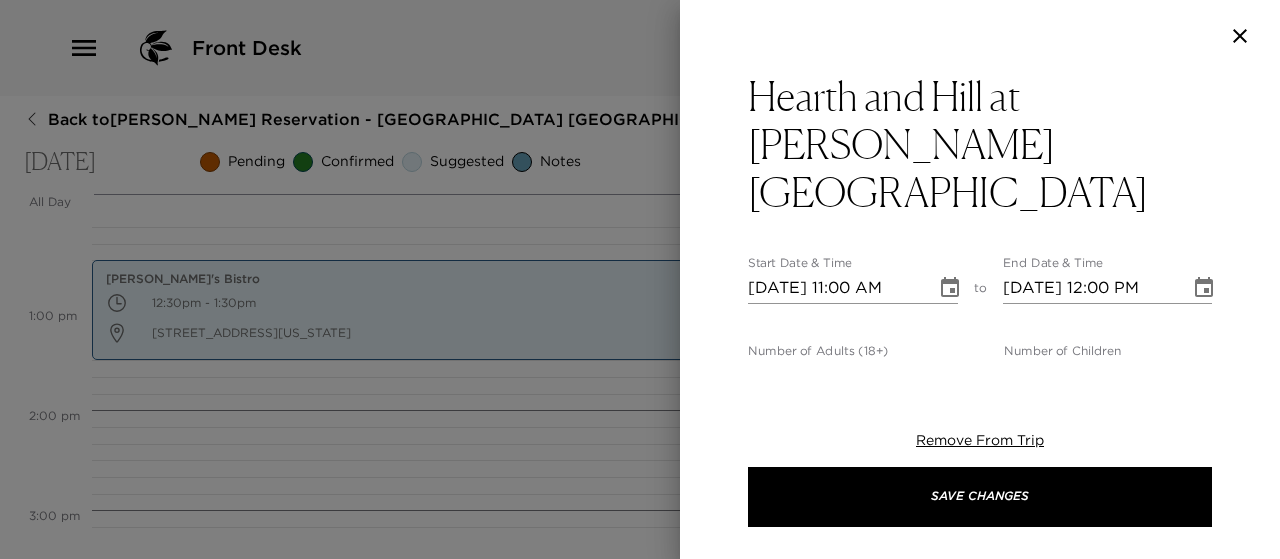 type on "Your reservation has been confirmed.
A Gathering Spot
“A gathering spot.” What does that mean to you? We hope it’s what we’ve created at [GEOGRAPHIC_DATA], where dependably good food, drinks, service and prices – – in a fun environment – – greet locals and visitors alike. Welcome!
Empire Express is not available for transportation. Please consider driving or taking an Uber/Lyft." 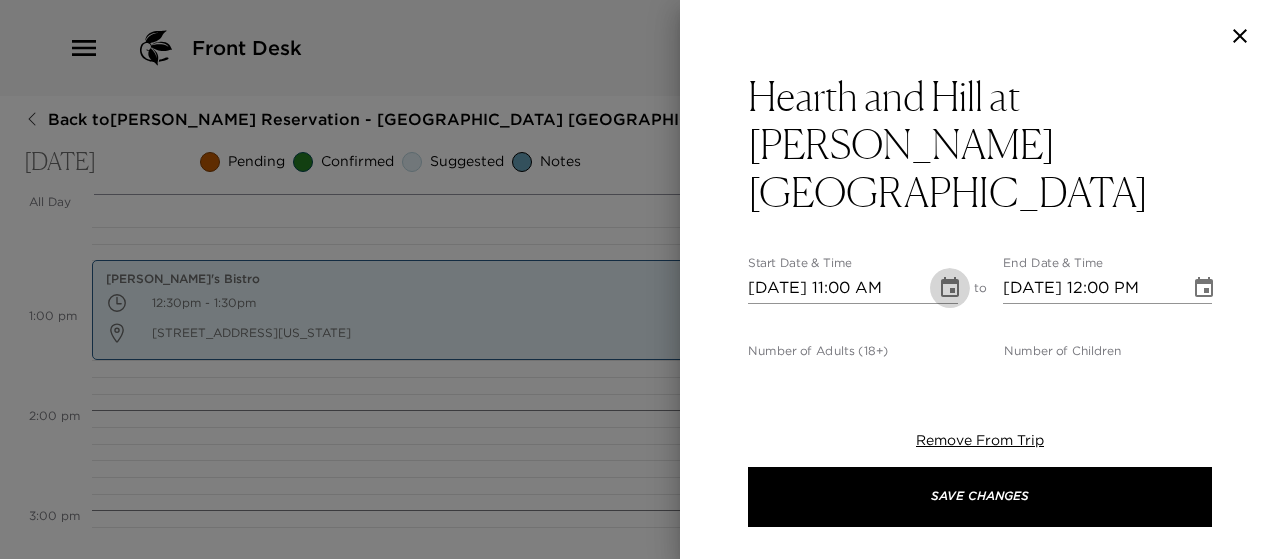 click 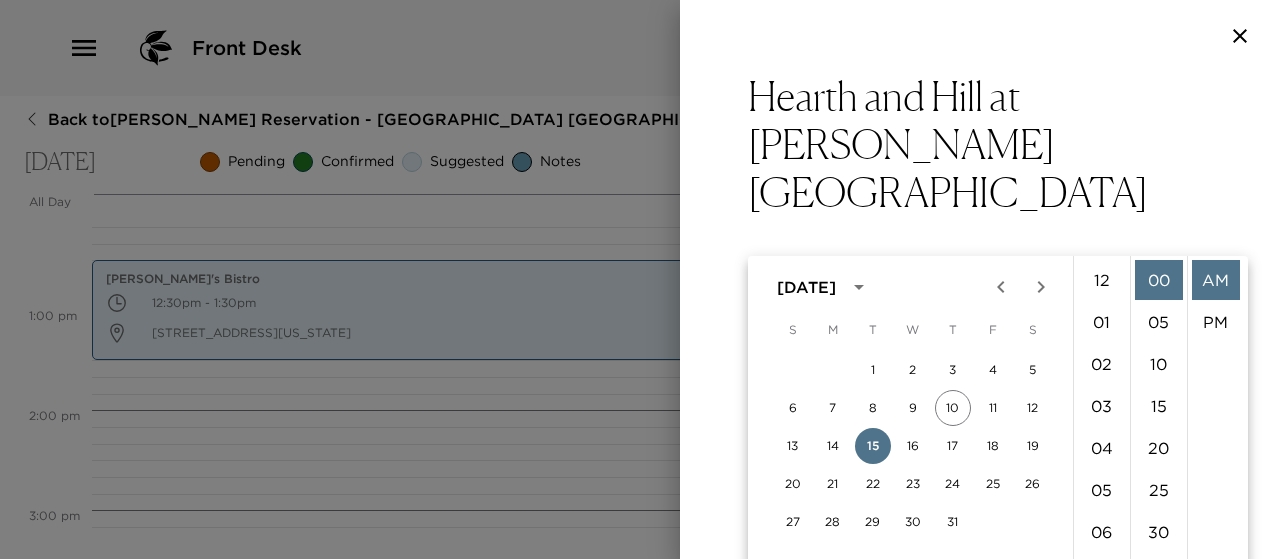 scroll, scrollTop: 462, scrollLeft: 0, axis: vertical 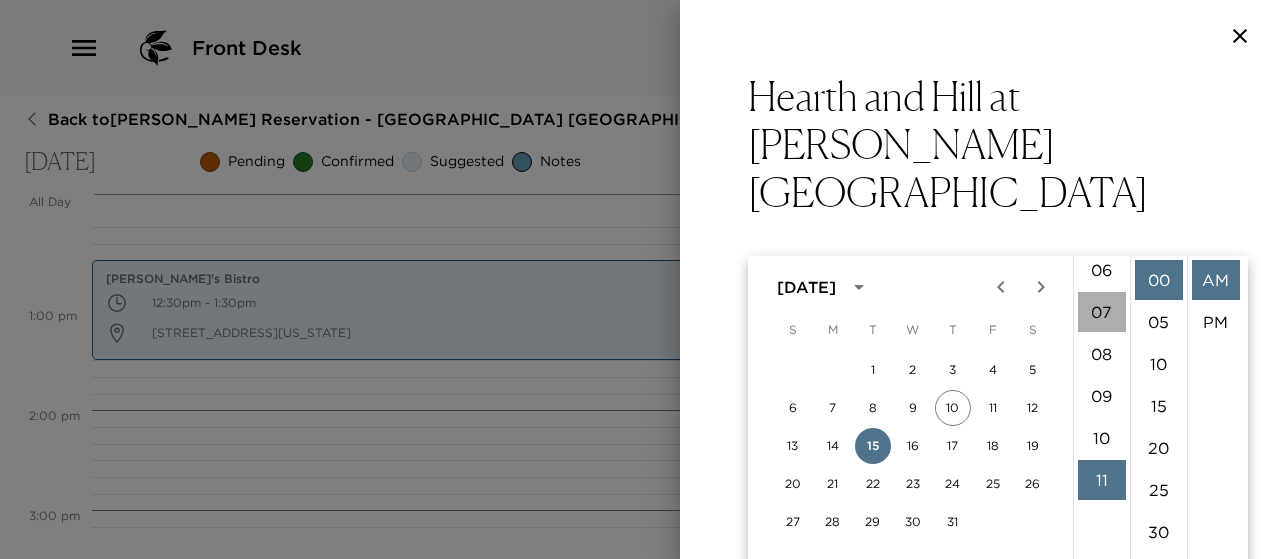 click on "07" at bounding box center [1102, 312] 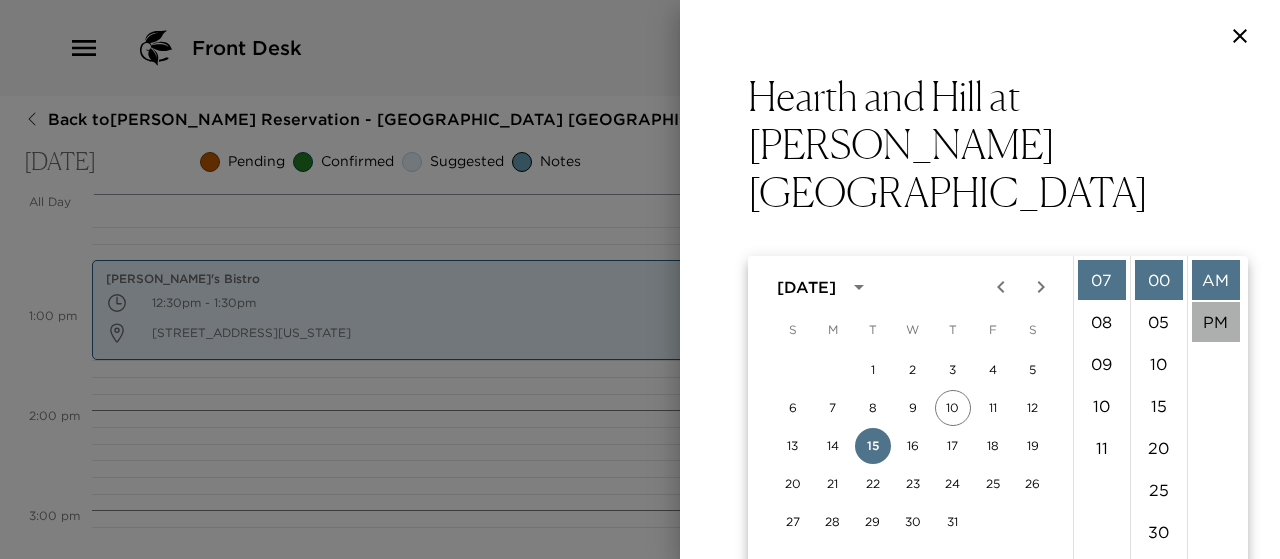 click on "PM" at bounding box center (1216, 322) 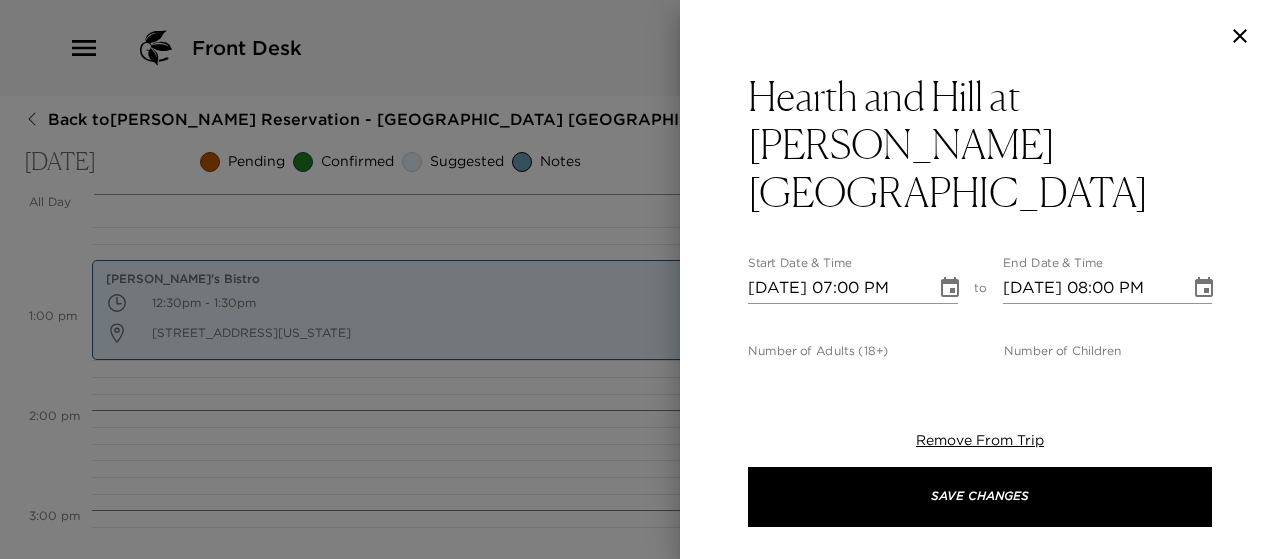 scroll, scrollTop: 42, scrollLeft: 0, axis: vertical 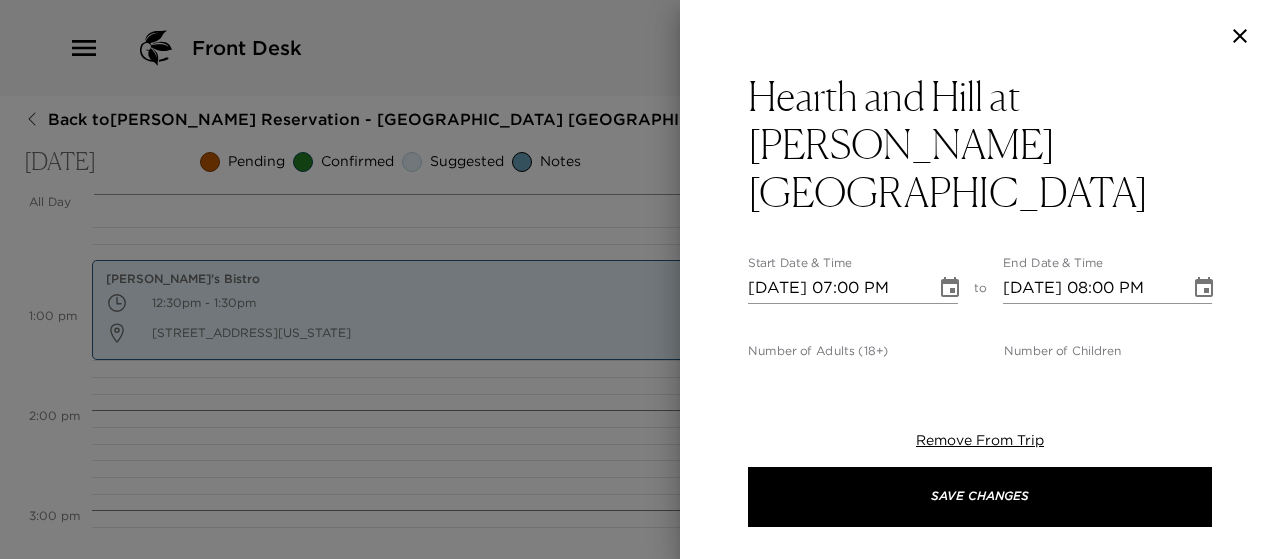 click on "1" at bounding box center [852, 376] 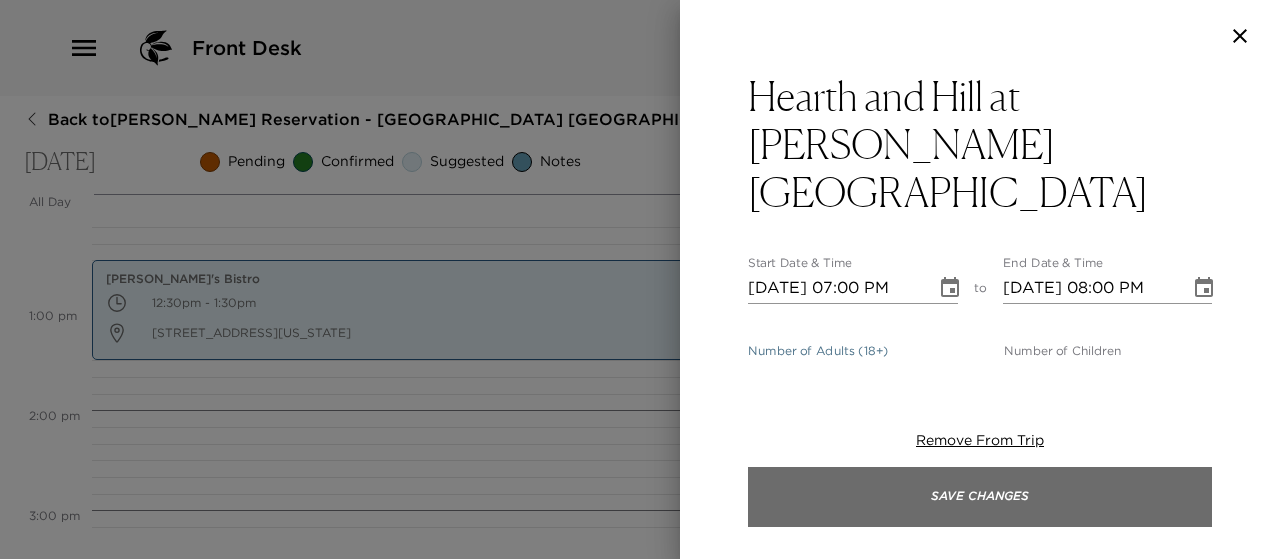 type on "7" 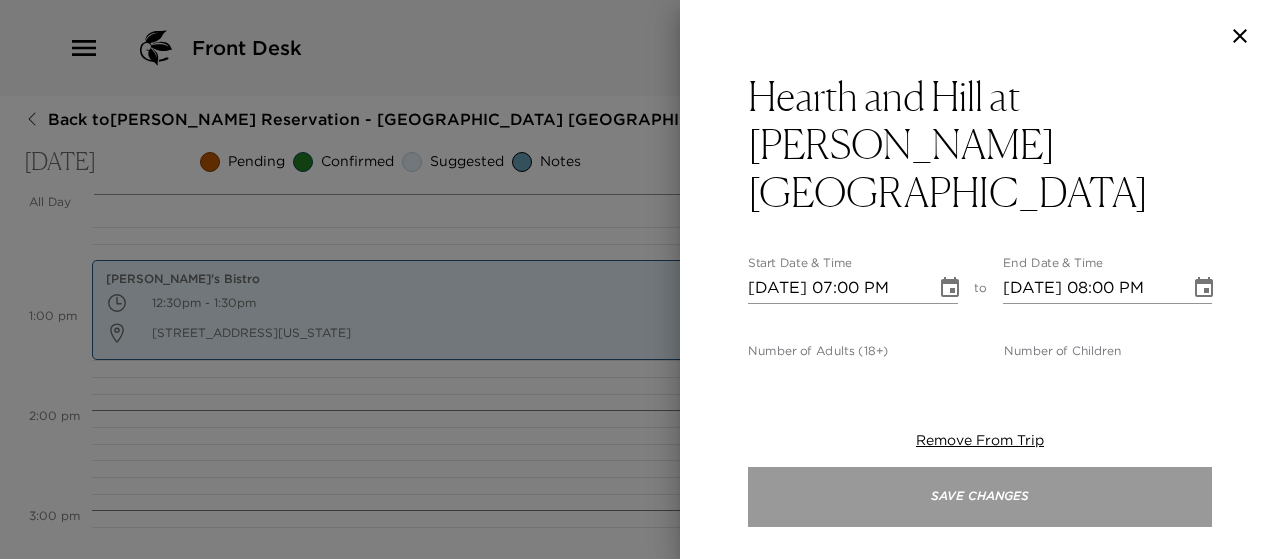 click on "Save Changes" at bounding box center (980, 497) 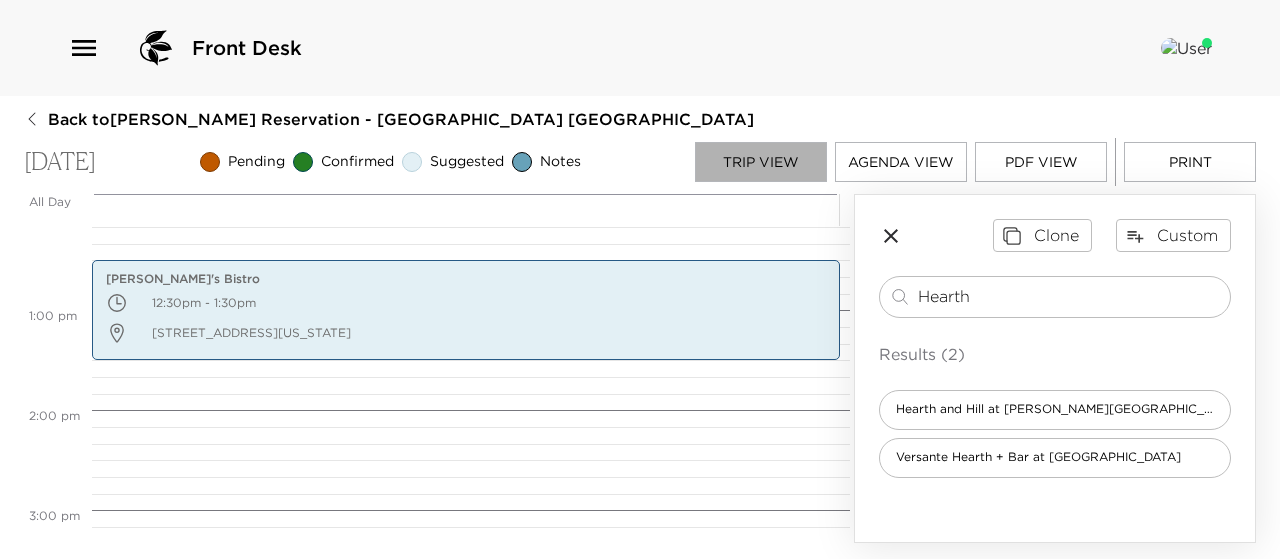 click on "Trip View" at bounding box center (761, 162) 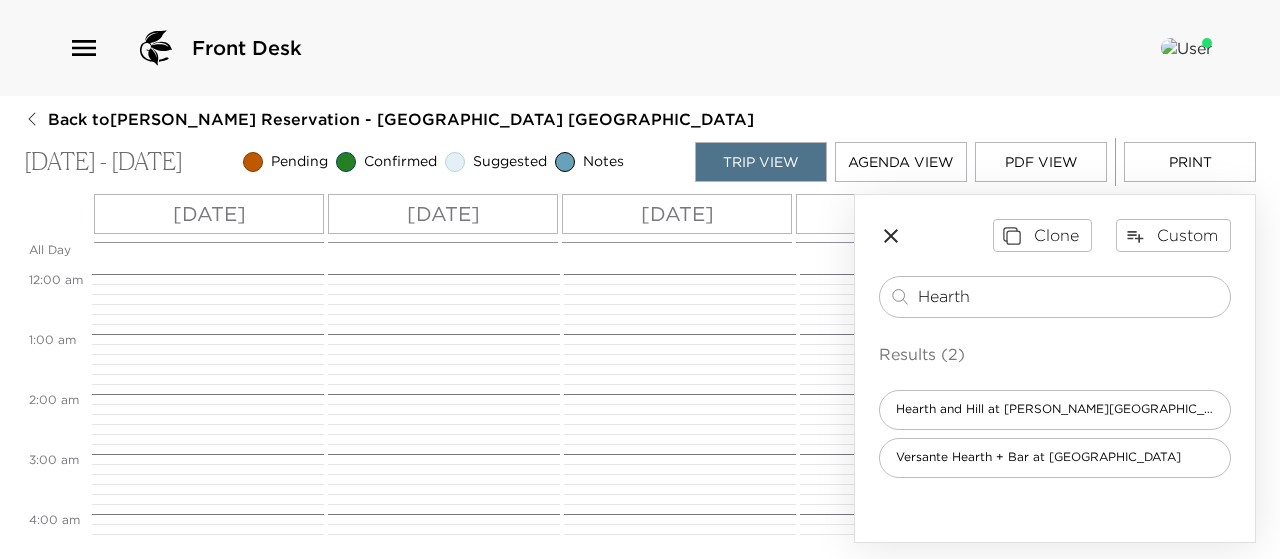 scroll, scrollTop: 540, scrollLeft: 0, axis: vertical 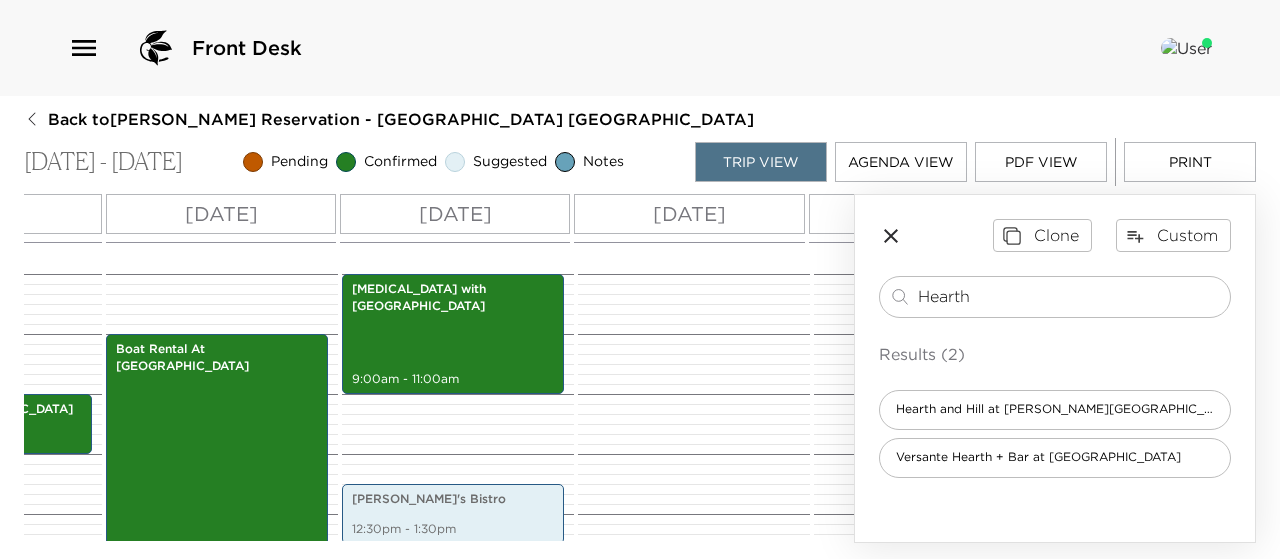 click on "[DATE]" at bounding box center [689, 214] 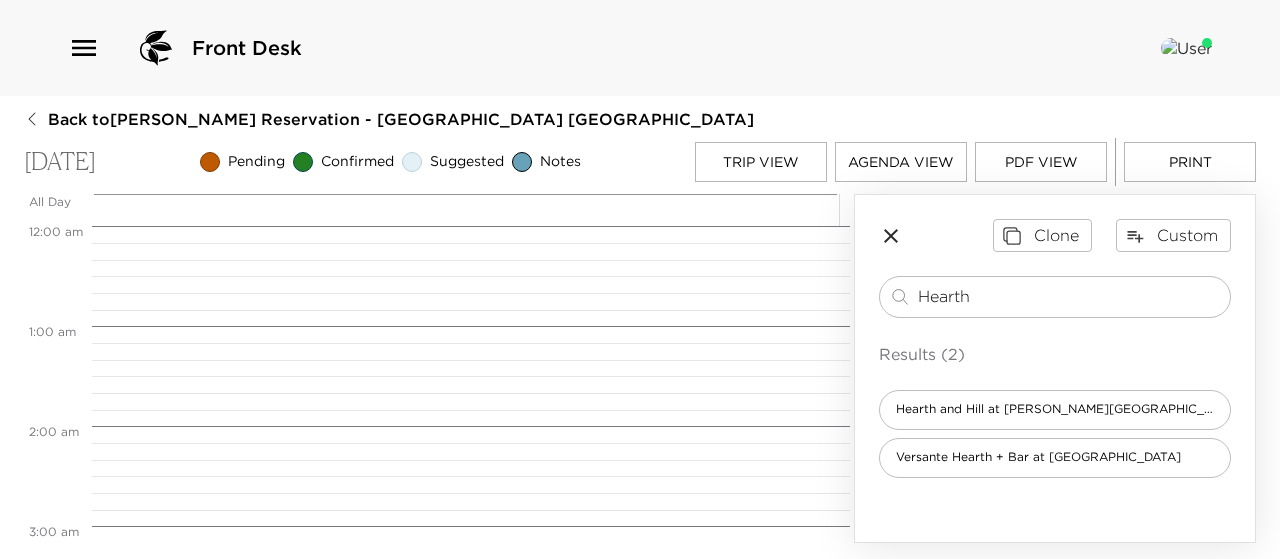 scroll, scrollTop: 0, scrollLeft: 0, axis: both 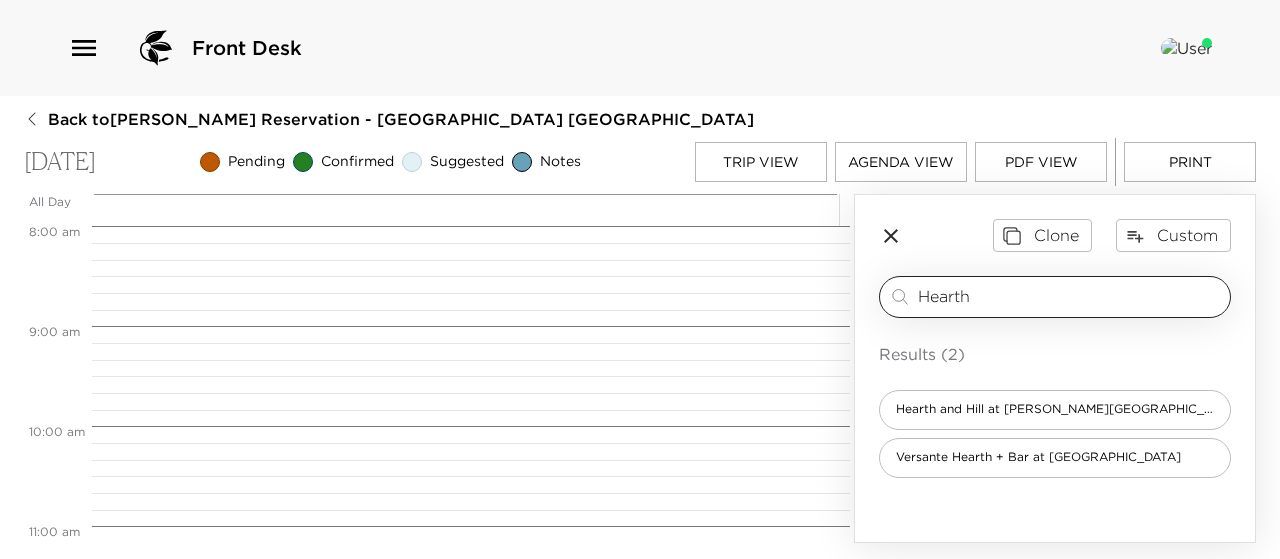 click on "Hearth" at bounding box center (1070, 296) 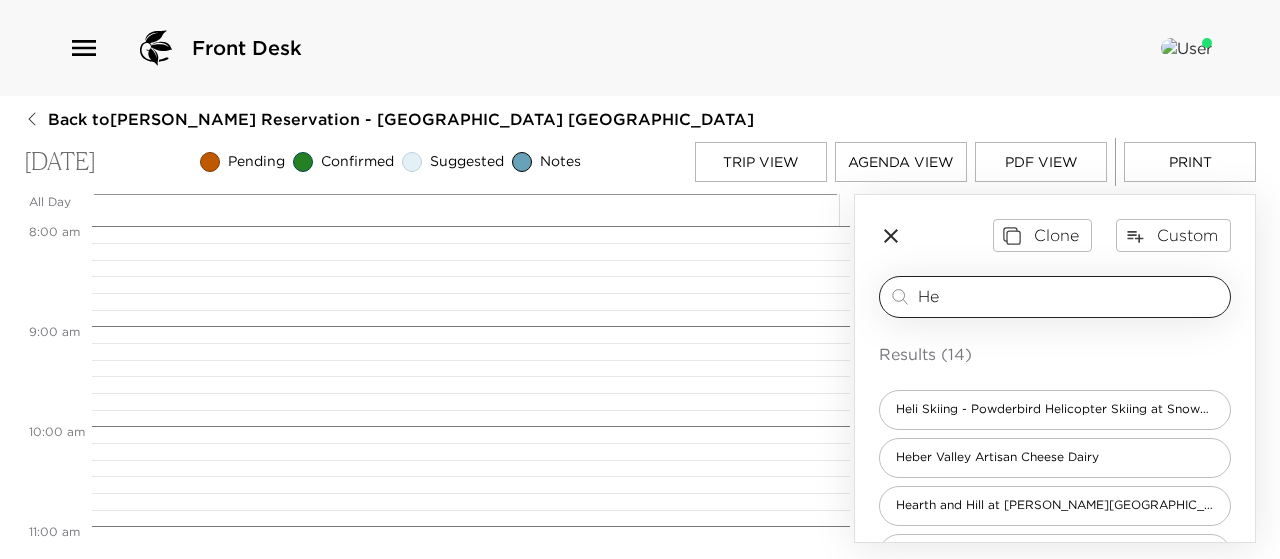 type on "H" 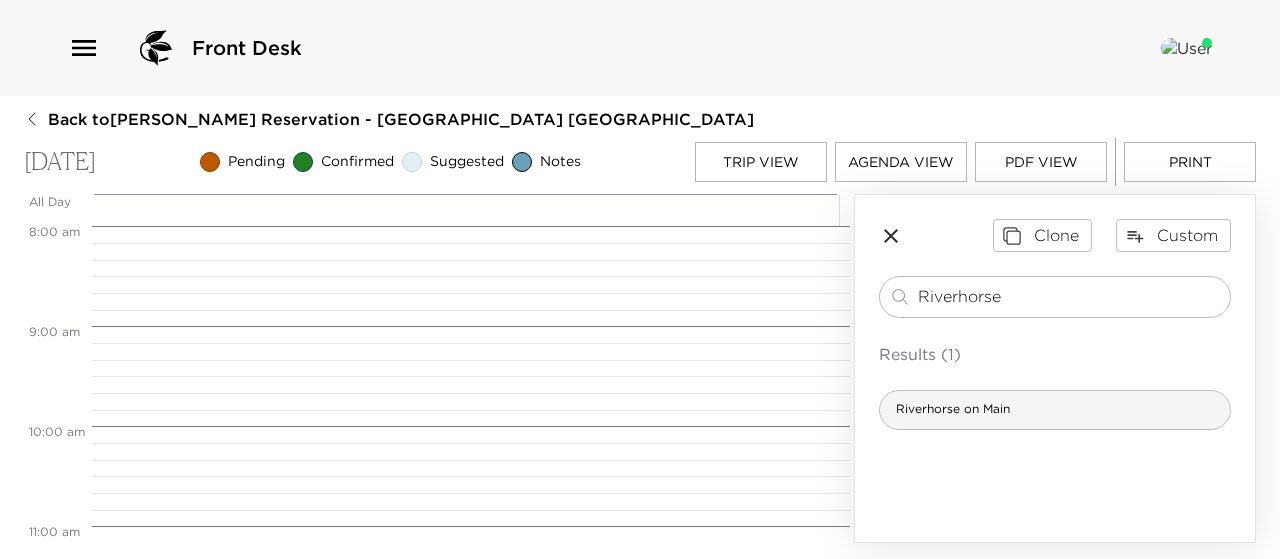 type on "Riverhorse" 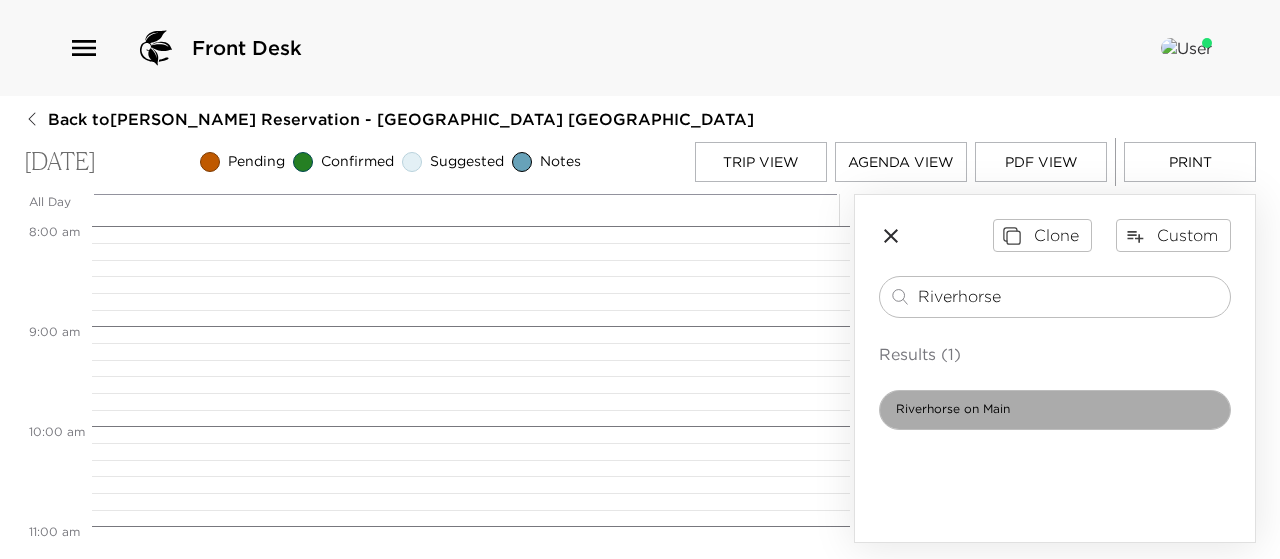 click on "Riverhorse on Main" at bounding box center [953, 409] 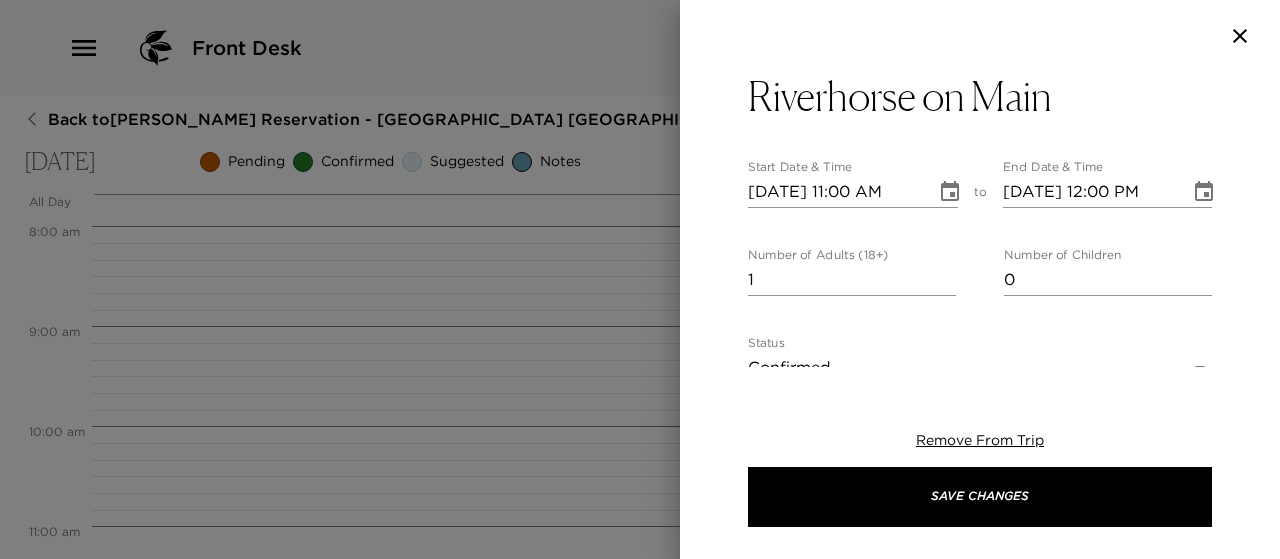 type on "A Park City and member favorite, [GEOGRAPHIC_DATA] offers an elegant and relaxed fine dining experience. With its trendy, urban vibe, live music and historic setting in [GEOGRAPHIC_DATA]’s renovated [GEOGRAPHIC_DATA], [GEOGRAPHIC_DATA] is the perfect setting to enjoy eccentric cuisine ranging from American comfort food with a Southwest flare to Asian-inspired eats. This spot is extremely popular. Be sure to have your concierge book this for you as early as possible, as it tends to book out!
The Empire Express shuttle is available for transportation via the app." 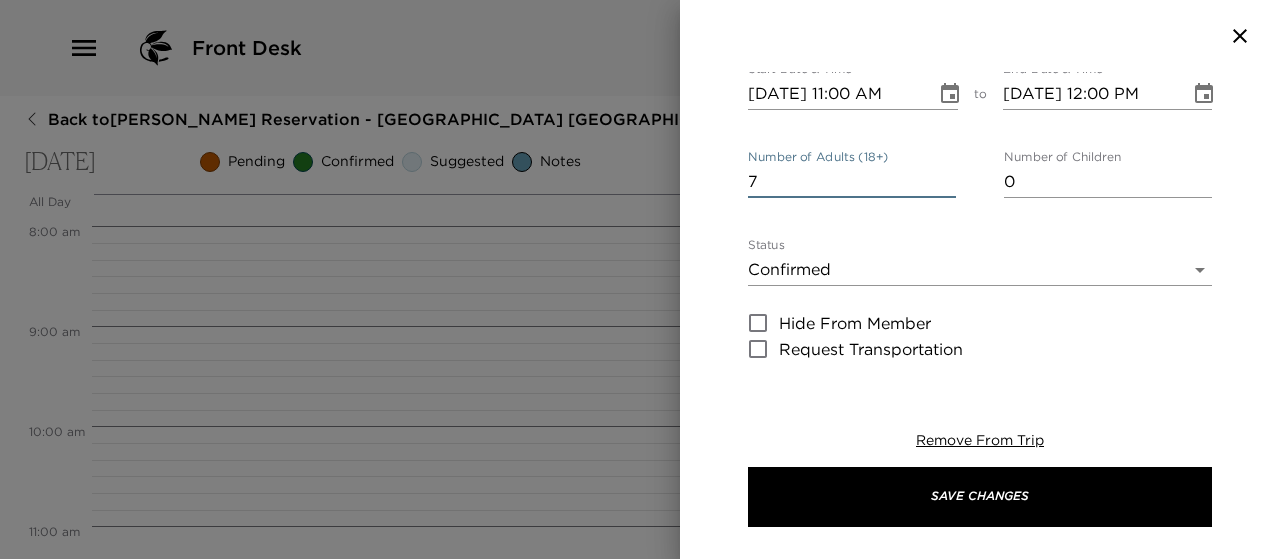 scroll, scrollTop: 99, scrollLeft: 0, axis: vertical 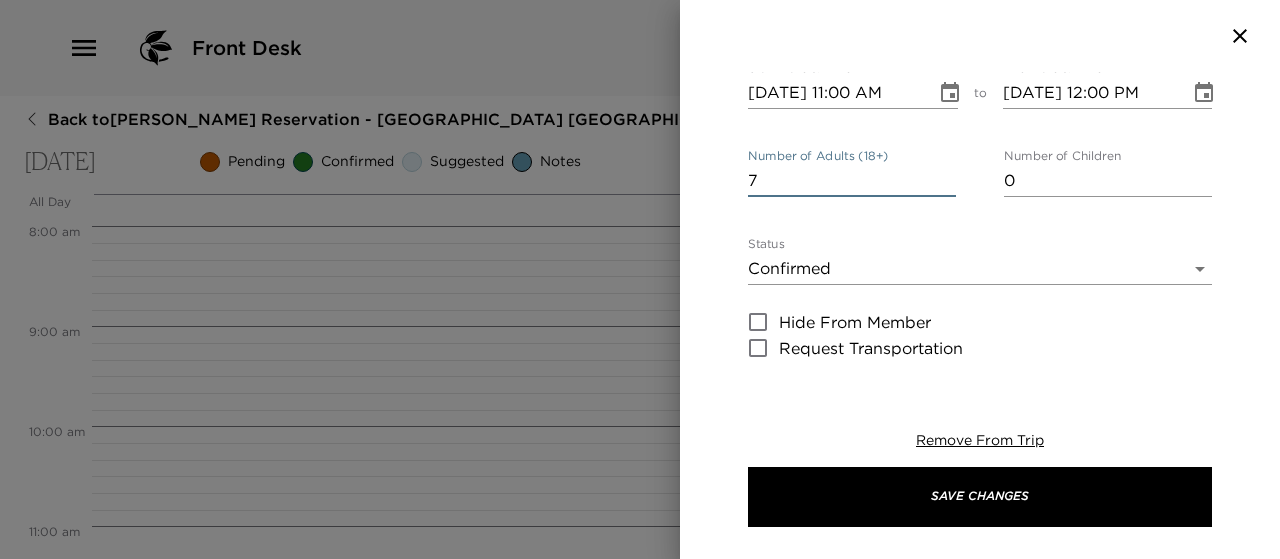 type on "7" 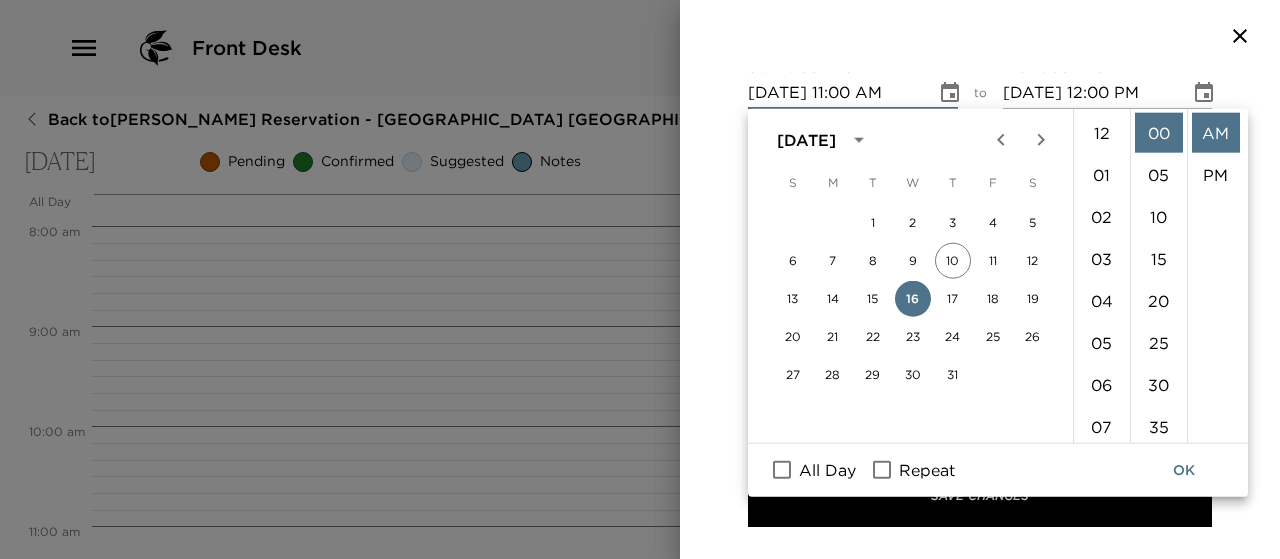 scroll, scrollTop: 462, scrollLeft: 0, axis: vertical 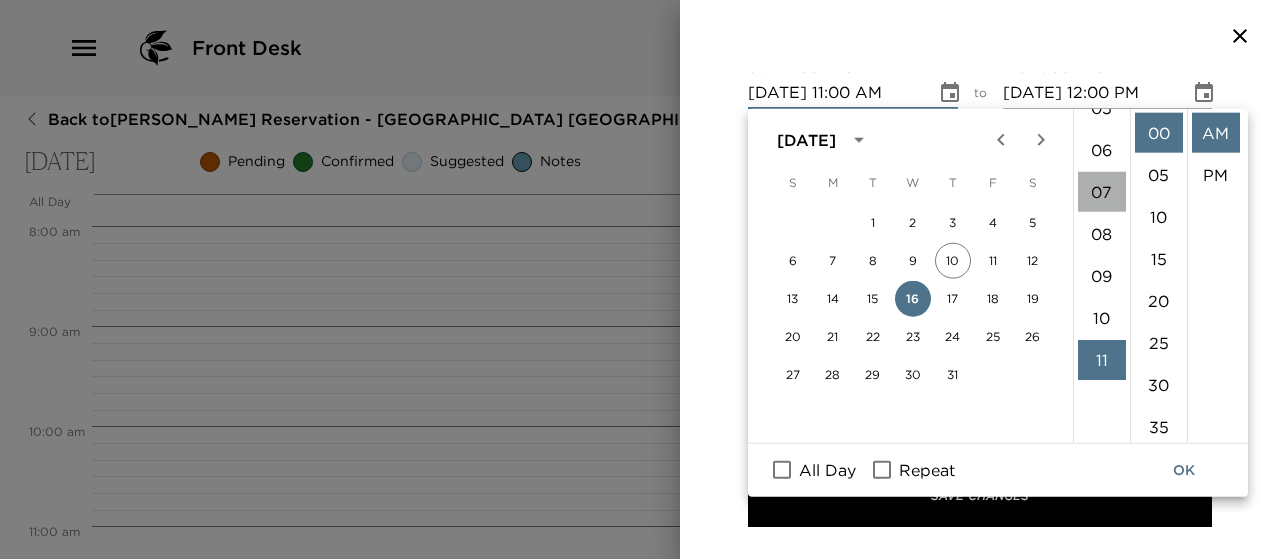 click on "07" at bounding box center [1102, 192] 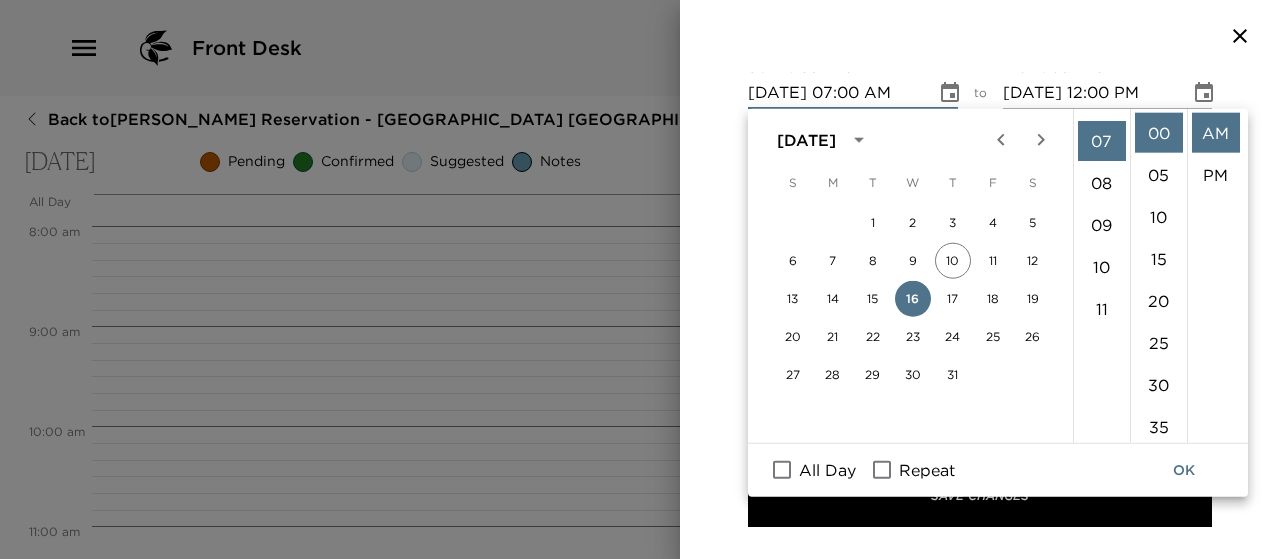 scroll, scrollTop: 294, scrollLeft: 0, axis: vertical 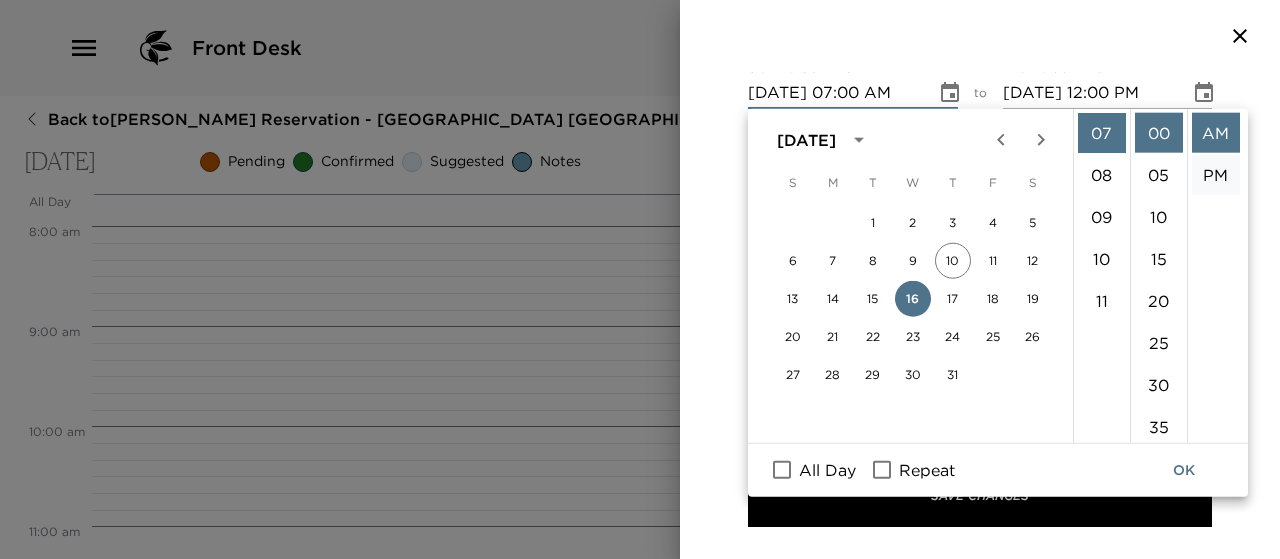 click on "PM" at bounding box center (1216, 175) 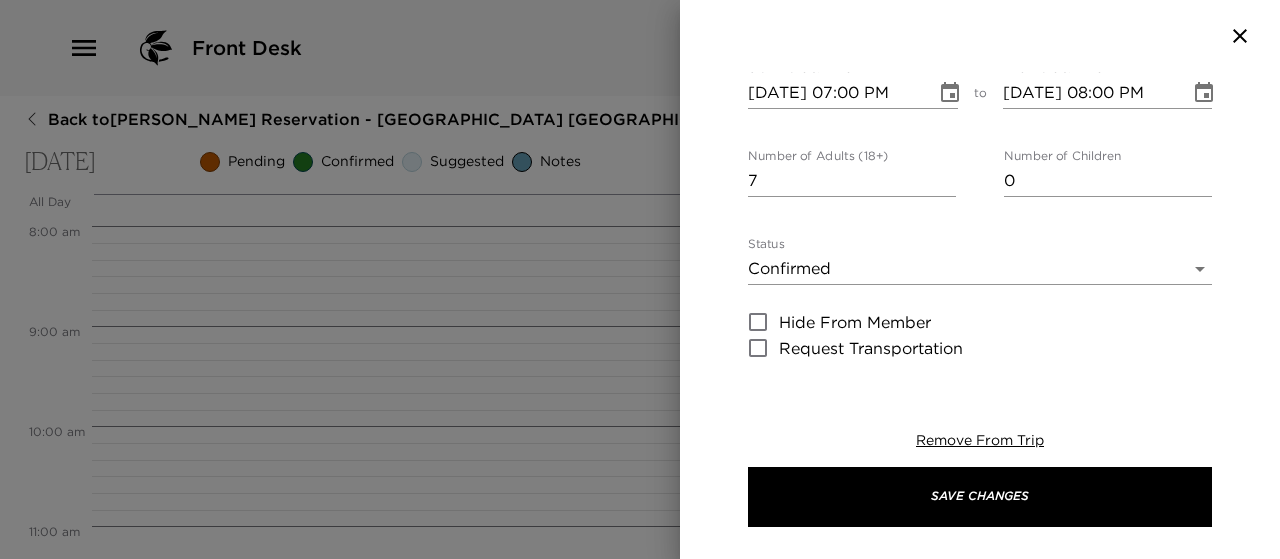 scroll, scrollTop: 42, scrollLeft: 0, axis: vertical 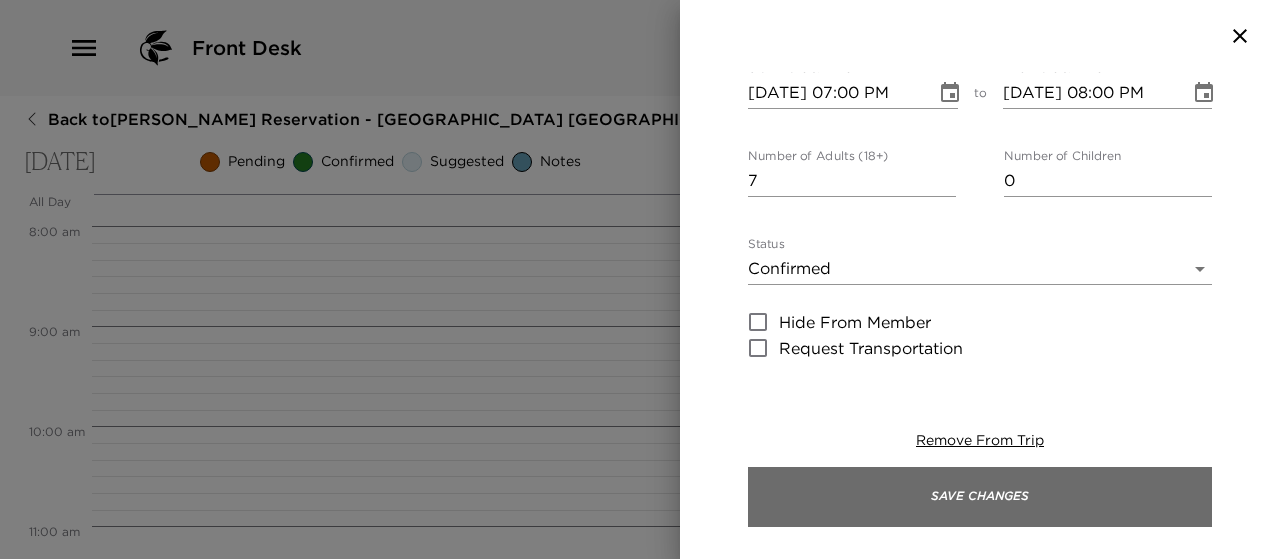 click on "Save Changes" at bounding box center [980, 497] 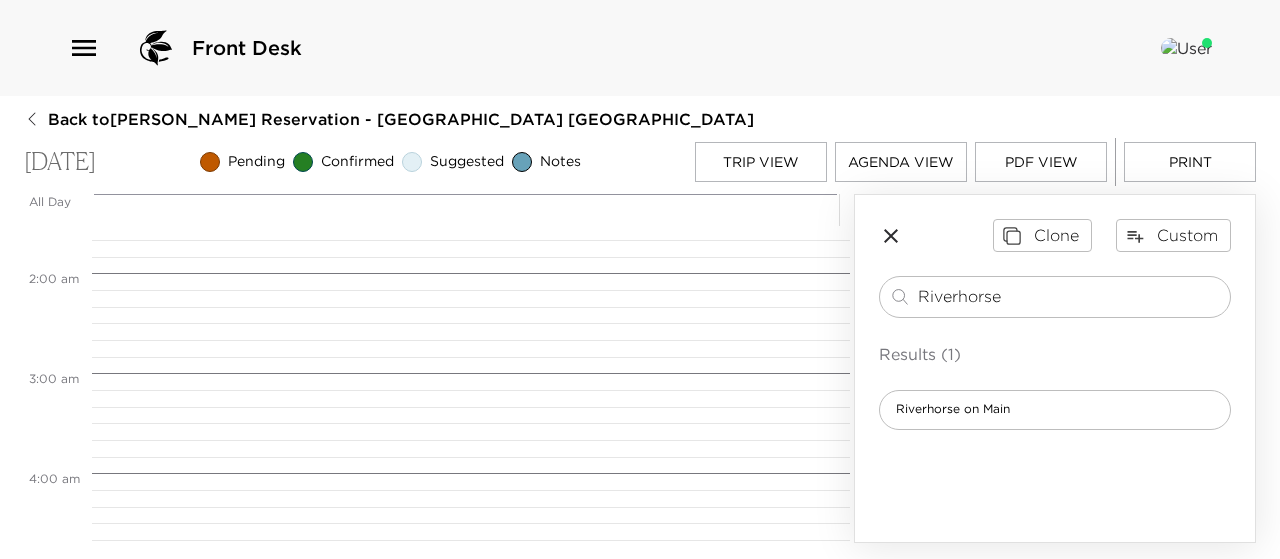 scroll, scrollTop: 161, scrollLeft: 0, axis: vertical 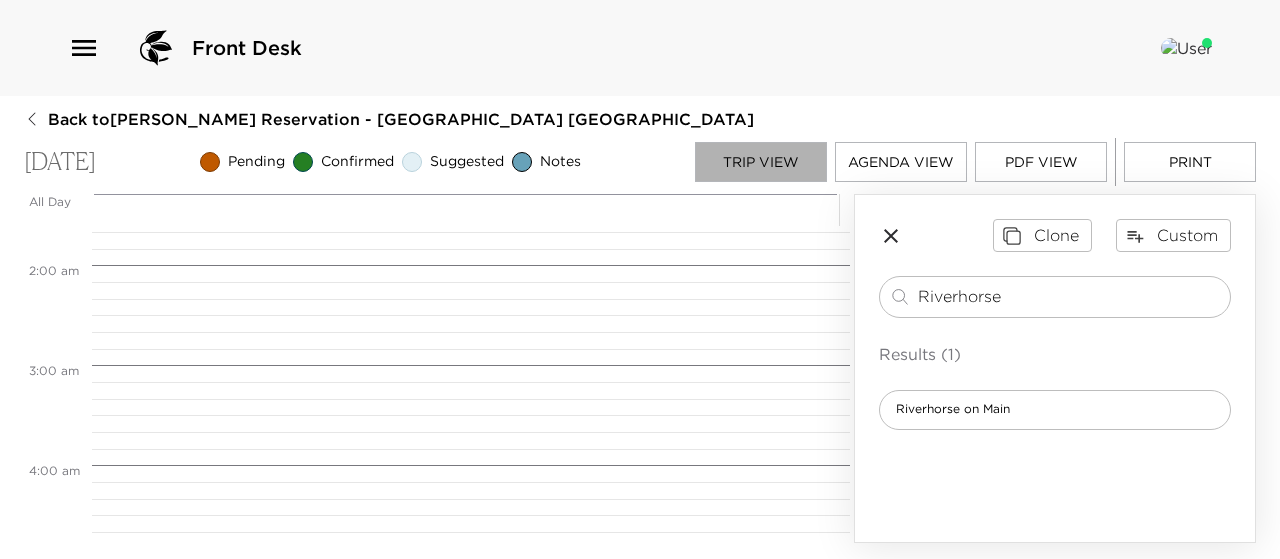 click on "Trip View" at bounding box center [761, 162] 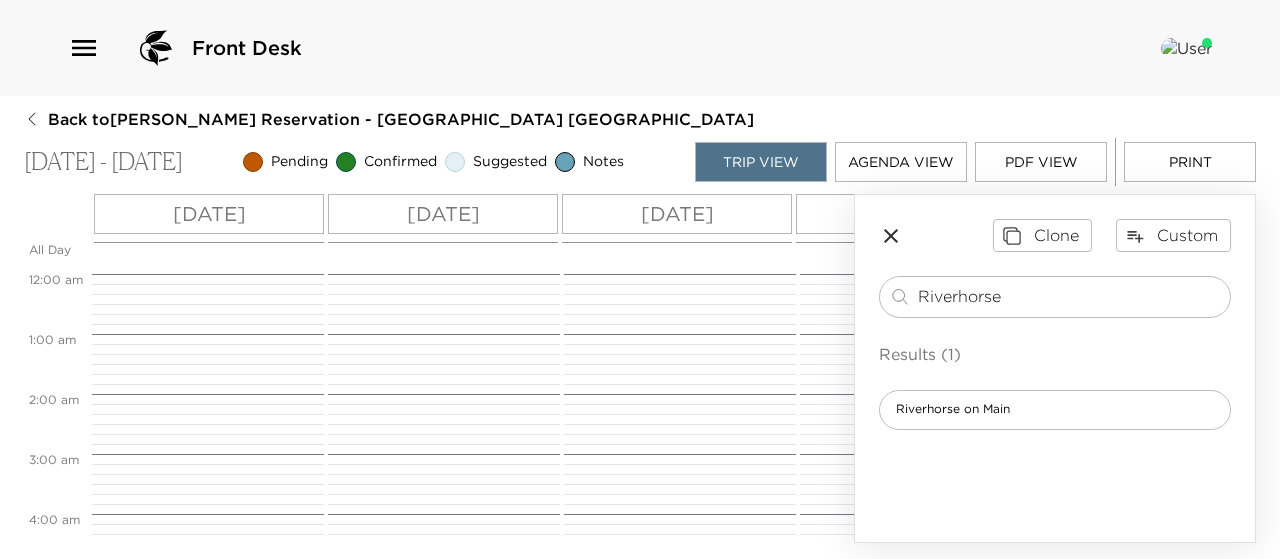 scroll, scrollTop: 540, scrollLeft: 0, axis: vertical 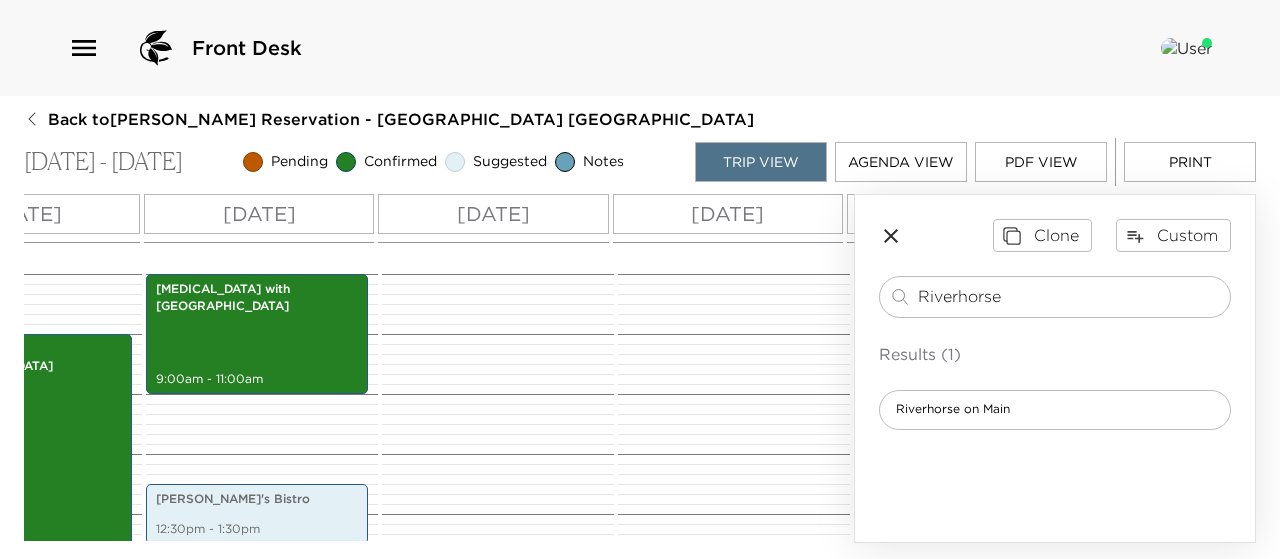 click on "[DATE]" at bounding box center (727, 214) 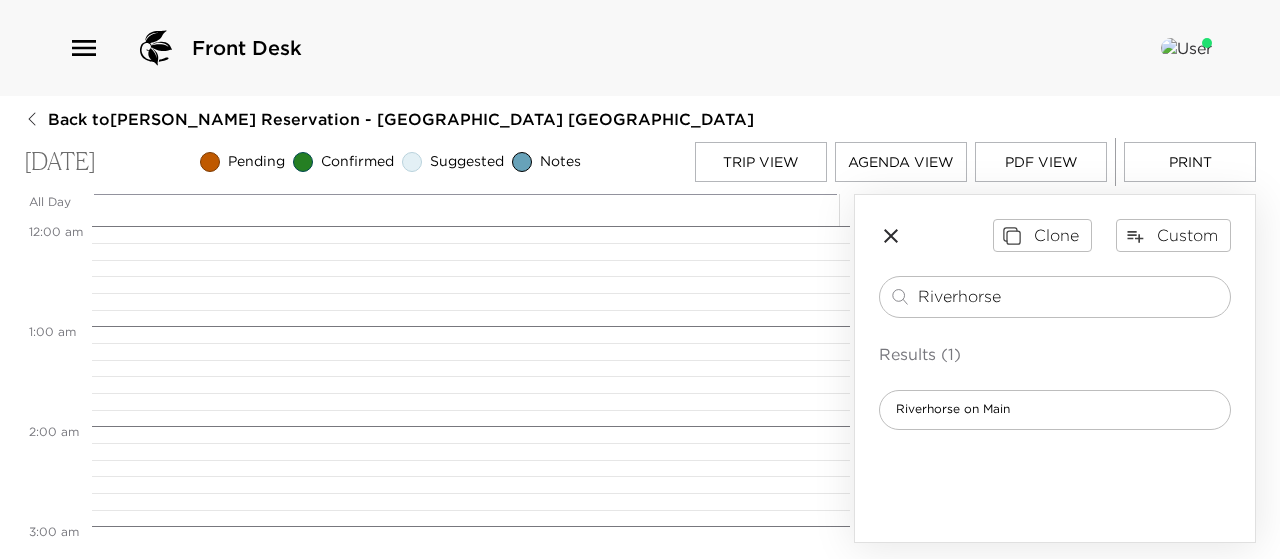 scroll, scrollTop: 0, scrollLeft: 0, axis: both 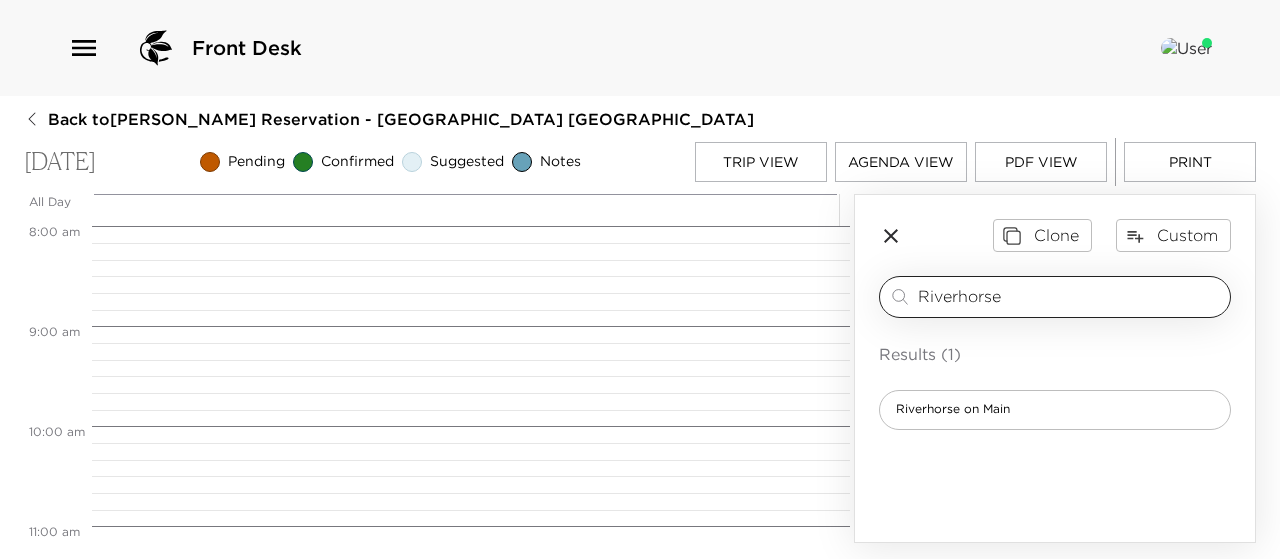 click on "Riverhorse" at bounding box center (1070, 296) 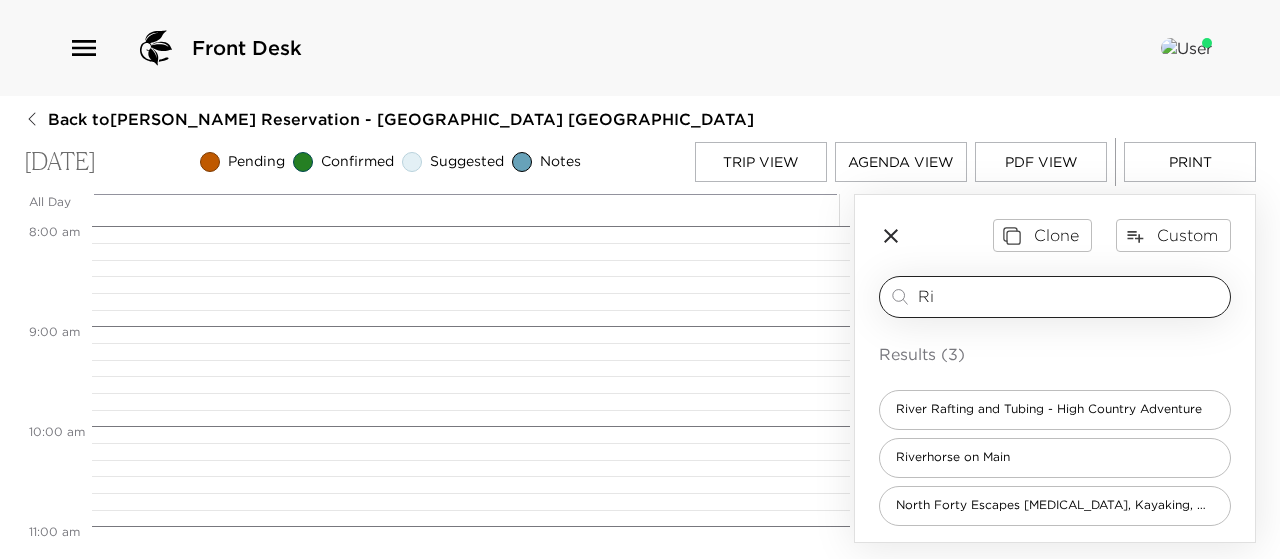 type on "R" 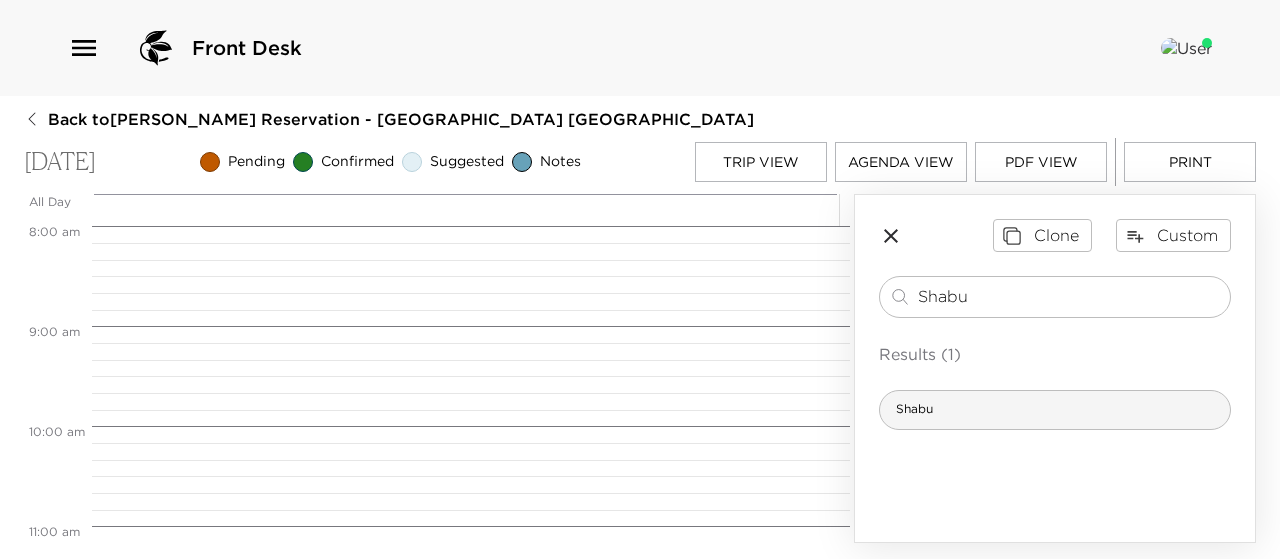 type on "Shabu" 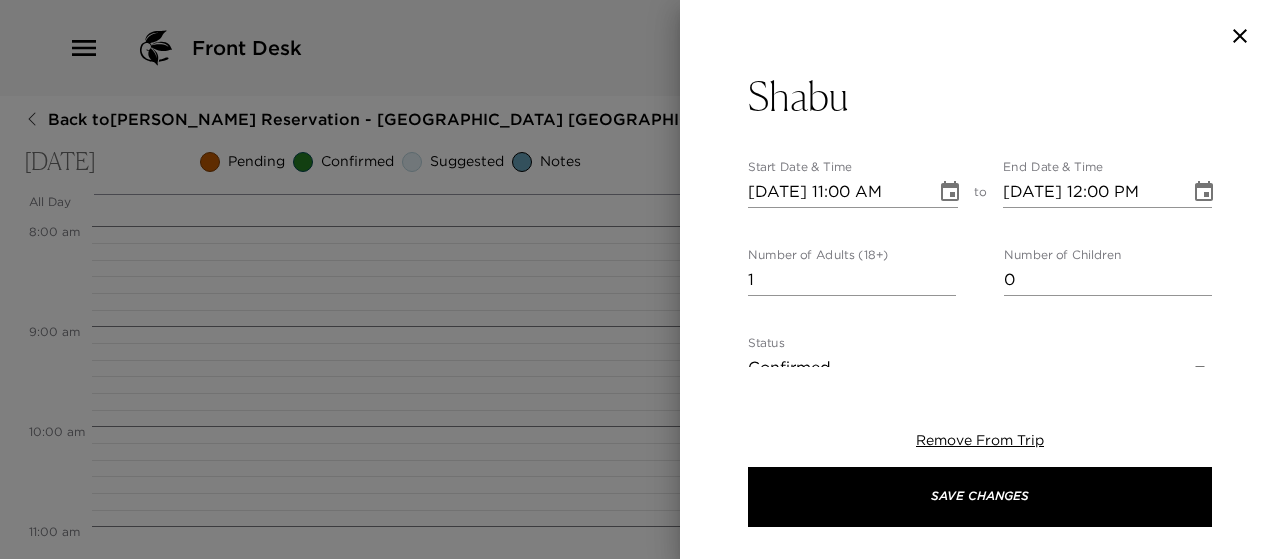 type on "This Park City Asian Fusion favorite features sushi, cooked entrees, and an excellent wine list all in a very hip, cool atmosphere. Some of the best sushi in town!
Transportation is available via the Empire Express app." 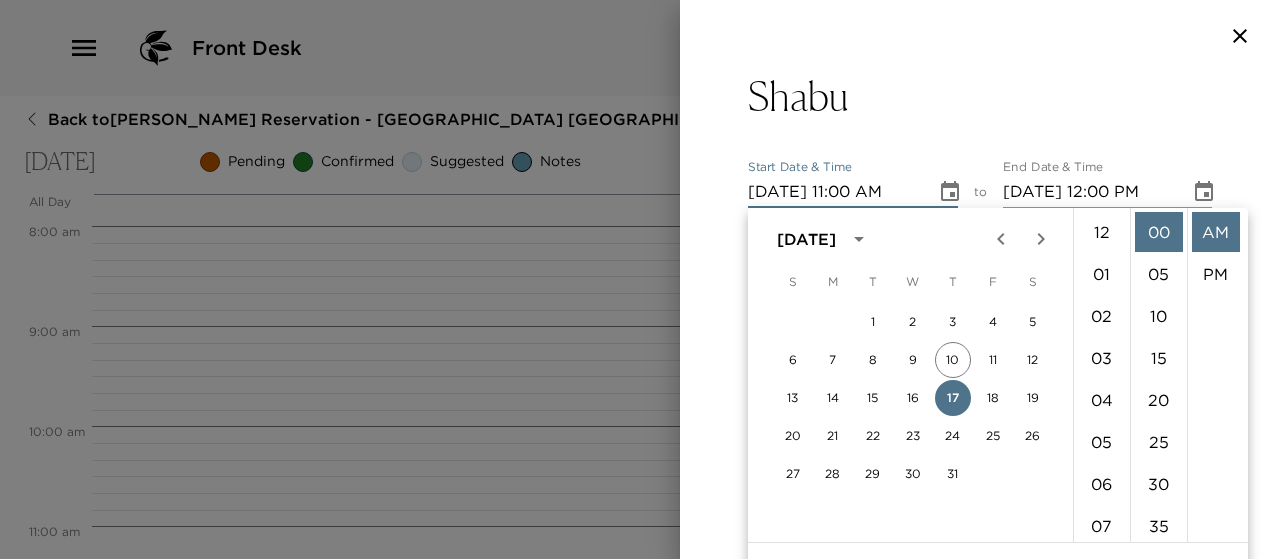 scroll, scrollTop: 462, scrollLeft: 0, axis: vertical 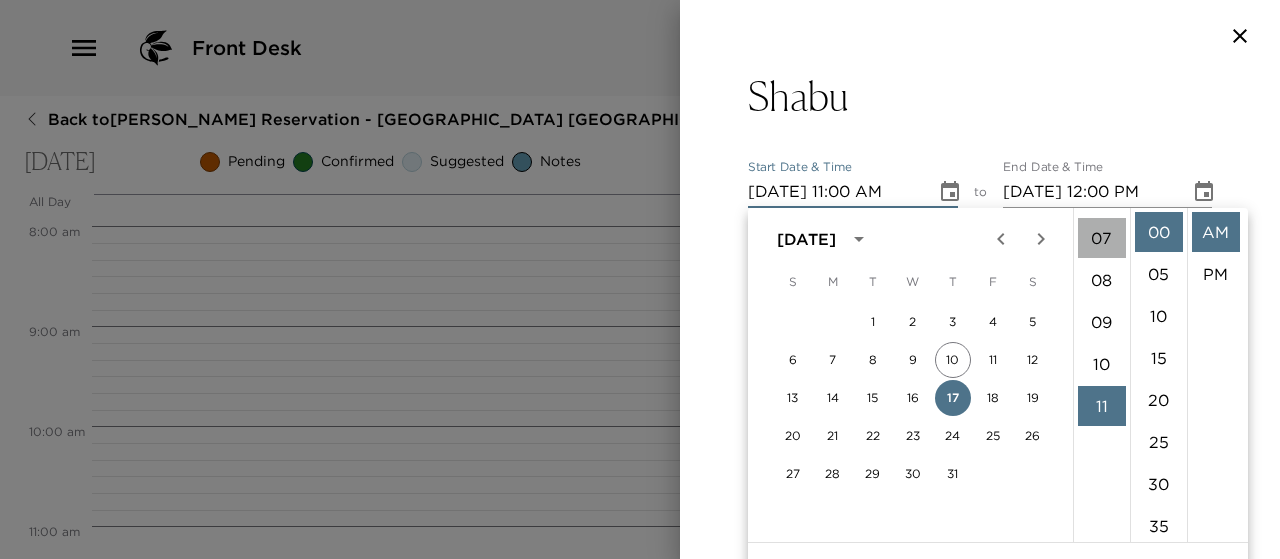 click on "07" at bounding box center [1102, 238] 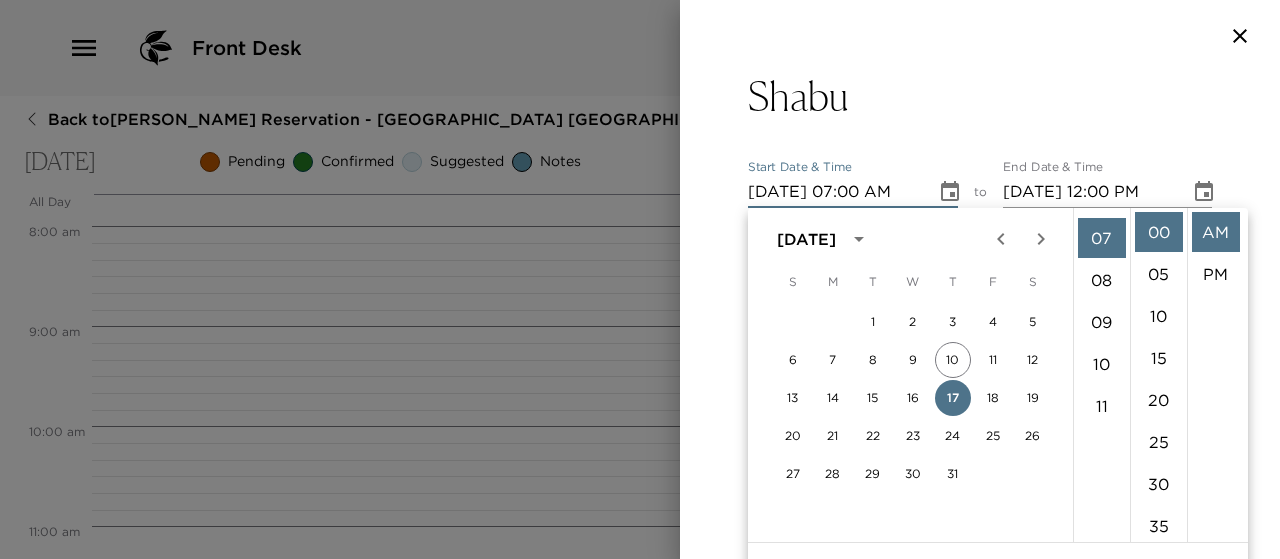 scroll, scrollTop: 294, scrollLeft: 0, axis: vertical 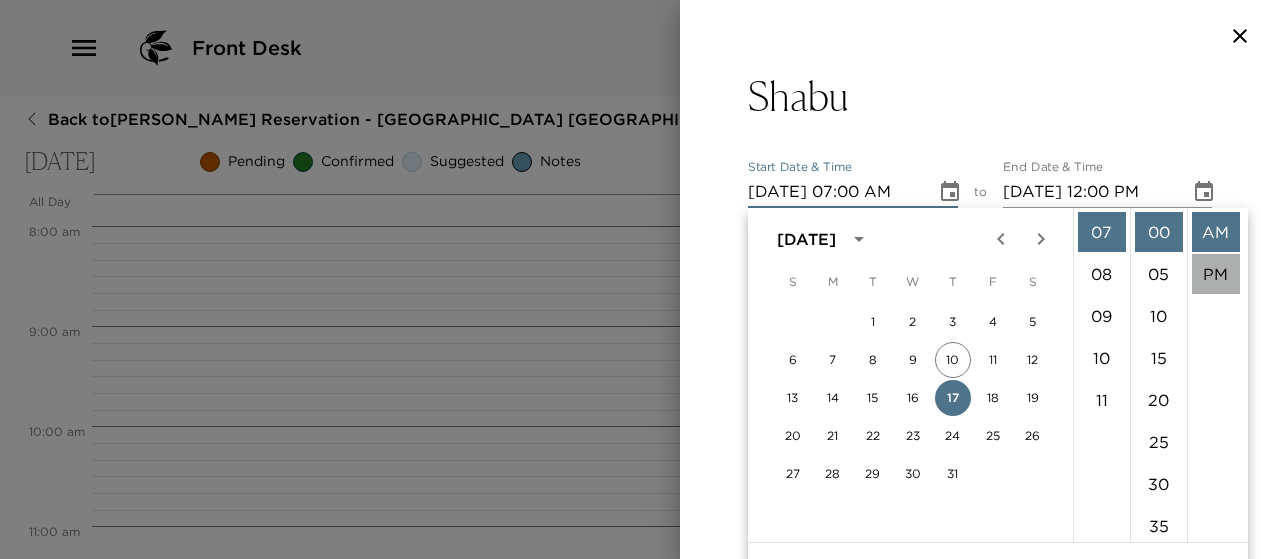 click on "PM" at bounding box center [1216, 274] 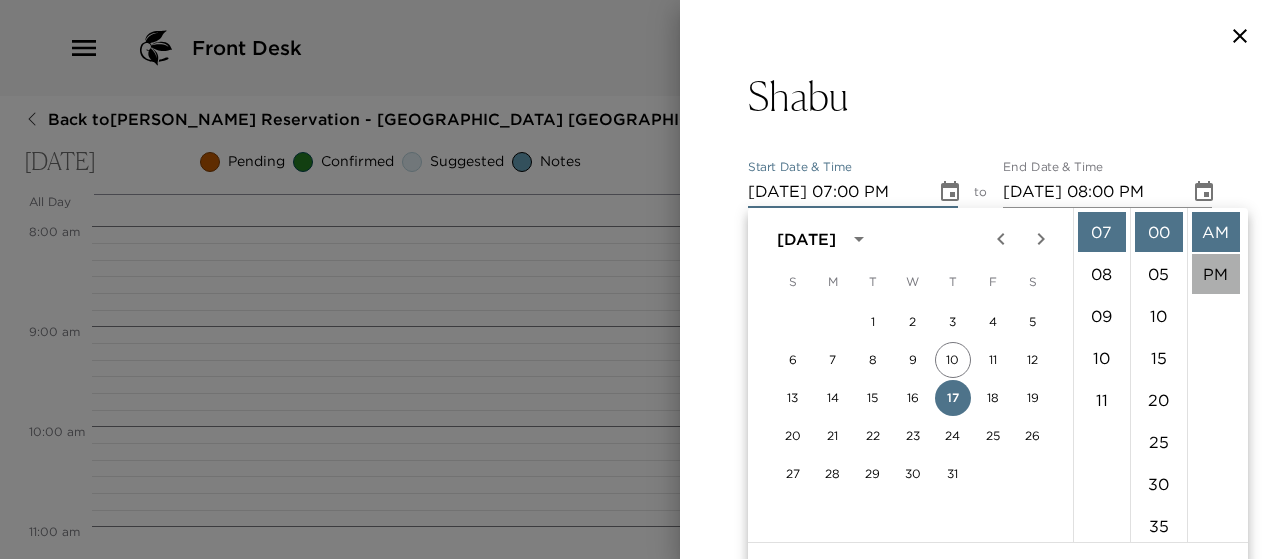 scroll, scrollTop: 42, scrollLeft: 0, axis: vertical 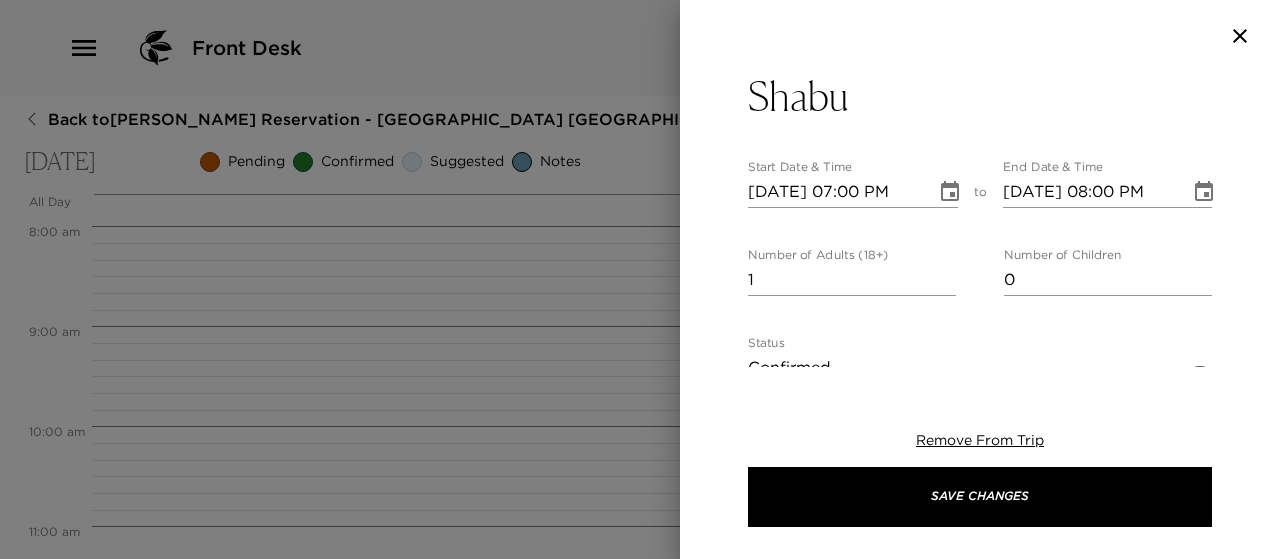click on "1" at bounding box center (852, 280) 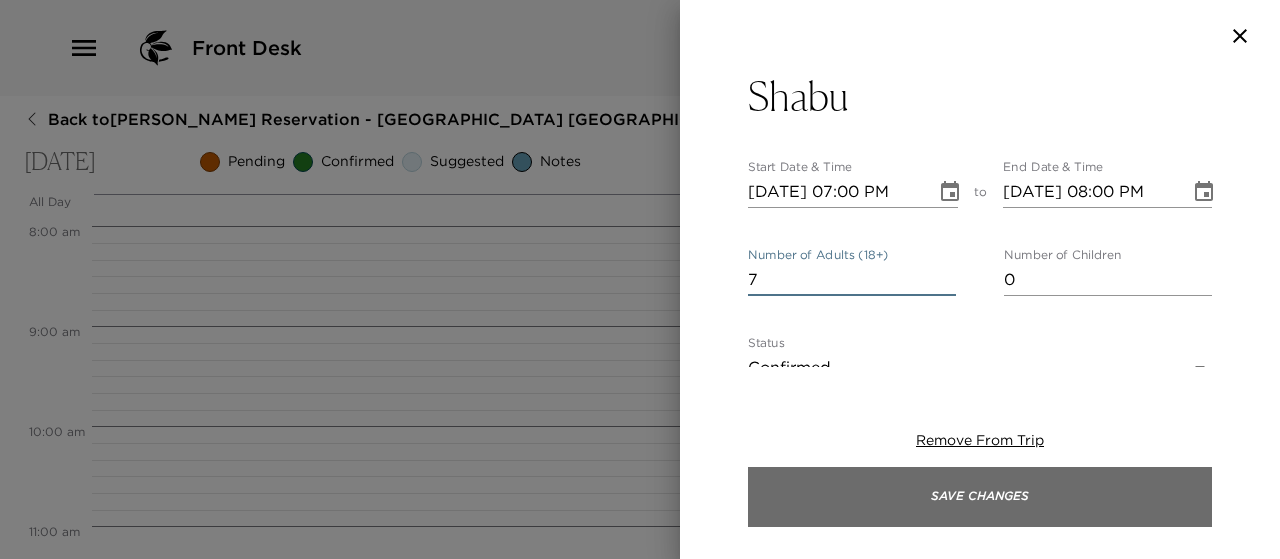 type on "7" 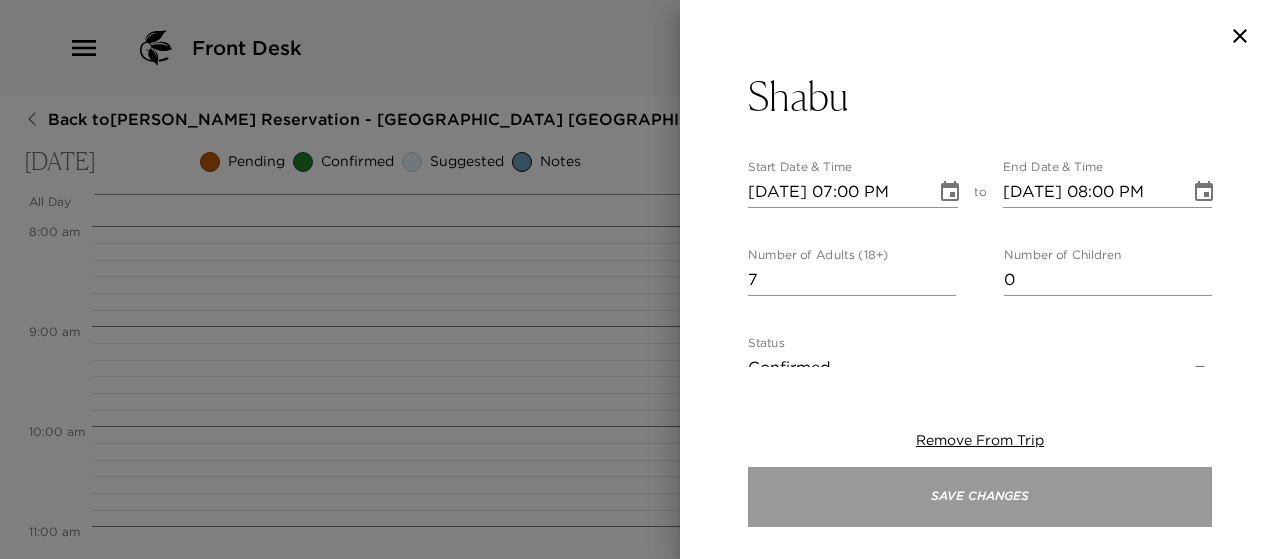 click on "Save Changes" at bounding box center (980, 497) 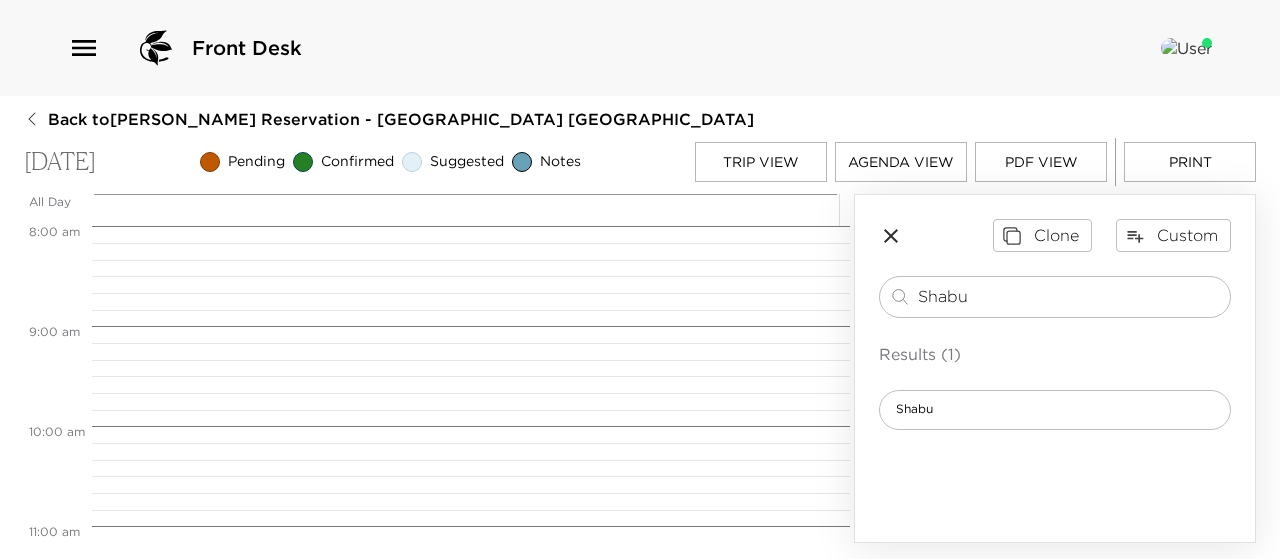 click on "Trip View" at bounding box center [761, 162] 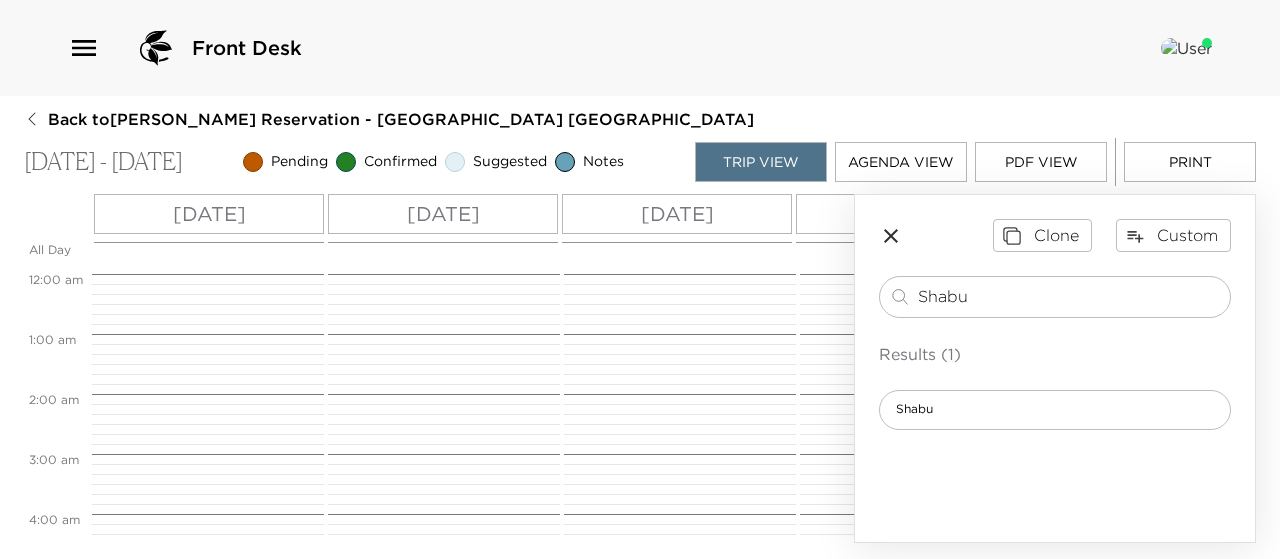 scroll, scrollTop: 540, scrollLeft: 0, axis: vertical 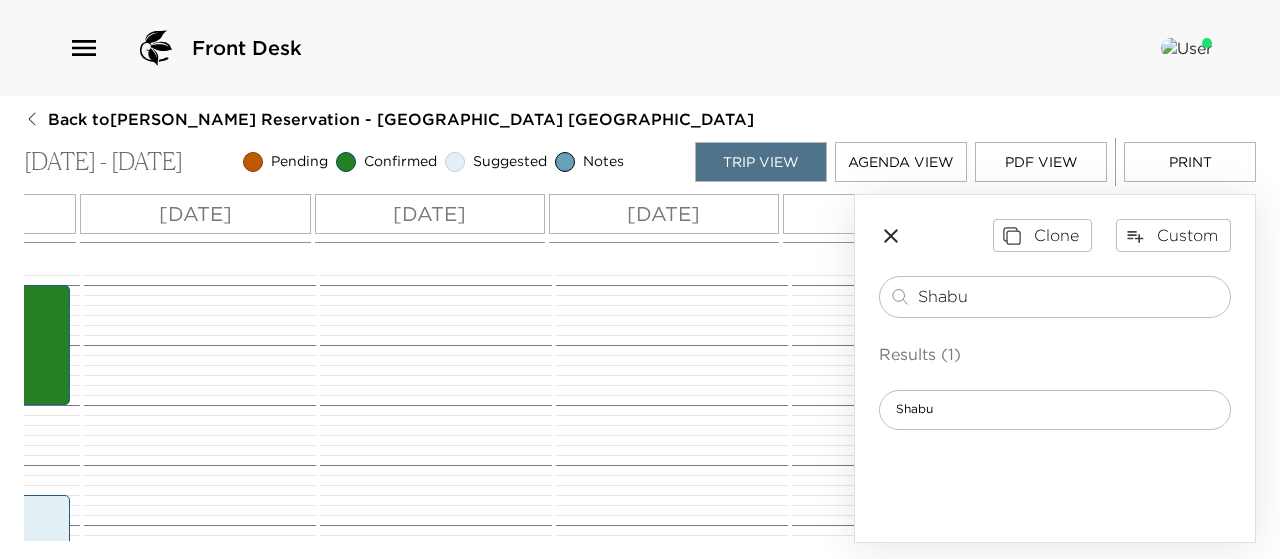 click on "[DATE]" at bounding box center [663, 214] 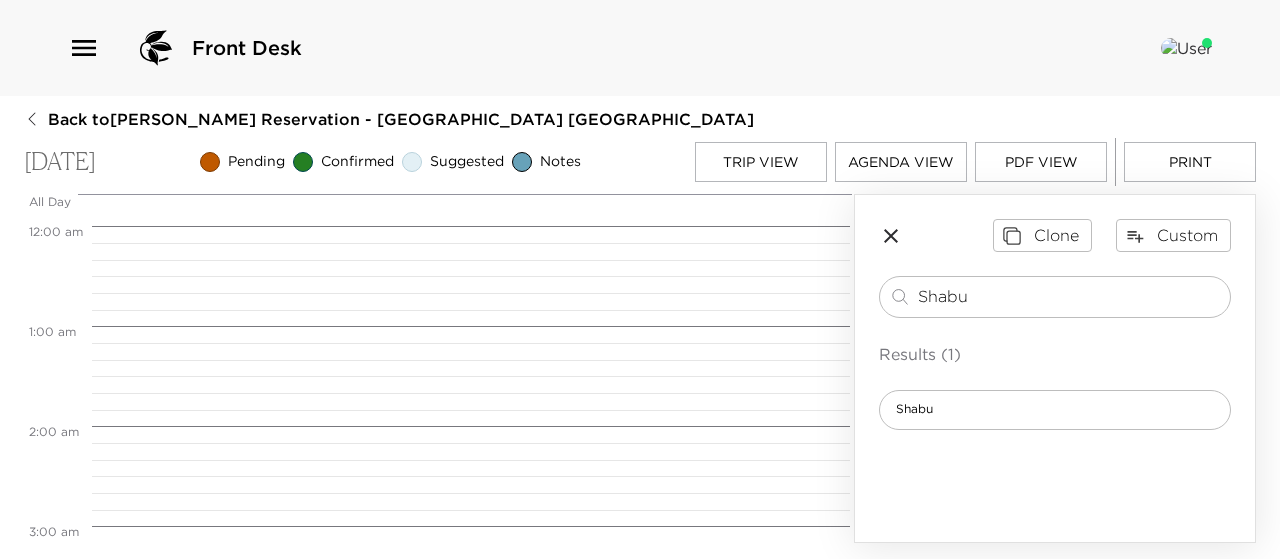 scroll, scrollTop: 0, scrollLeft: 0, axis: both 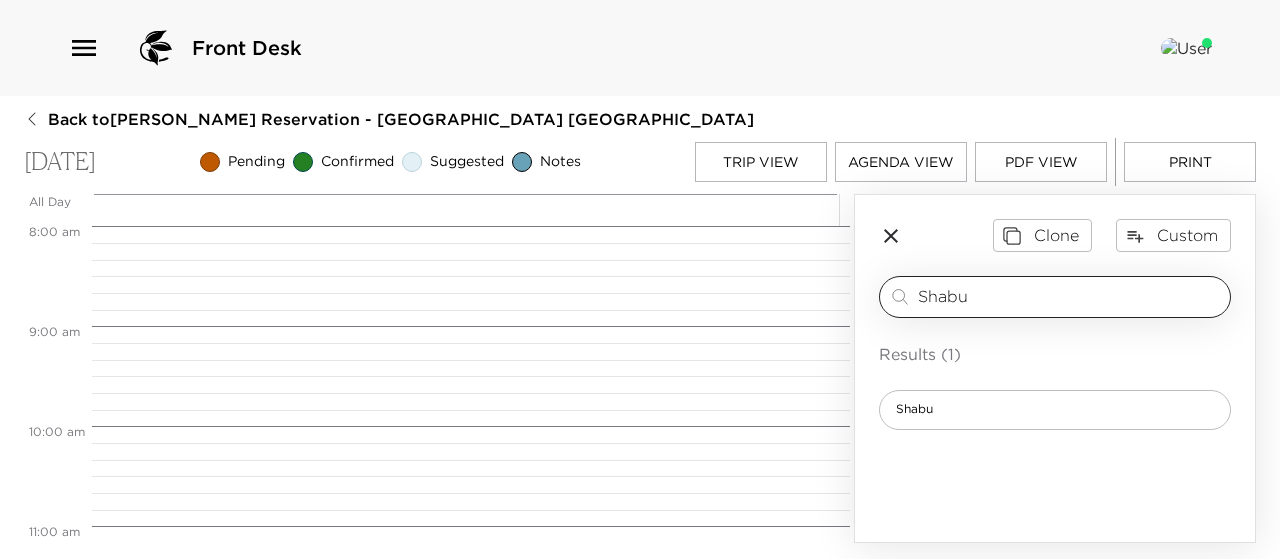 click on "Shabu" at bounding box center [1070, 296] 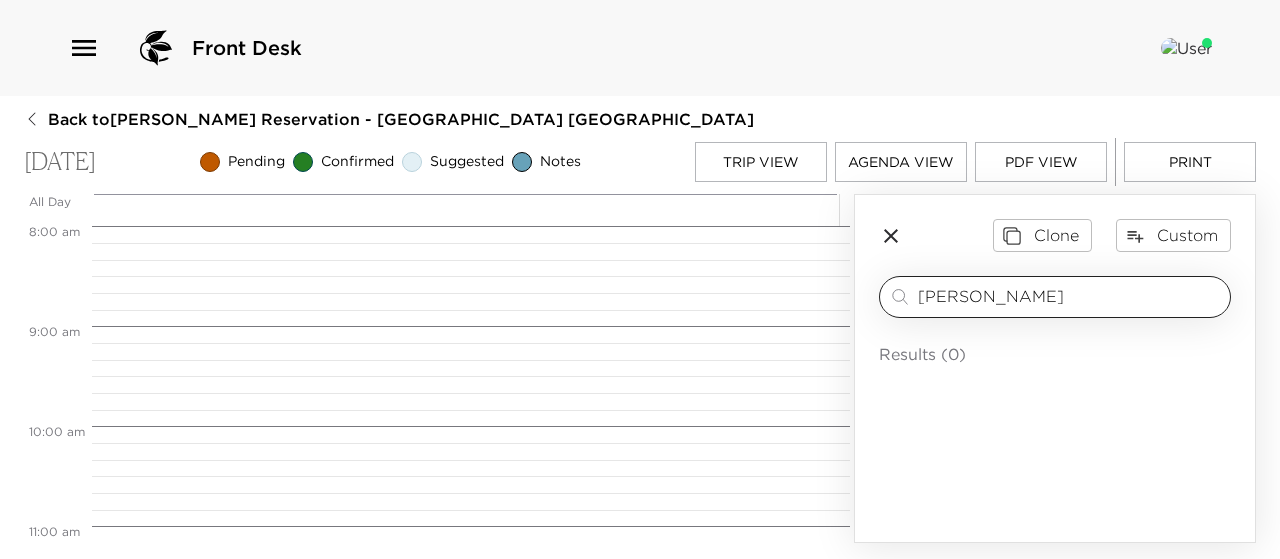 click on "[PERSON_NAME]" at bounding box center (1070, 296) 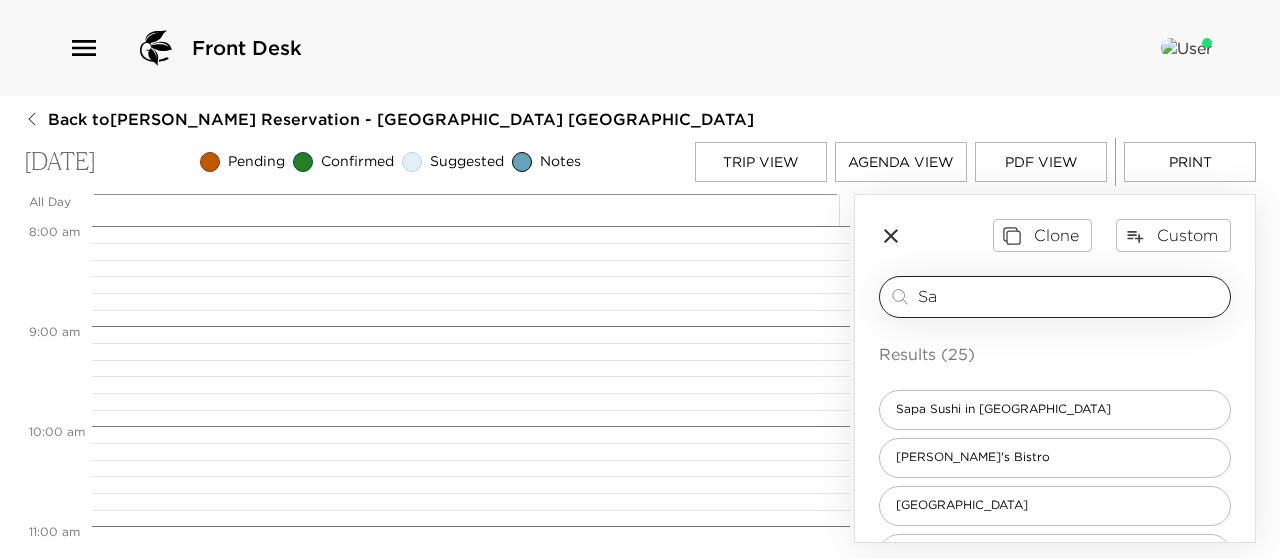 type on "S" 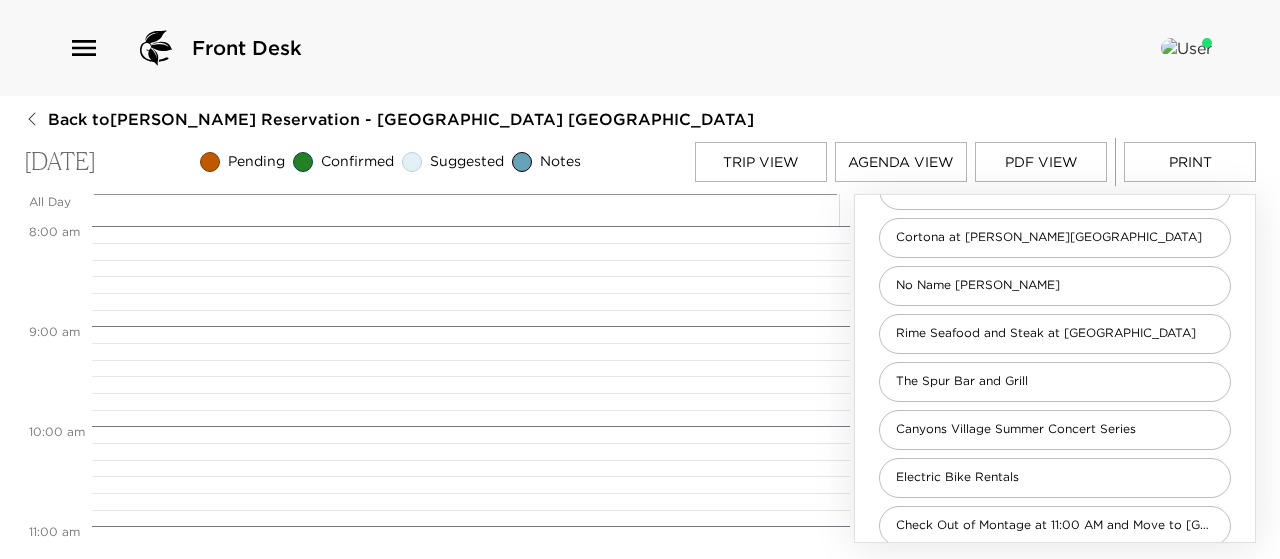 scroll, scrollTop: 0, scrollLeft: 0, axis: both 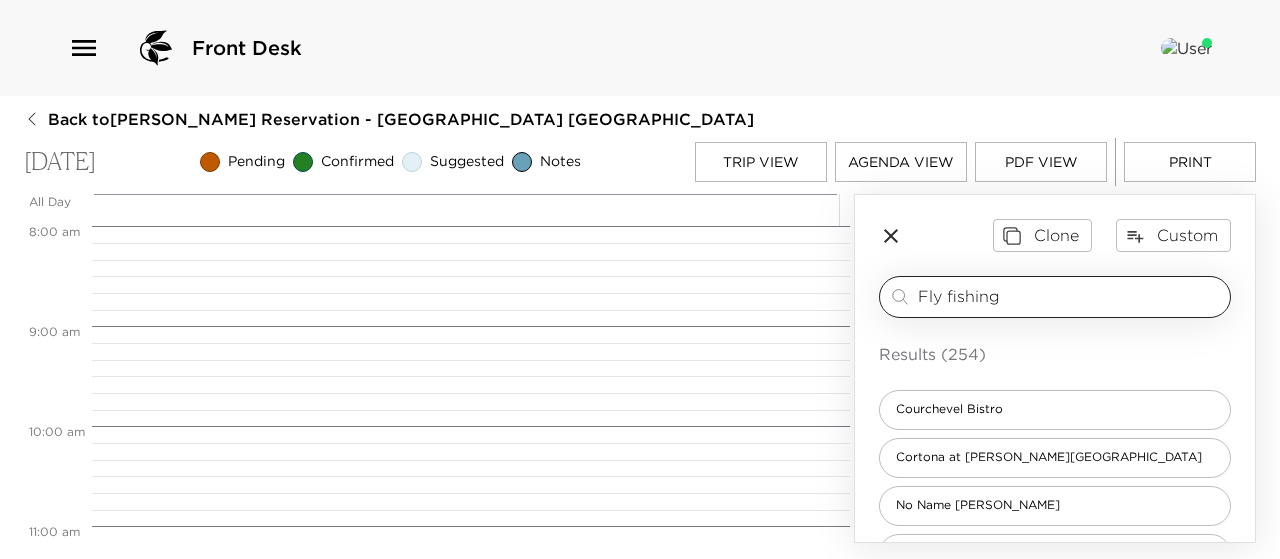 click on "Fly fishing" at bounding box center [1070, 296] 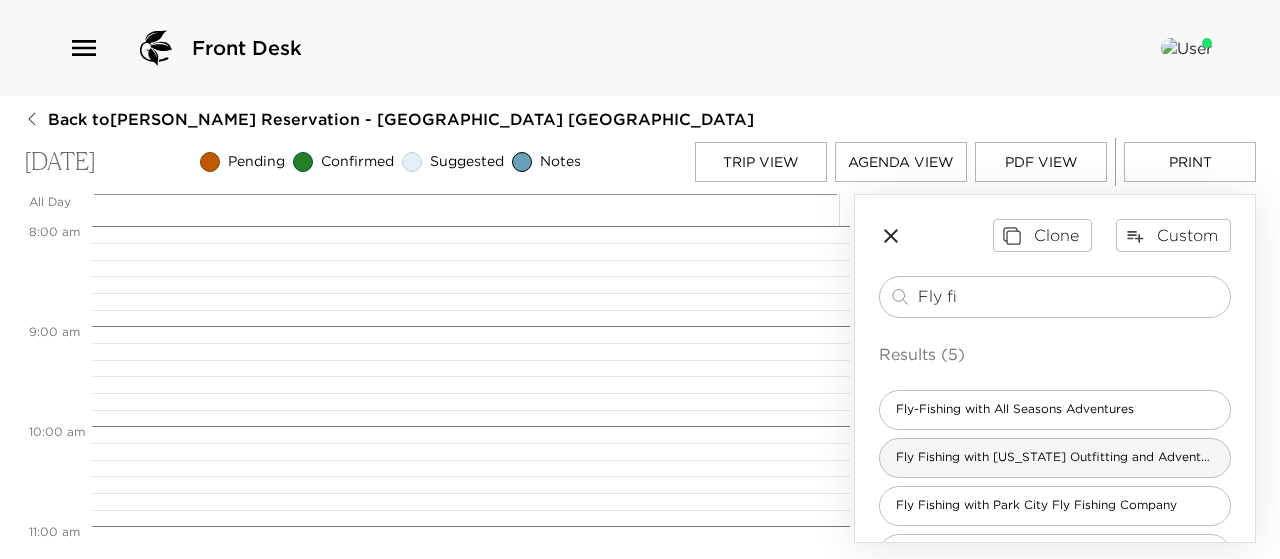 type on "Fly fi" 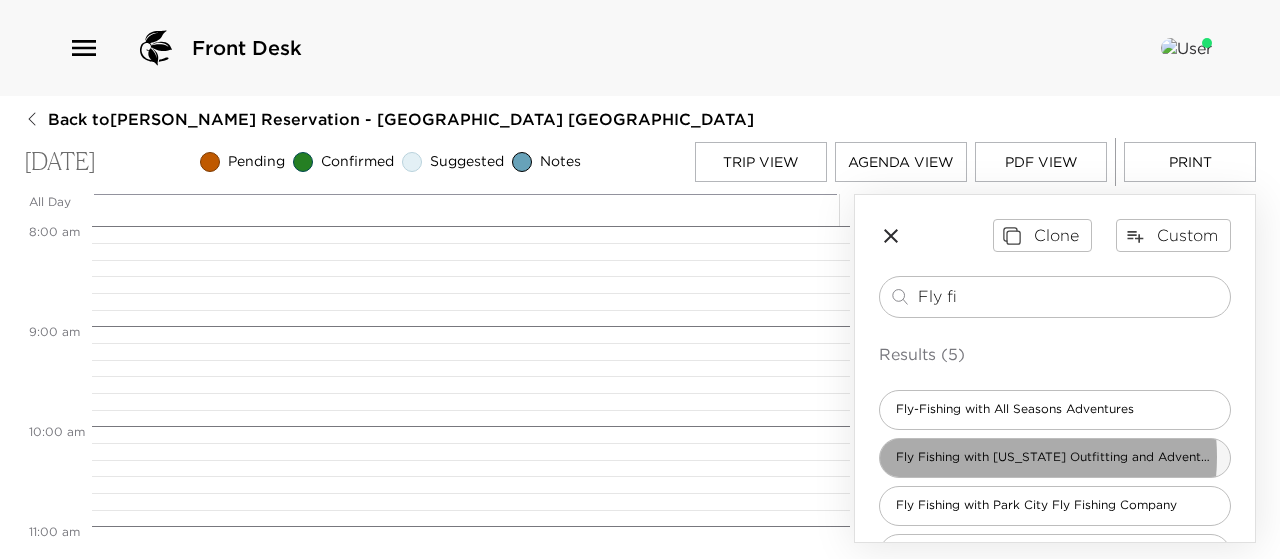 click on "Fly Fishing with [US_STATE] Outfitting and Adventures" at bounding box center (1055, 457) 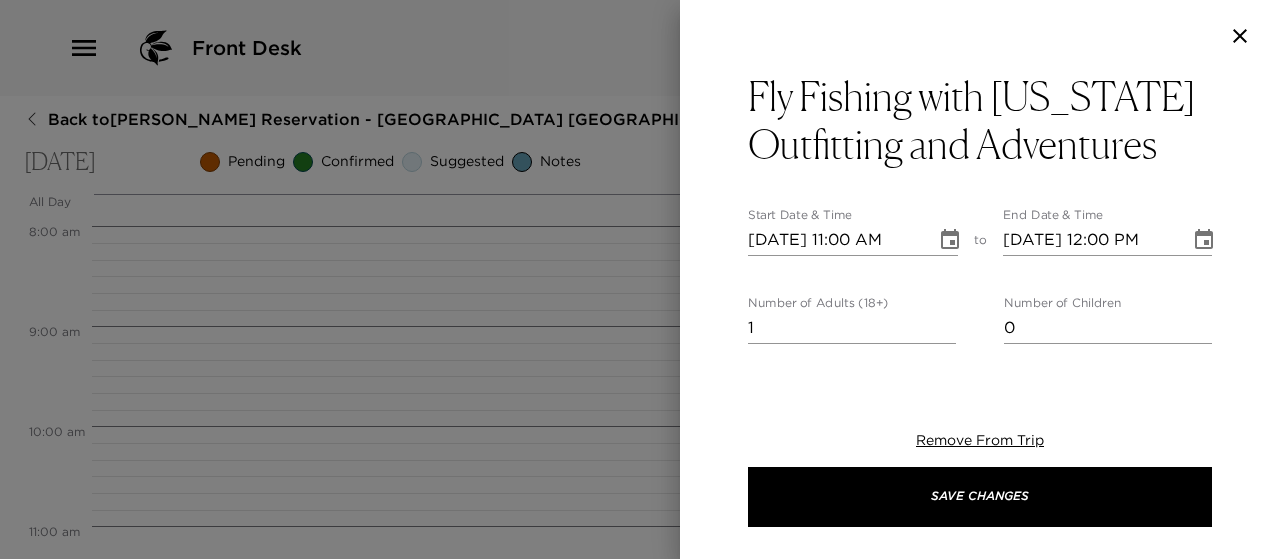 type on "[US_STATE] Outfitting and Services offers turn key solutions that provide high quality experiences for companies and individuals. Our Goal is to provide Members and Clients with hassle-free, year round outdoor entertainment." 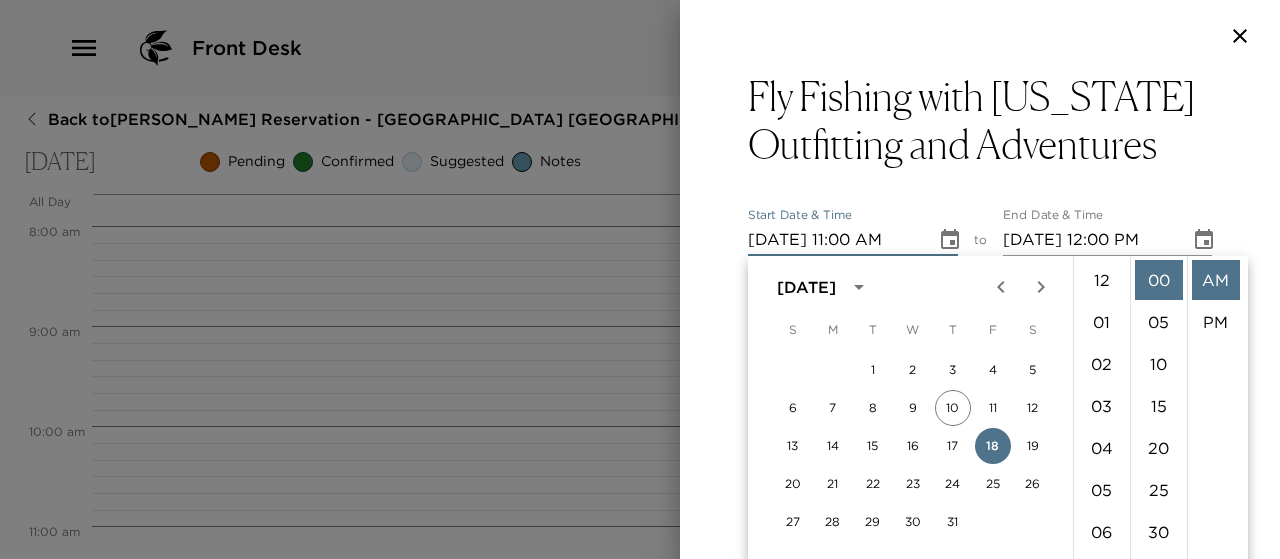 scroll, scrollTop: 462, scrollLeft: 0, axis: vertical 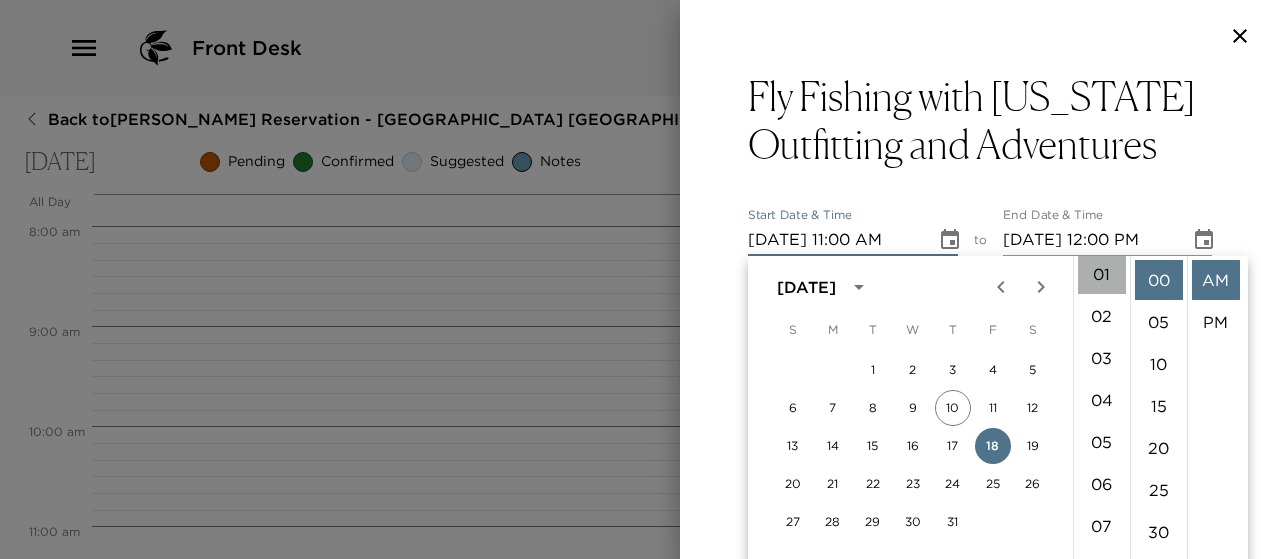 click on "01" at bounding box center [1102, 274] 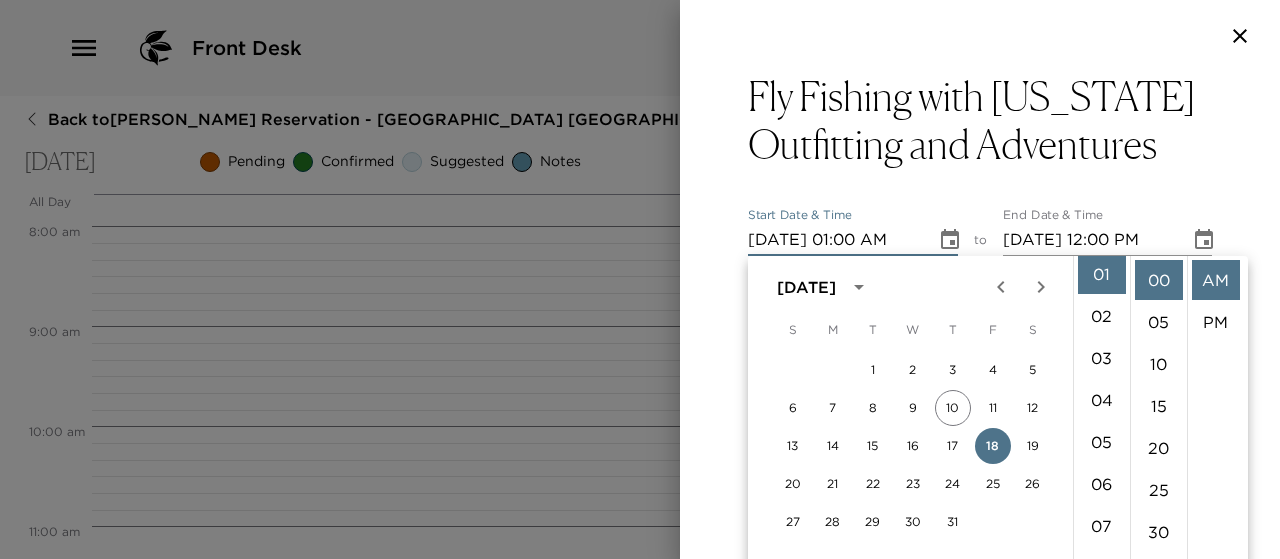scroll, scrollTop: 42, scrollLeft: 0, axis: vertical 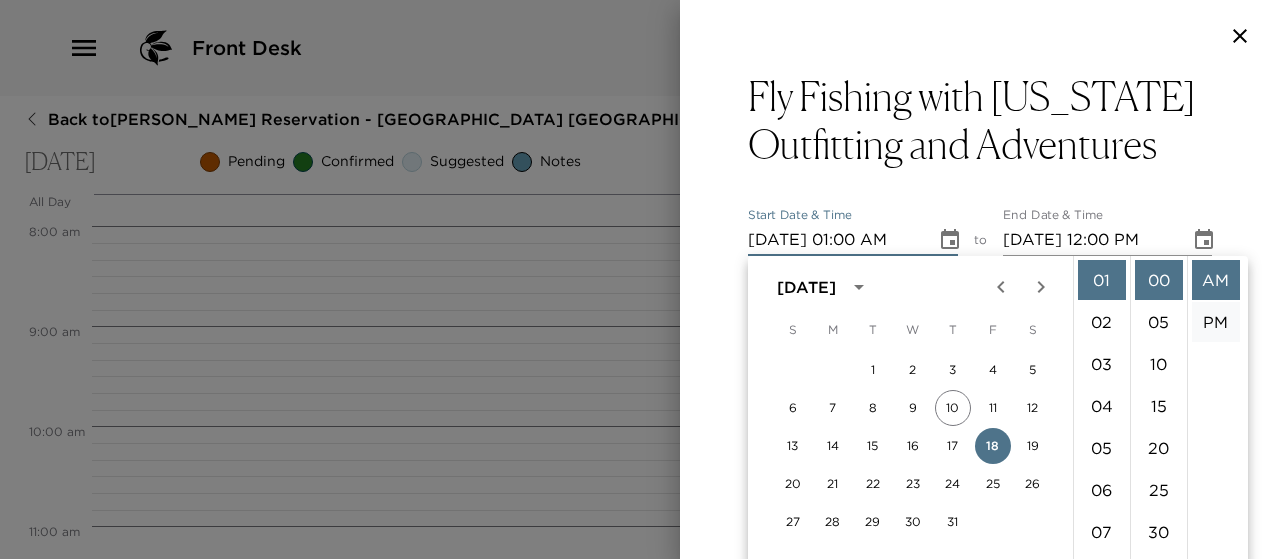 click on "PM" at bounding box center (1216, 322) 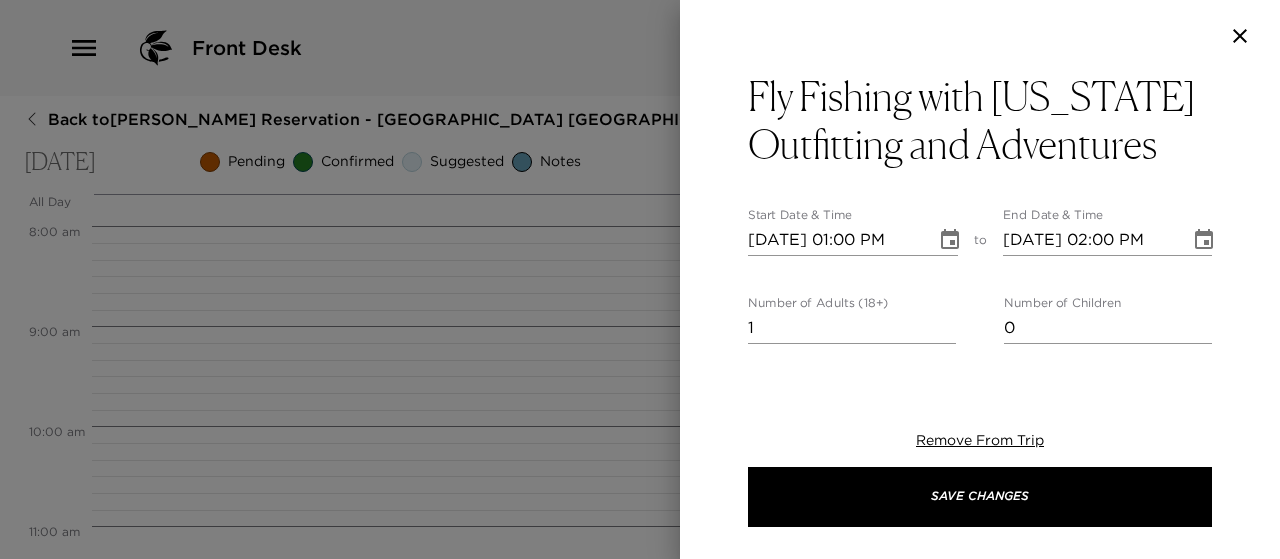 scroll, scrollTop: 42, scrollLeft: 0, axis: vertical 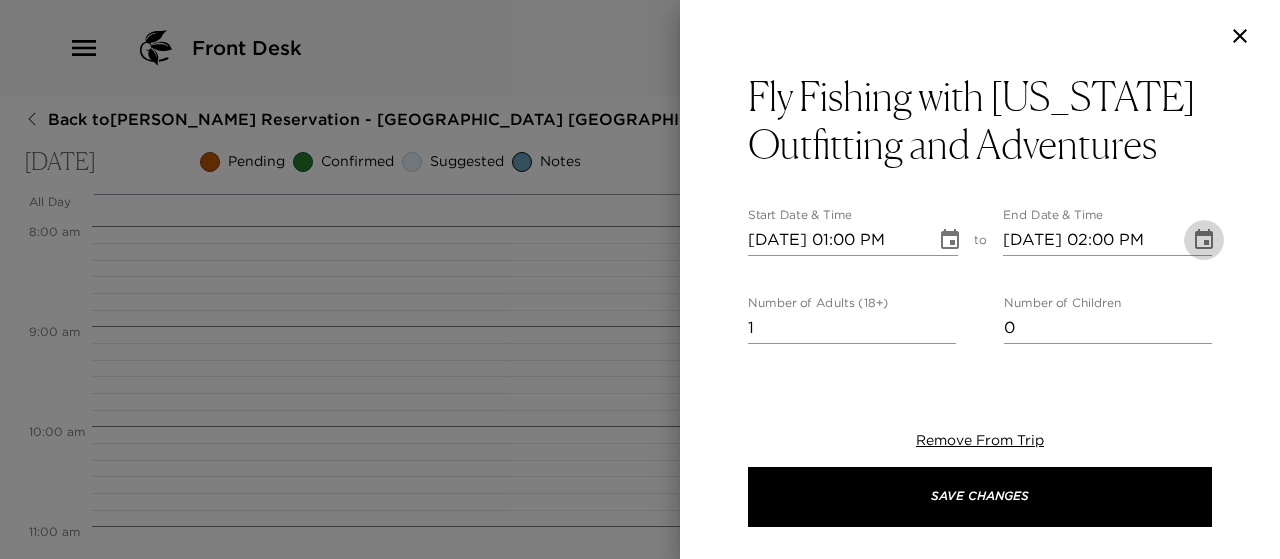 click 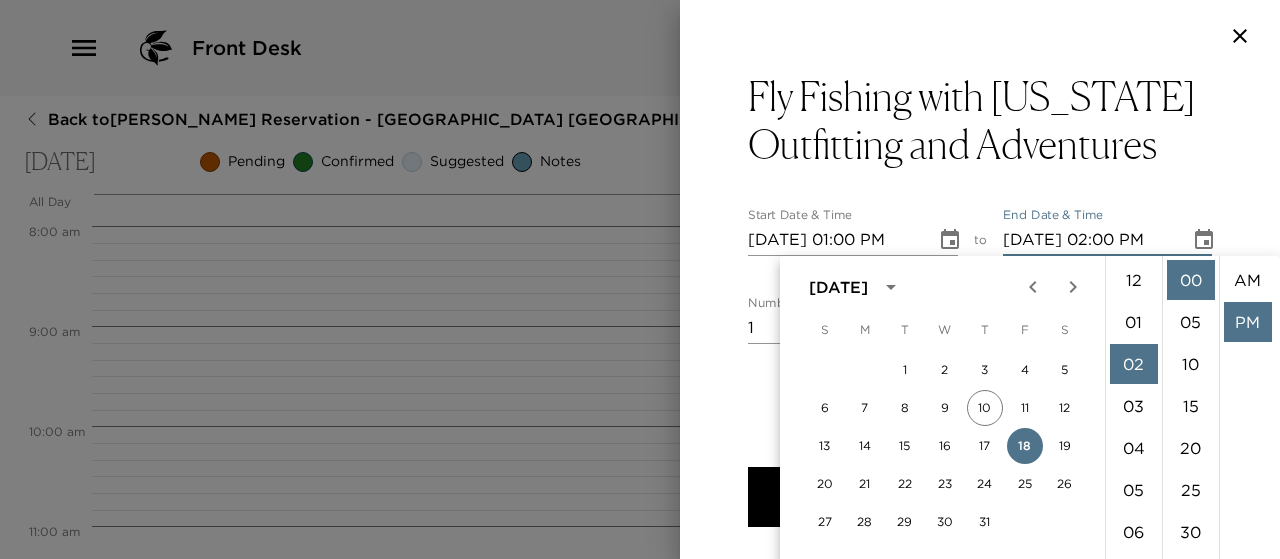 scroll, scrollTop: 84, scrollLeft: 0, axis: vertical 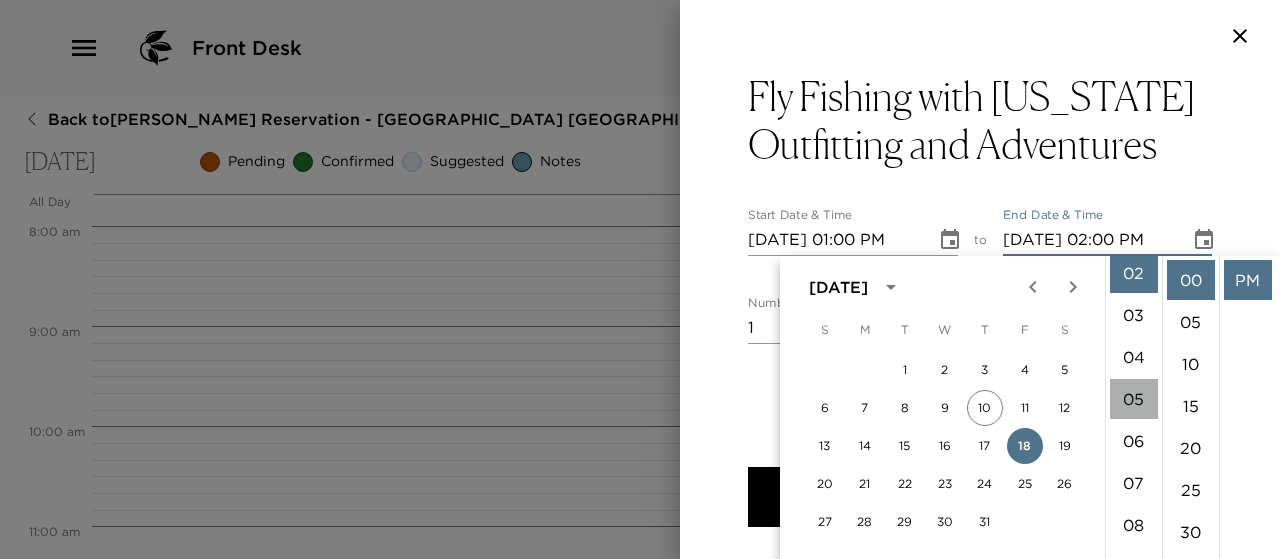 click on "05" at bounding box center [1134, 399] 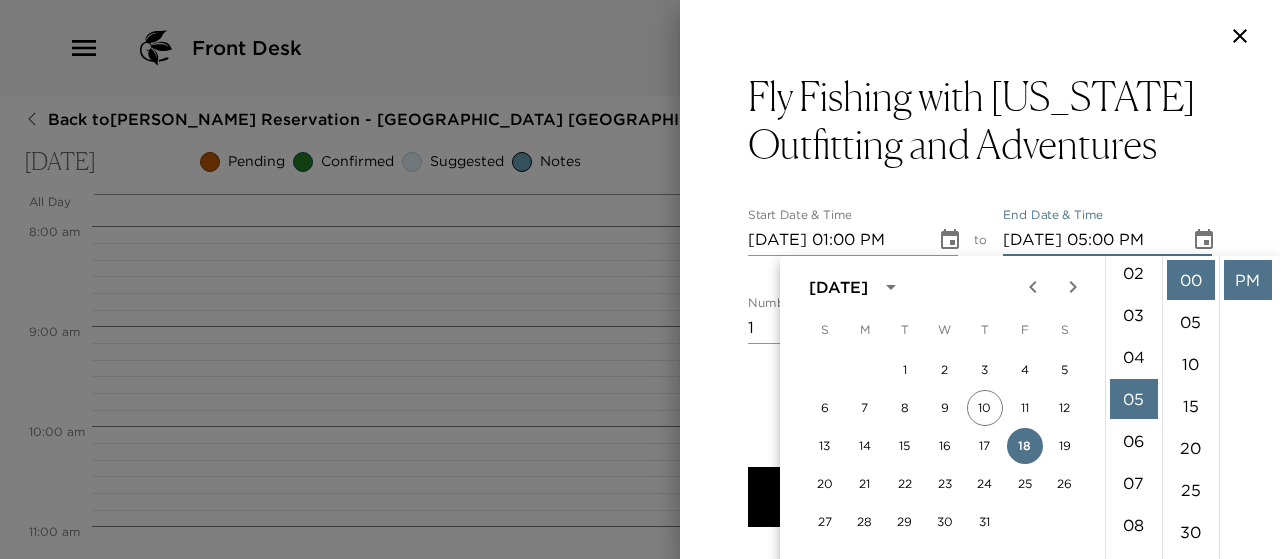 scroll, scrollTop: 210, scrollLeft: 0, axis: vertical 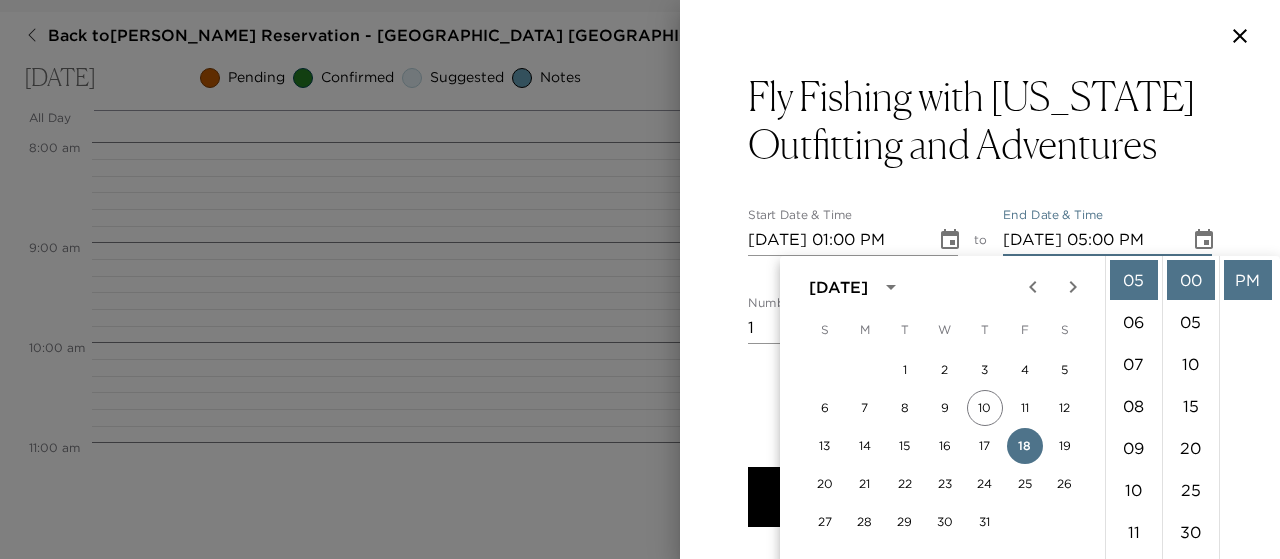 click on "Fly Fishing with [US_STATE] Outfitting and Adventures Start Date & Time [DATE] 01:00 PM to End Date & Time [DATE] 05:00 PM Number of Adults (18+) 1 Number of Children 0 Status Confirmed Confirmed Hide From Member Request Transportation Concierge Notes [US_STATE] Outfitting and Services offers turn key solutions that provide high quality experiences for companies and individuals. Our Goal is to provide Members and Clients with hassle-free, year round outdoor entertainment. x Cost ​ x Address ​ x Phone Number ​ [PHONE_NUMBER] Email ​ Website ​ [URL][DOMAIN_NAME] Cancellation Policy ​ undefined Recommended Attire Other - See Notes for Details Other - See Notes for Details Age Range All Ages All Ages Remove From Trip Save Changes" at bounding box center [980, 219] 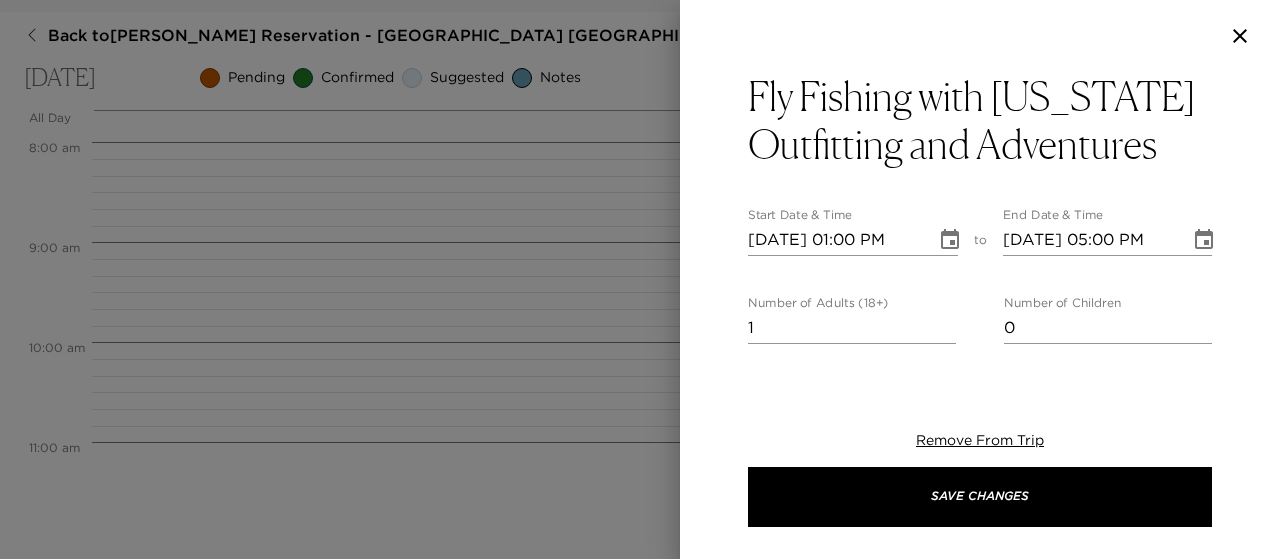 scroll, scrollTop: 0, scrollLeft: 0, axis: both 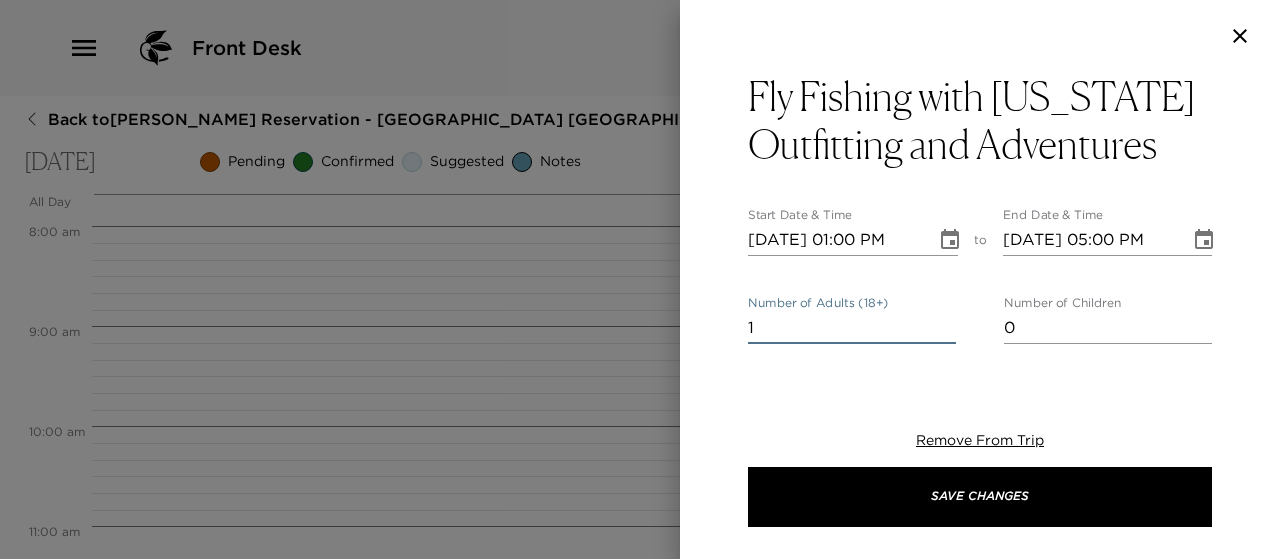 click on "1" at bounding box center [852, 328] 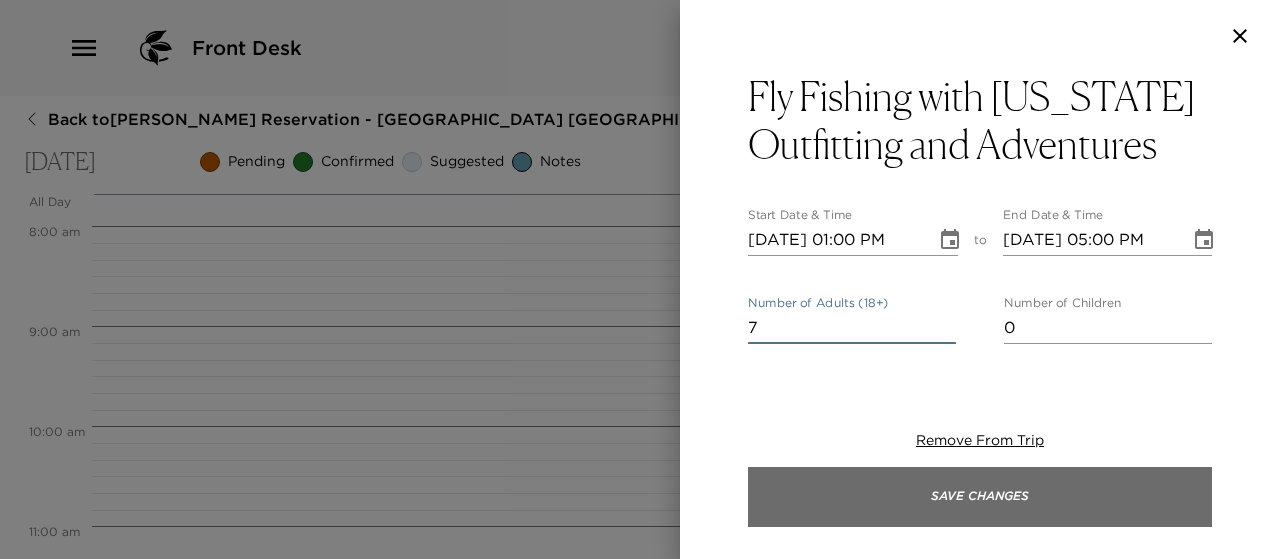 type on "7" 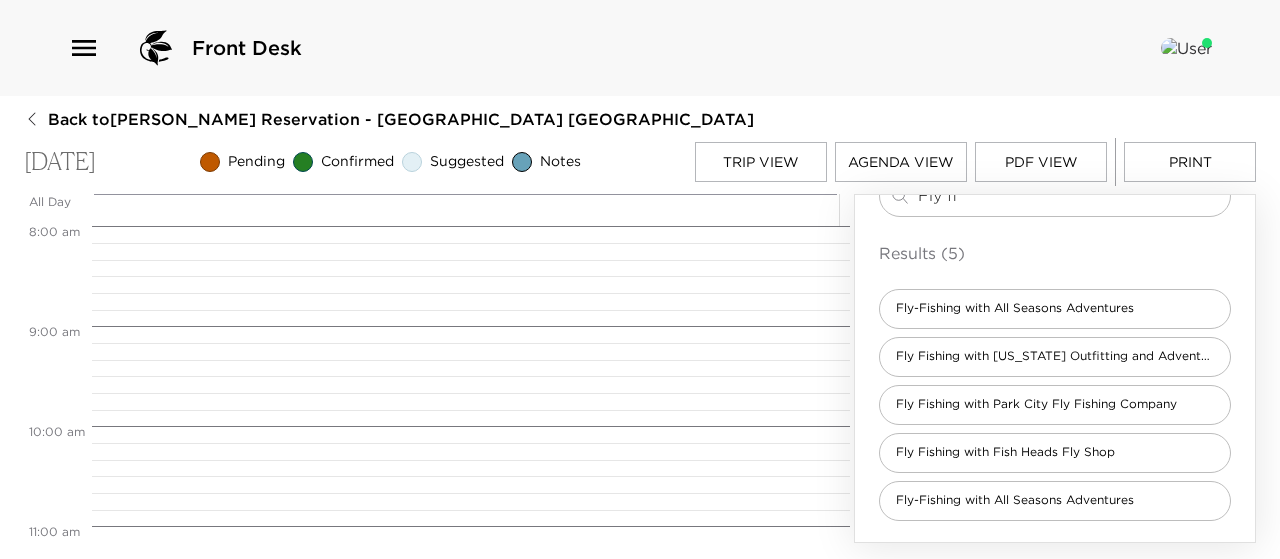 scroll, scrollTop: 0, scrollLeft: 0, axis: both 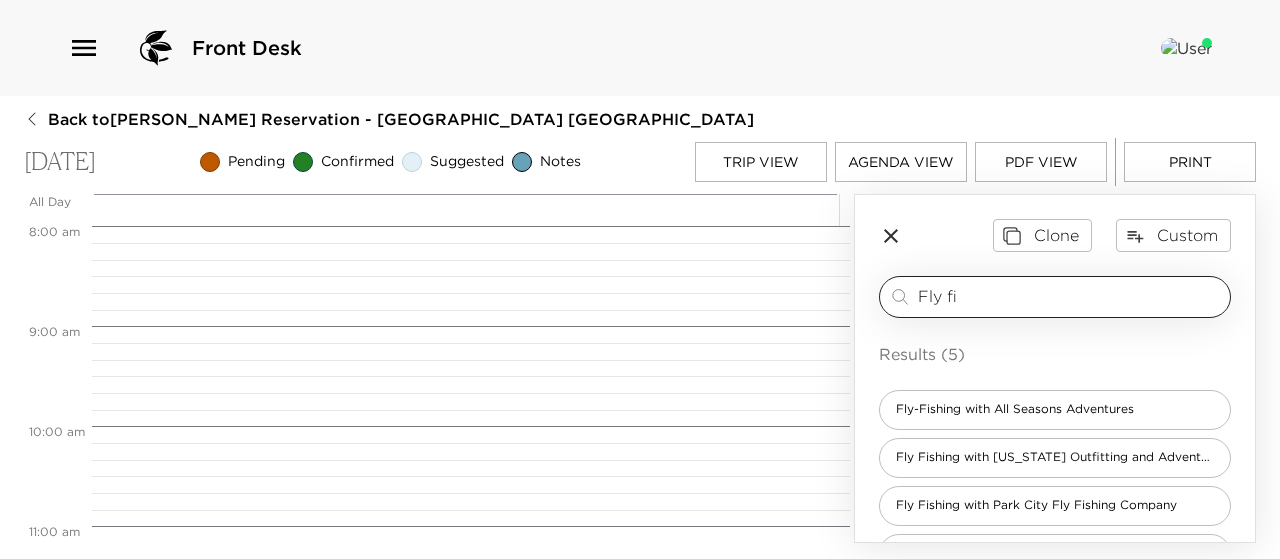 click on "Fly fi" at bounding box center [1070, 296] 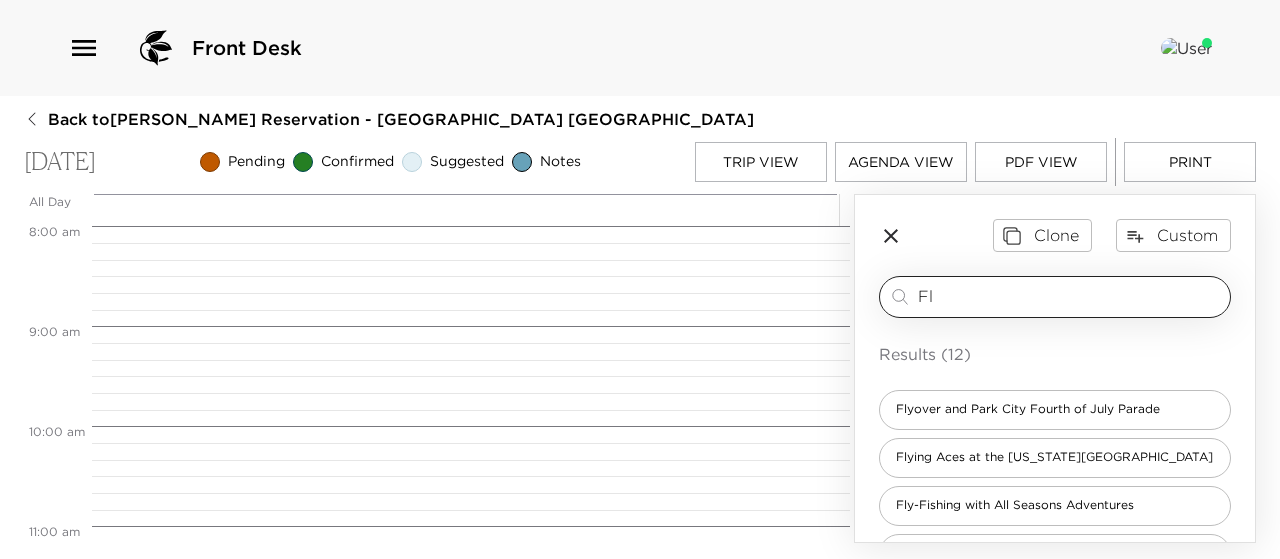 type on "F" 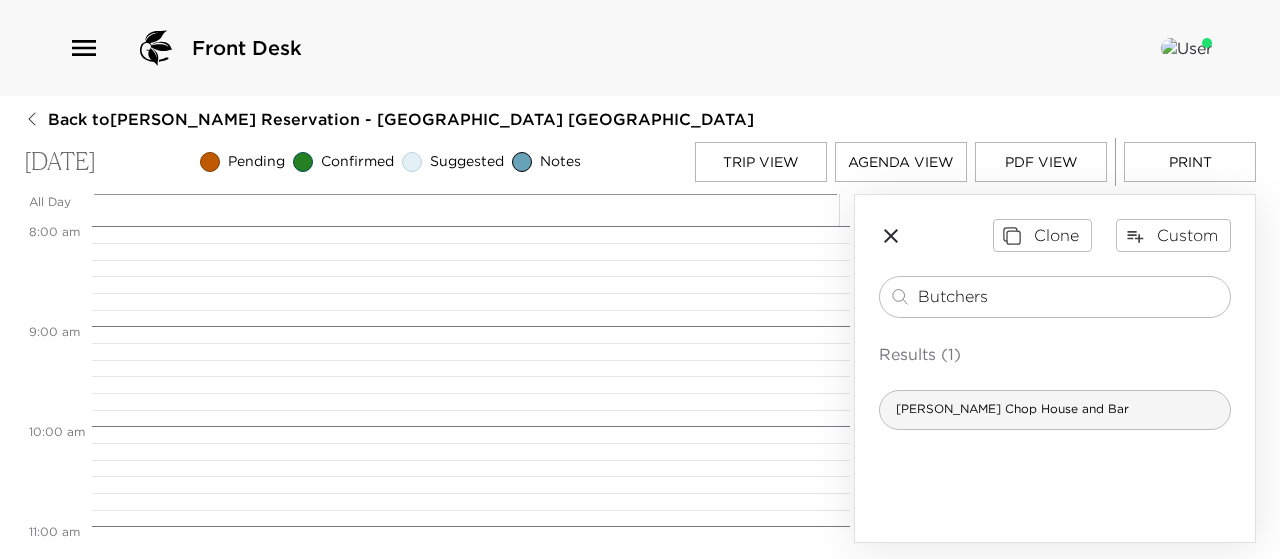 type on "Butchers" 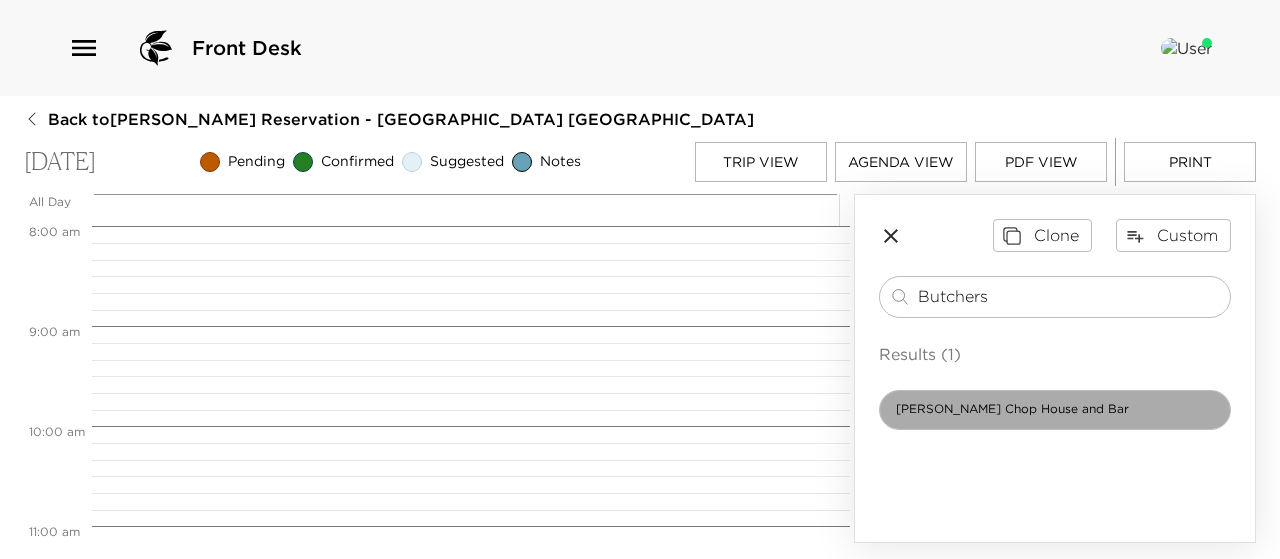 click on "[PERSON_NAME] Chop House and Bar" at bounding box center [1012, 409] 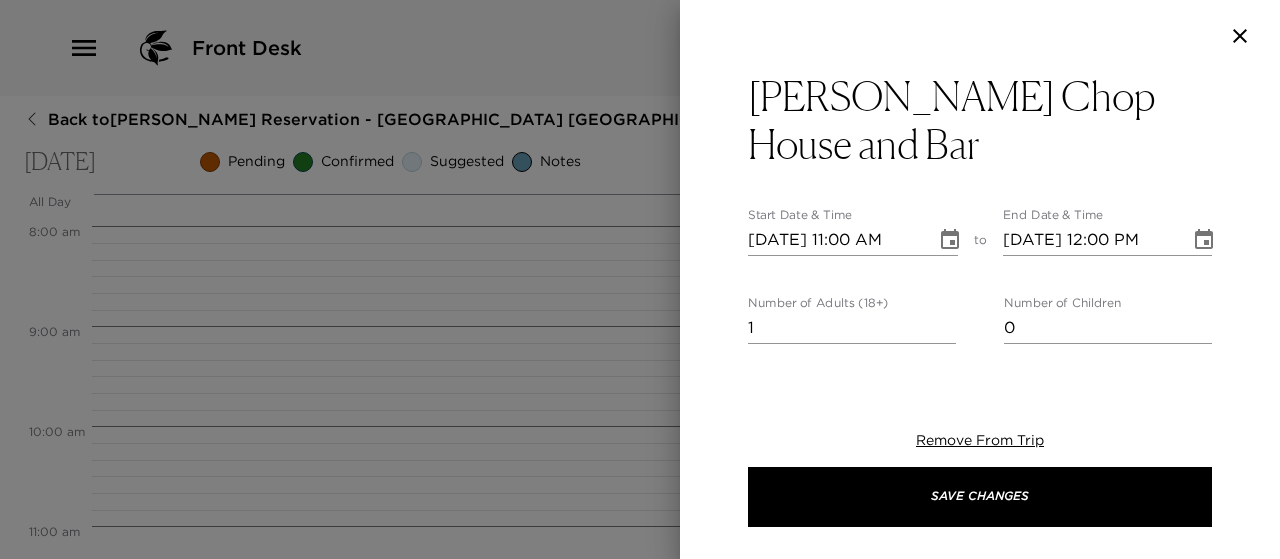 type on "Your reservation has been confirmed.
Butchers offers great steaks, chops, fresh seafood, poultry, and even vegetarian dishes. For a fun, easy dining experience, walk into their bar area where the atmosphere is lively, their full menu along with bar only specialties are available for you to enjoy.
Empire Express Shuttle is available for transportation via the app." 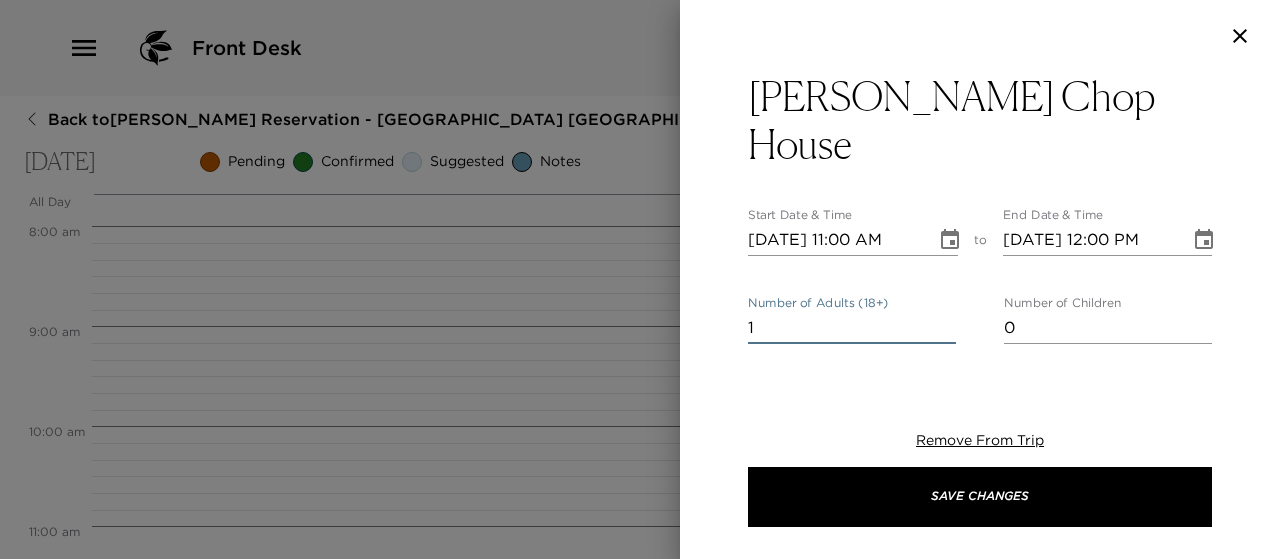 click on "1" at bounding box center (852, 328) 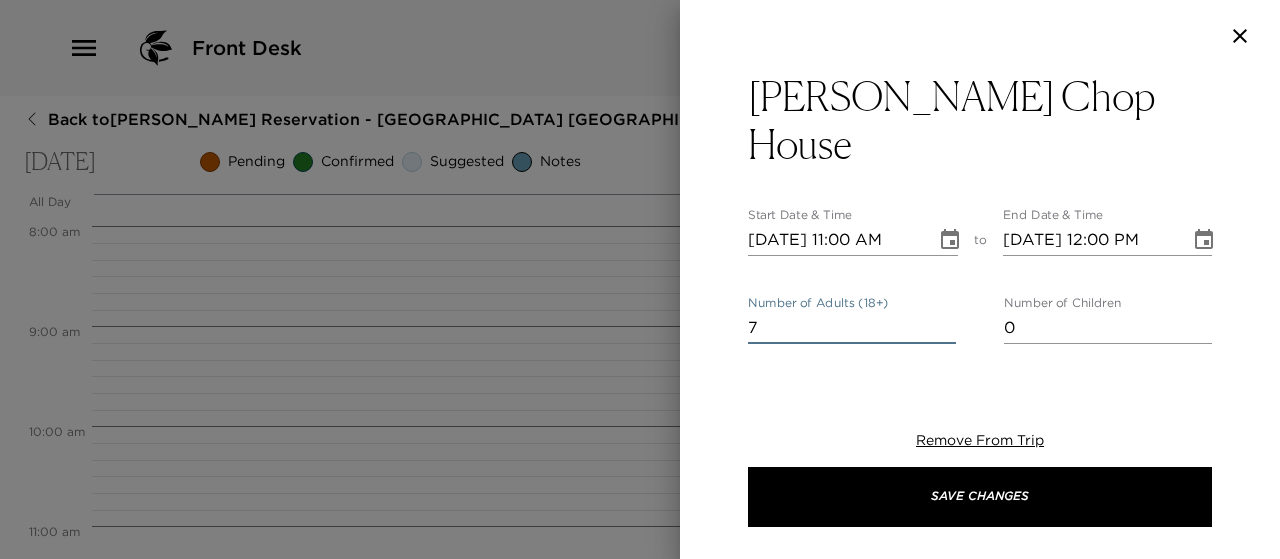 type on "7" 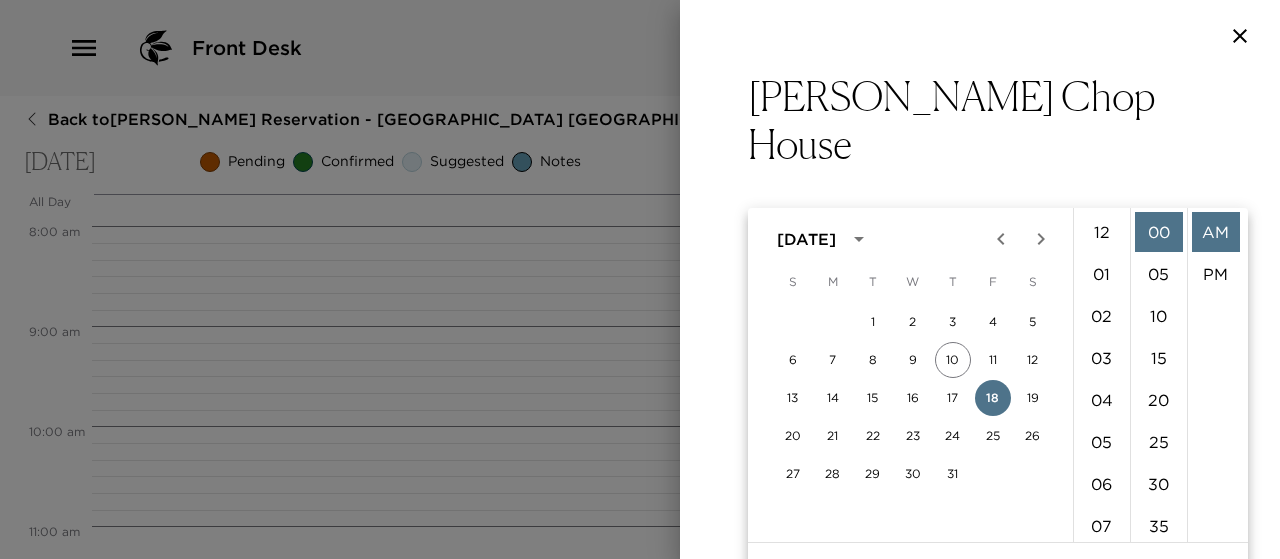 scroll, scrollTop: 462, scrollLeft: 0, axis: vertical 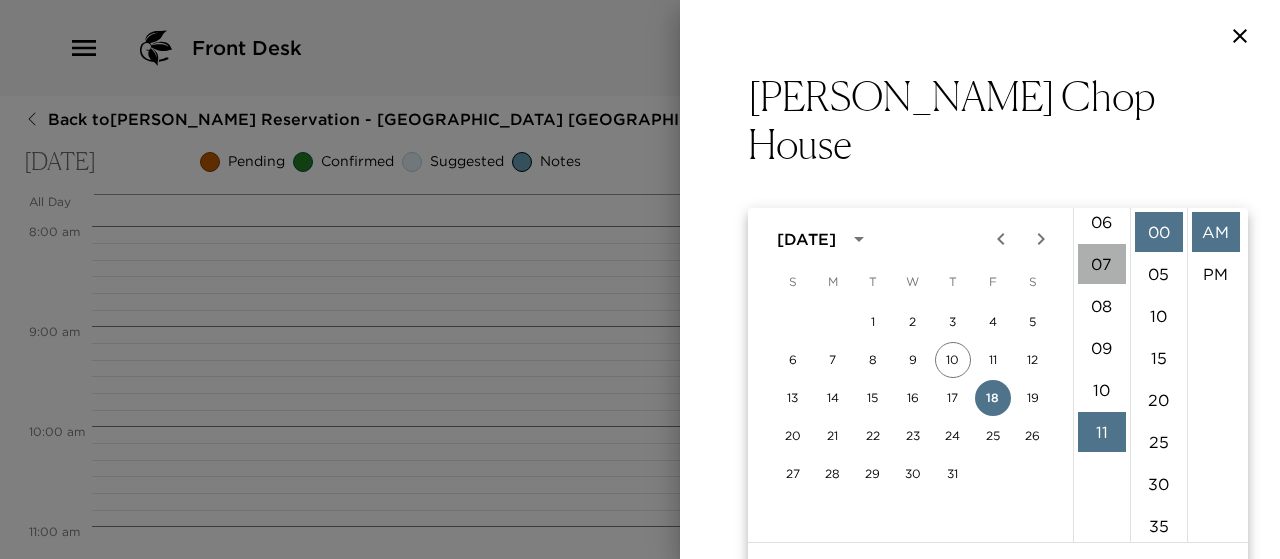 click on "07" at bounding box center (1102, 264) 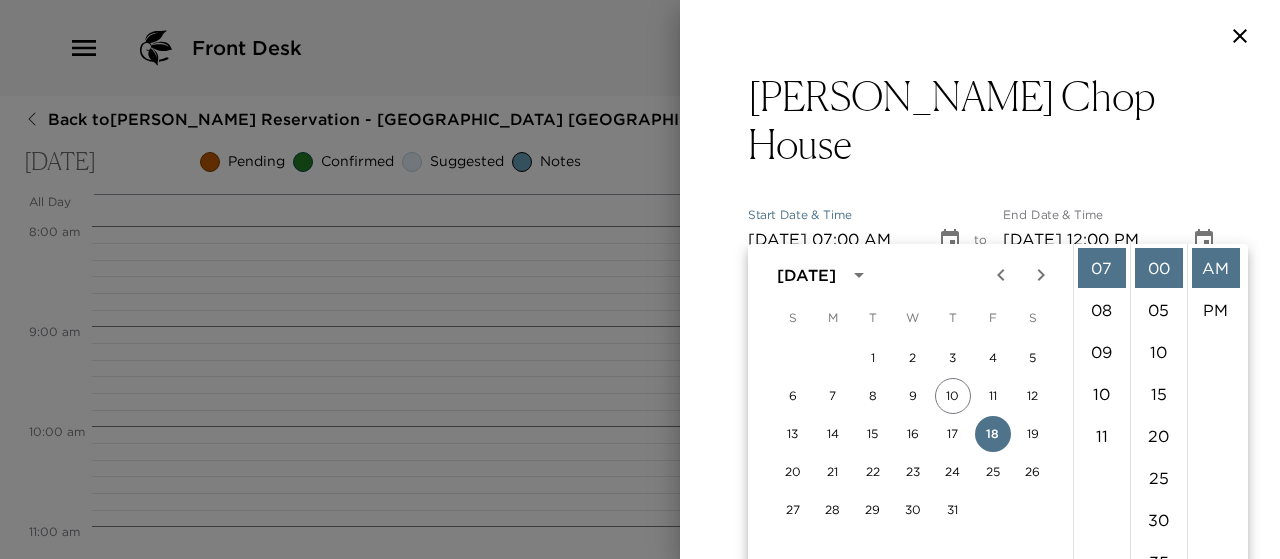 scroll, scrollTop: 36, scrollLeft: 0, axis: vertical 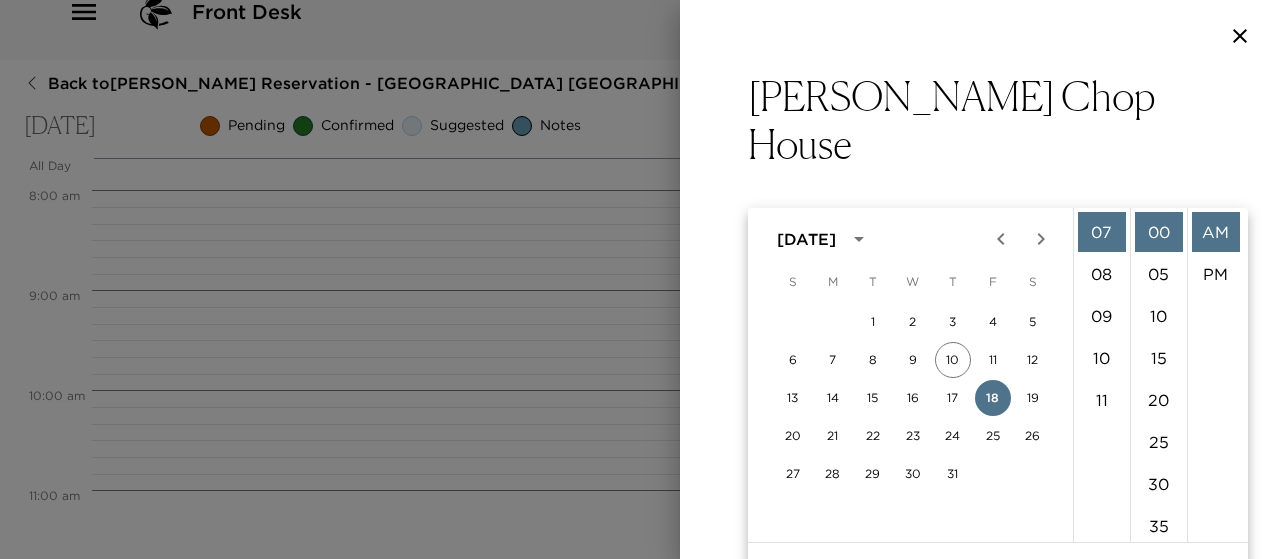 click 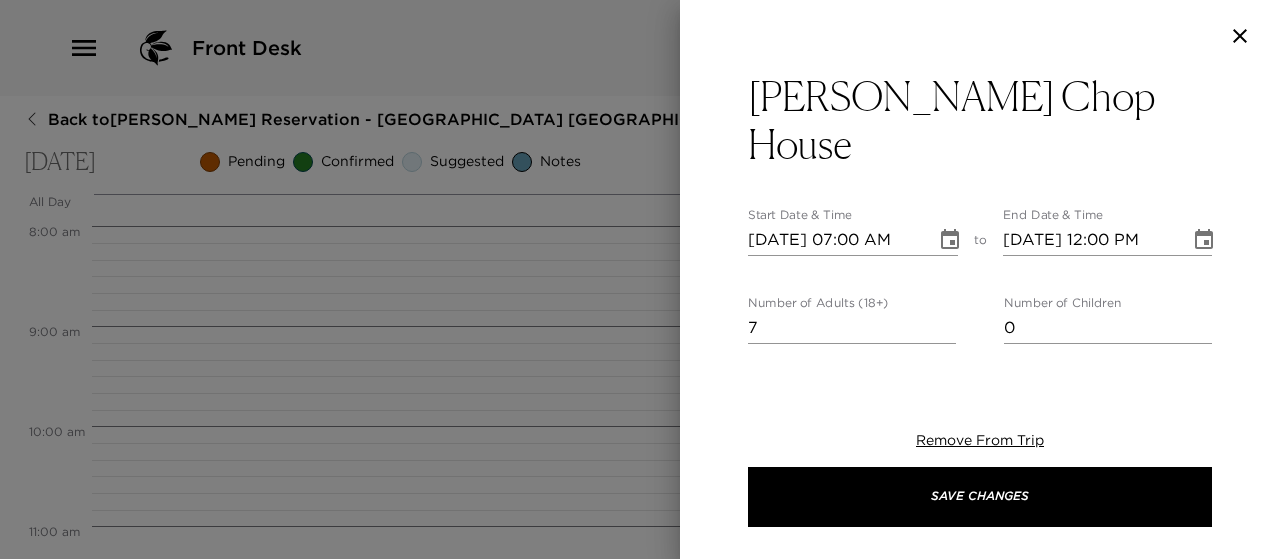 scroll, scrollTop: 0, scrollLeft: 0, axis: both 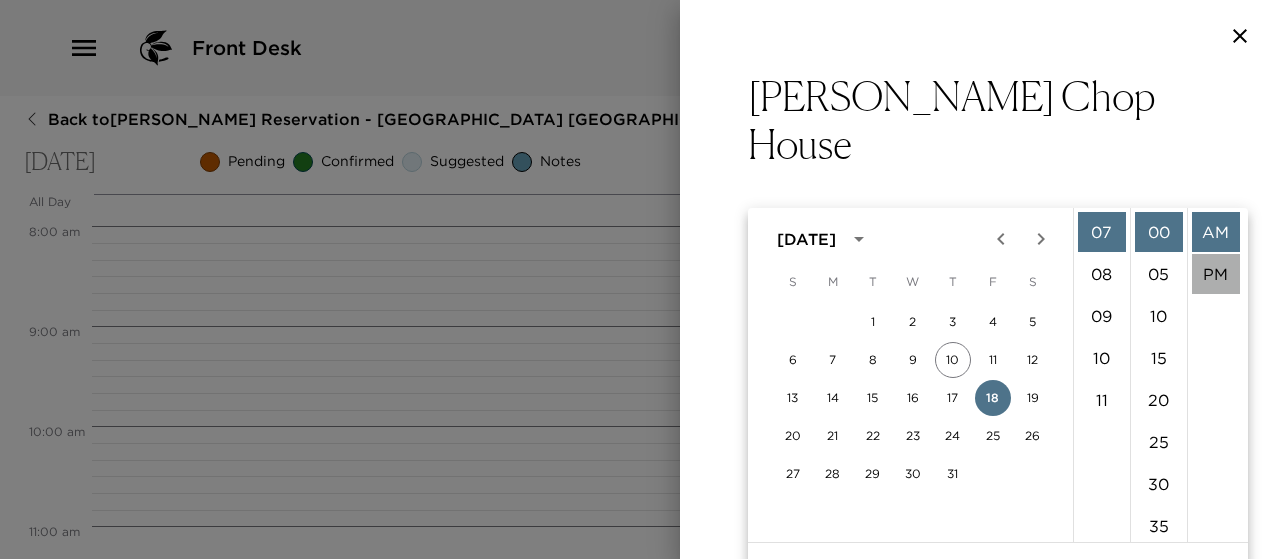 click on "PM" at bounding box center (1216, 274) 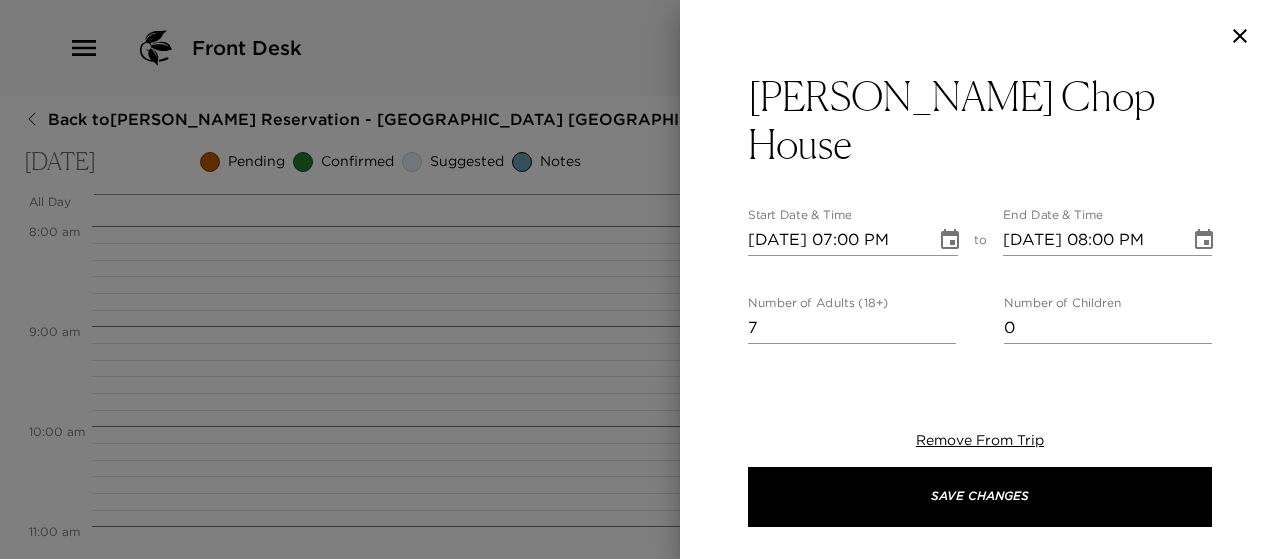 scroll, scrollTop: 42, scrollLeft: 0, axis: vertical 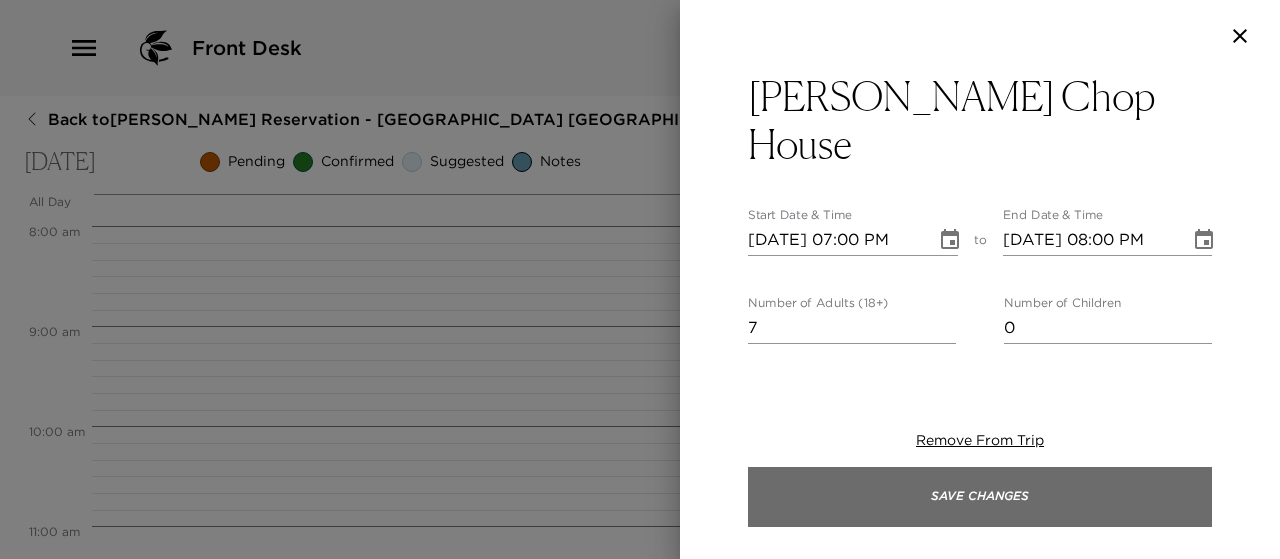 click on "Save Changes" at bounding box center [980, 497] 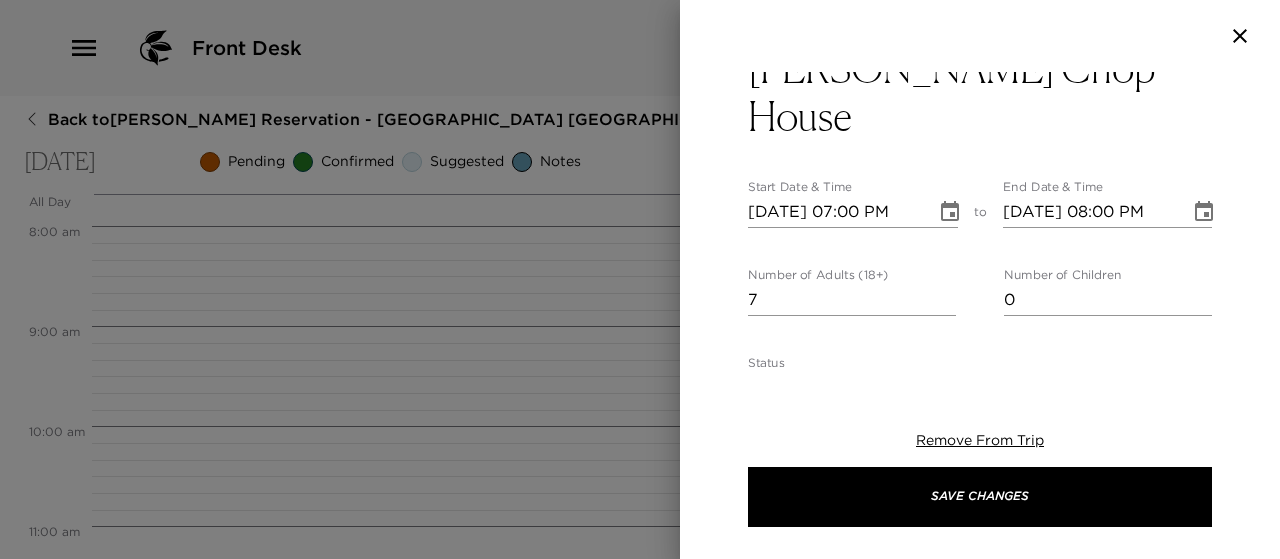 scroll, scrollTop: 0, scrollLeft: 0, axis: both 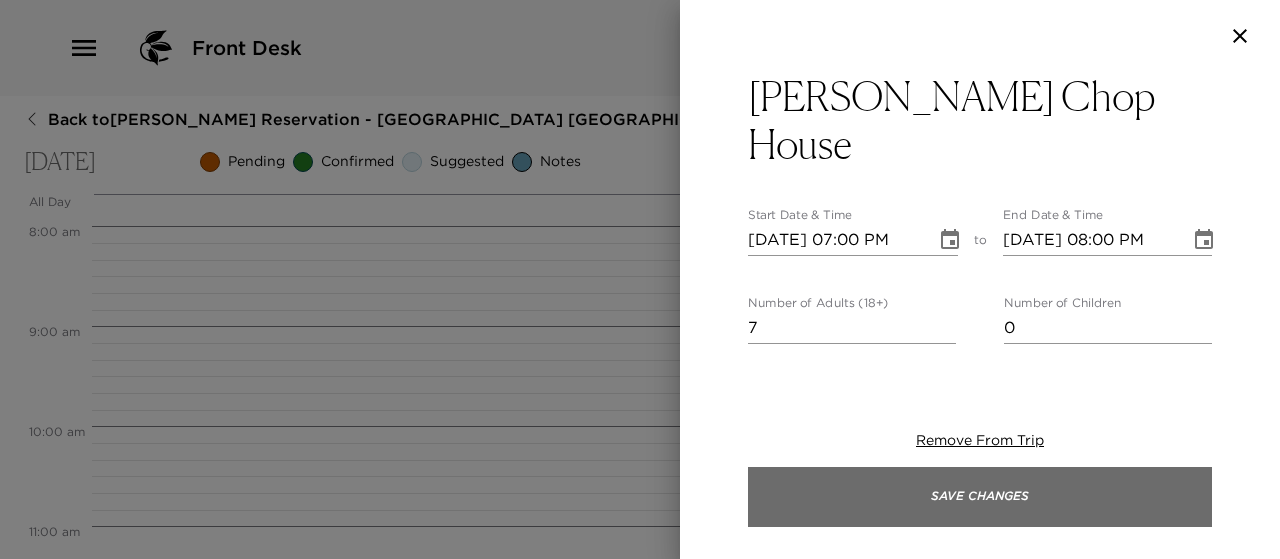 click on "Save Changes" at bounding box center [980, 497] 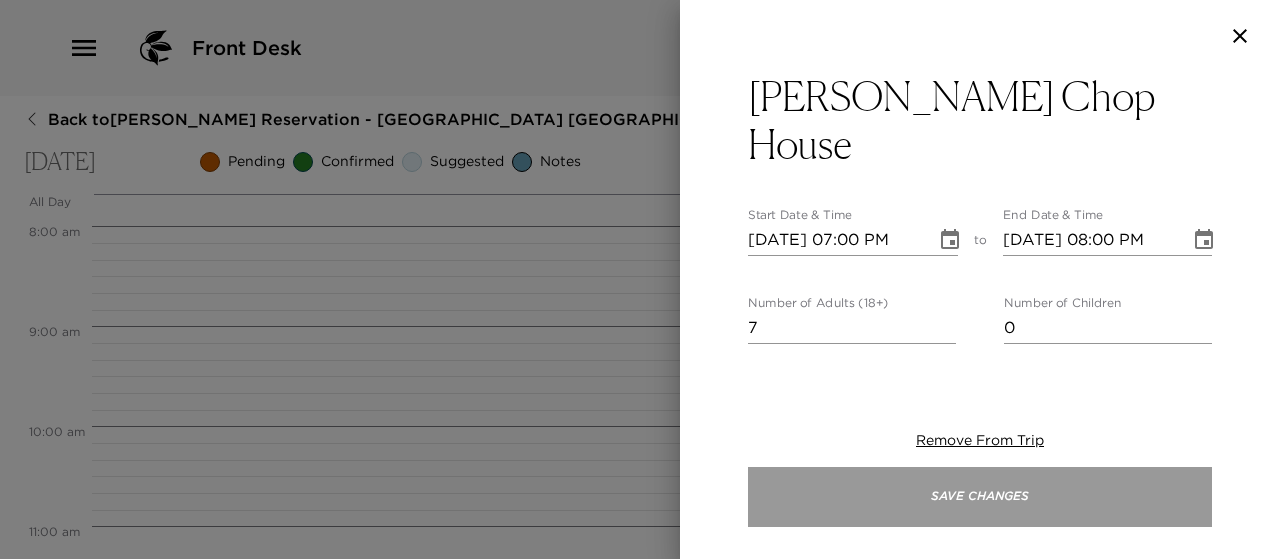 click on "Save Changes" at bounding box center (980, 497) 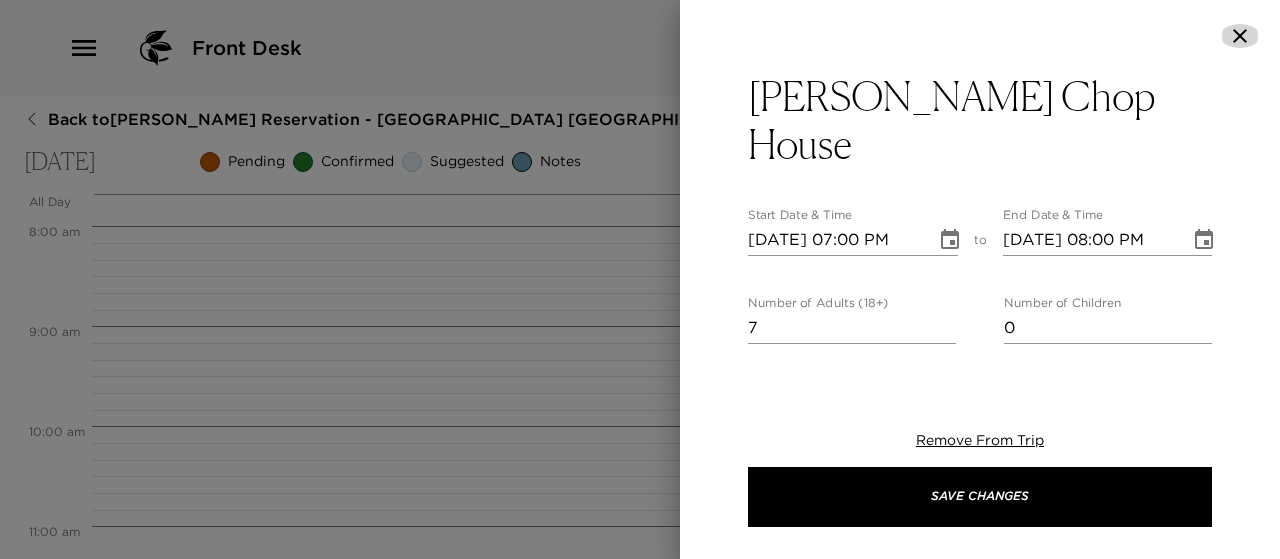 click 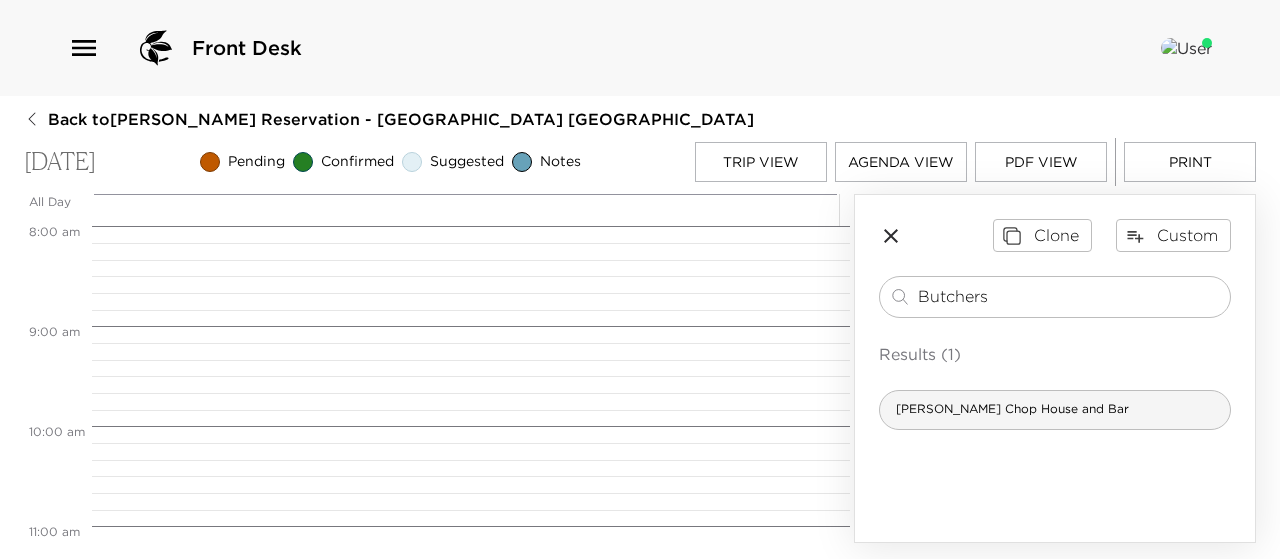 click on "[PERSON_NAME] Chop House and Bar" at bounding box center [1012, 409] 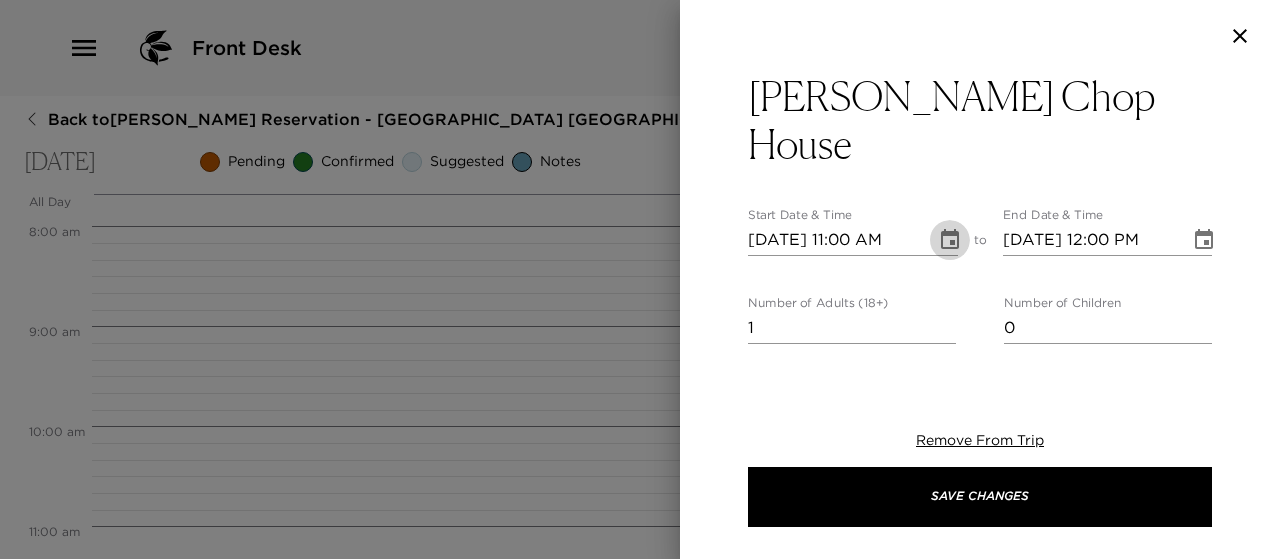 click 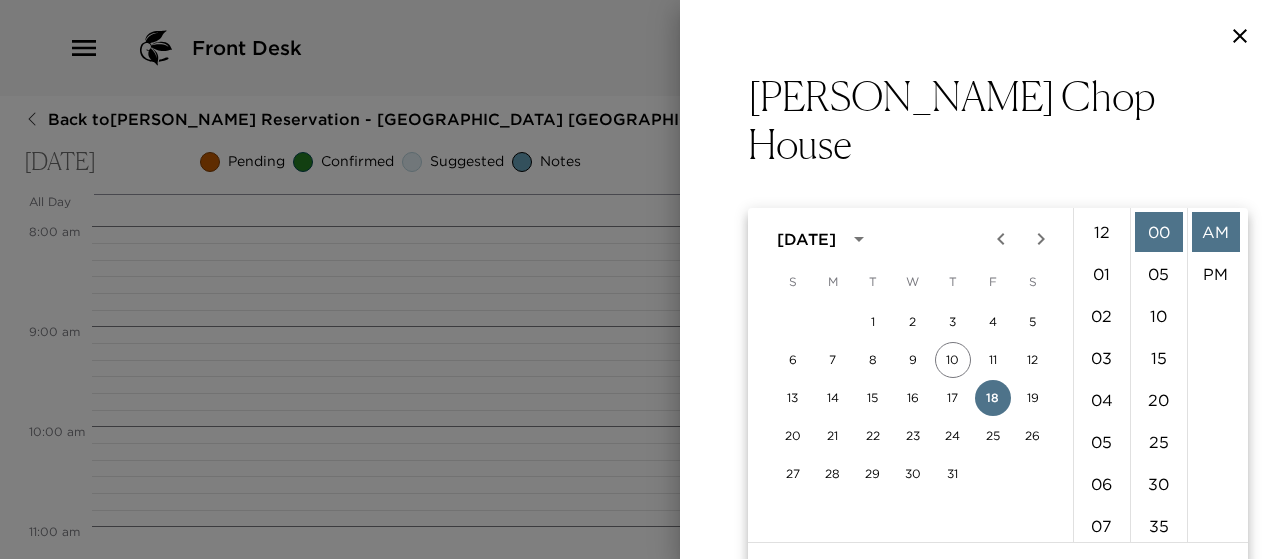 scroll, scrollTop: 462, scrollLeft: 0, axis: vertical 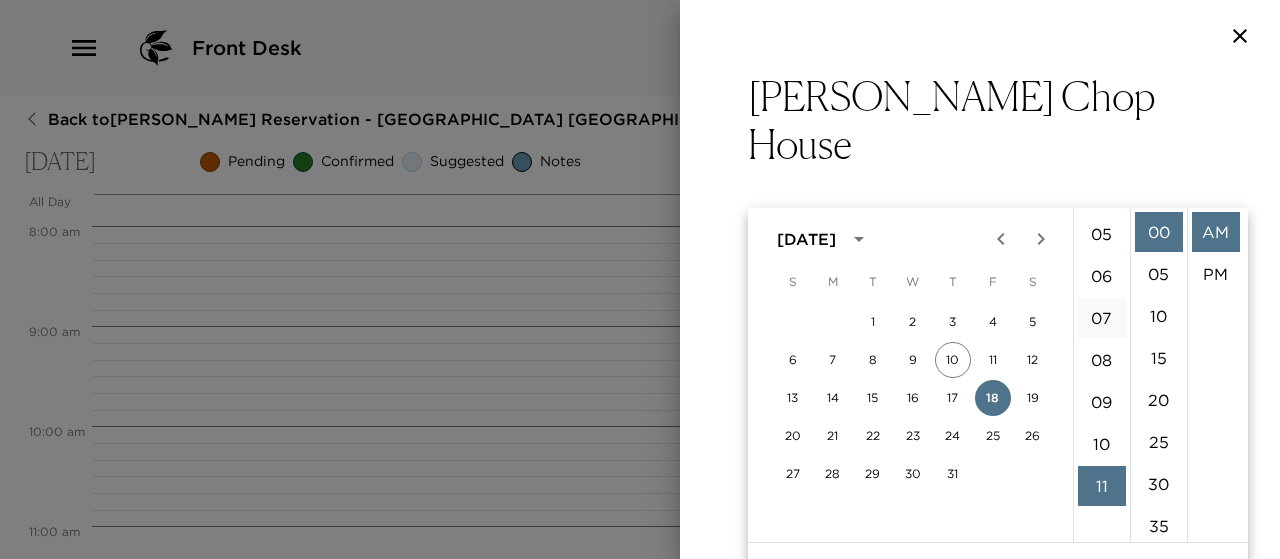 click on "07" at bounding box center (1102, 318) 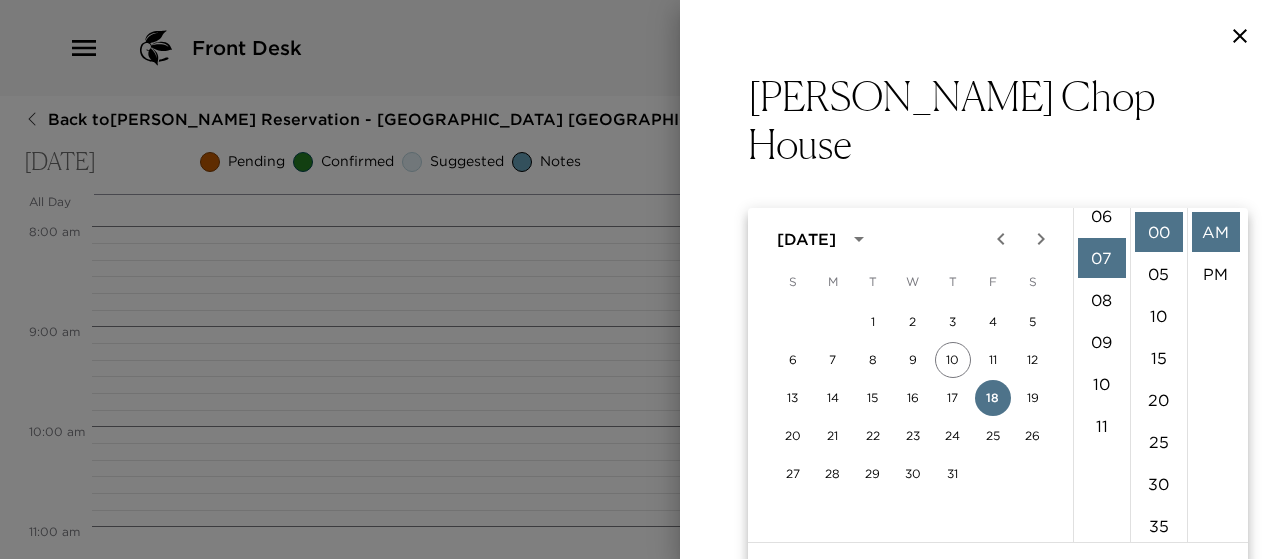 scroll, scrollTop: 294, scrollLeft: 0, axis: vertical 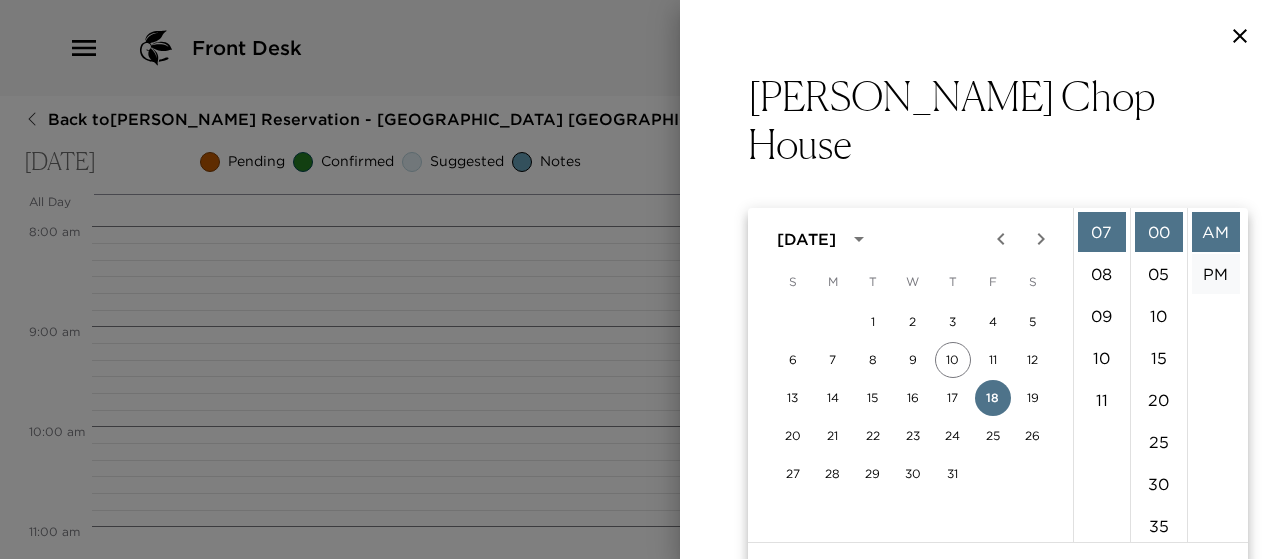 click on "PM" at bounding box center (1216, 274) 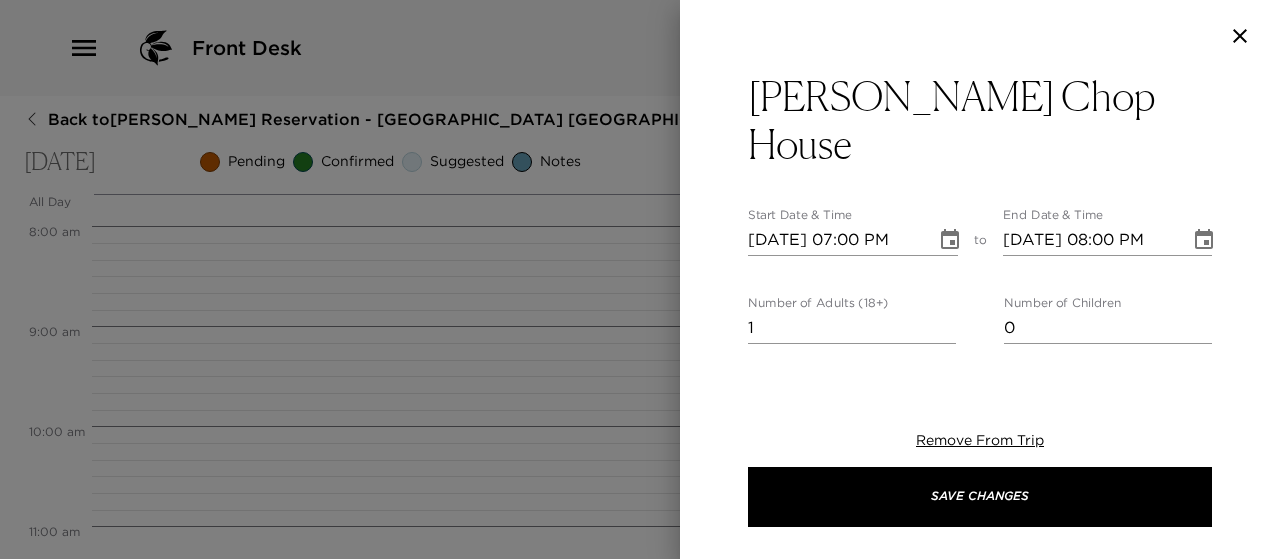 scroll, scrollTop: 42, scrollLeft: 0, axis: vertical 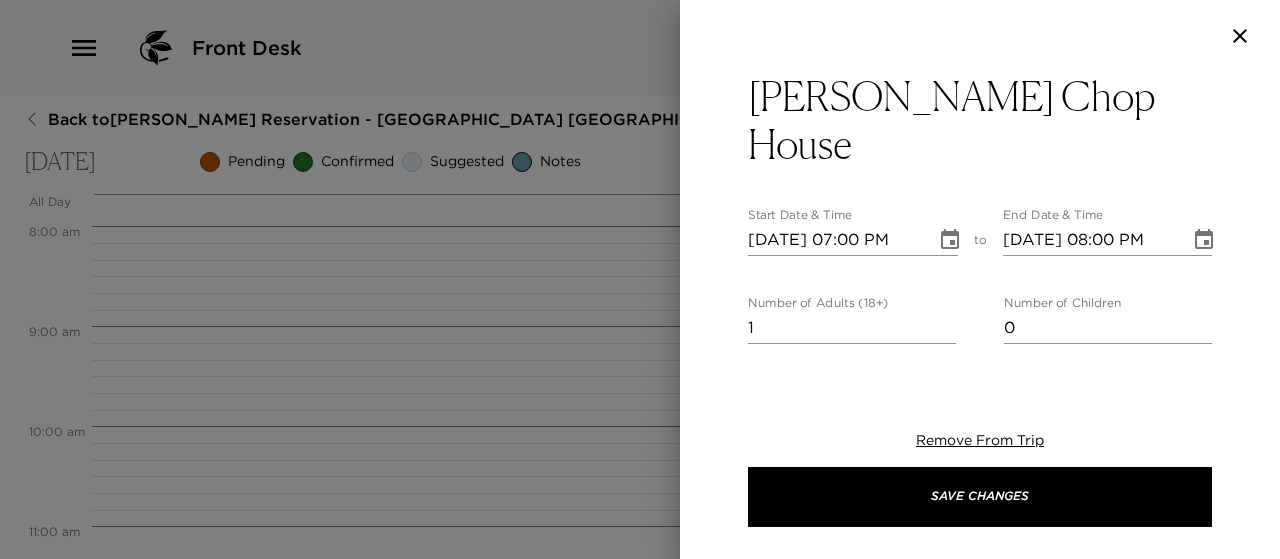 click on "1" at bounding box center [852, 328] 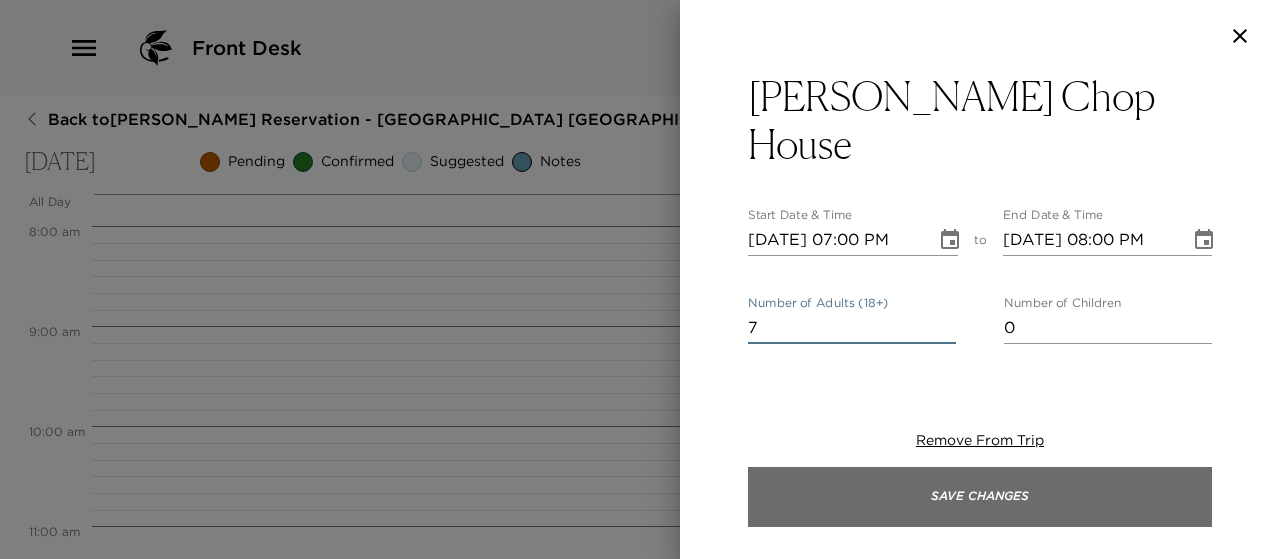 type on "7" 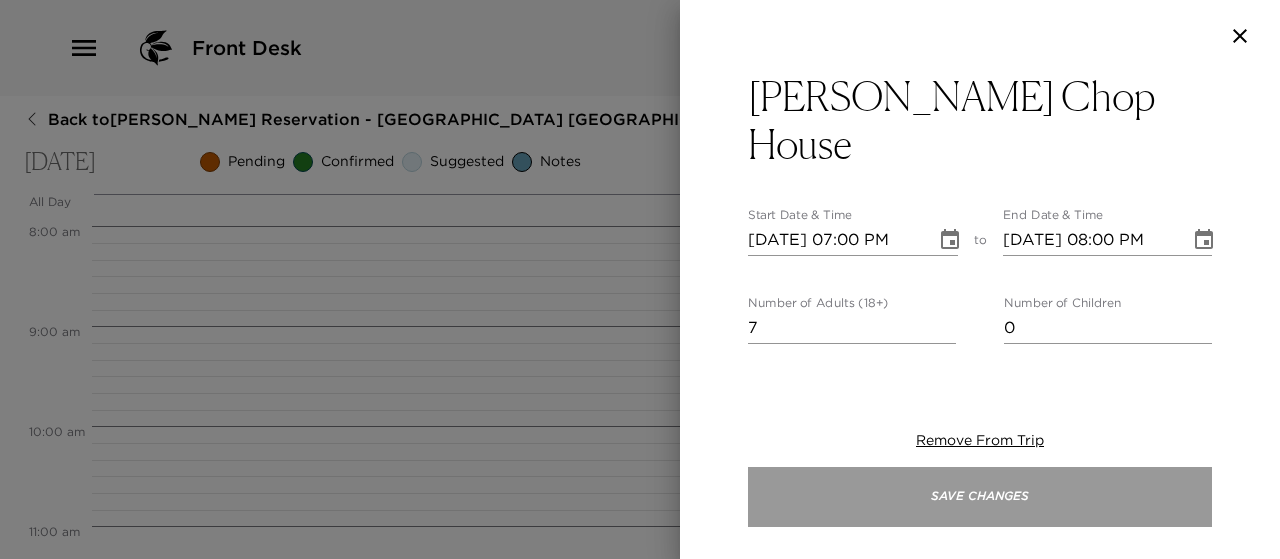 click on "Save Changes" at bounding box center [980, 497] 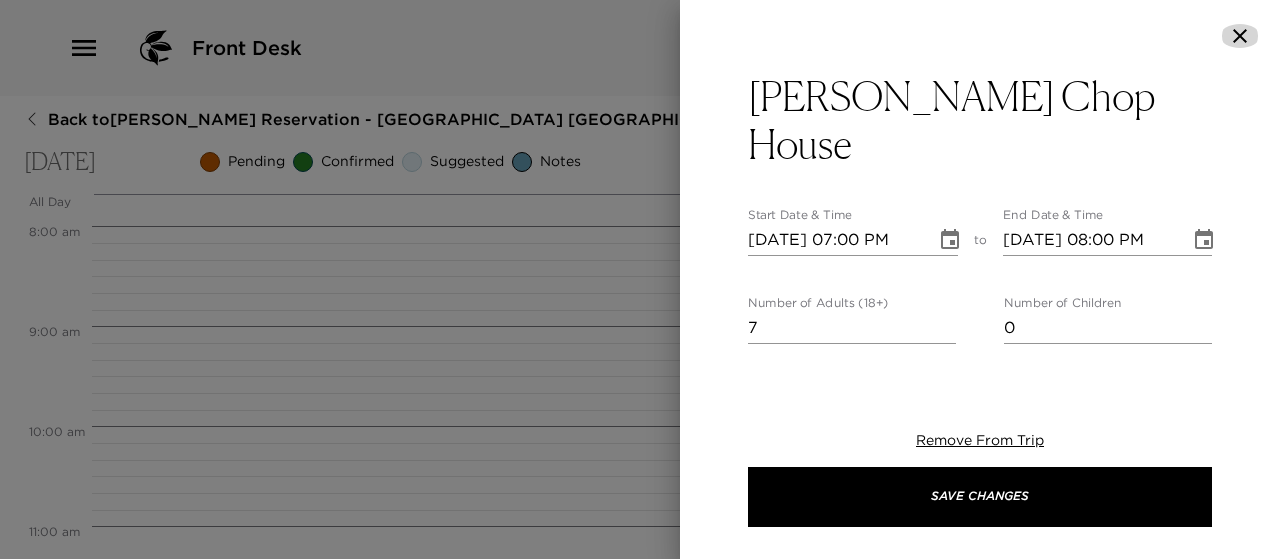 click 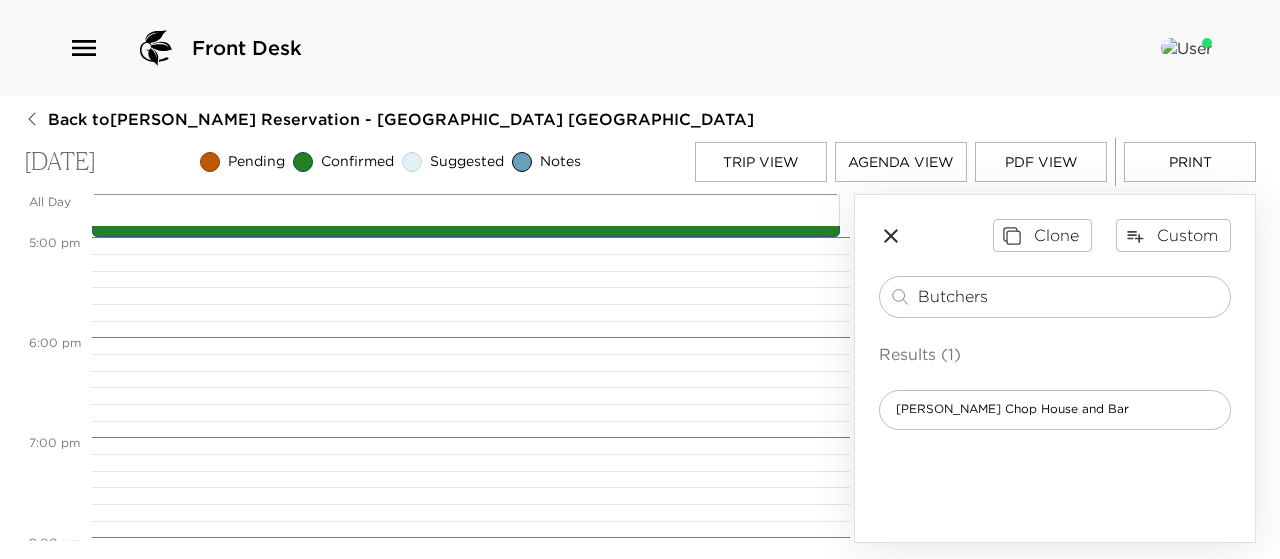 scroll, scrollTop: 1690, scrollLeft: 0, axis: vertical 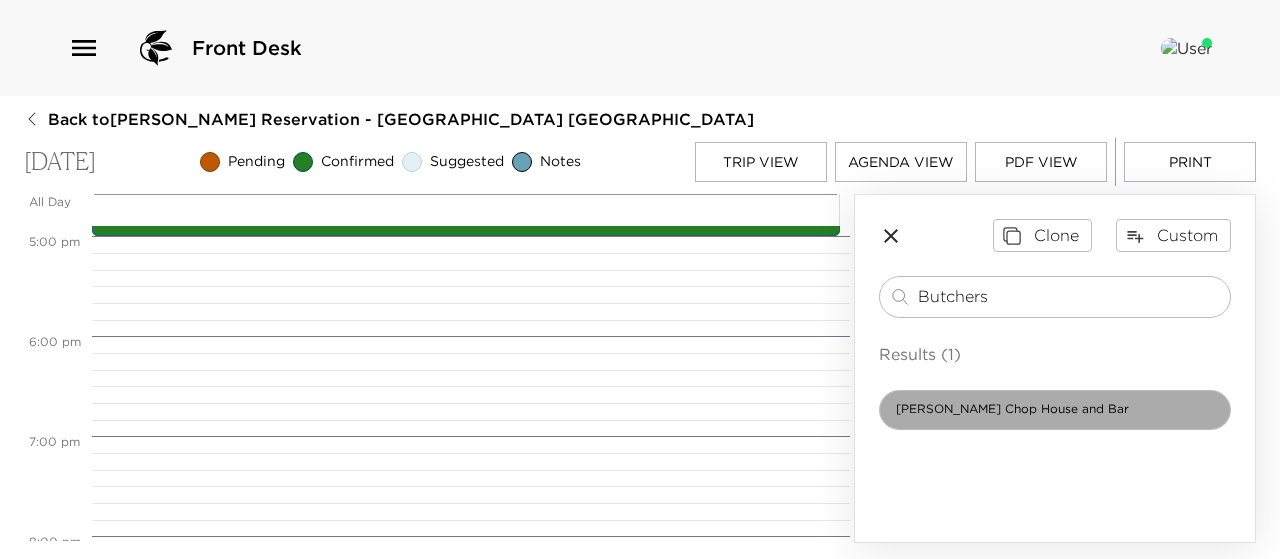 click on "[PERSON_NAME] Chop House and Bar" at bounding box center [1012, 409] 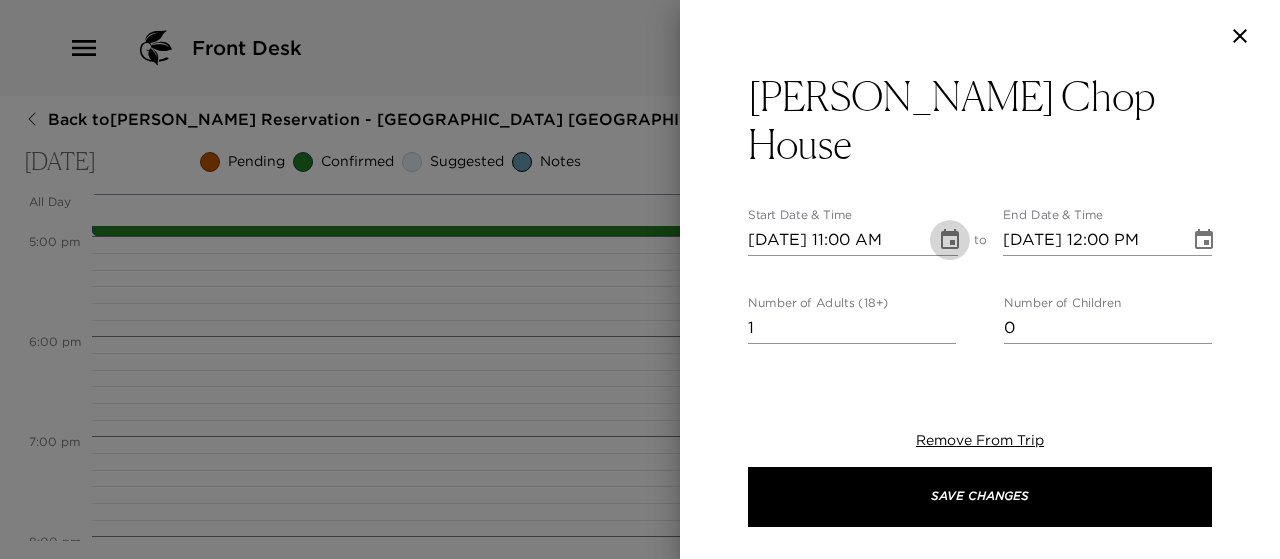 click 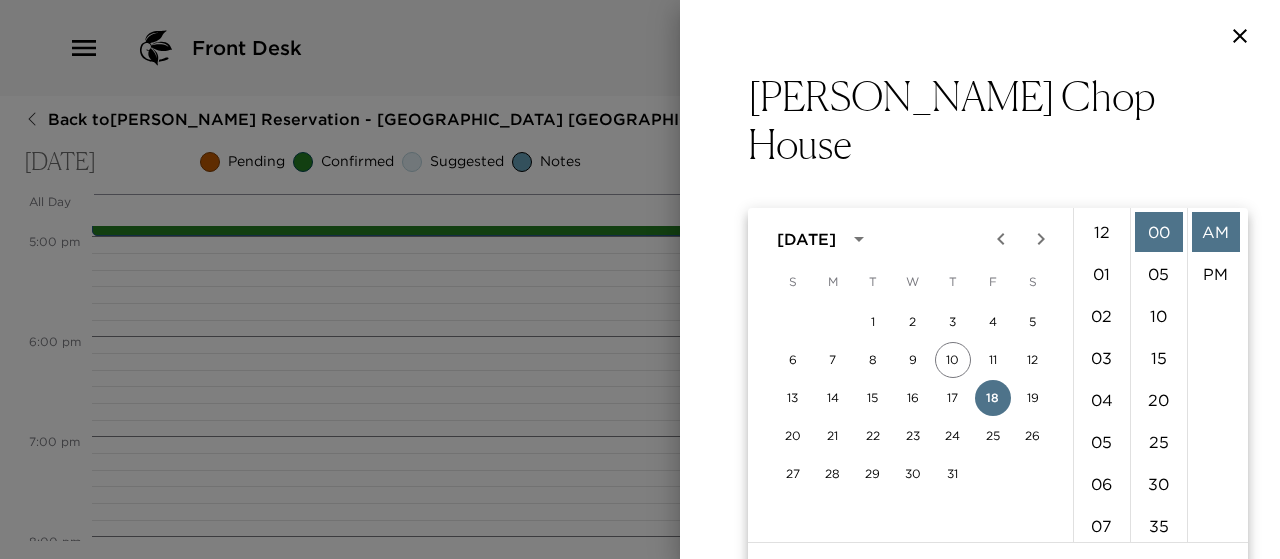 scroll, scrollTop: 462, scrollLeft: 0, axis: vertical 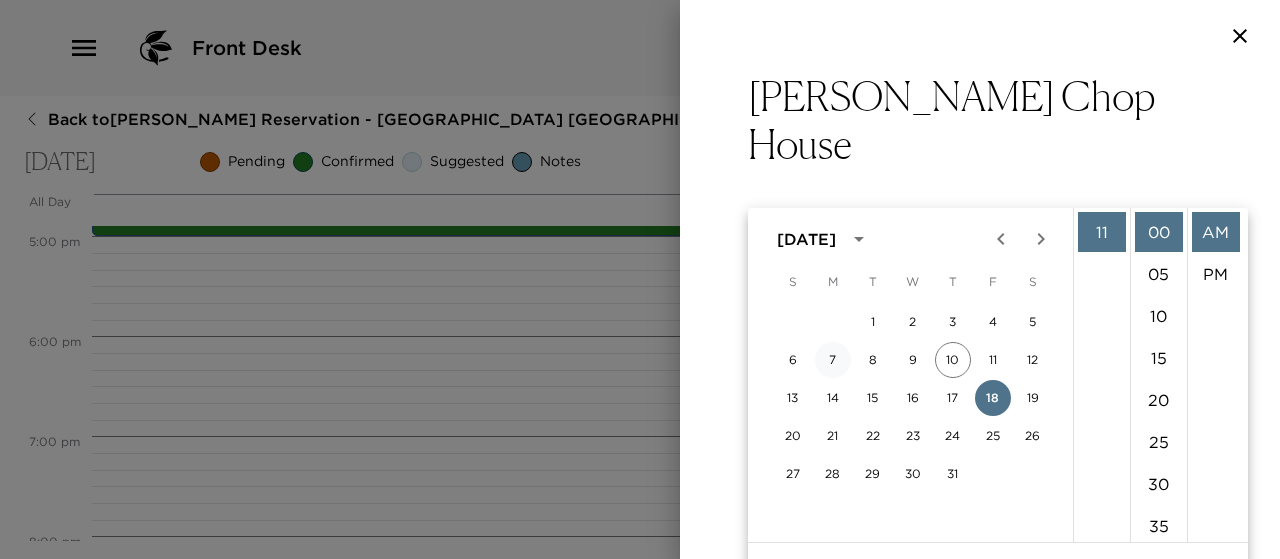click on "7" at bounding box center (833, 360) 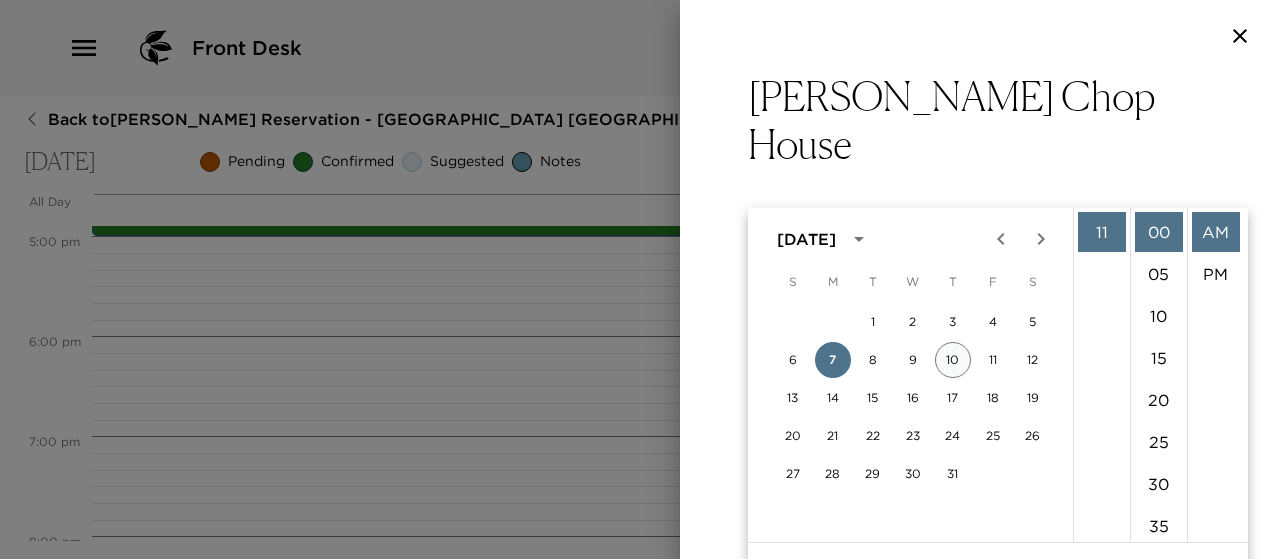 click on "10" at bounding box center [953, 360] 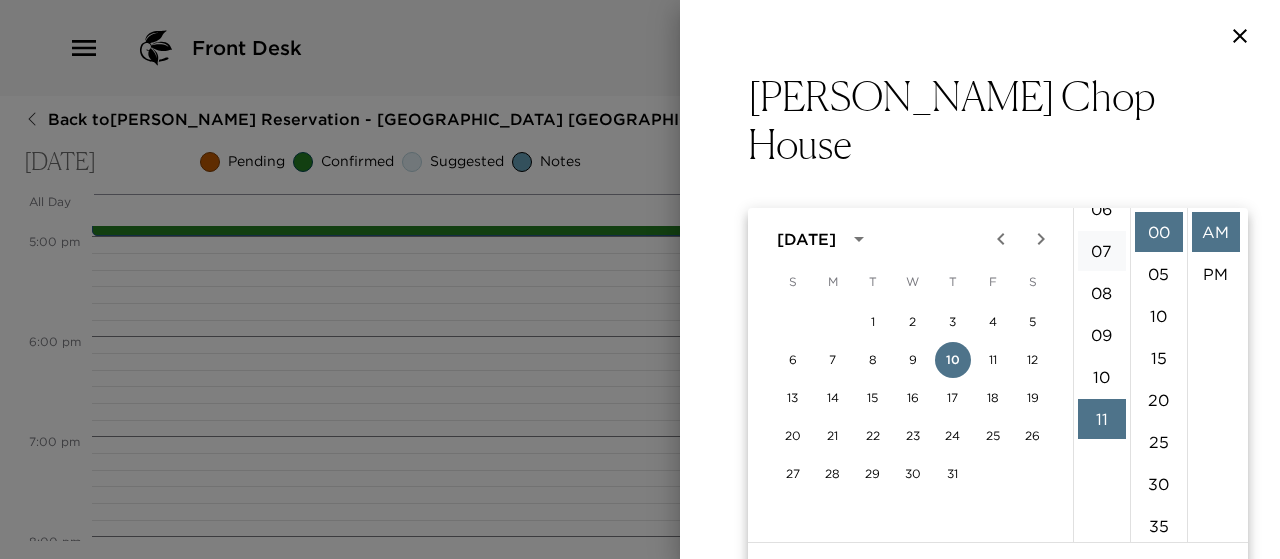 click on "07" at bounding box center [1102, 251] 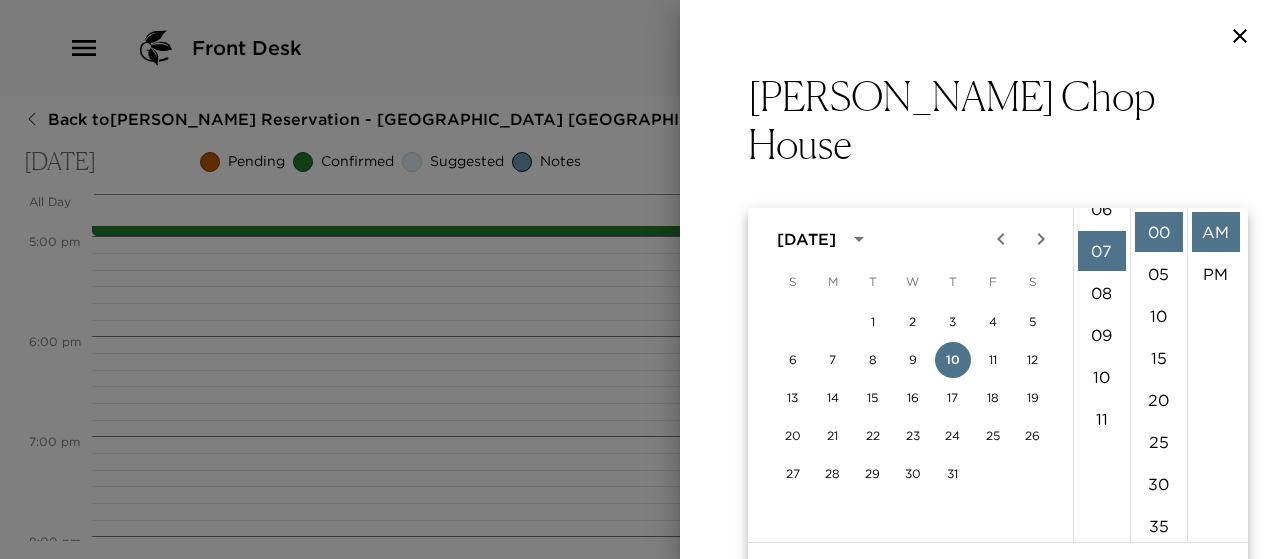 scroll, scrollTop: 294, scrollLeft: 0, axis: vertical 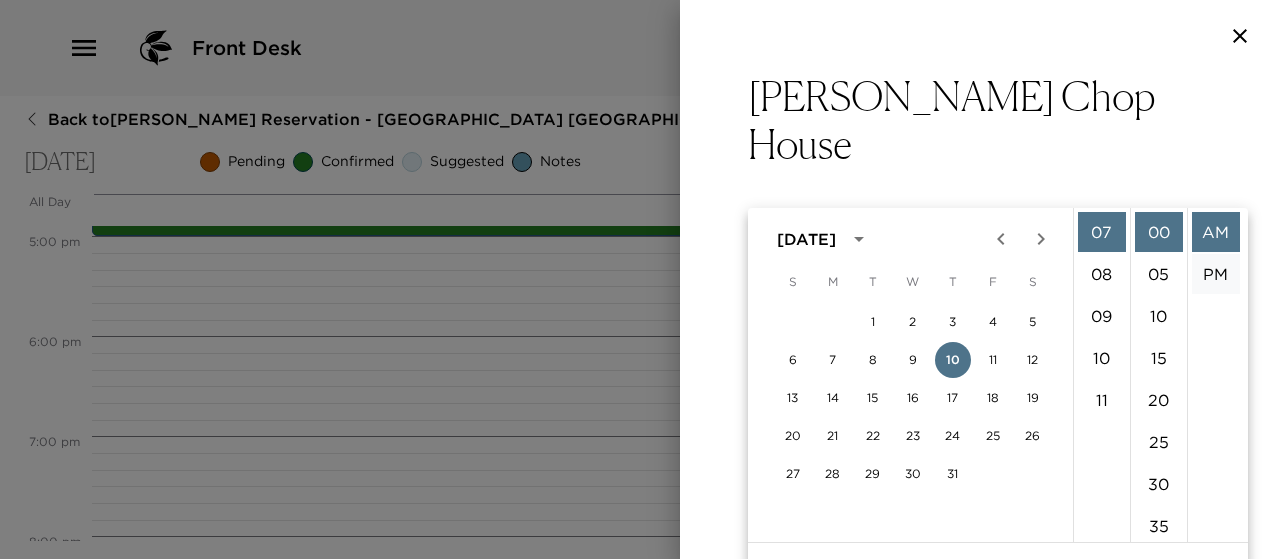 click on "PM" at bounding box center (1216, 274) 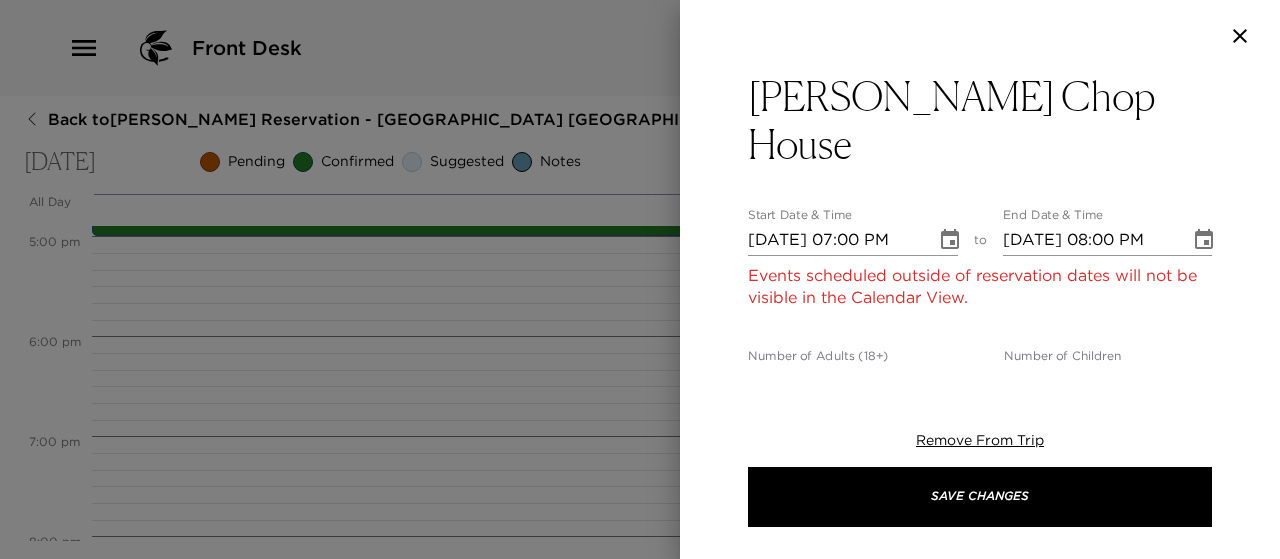 scroll, scrollTop: 42, scrollLeft: 0, axis: vertical 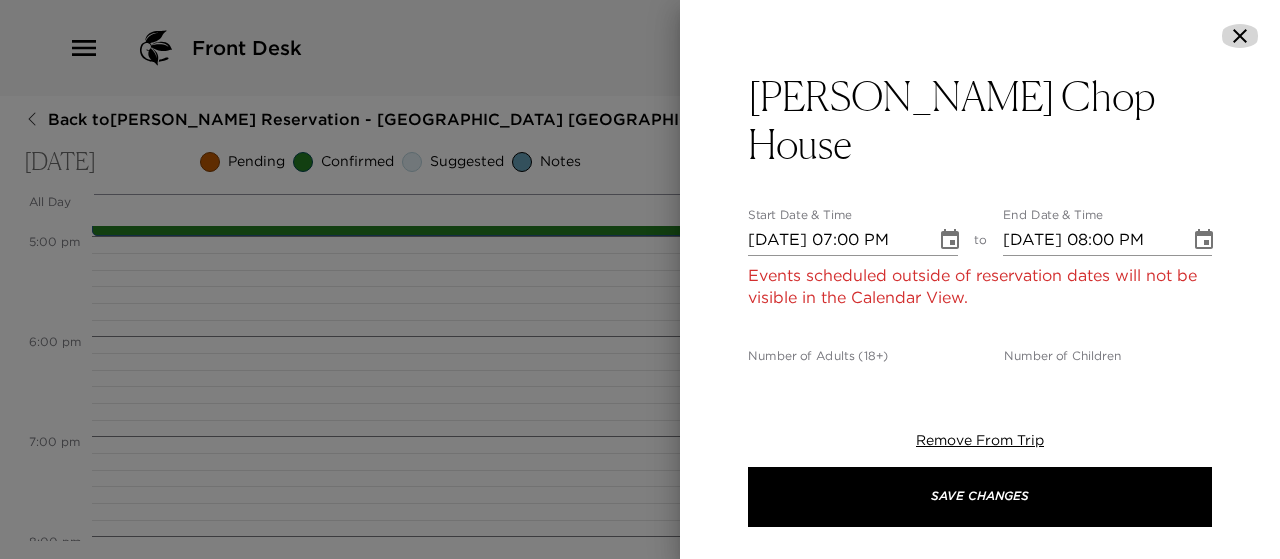 click 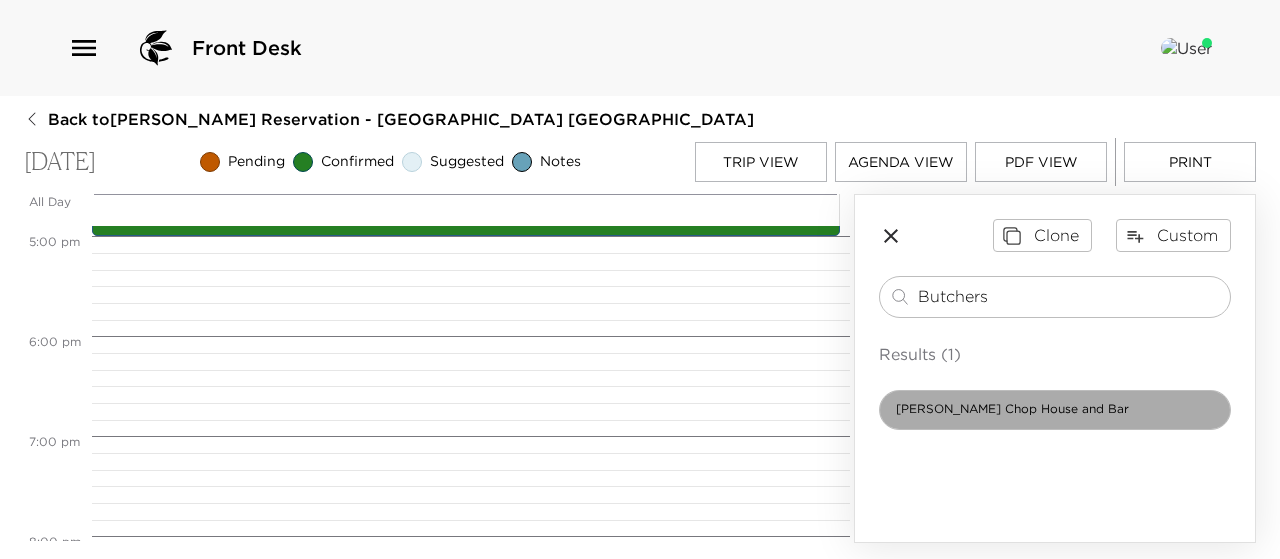 click on "[PERSON_NAME] Chop House and Bar" at bounding box center [1012, 409] 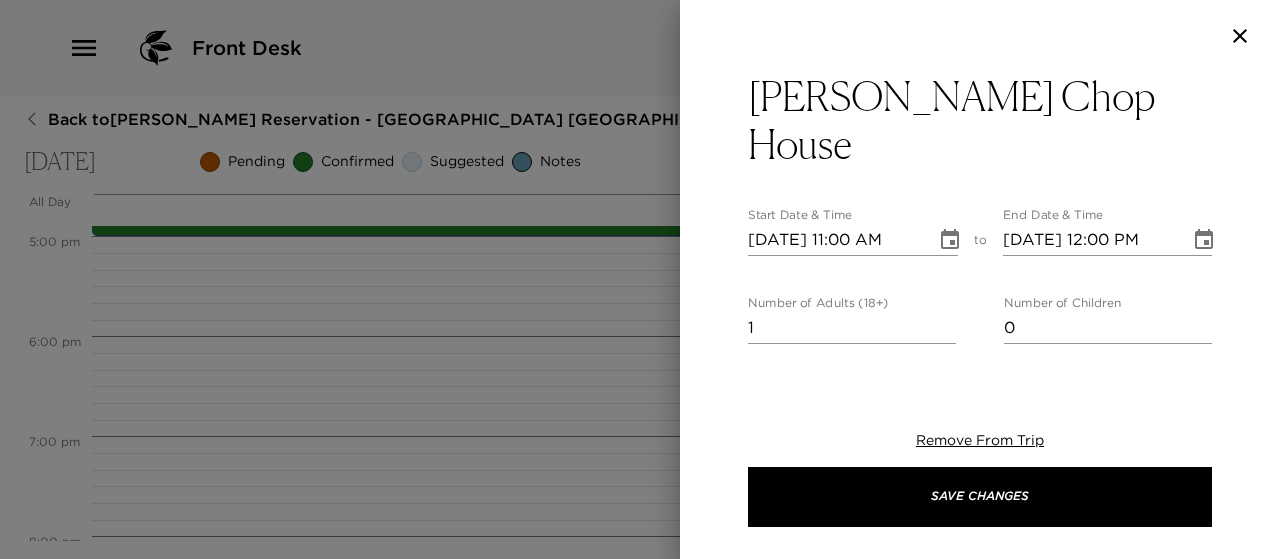 click 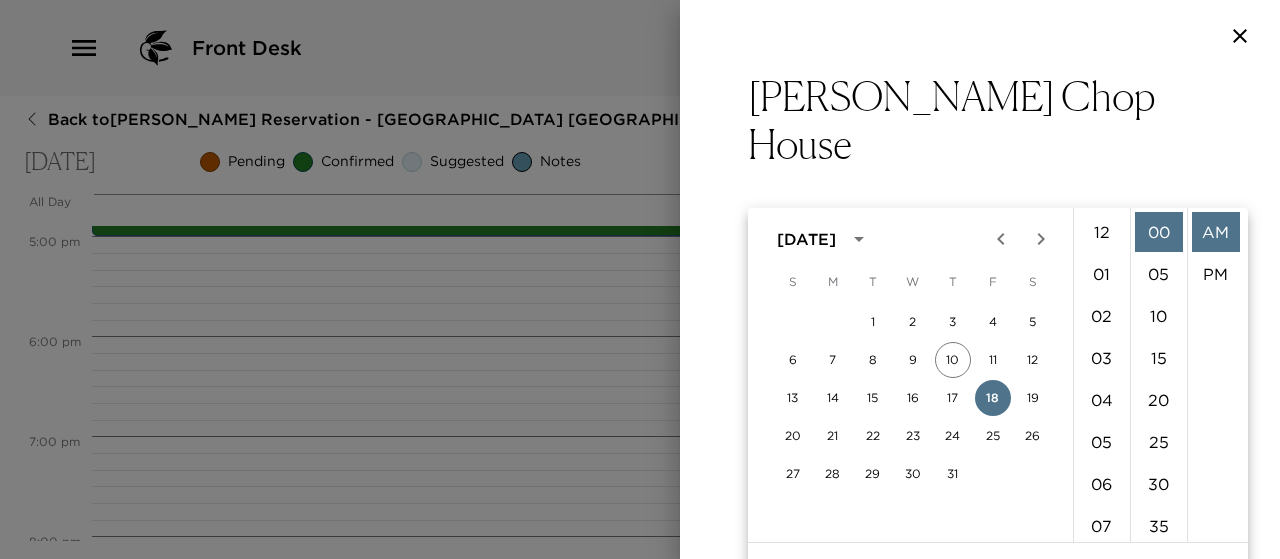 scroll, scrollTop: 462, scrollLeft: 0, axis: vertical 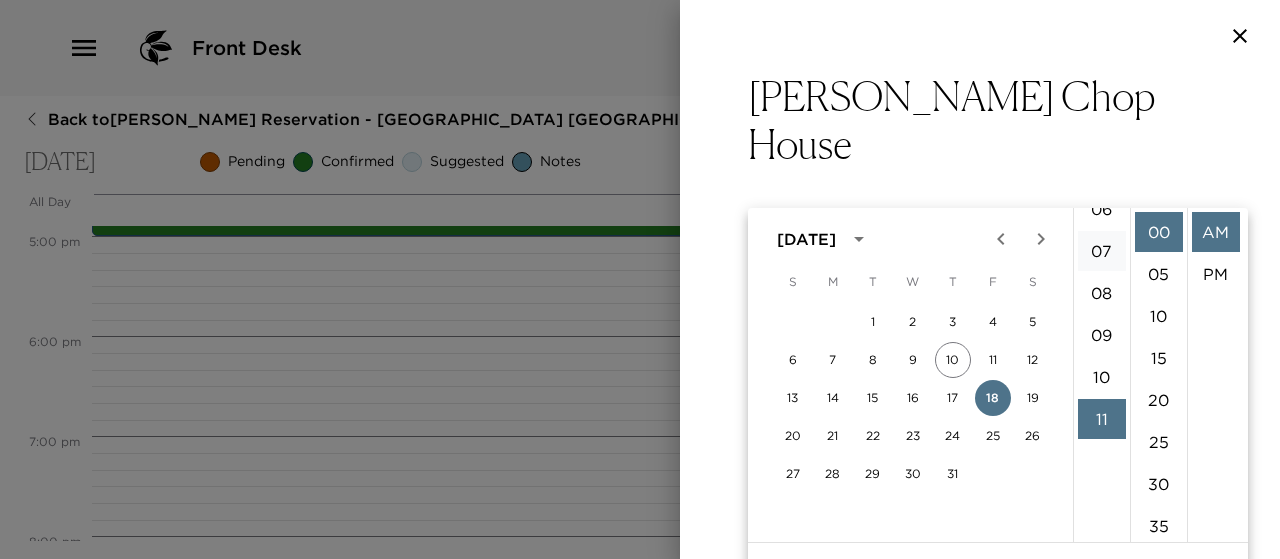 click on "07" at bounding box center [1102, 251] 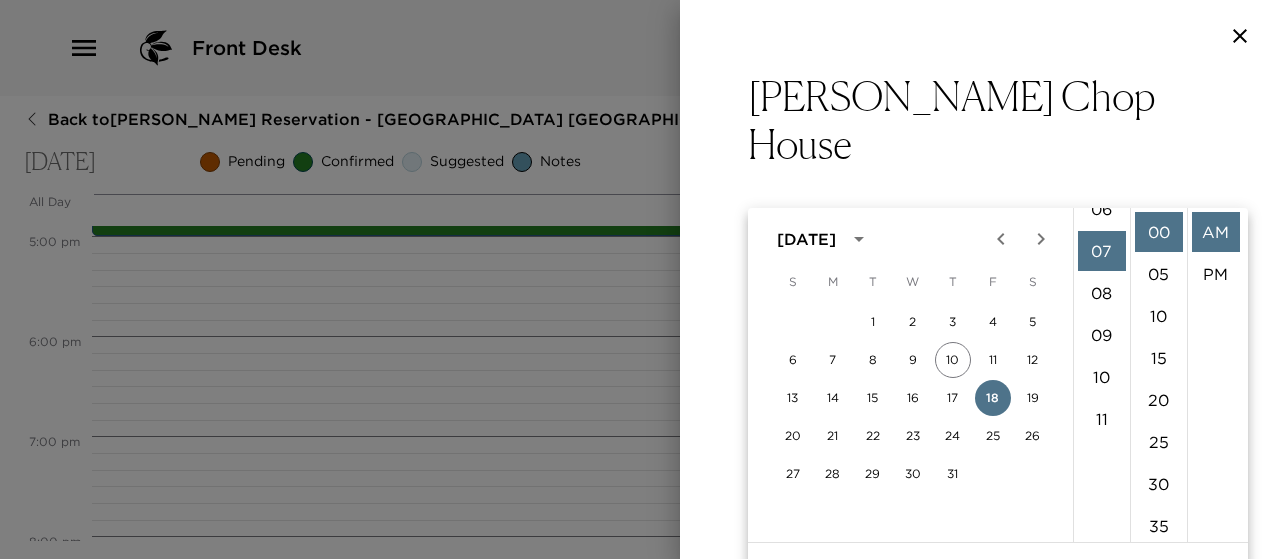 scroll, scrollTop: 294, scrollLeft: 0, axis: vertical 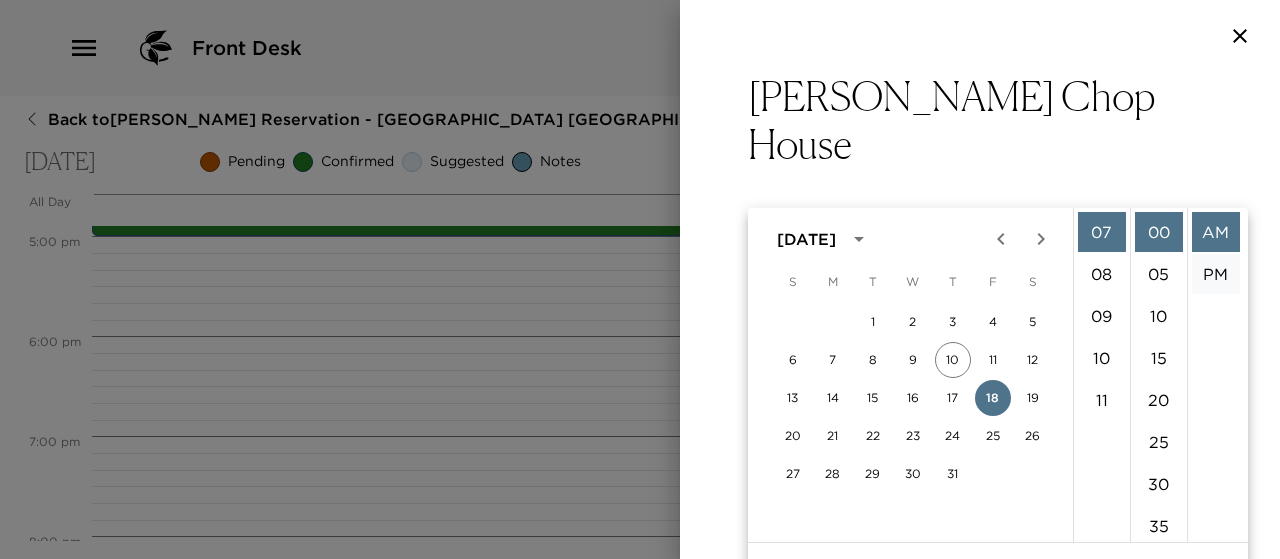 click on "PM" at bounding box center [1216, 274] 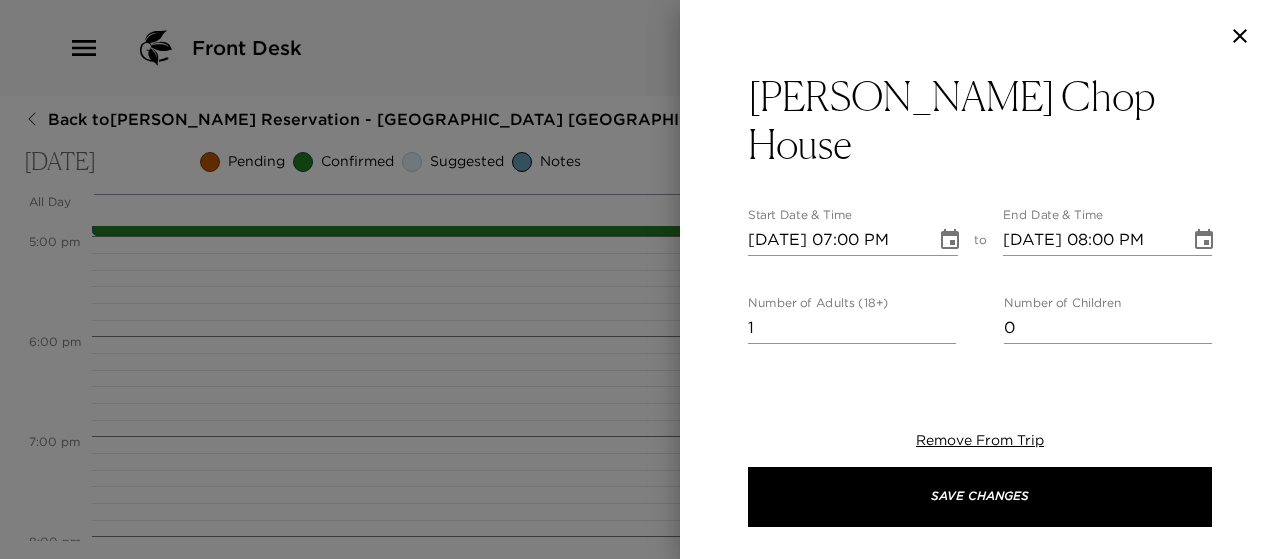 scroll, scrollTop: 42, scrollLeft: 0, axis: vertical 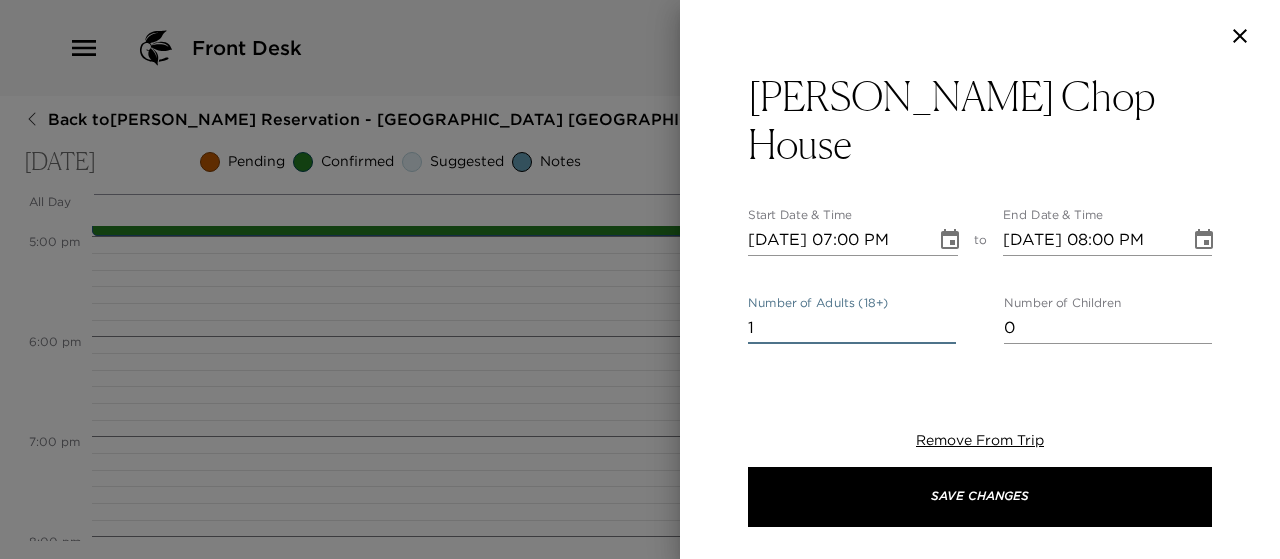 click on "1" at bounding box center (852, 328) 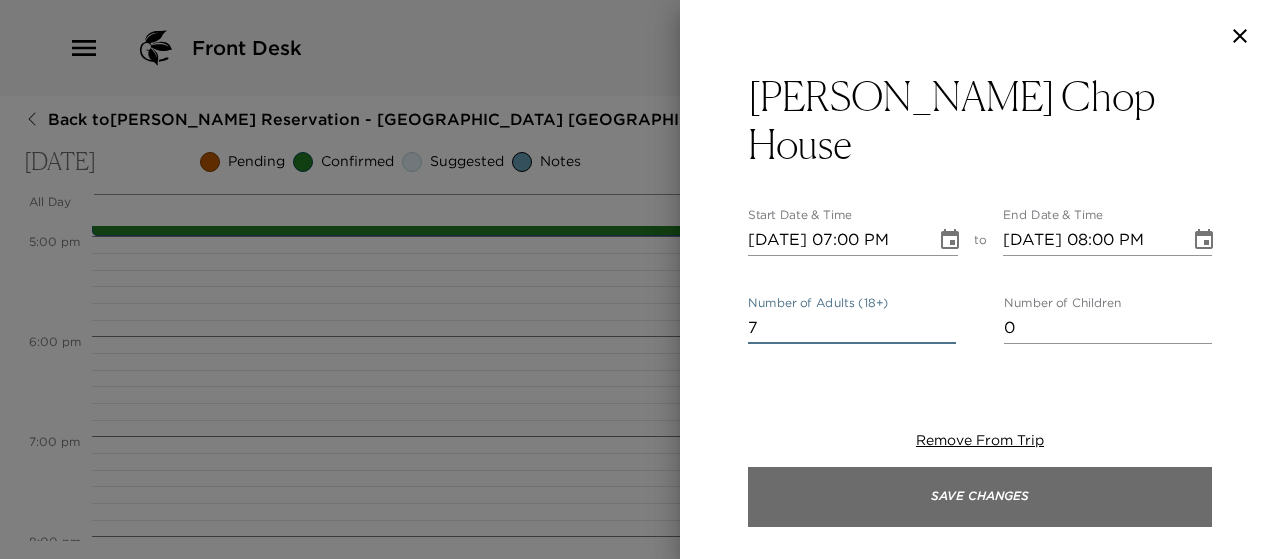 type on "7" 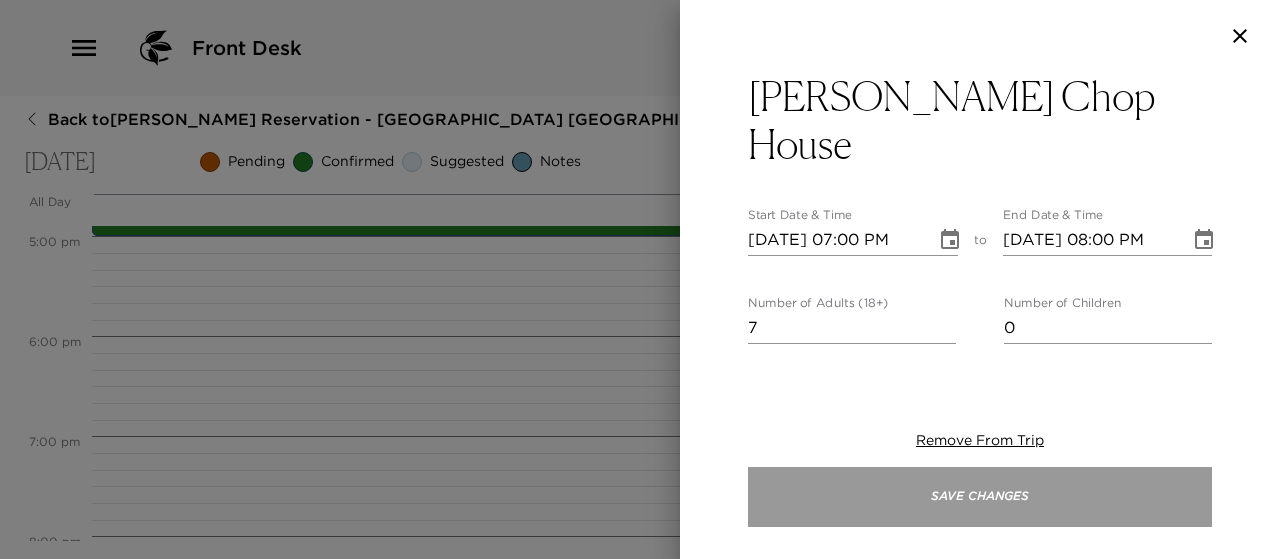 click on "Save Changes" at bounding box center (980, 497) 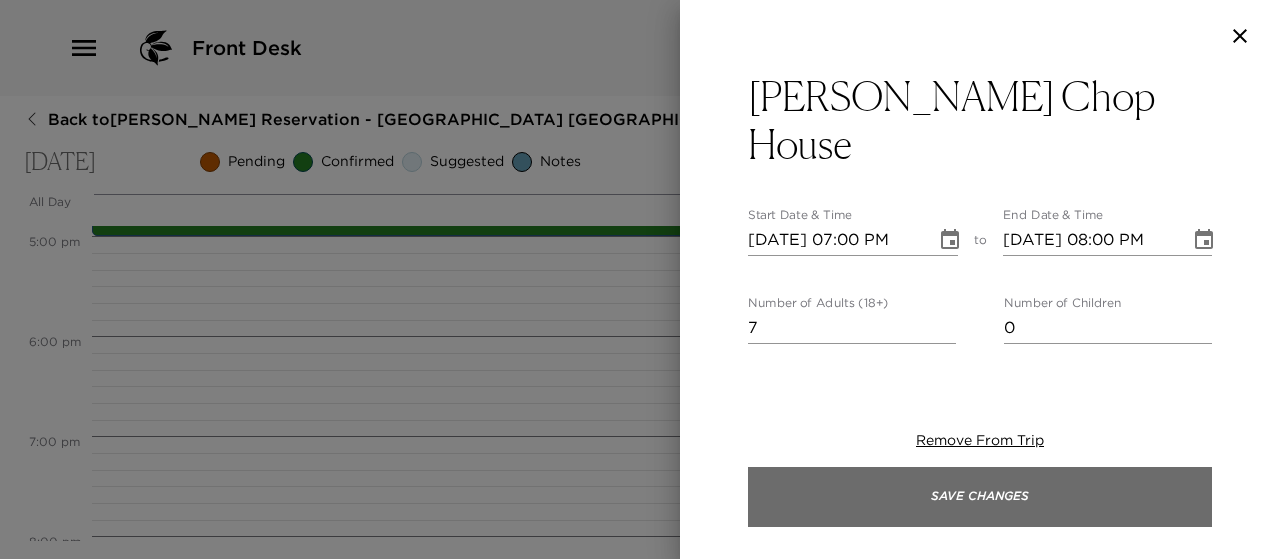 click on "Save Changes" at bounding box center [980, 497] 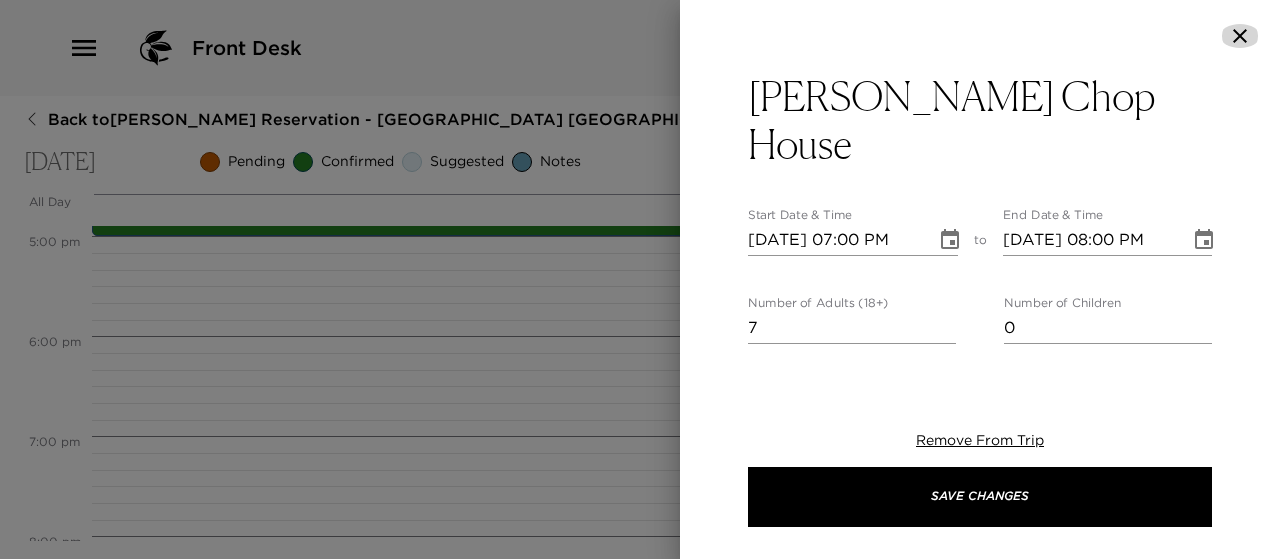 click 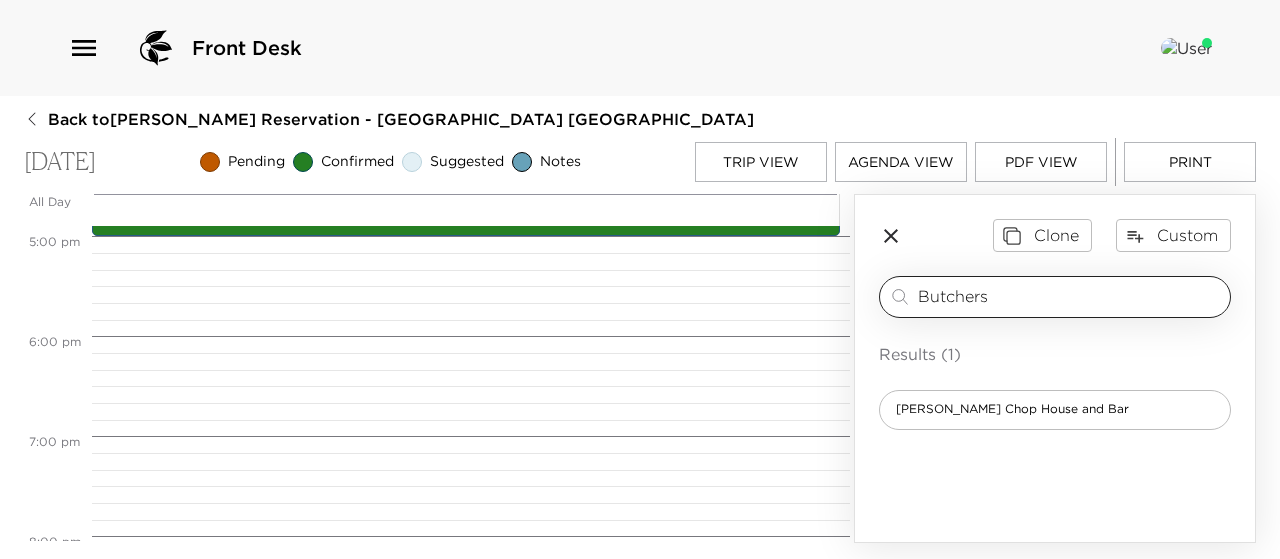 click on "Butchers" at bounding box center [1070, 296] 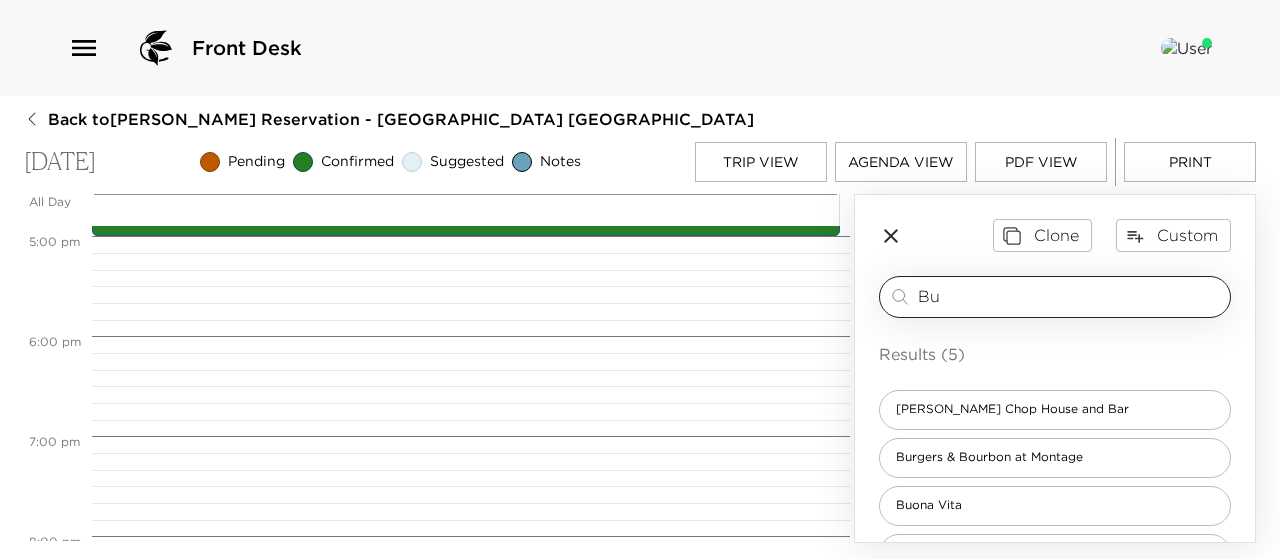 type on "B" 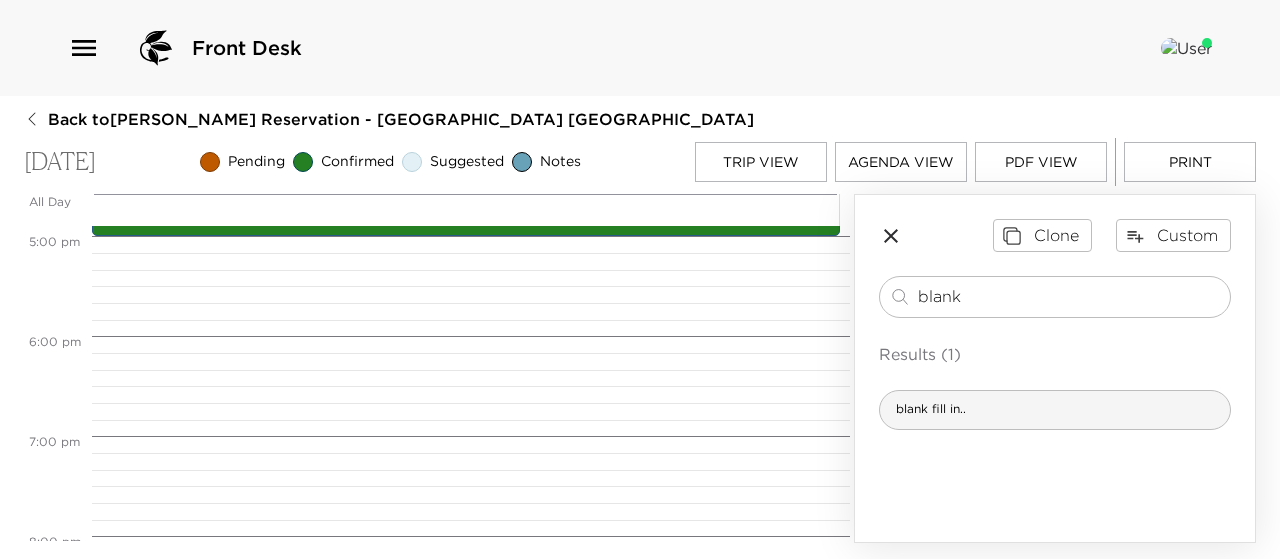 type on "blank" 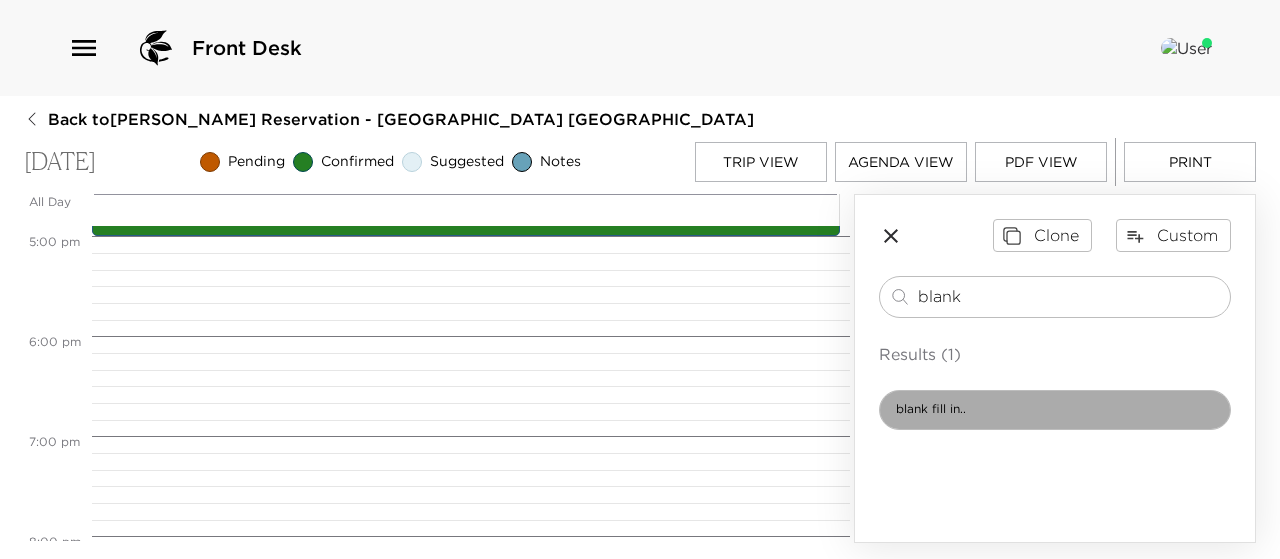 click on "blank fill in.." at bounding box center [1055, 410] 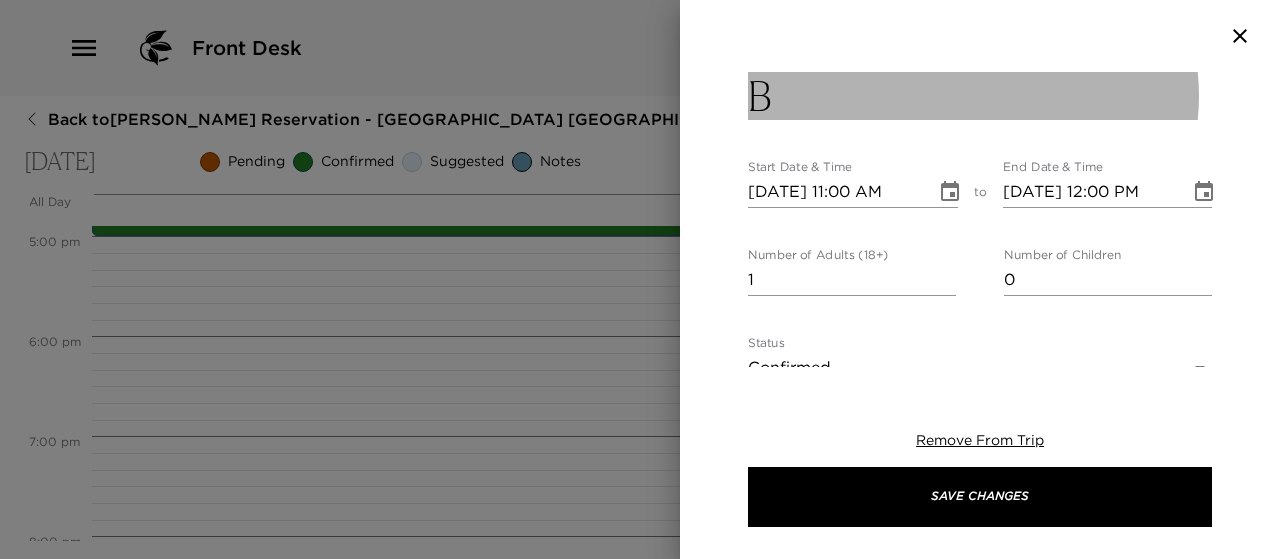 click on "B" at bounding box center [980, 96] 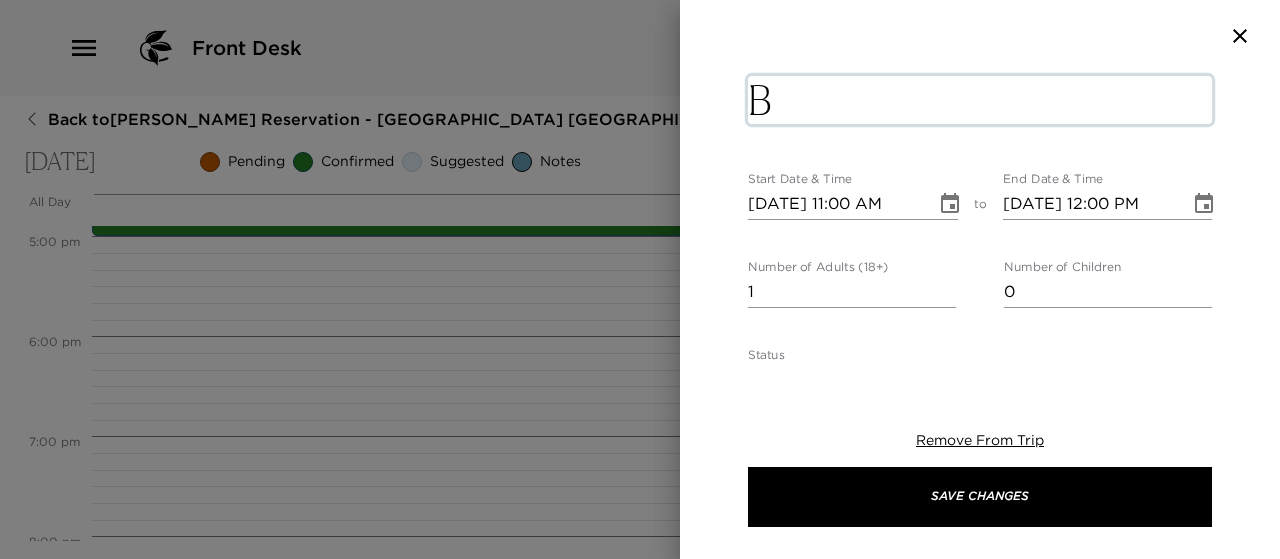 click on "B" at bounding box center (980, 100) 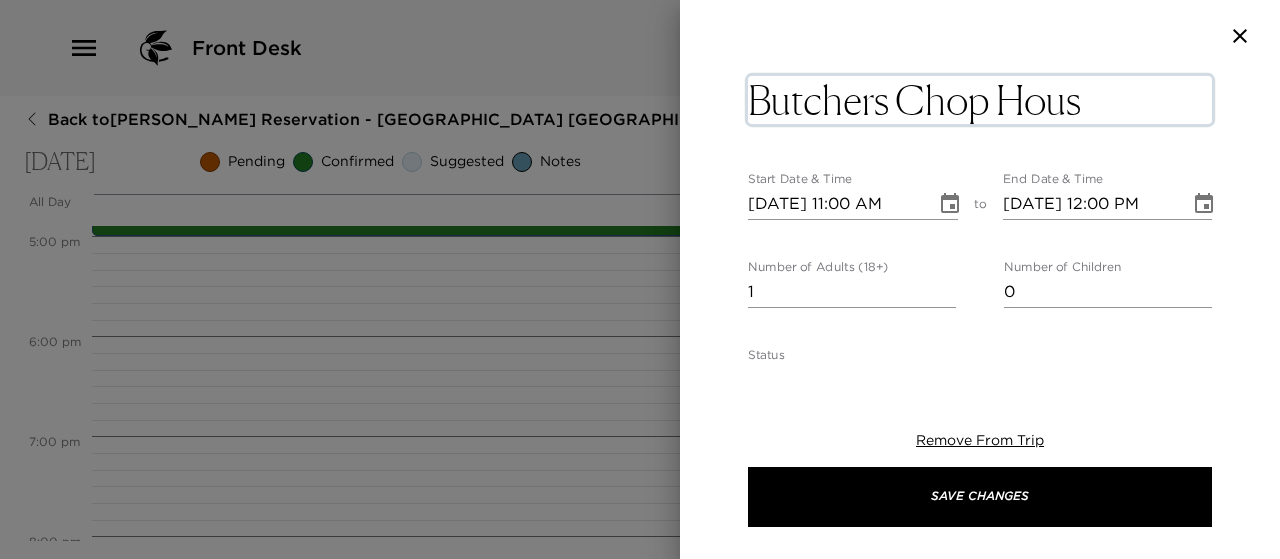 type on "Butchers Chop House" 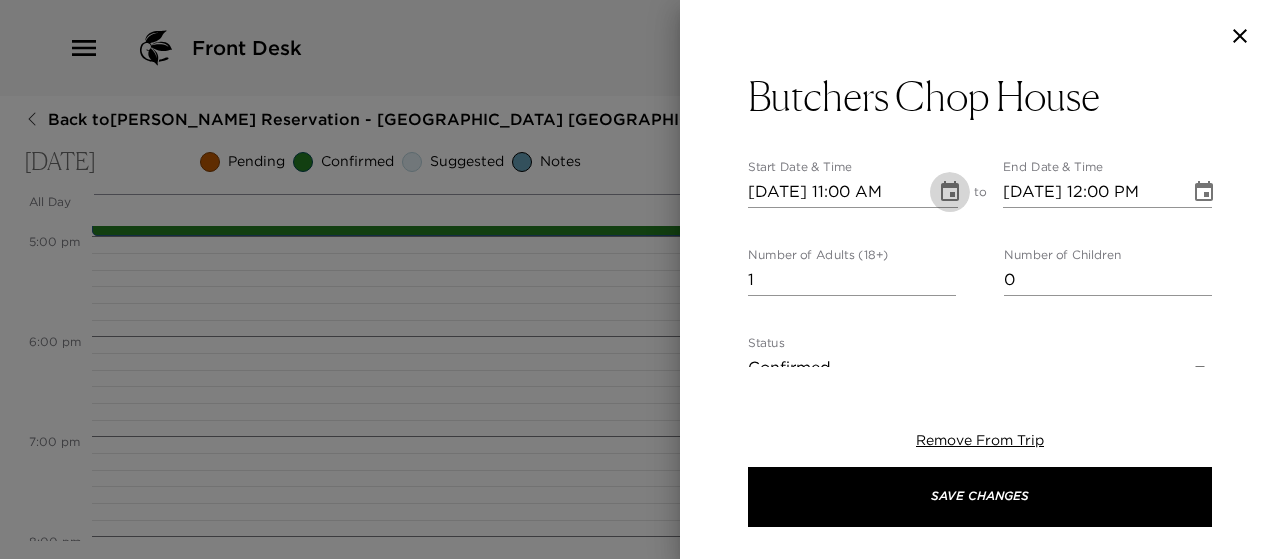 click 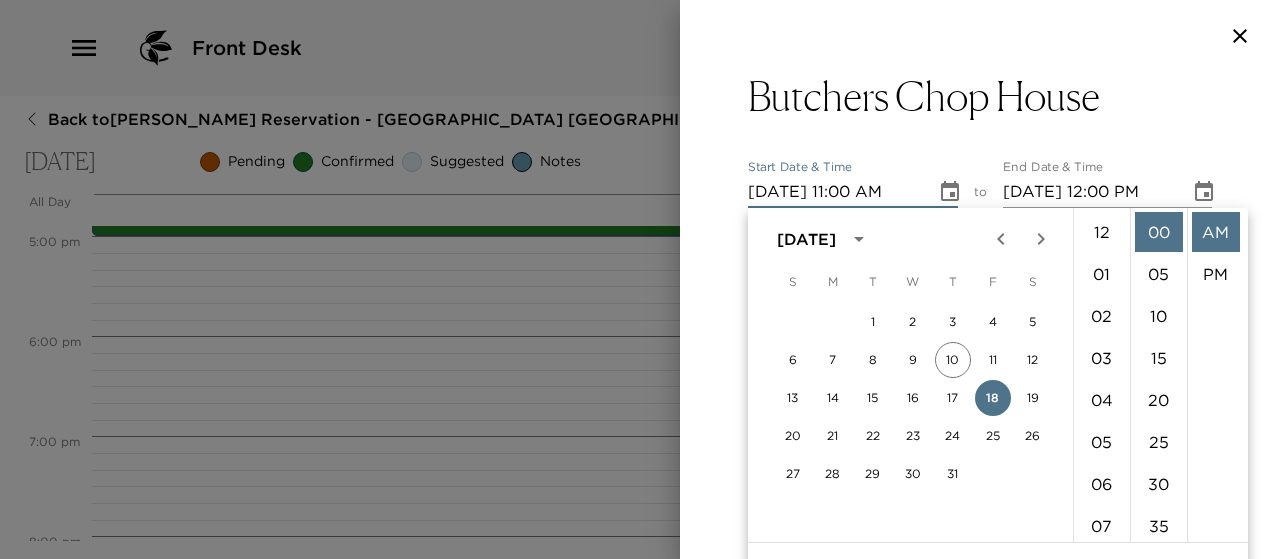 scroll, scrollTop: 462, scrollLeft: 0, axis: vertical 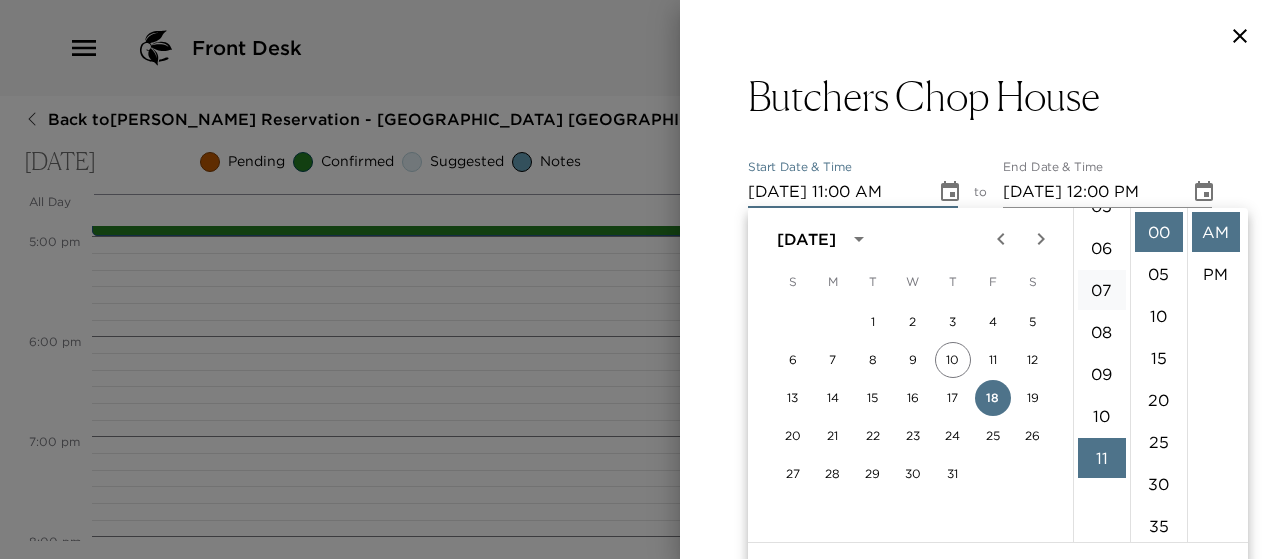 click on "07" at bounding box center [1102, 290] 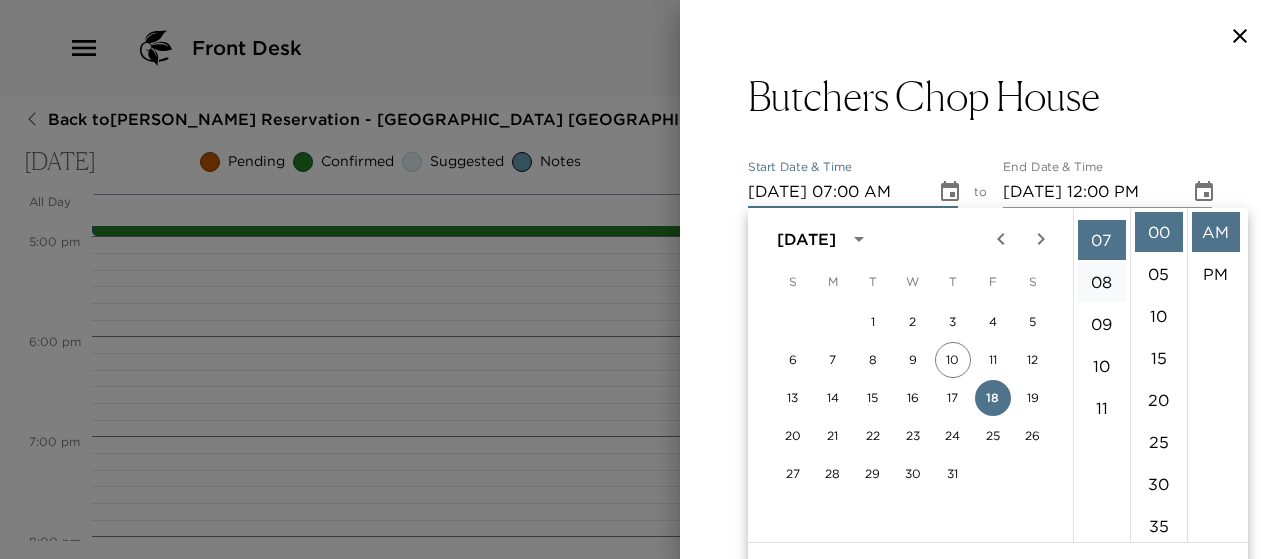 scroll, scrollTop: 294, scrollLeft: 0, axis: vertical 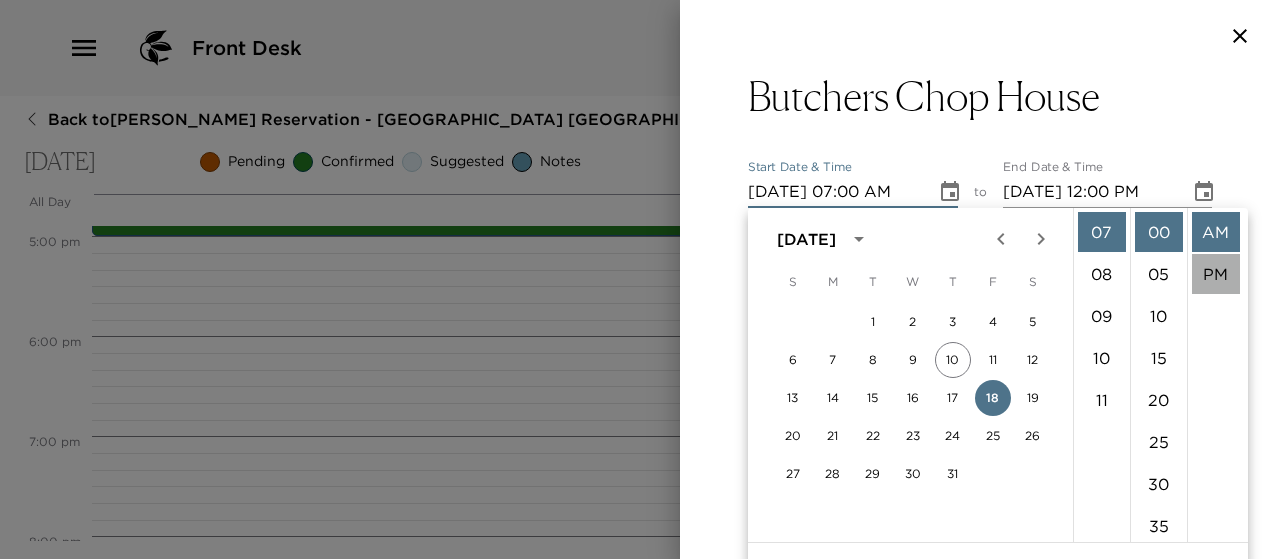 click on "PM" at bounding box center (1216, 274) 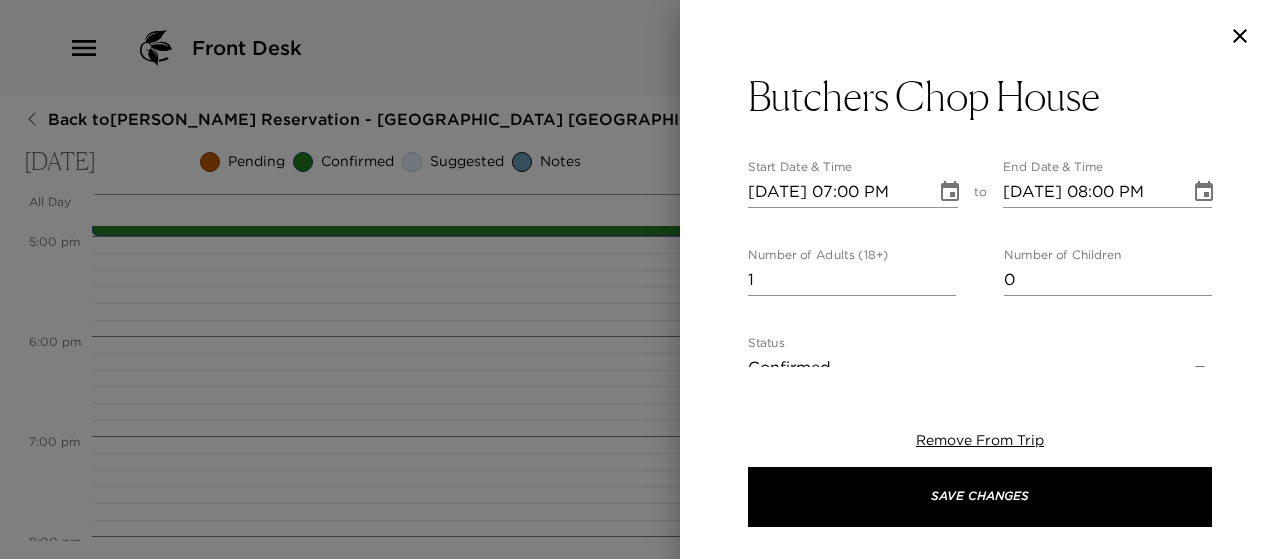scroll, scrollTop: 42, scrollLeft: 0, axis: vertical 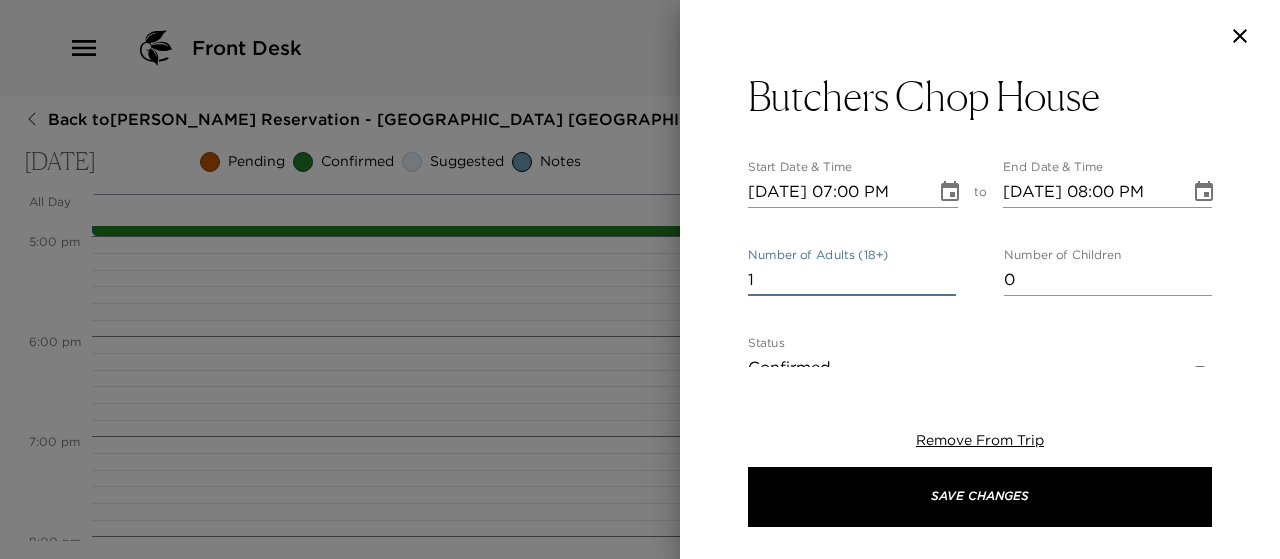 click on "1" at bounding box center [852, 280] 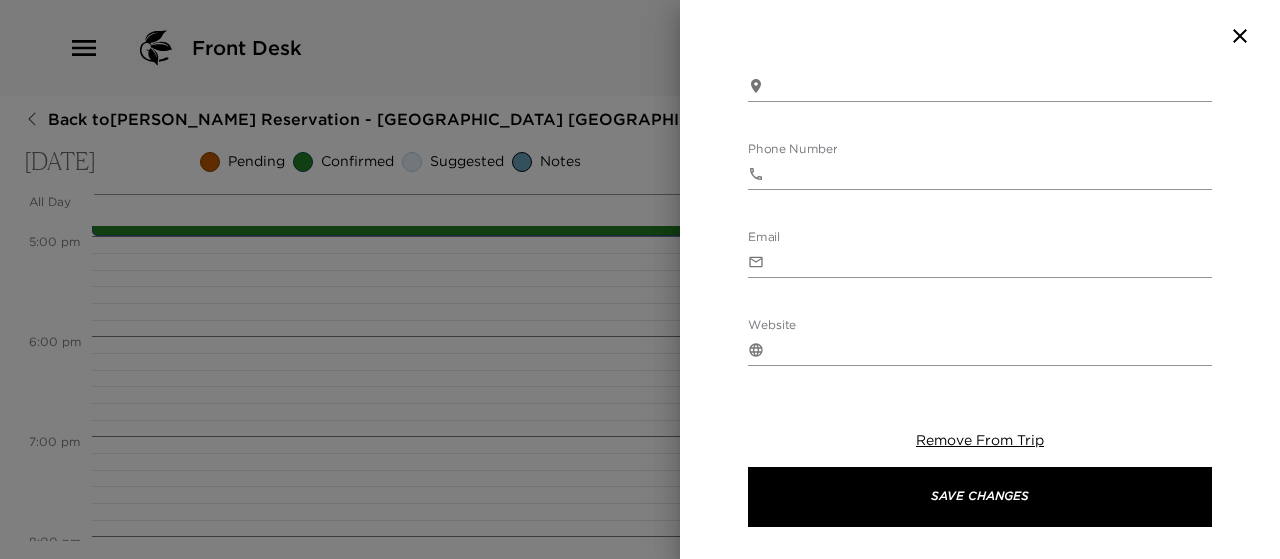 scroll, scrollTop: 623, scrollLeft: 0, axis: vertical 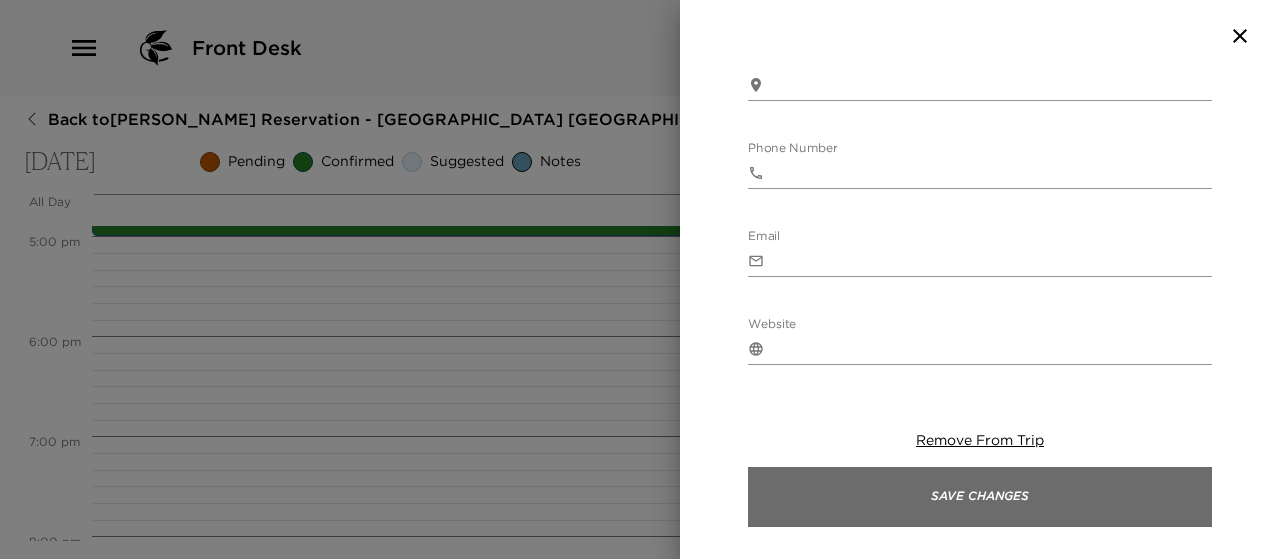 type on "7" 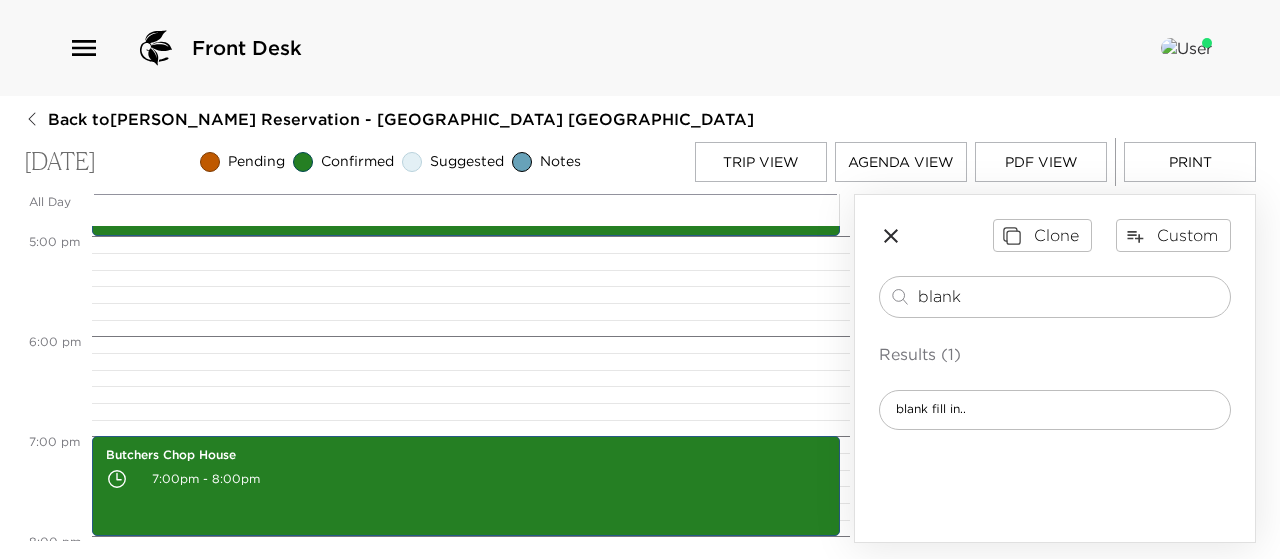 click on "Clone Custom blank ​ Results (1) blank fill in.." at bounding box center (1055, 368) 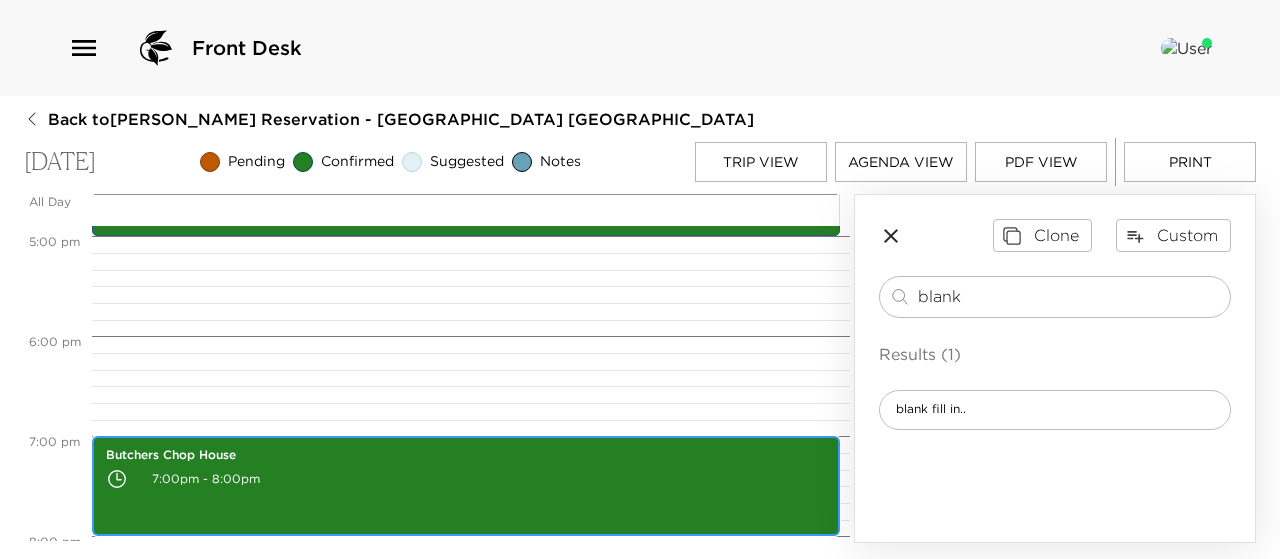 click on "[GEOGRAPHIC_DATA] 7:00pm - 8:00pm" at bounding box center (466, 486) 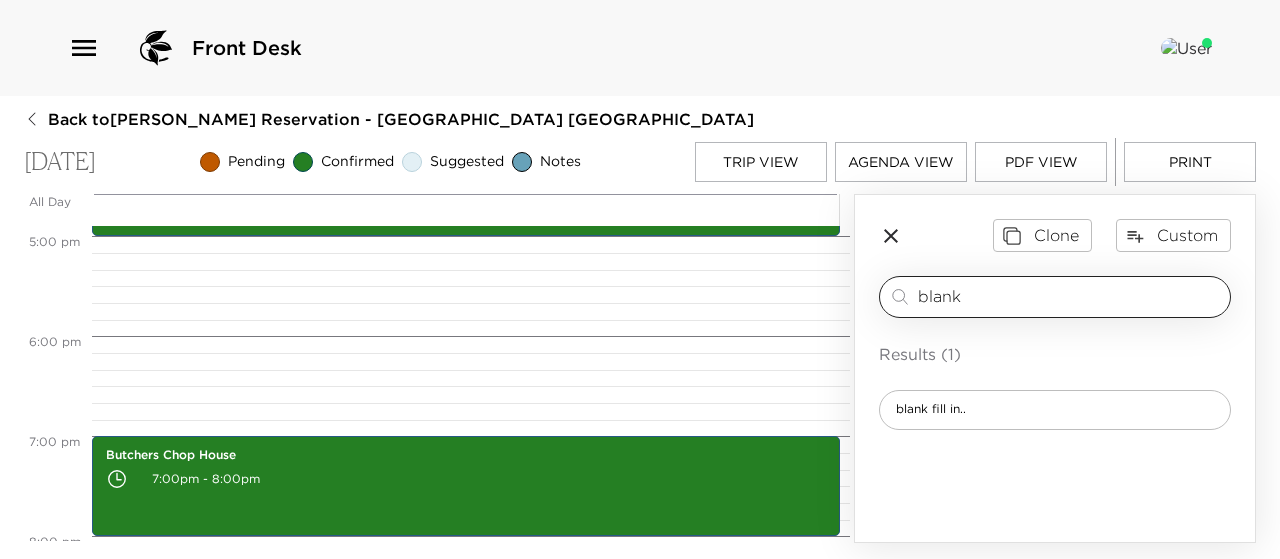 click on "blank" at bounding box center [1070, 296] 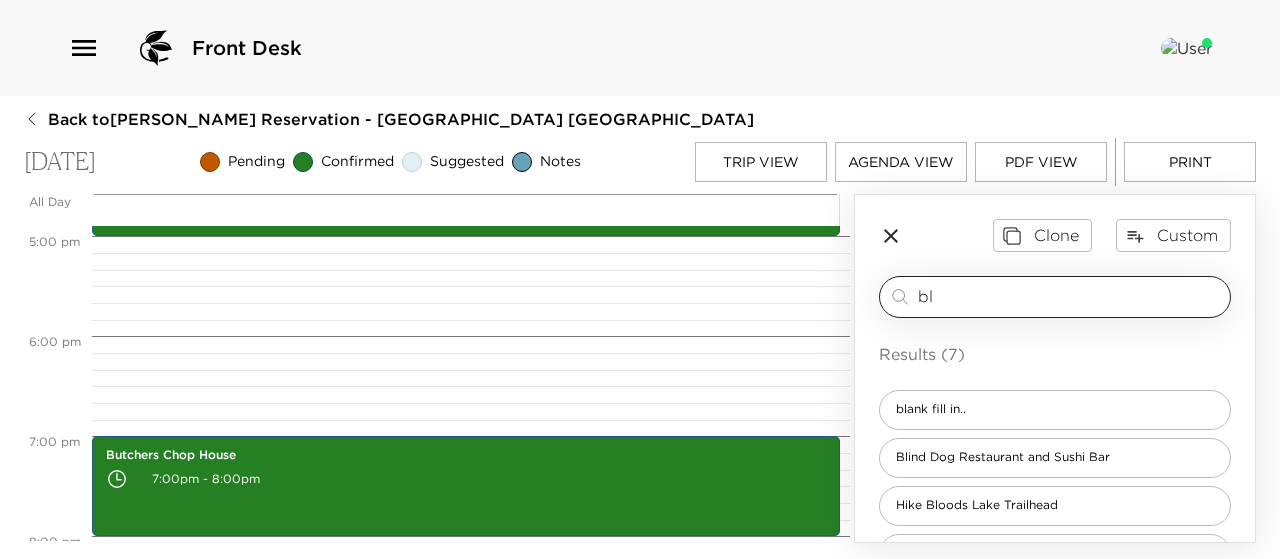 type on "b" 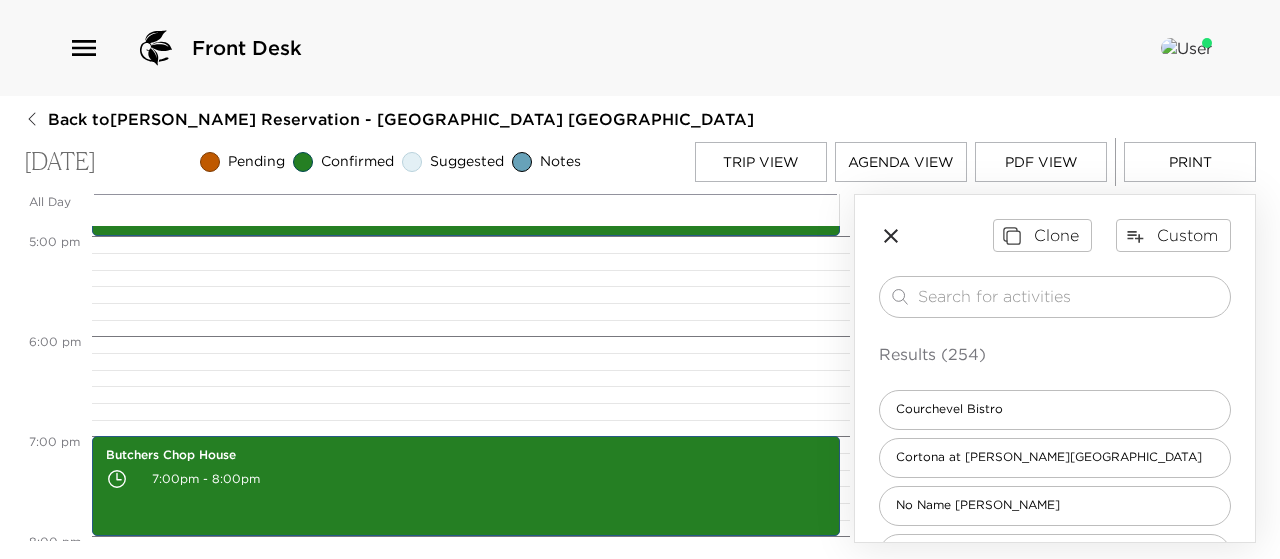 click on "Trip View" at bounding box center (761, 162) 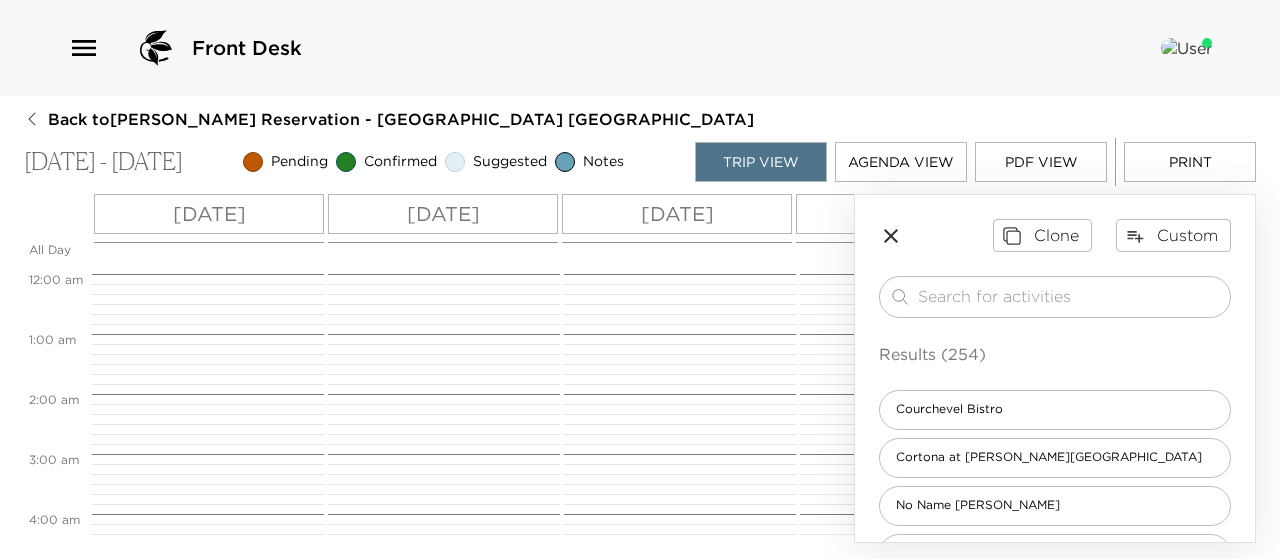scroll, scrollTop: 540, scrollLeft: 0, axis: vertical 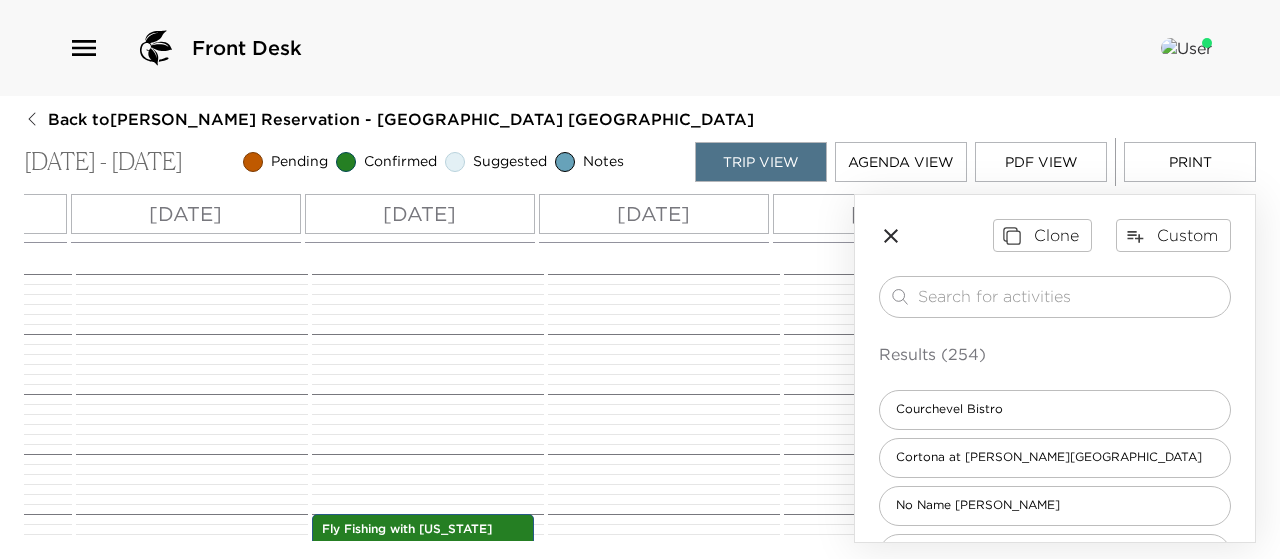 click on "[DATE]" at bounding box center [653, 214] 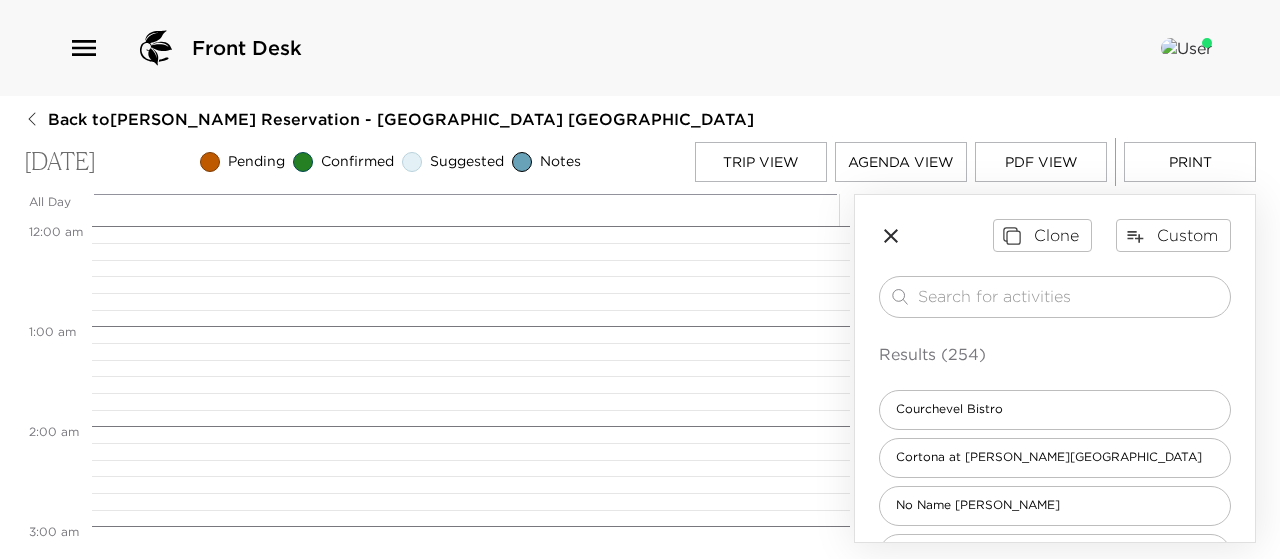scroll, scrollTop: 0, scrollLeft: 0, axis: both 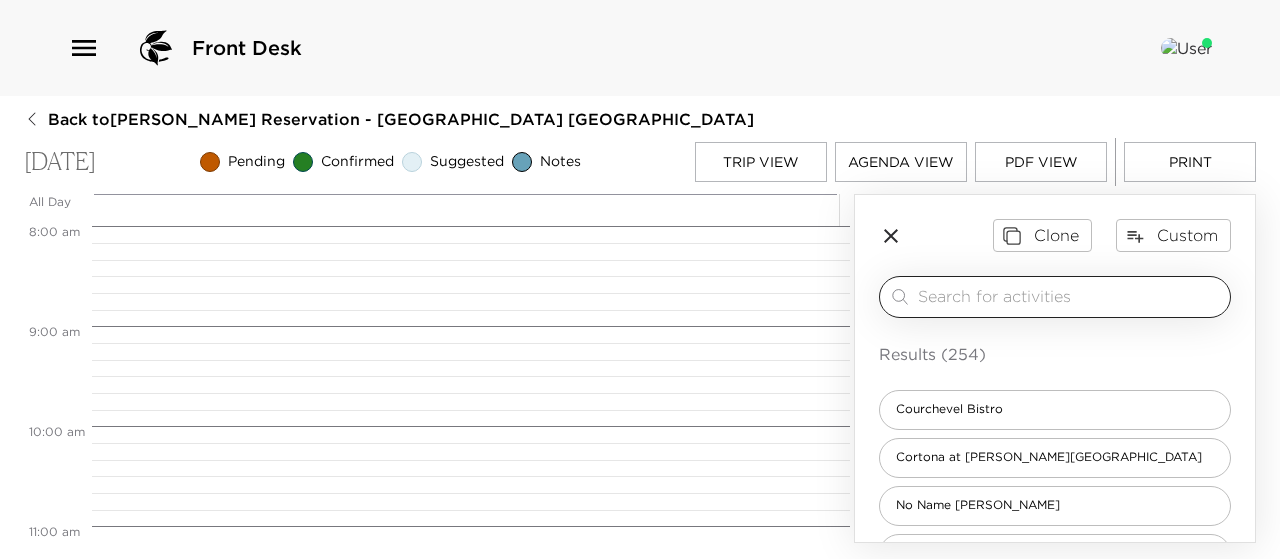 click at bounding box center [1070, 296] 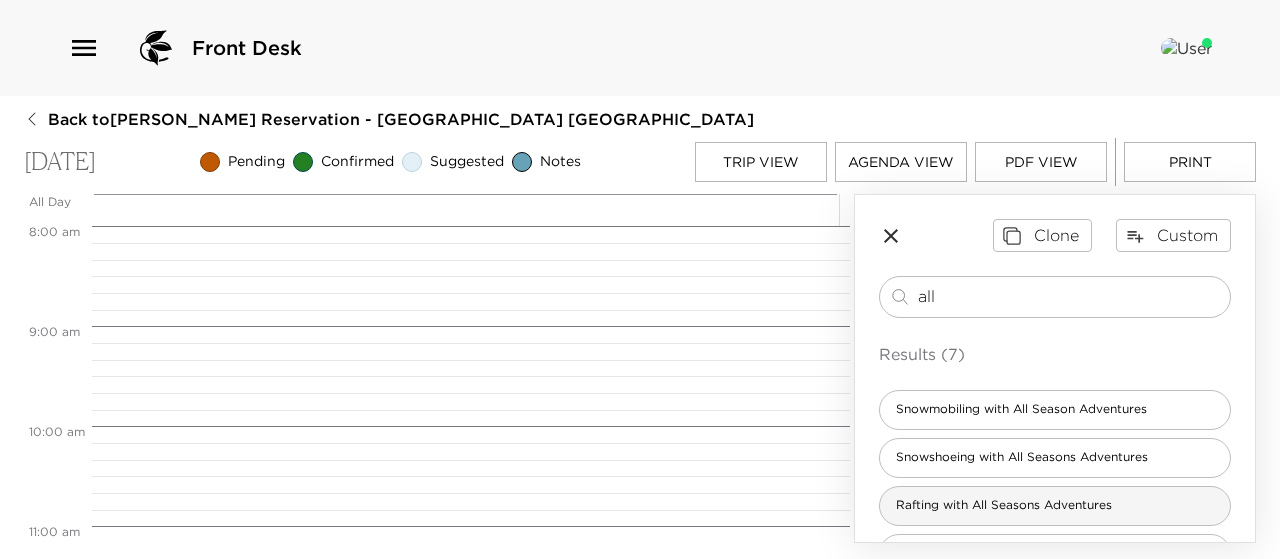 type on "all" 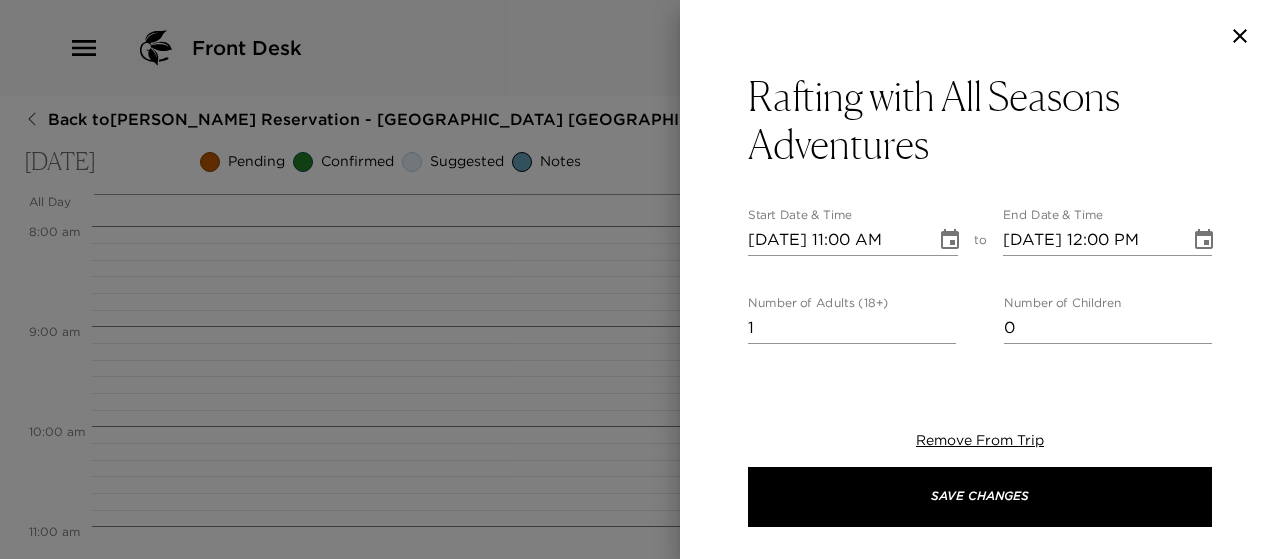 type on "Your guide will meet you at your residence at XX:XX and provide transportation to the launch site, drive time is approximately 45 minutes. We recommend you depart Montage / Ironwood no later than XX:XX to allow for travel time and to get outfitted and on the water. The location name for the meeting location is [PERSON_NAME][GEOGRAPHIC_DATA], [GEOGRAPHIC_DATA] OR [STREET_ADDRESS][PERSON_NAME] Here are some helpful points on what to wear/what to bring for your tour directly from All Seasons: Footwear: Please NO Flip Flops or Slide On Sandals The river has sharp rocks and it is important to have a good pair of shoes to protect your feet, we recommend wearing: 1) Strap on athletic sandals including heel strap. 2) Water shoes. 3) Old tennis shoes Clothing: Expect to be outside in the elements for 2-3 hours, we recommend wearing: 1) Dry quick clothing over a swimsuit (i.e. shorts and light shirt). 2) Wide-brimmed hat or baseball cap. 3) Snug-fitting sunglasses. 4) Jacket for overcast days or for the afternoon, ..." 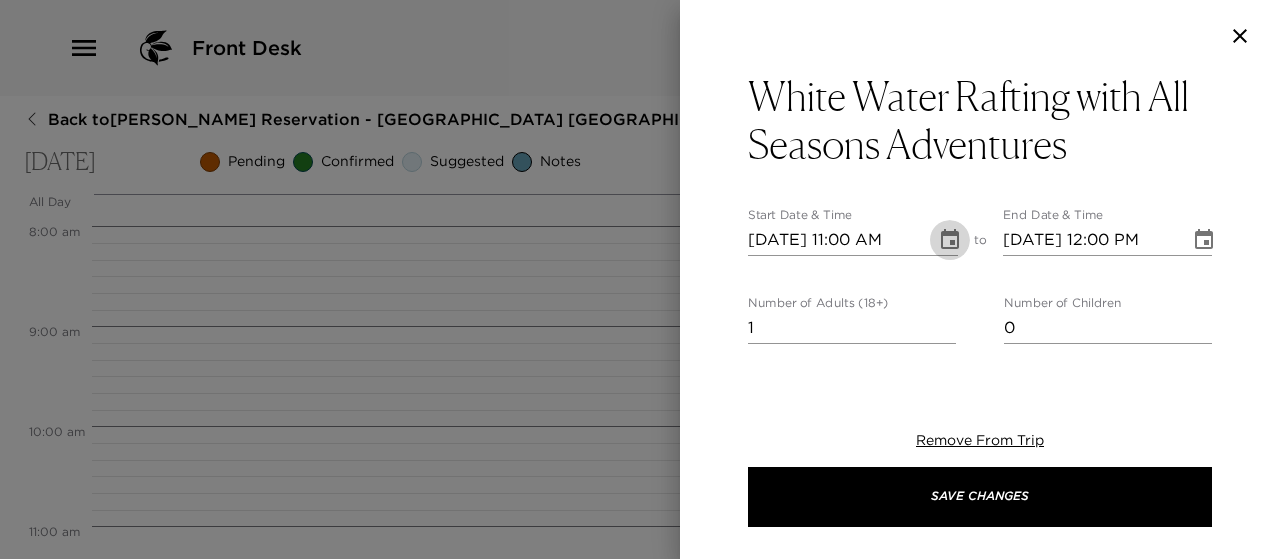 click 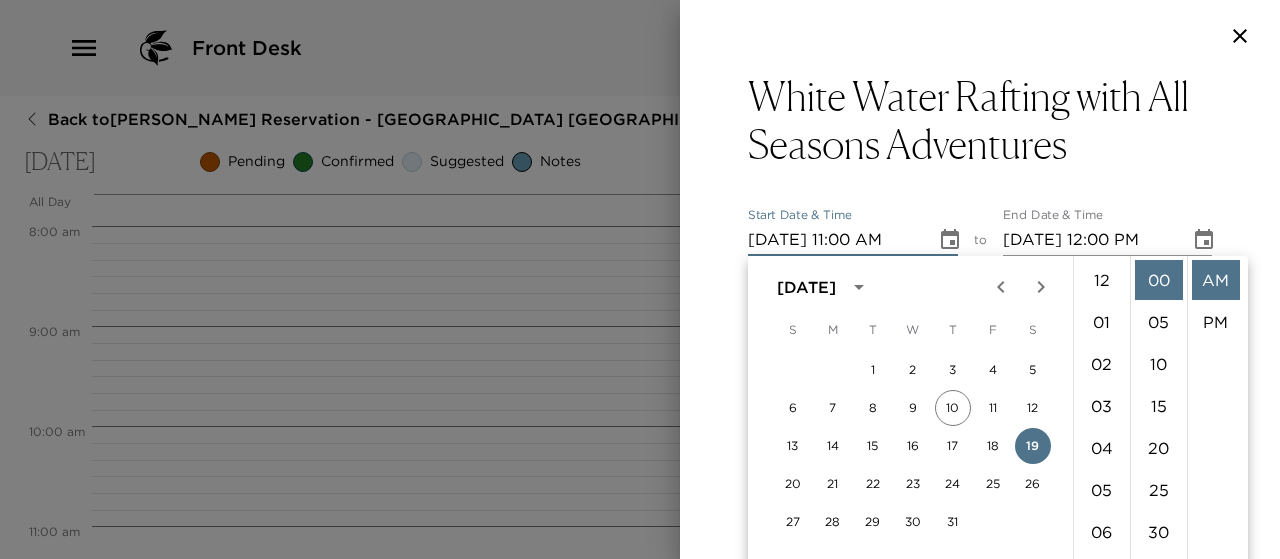 scroll, scrollTop: 462, scrollLeft: 0, axis: vertical 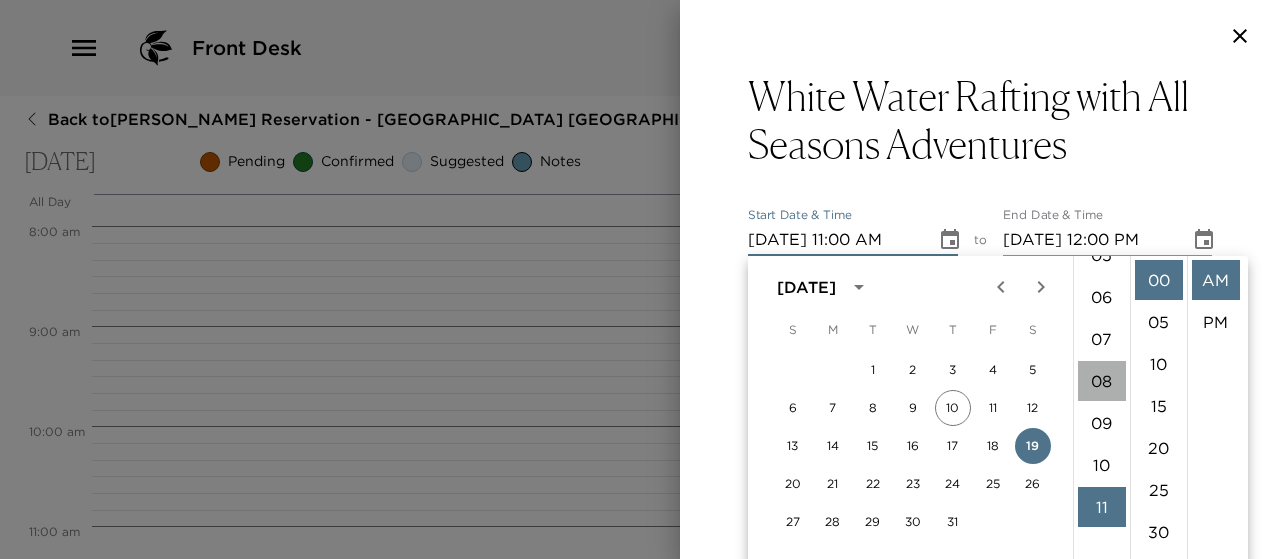 click on "08" at bounding box center [1102, 381] 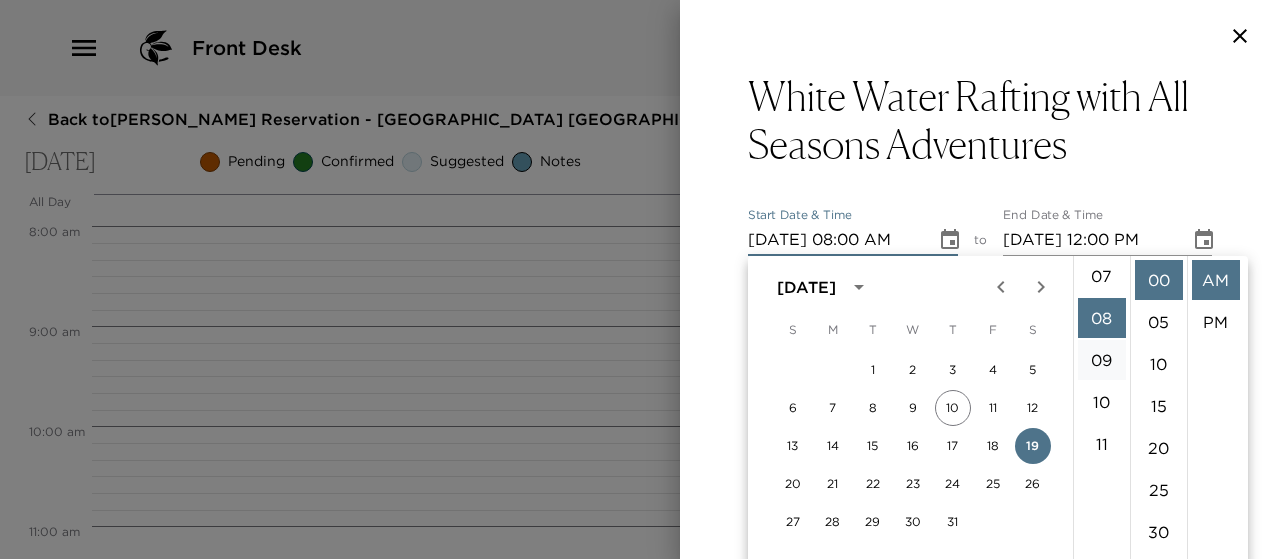 scroll, scrollTop: 336, scrollLeft: 0, axis: vertical 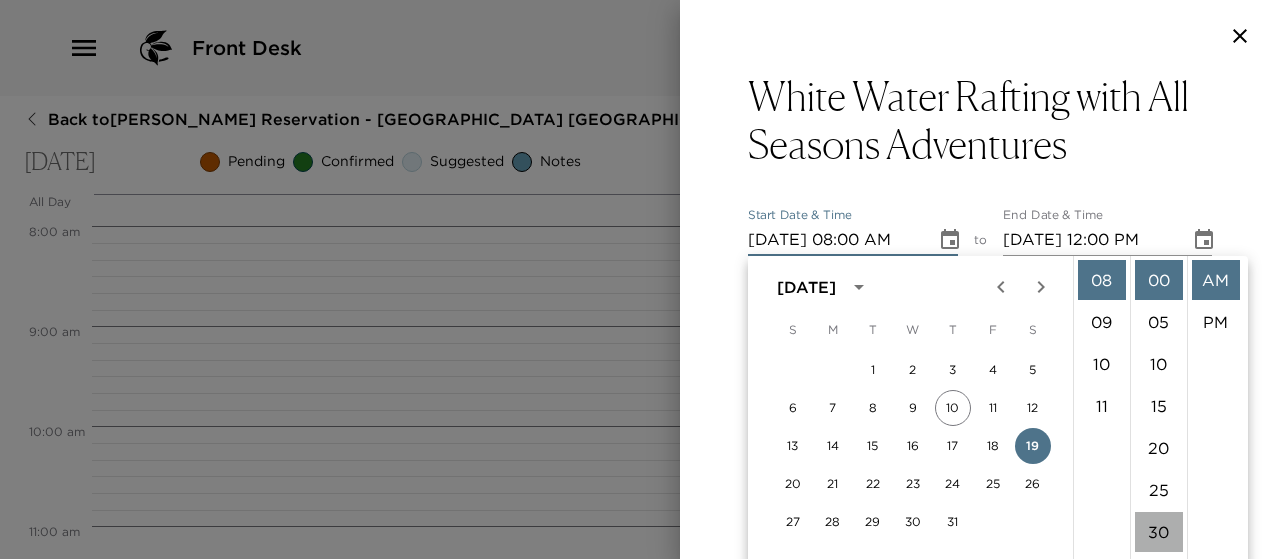 click on "30" at bounding box center (1159, 532) 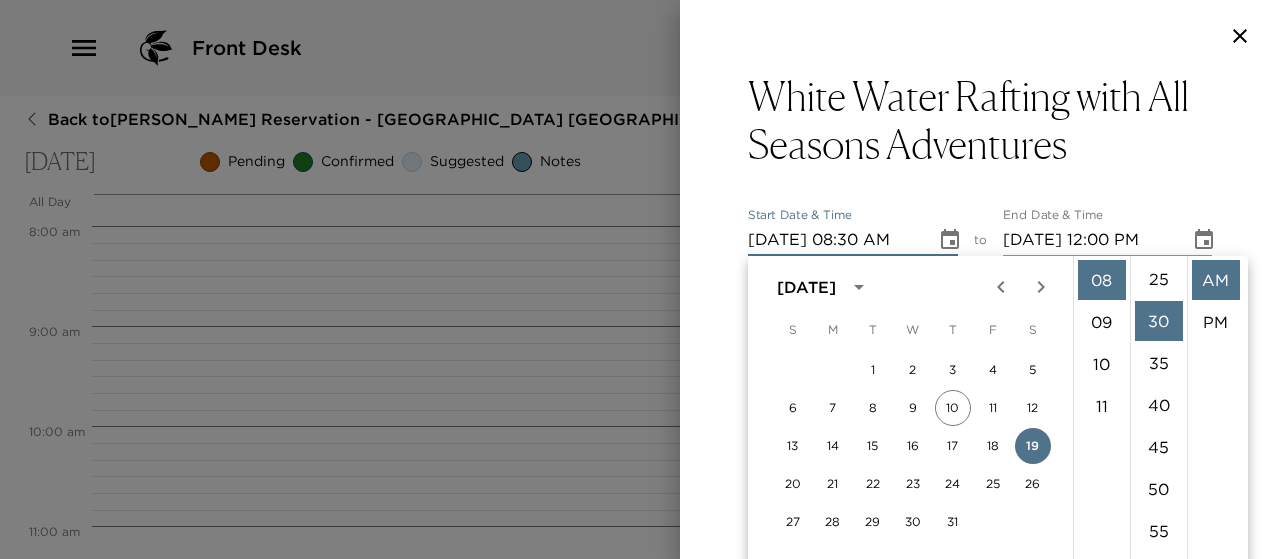 scroll, scrollTop: 252, scrollLeft: 0, axis: vertical 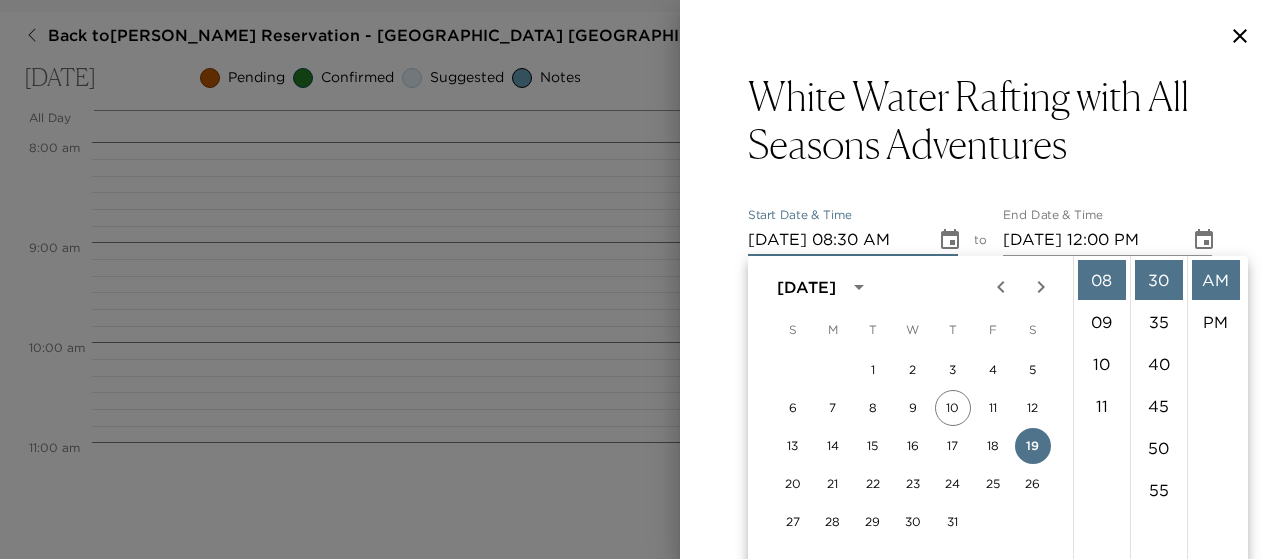click 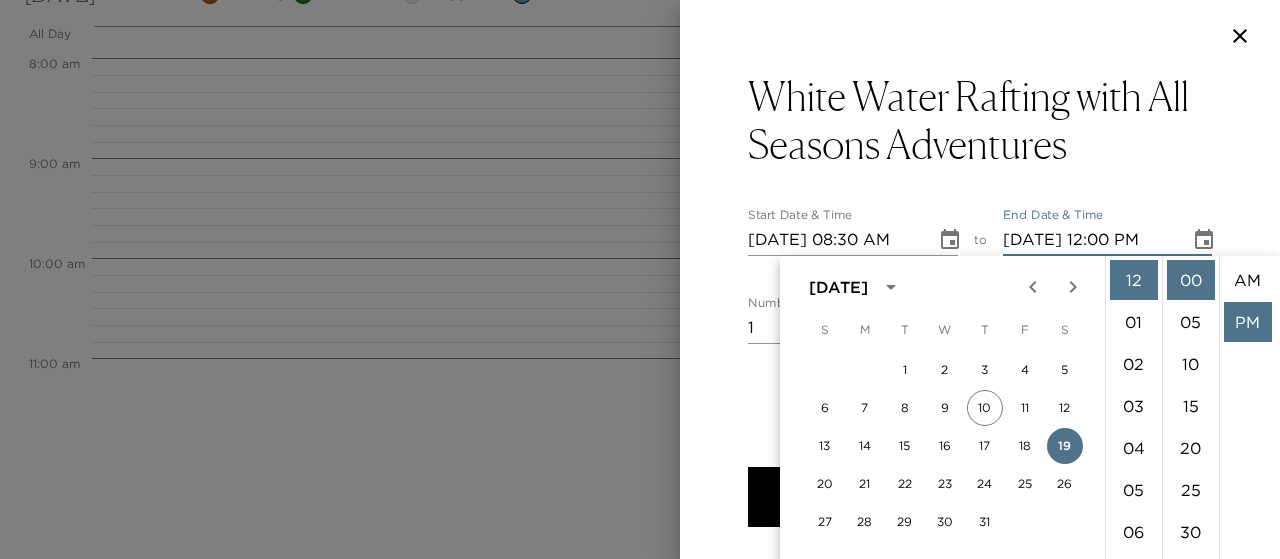 scroll, scrollTop: 42, scrollLeft: 0, axis: vertical 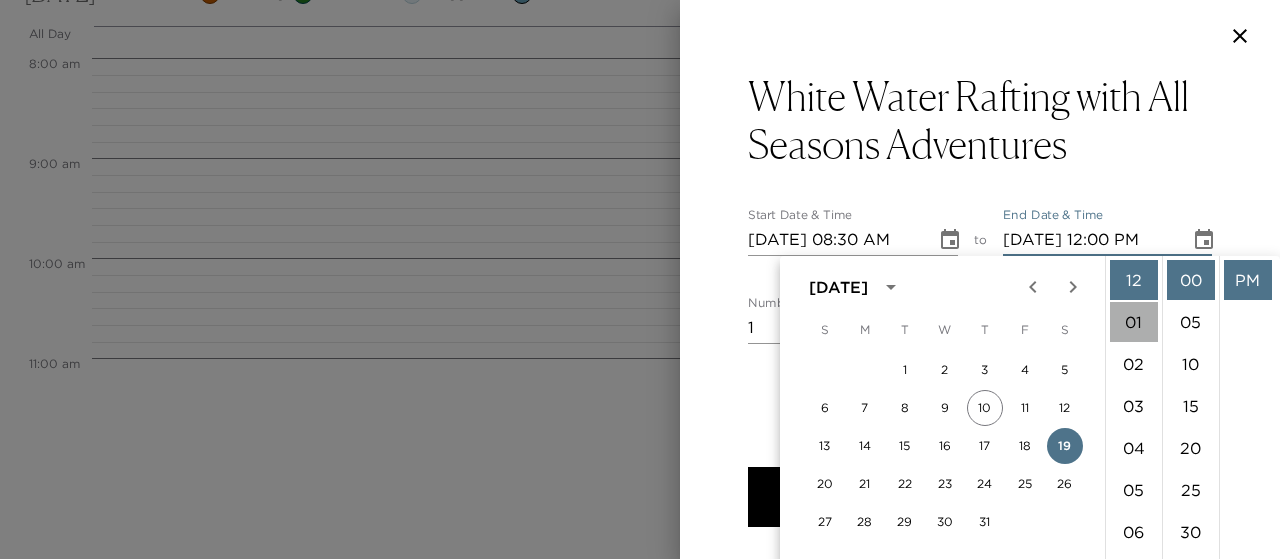 click on "01" at bounding box center (1134, 322) 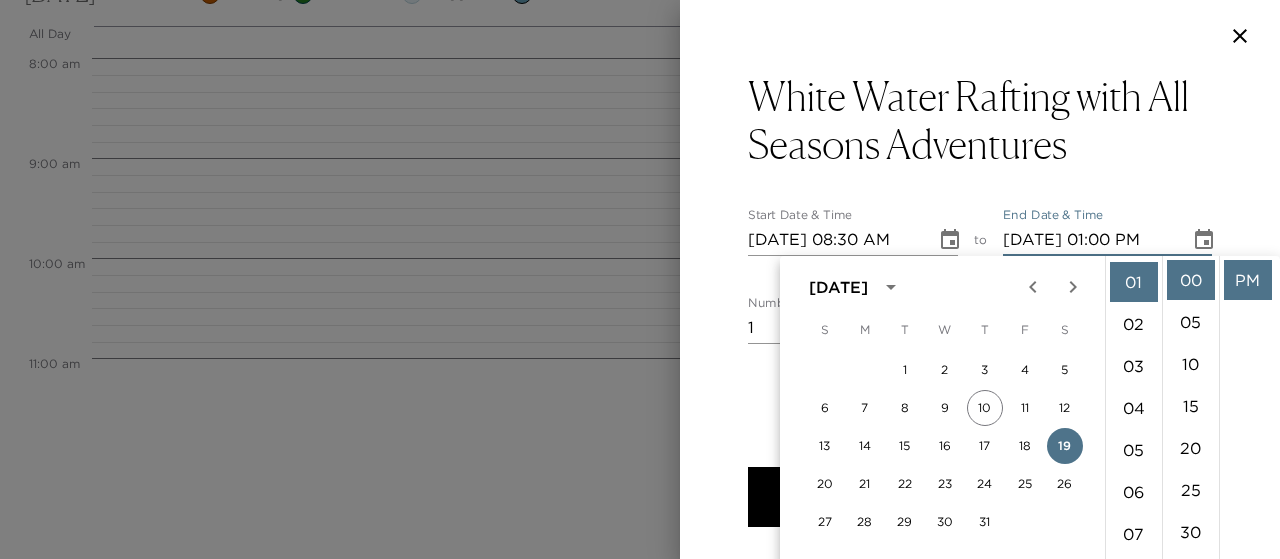 scroll, scrollTop: 42, scrollLeft: 0, axis: vertical 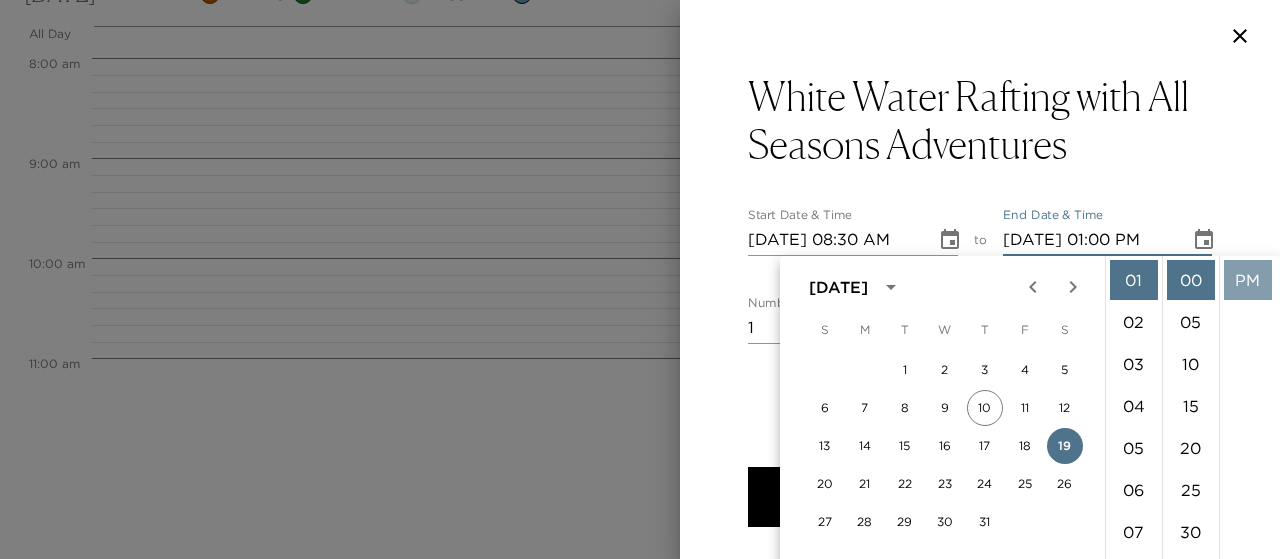 click on "PM" at bounding box center (1248, 280) 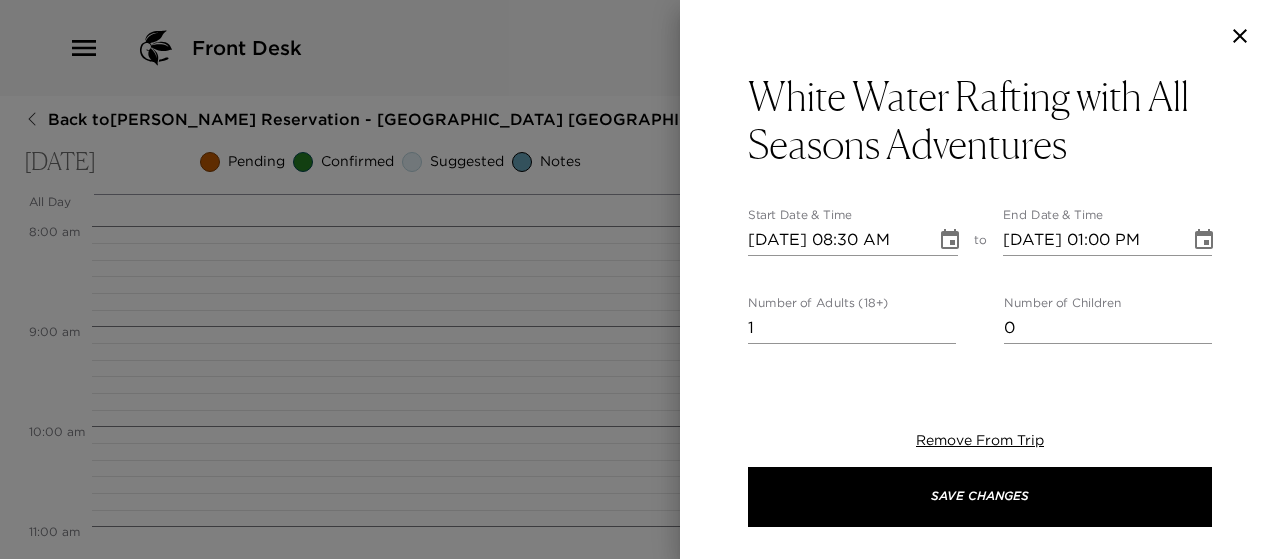 scroll, scrollTop: 0, scrollLeft: 0, axis: both 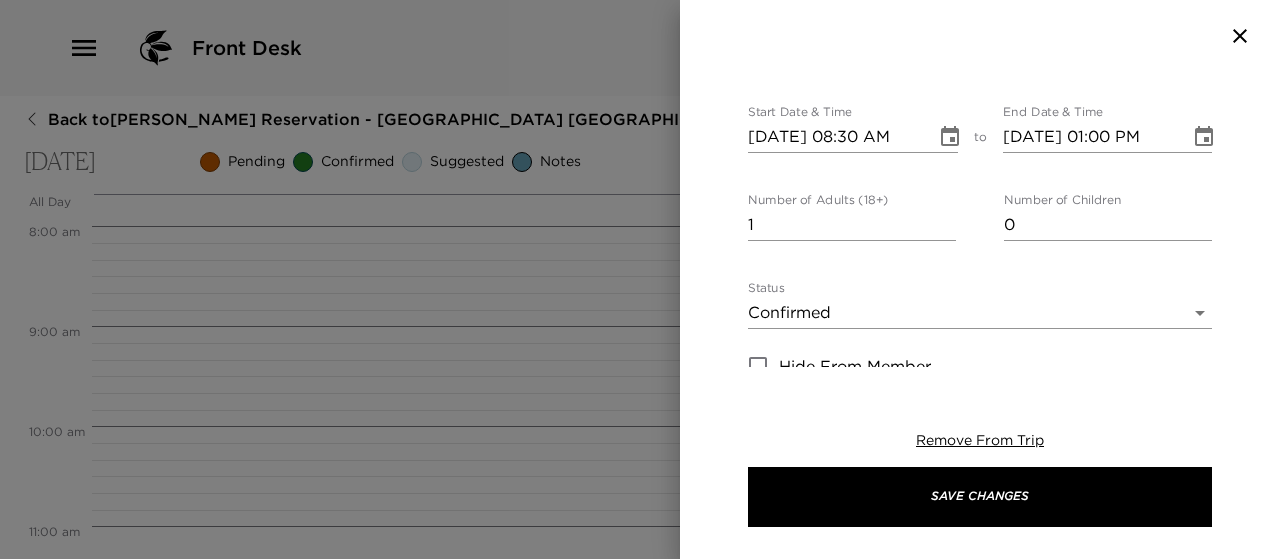 click on "1" at bounding box center [852, 225] 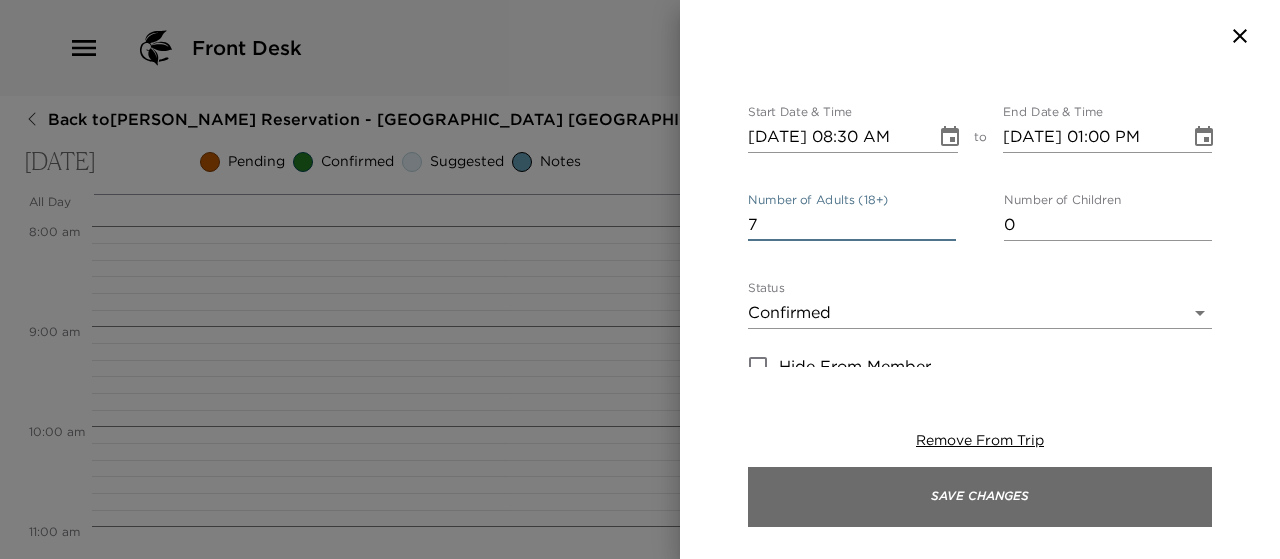 type on "7" 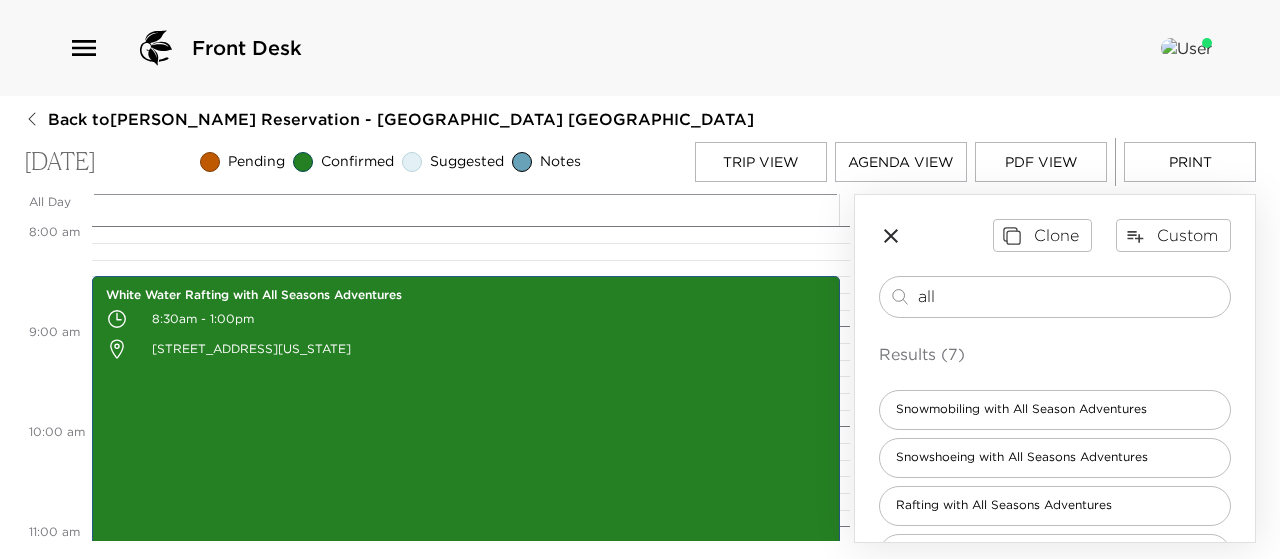 click on "White Water Rafting with All Seasons Adventures 8:30am - 1:00pm [STREET_ADDRESS][US_STATE]" at bounding box center (468, 626) 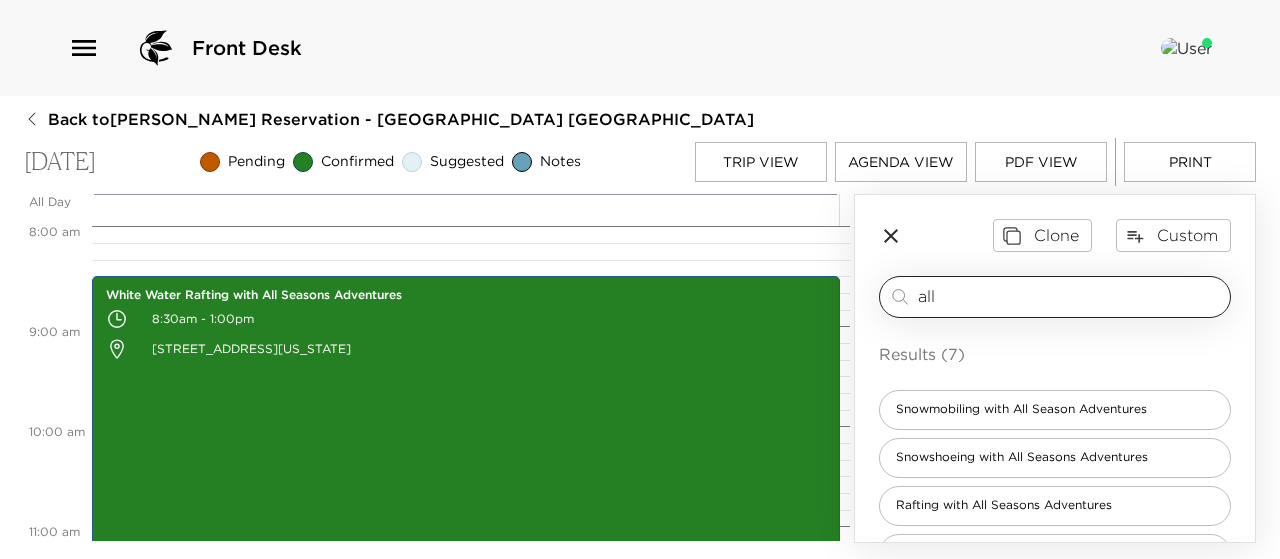 click on "all" at bounding box center [1070, 296] 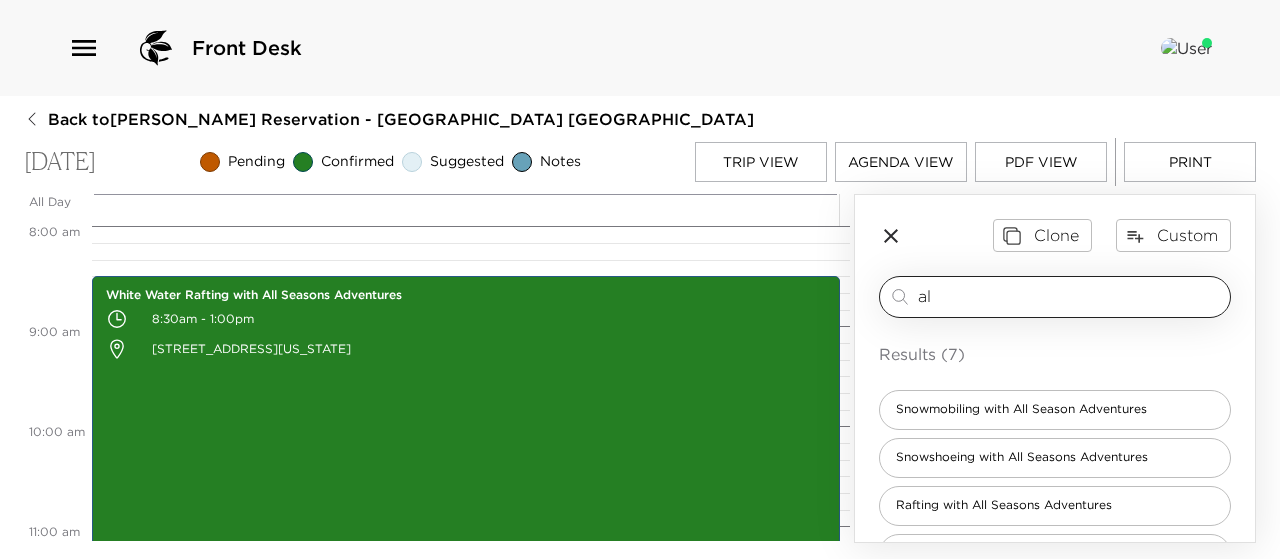 type on "a" 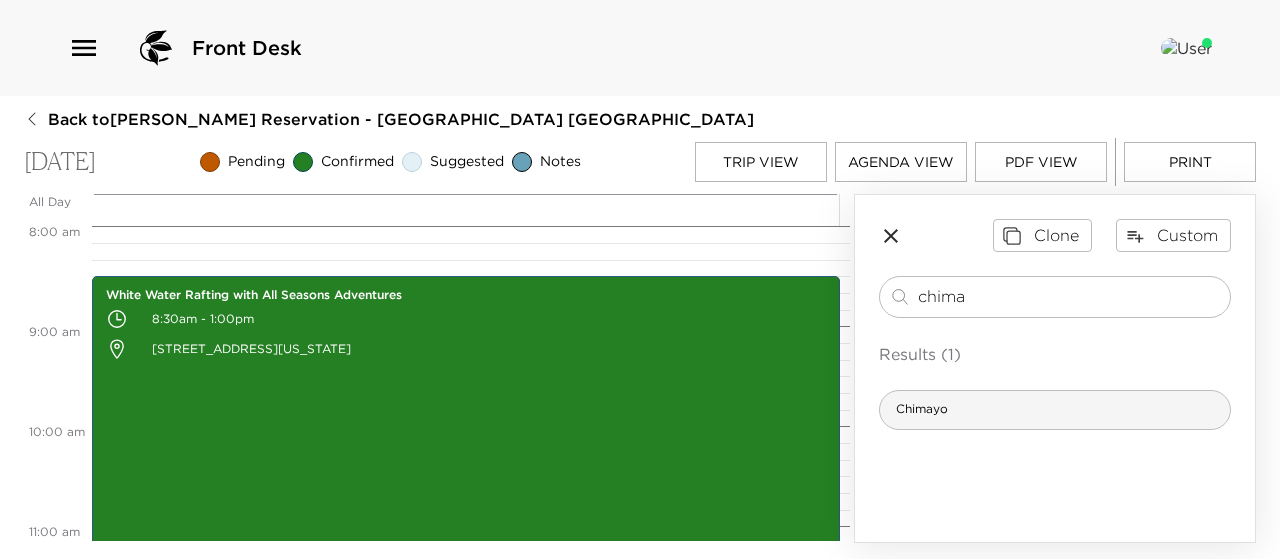 type on "chima" 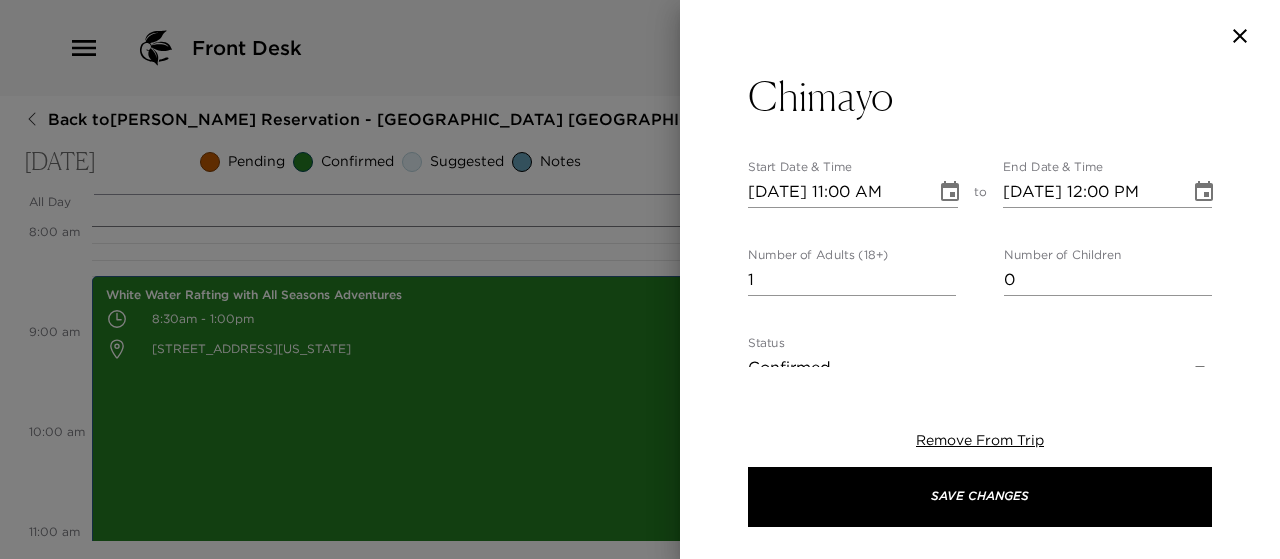 type on "Your reservation has been confirmed.
[GEOGRAPHIC_DATA], a Distinctive Southwestern Restaurant, is a local's favorite in [GEOGRAPHIC_DATA]. Showcasing a unique and wonderfully warm atmosphere, Chimayo has been delighting its diners since [DATE]. With approachable and exciting food from Chef [PERSON_NAME], you'll discover their cuisine is different from what many consider "Southwestern". Bursting with flavor and creativity, everyone will find something to love on the menu at [GEOGRAPHIC_DATA].
Transportation is available via the Empire Express app." 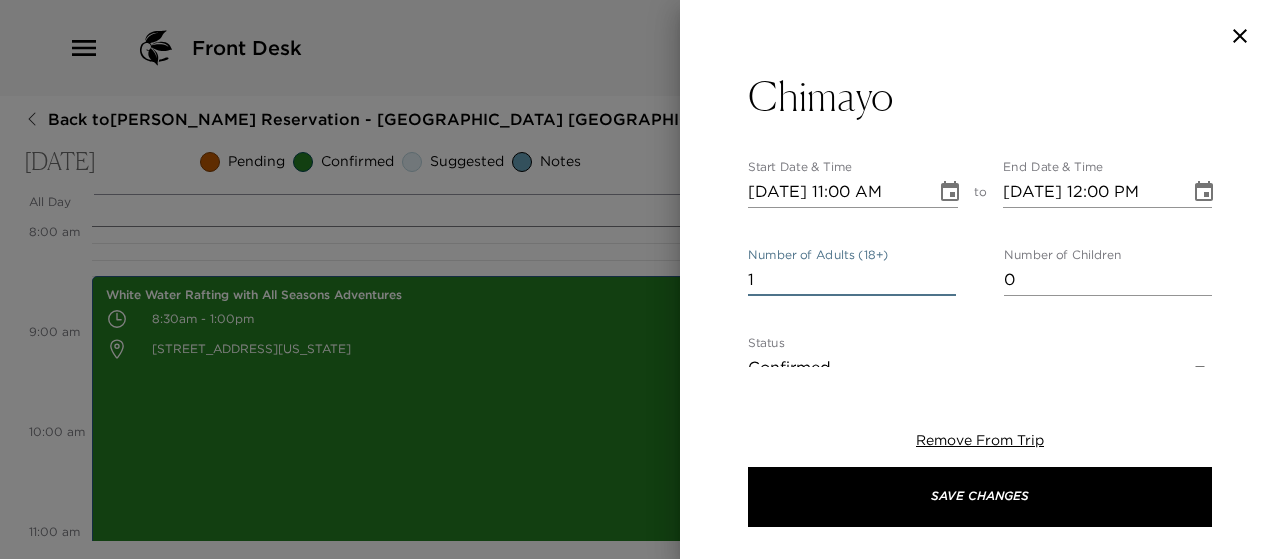 click on "1" at bounding box center [852, 280] 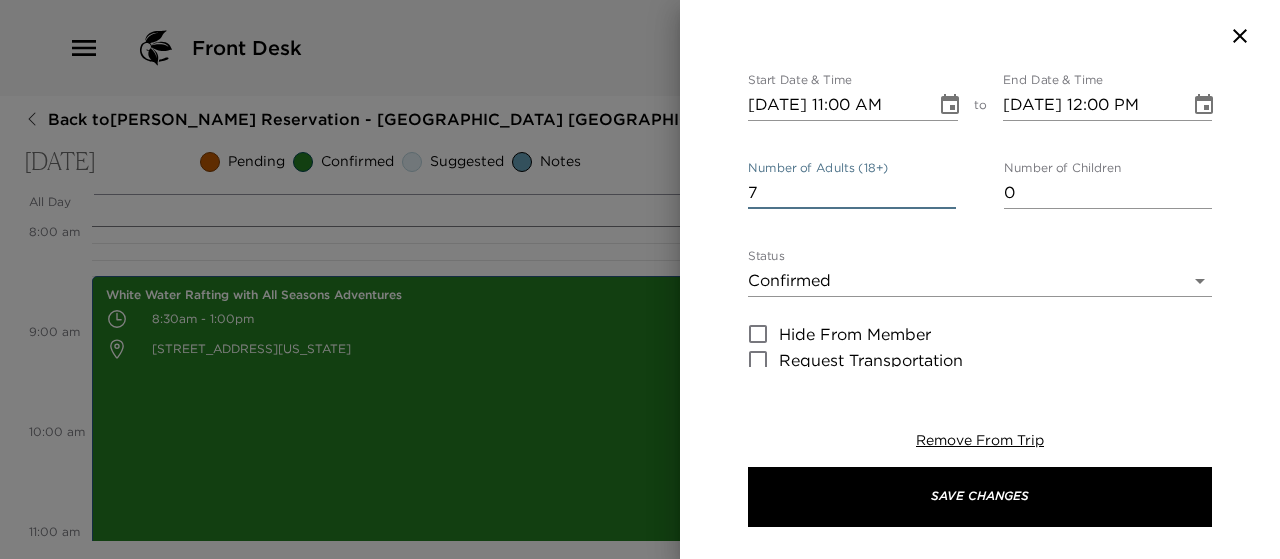 scroll, scrollTop: 88, scrollLeft: 0, axis: vertical 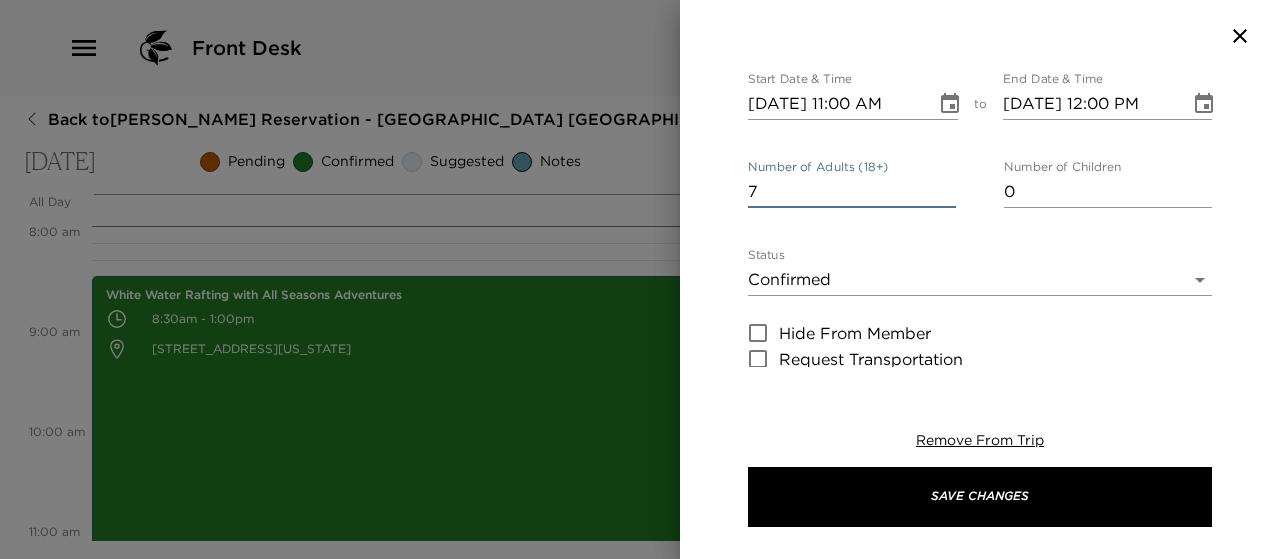 type on "7" 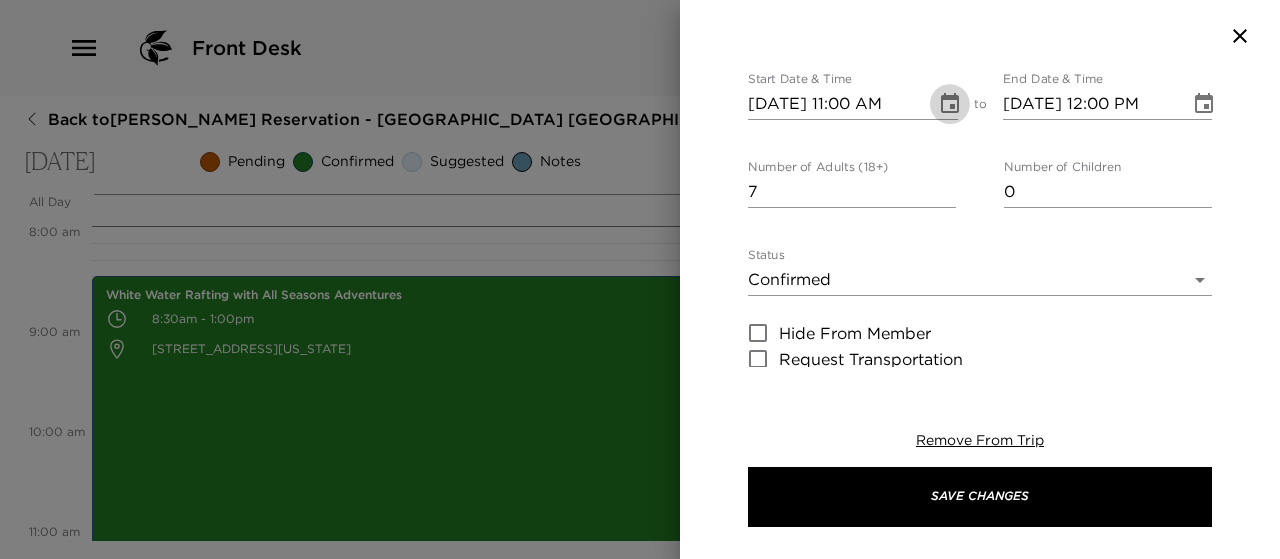 click 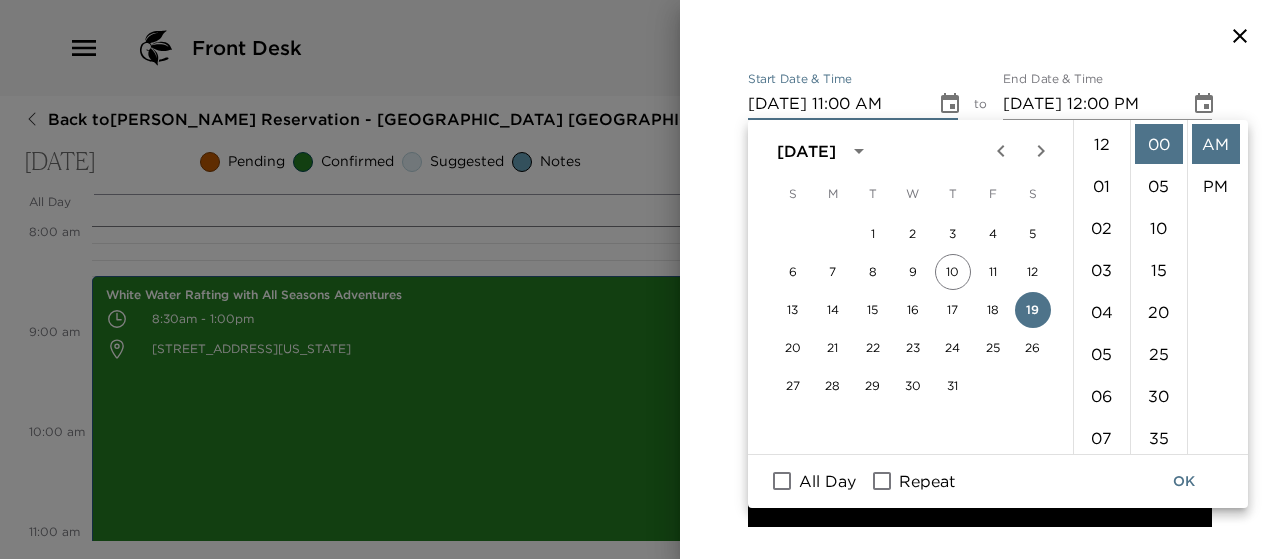 scroll, scrollTop: 462, scrollLeft: 0, axis: vertical 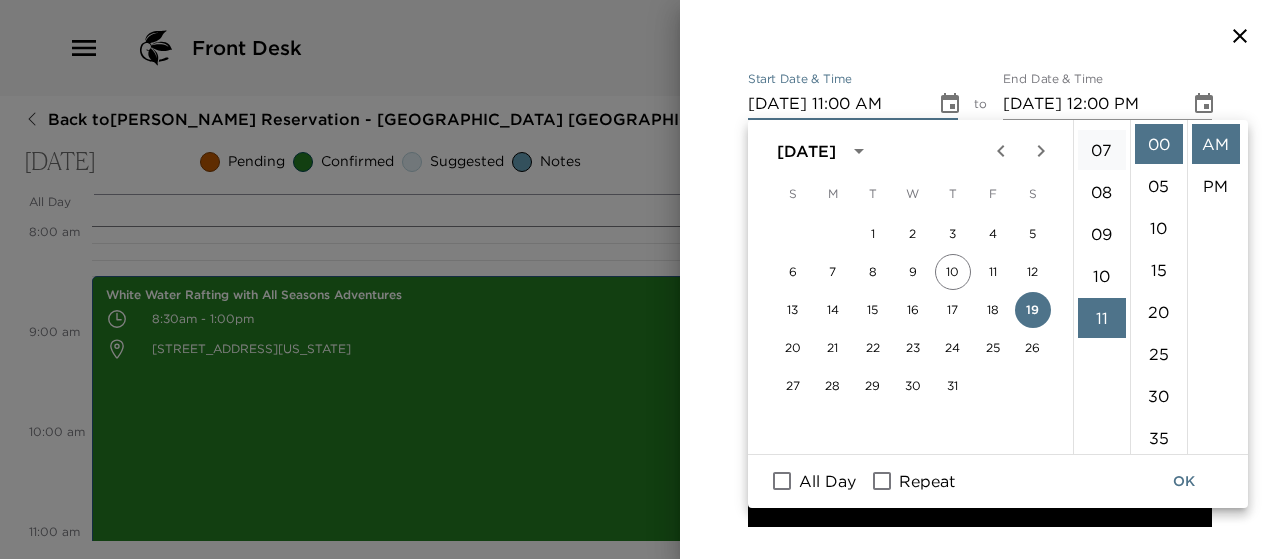 click on "07" at bounding box center [1102, 150] 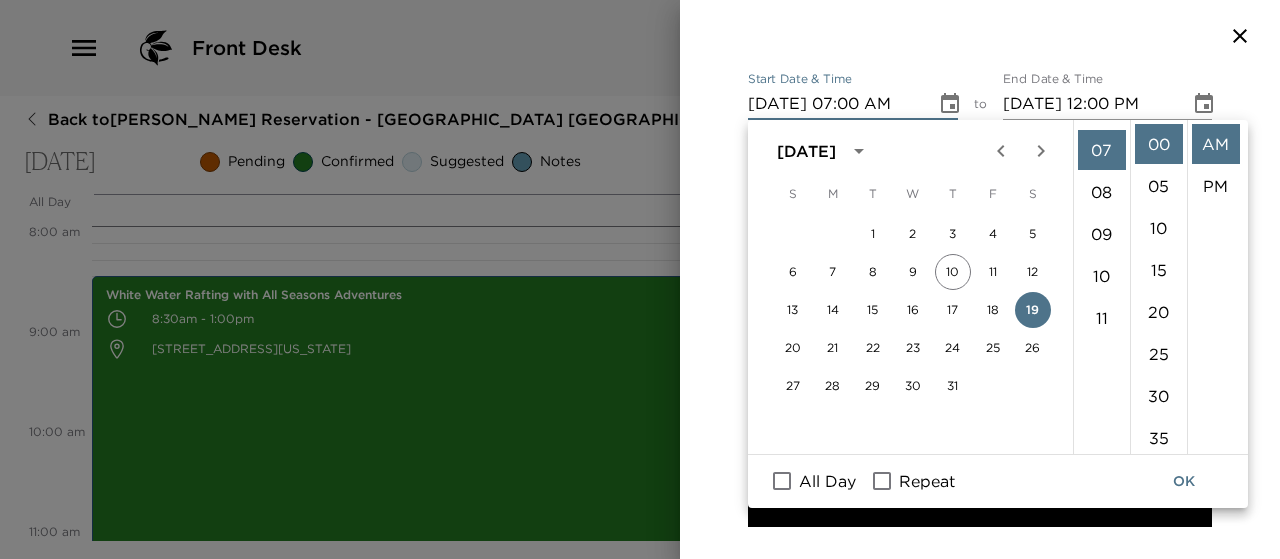 scroll, scrollTop: 294, scrollLeft: 0, axis: vertical 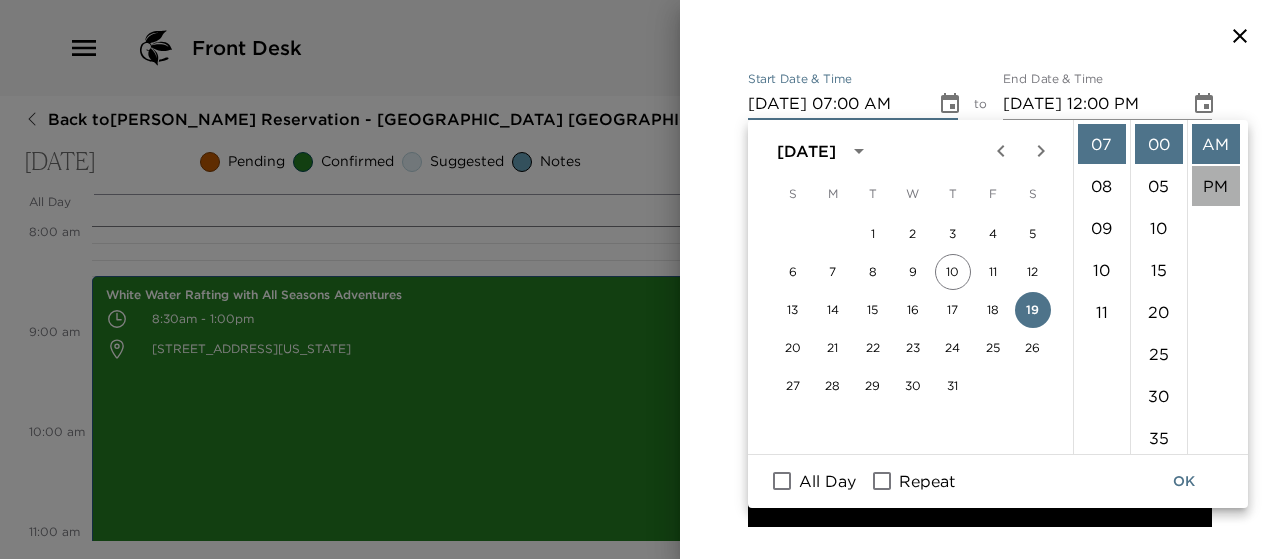 click on "PM" at bounding box center [1216, 186] 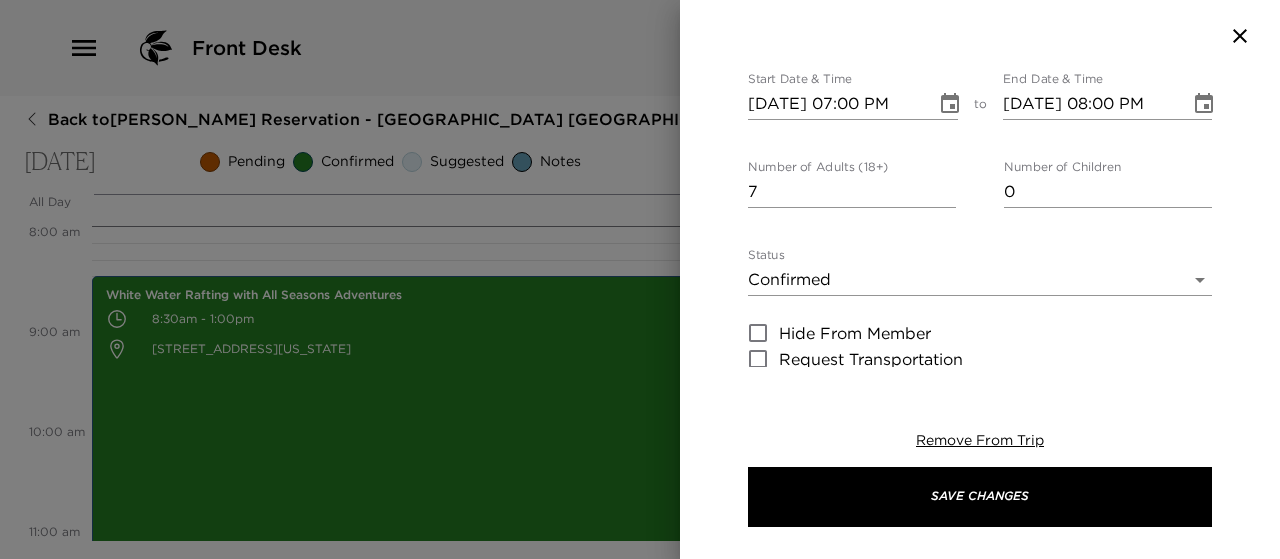 scroll, scrollTop: 42, scrollLeft: 0, axis: vertical 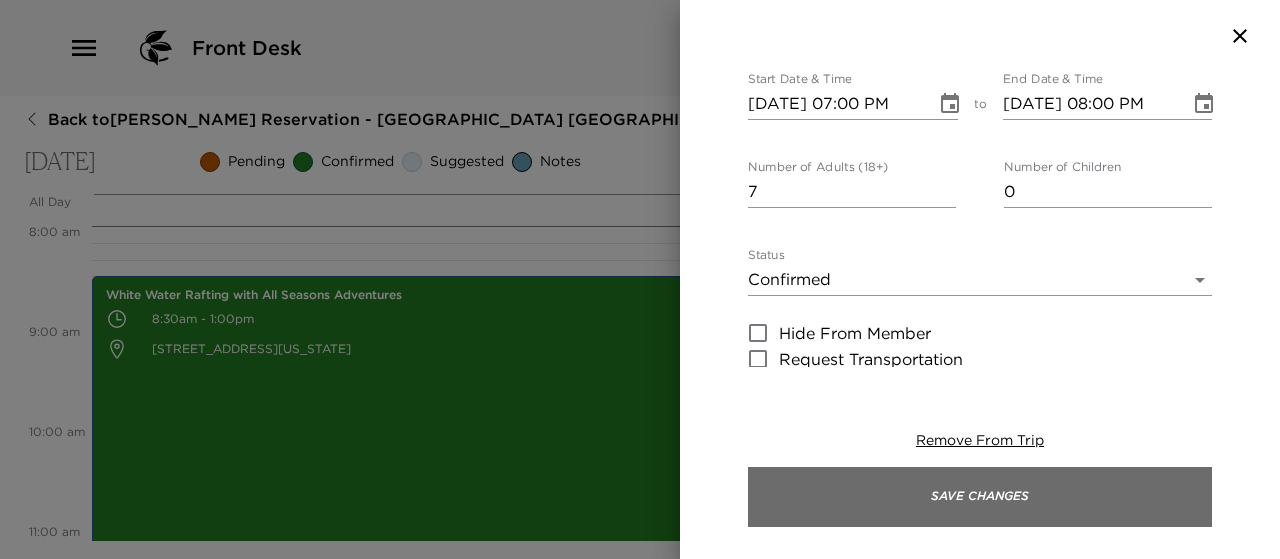 click on "Save Changes" at bounding box center [980, 497] 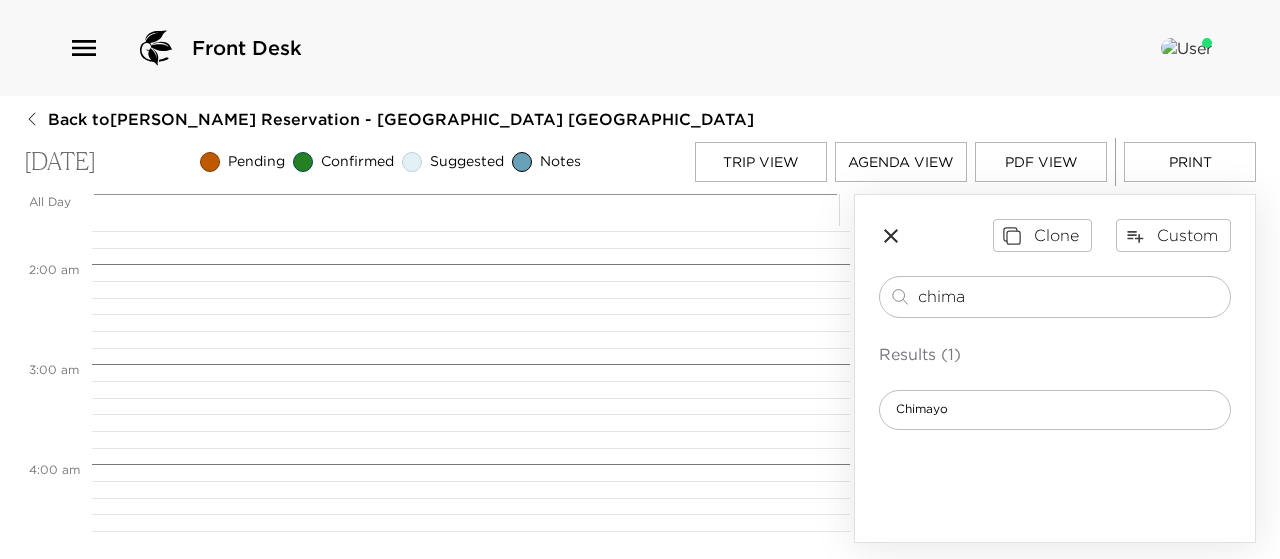 scroll, scrollTop: 0, scrollLeft: 0, axis: both 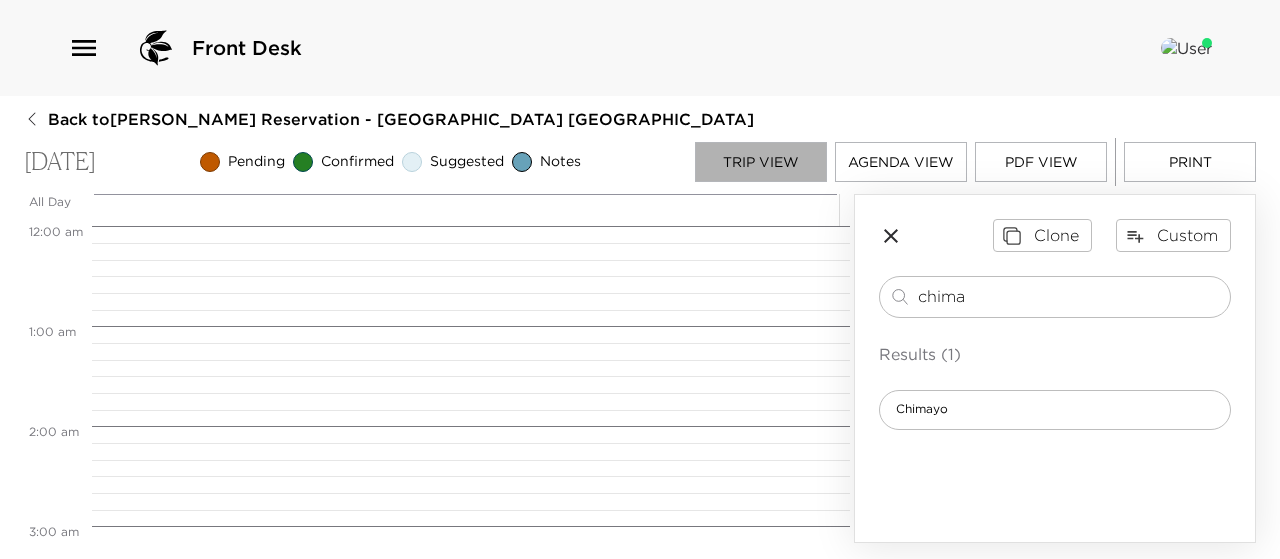 click on "Trip View" at bounding box center [761, 162] 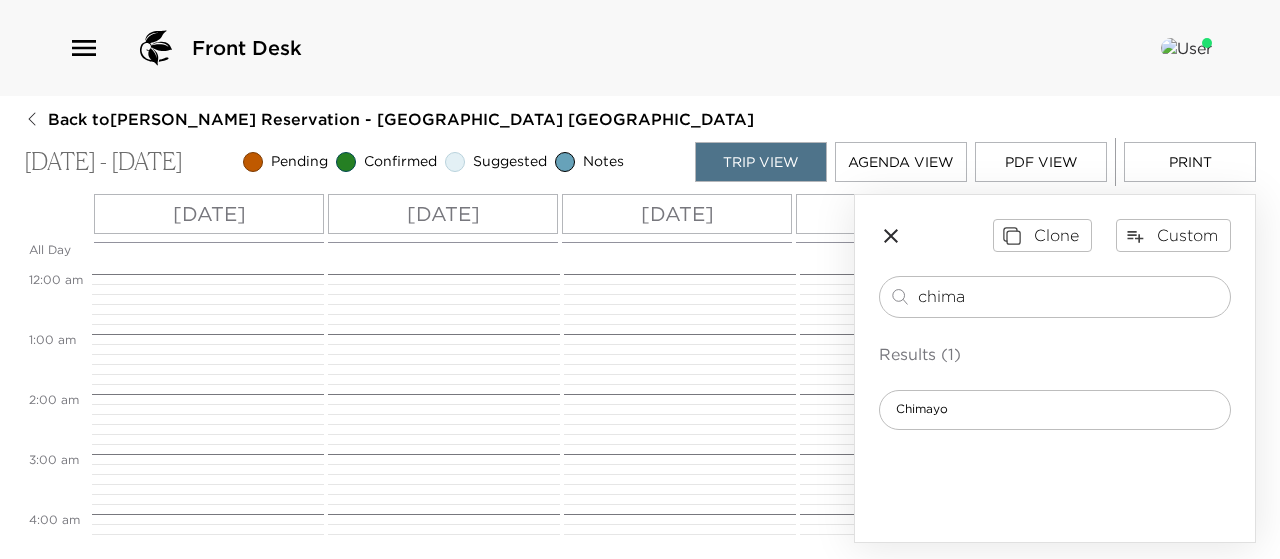 scroll, scrollTop: 510, scrollLeft: 0, axis: vertical 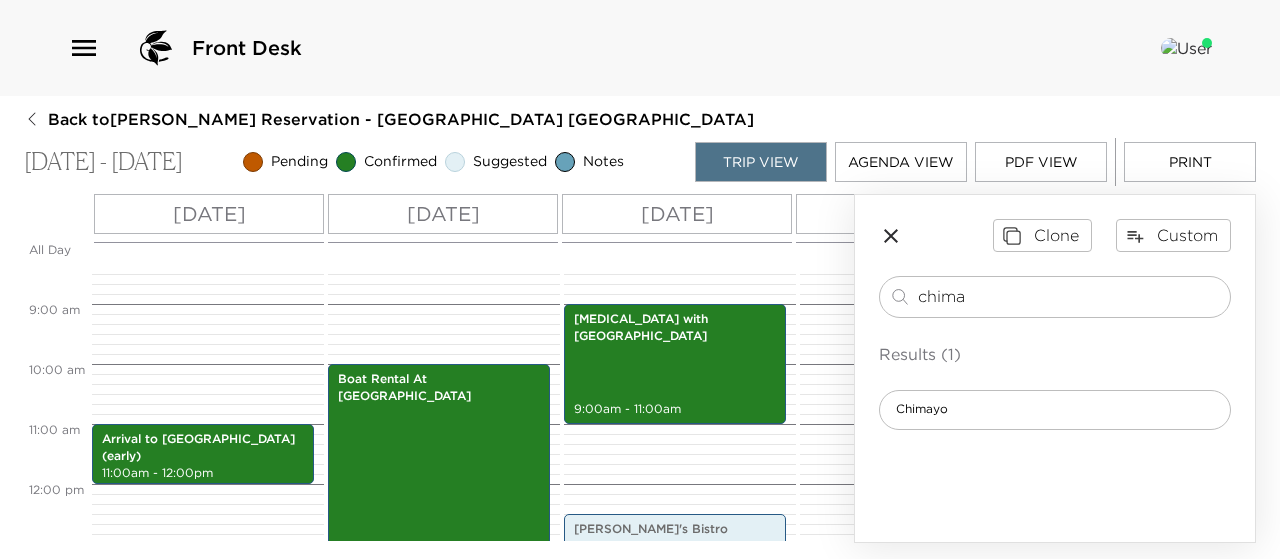 click on "Agenda View" at bounding box center [901, 162] 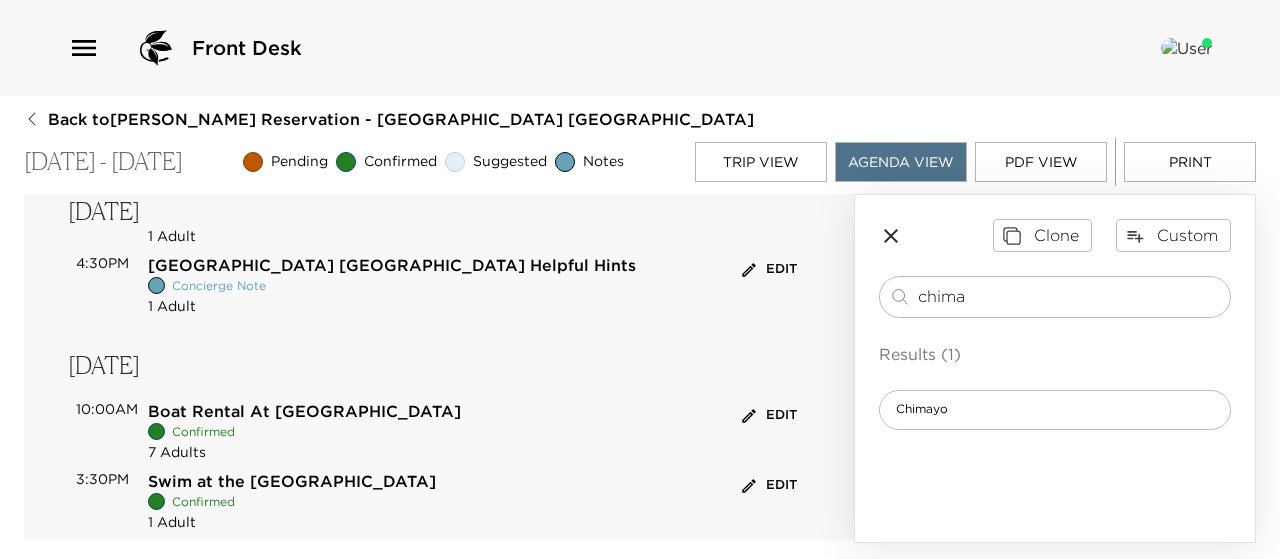scroll, scrollTop: 48, scrollLeft: 0, axis: vertical 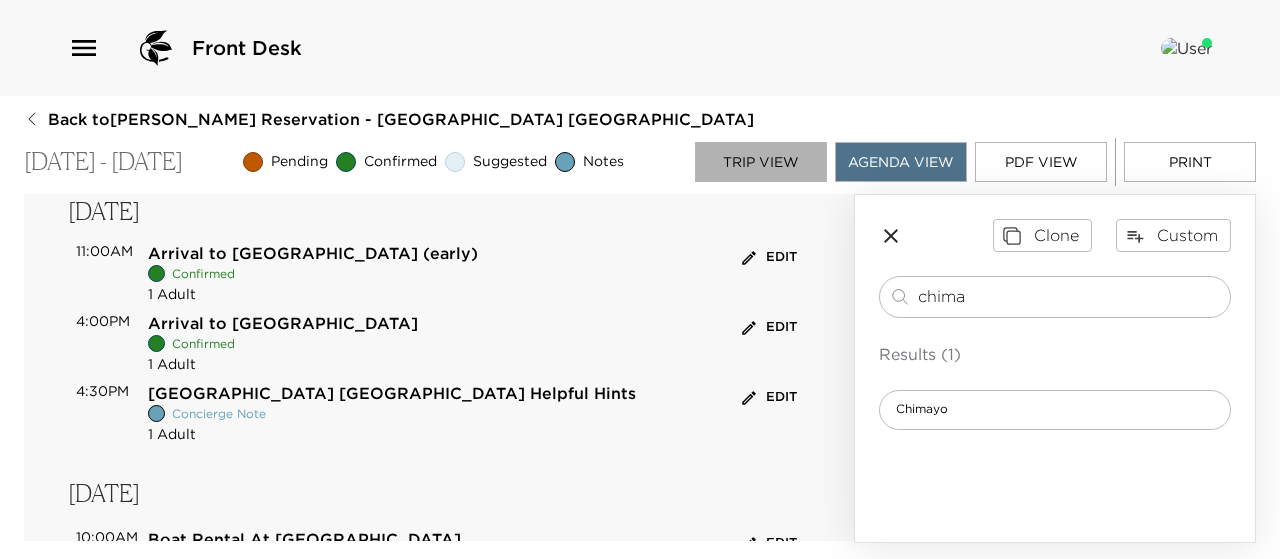 click on "Trip View" at bounding box center (761, 162) 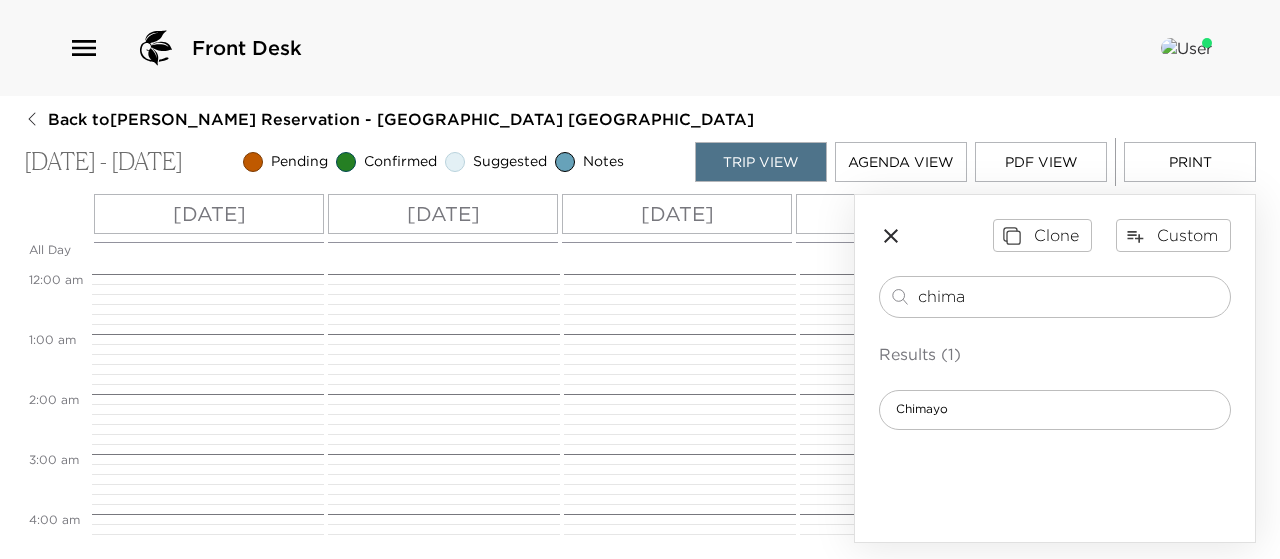 scroll, scrollTop: 510, scrollLeft: 0, axis: vertical 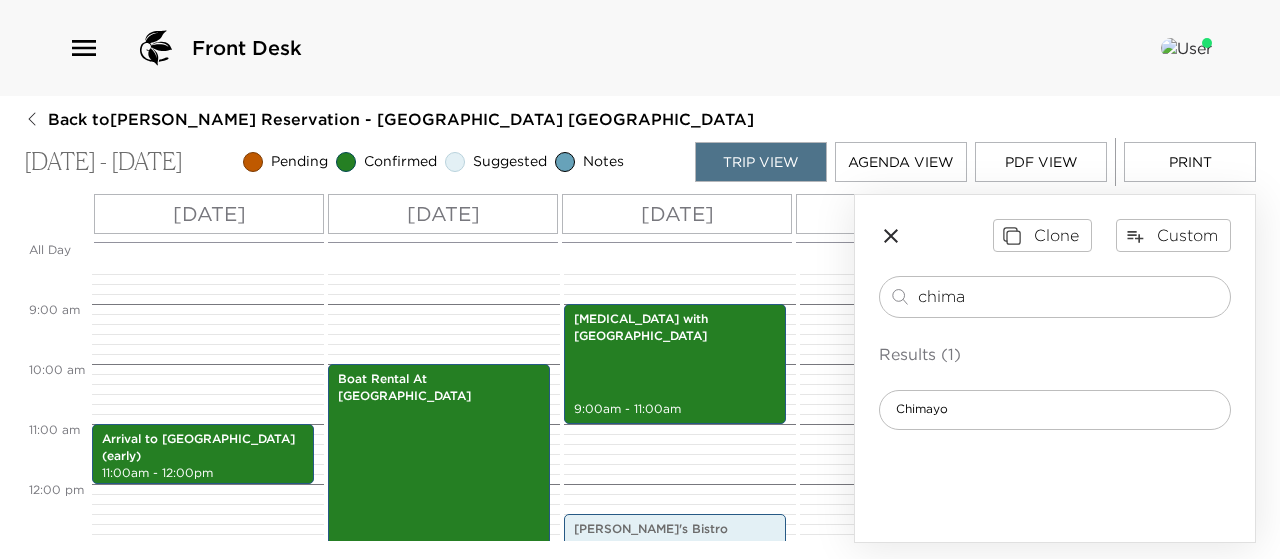 click on "[DATE]" at bounding box center (911, 214) 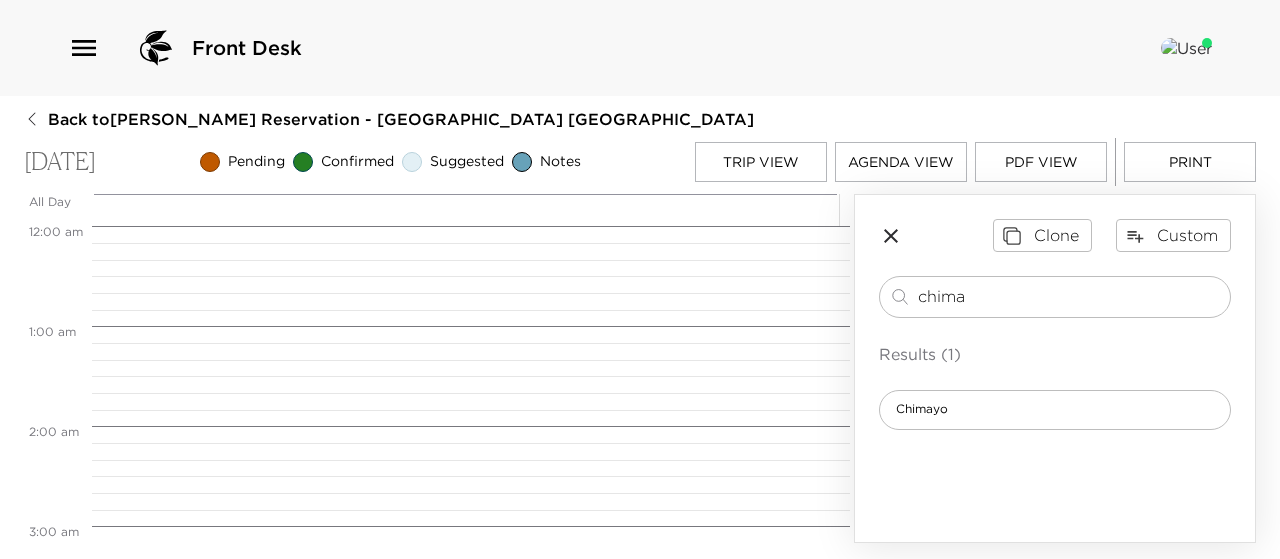 scroll, scrollTop: 1900, scrollLeft: 0, axis: vertical 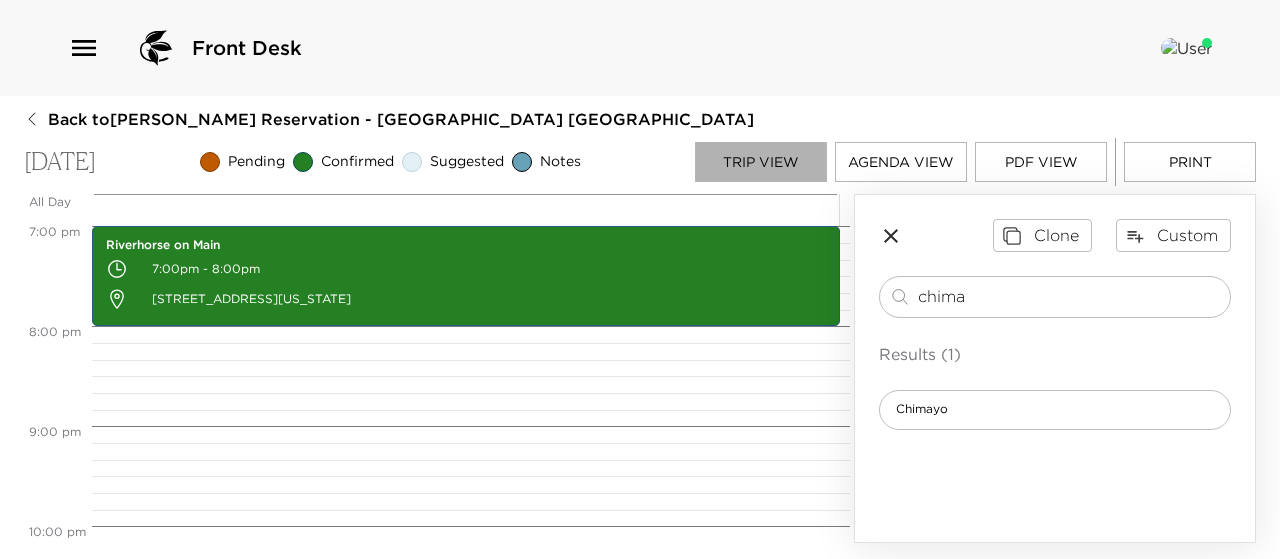 click on "Trip View" at bounding box center (761, 162) 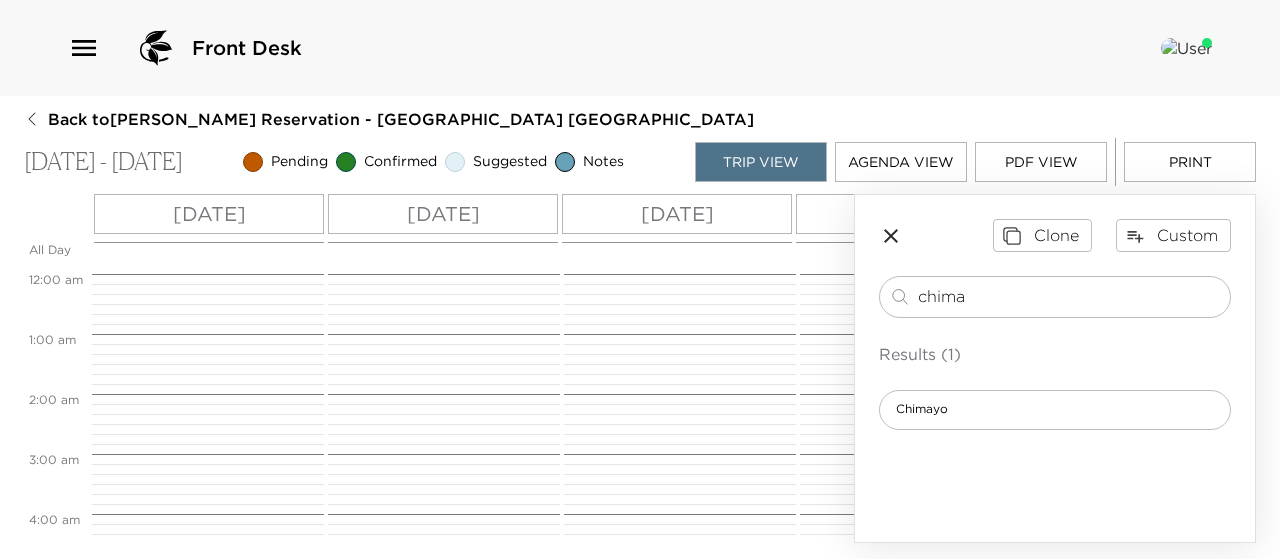 scroll, scrollTop: 510, scrollLeft: 0, axis: vertical 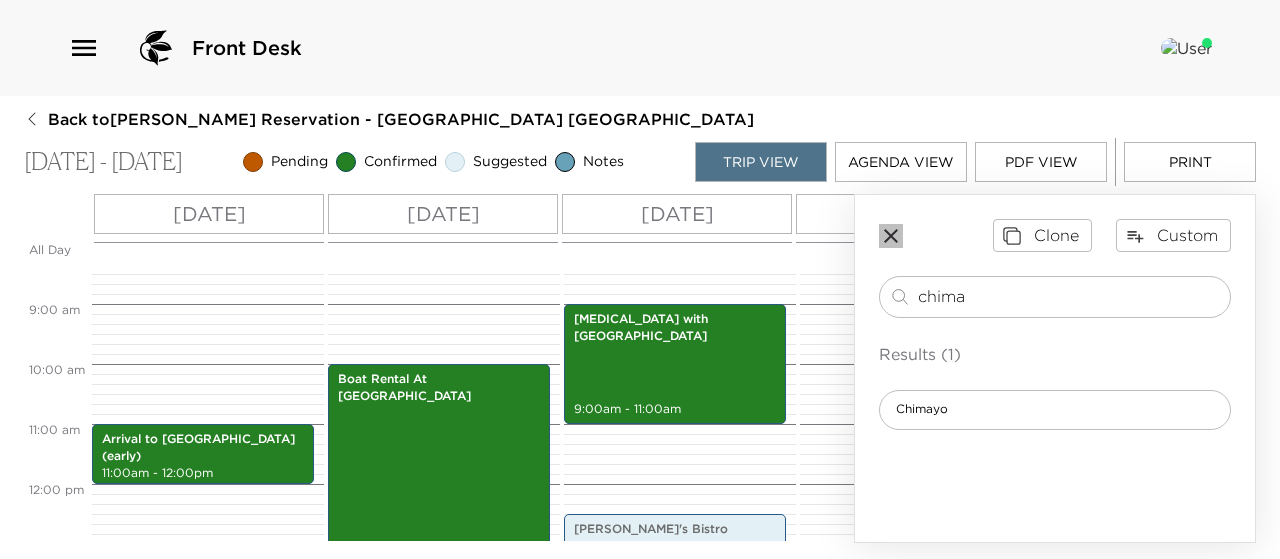 click 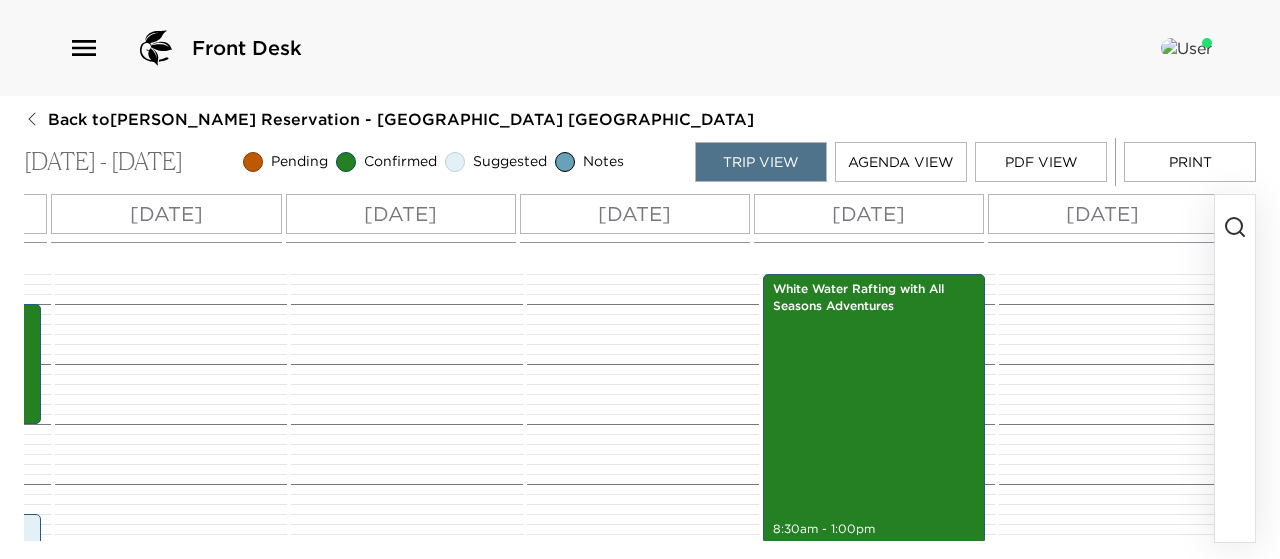 scroll, scrollTop: 0, scrollLeft: 780, axis: horizontal 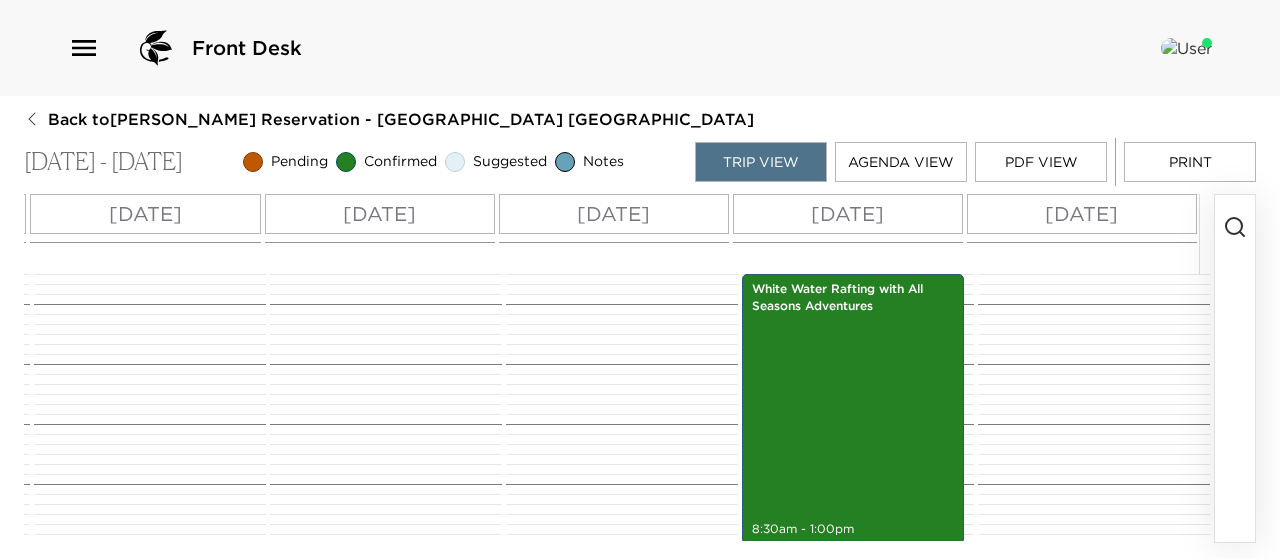 click on "[DATE]" at bounding box center [1081, 214] 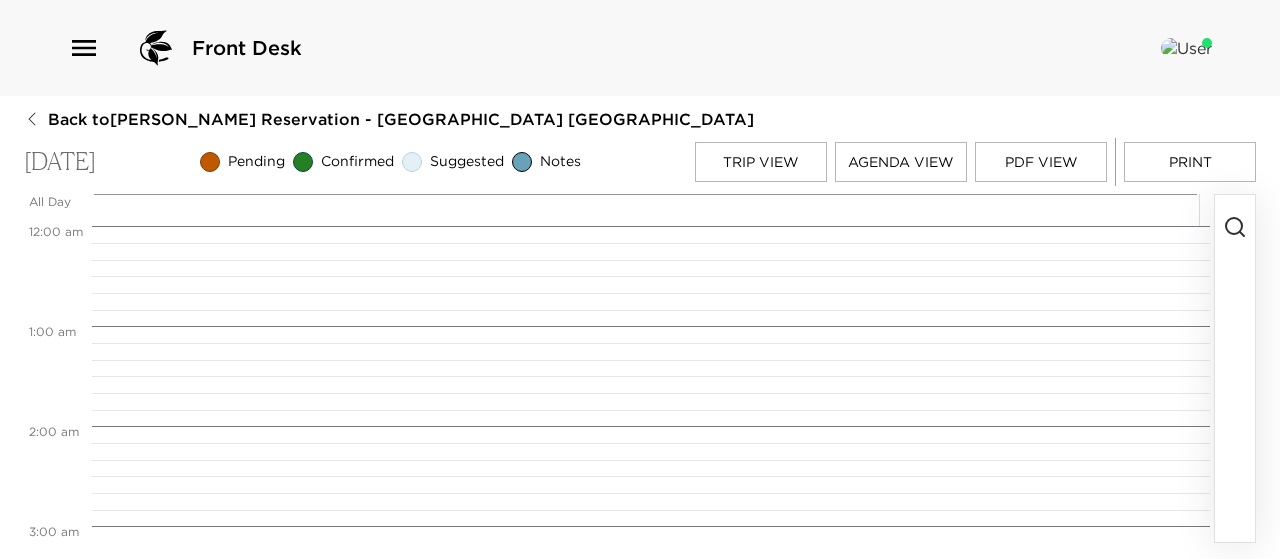 scroll, scrollTop: 0, scrollLeft: 0, axis: both 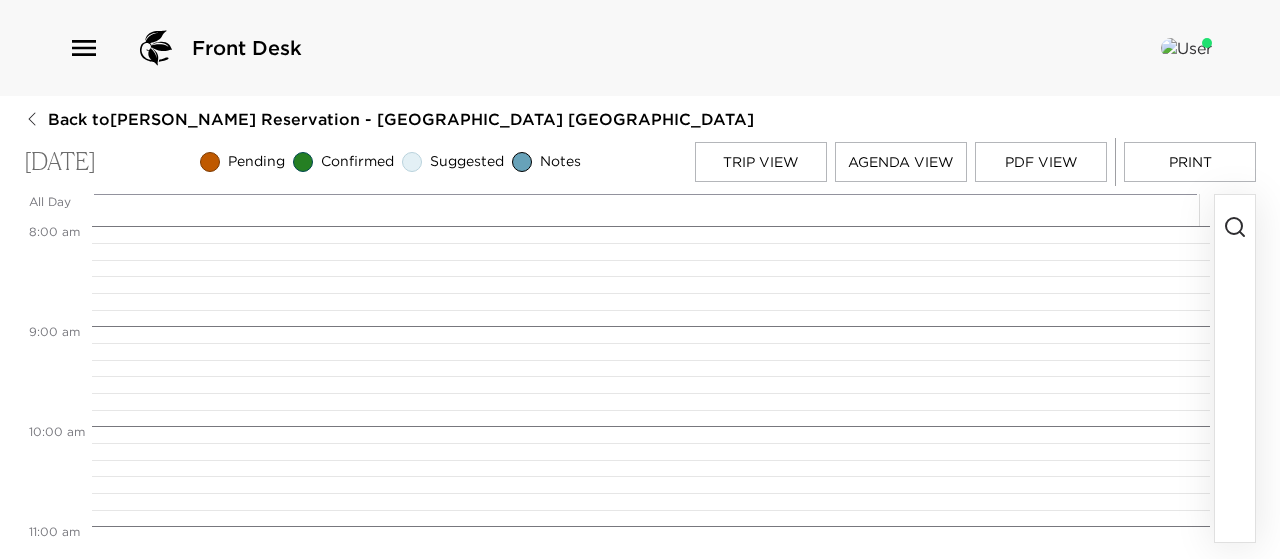click 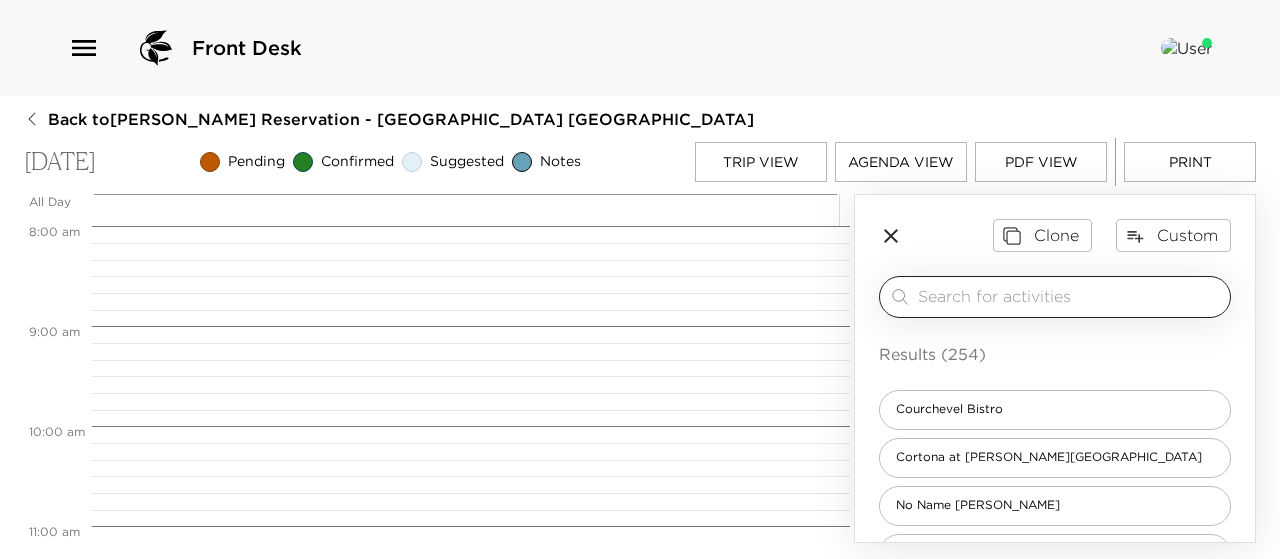 click at bounding box center (1070, 296) 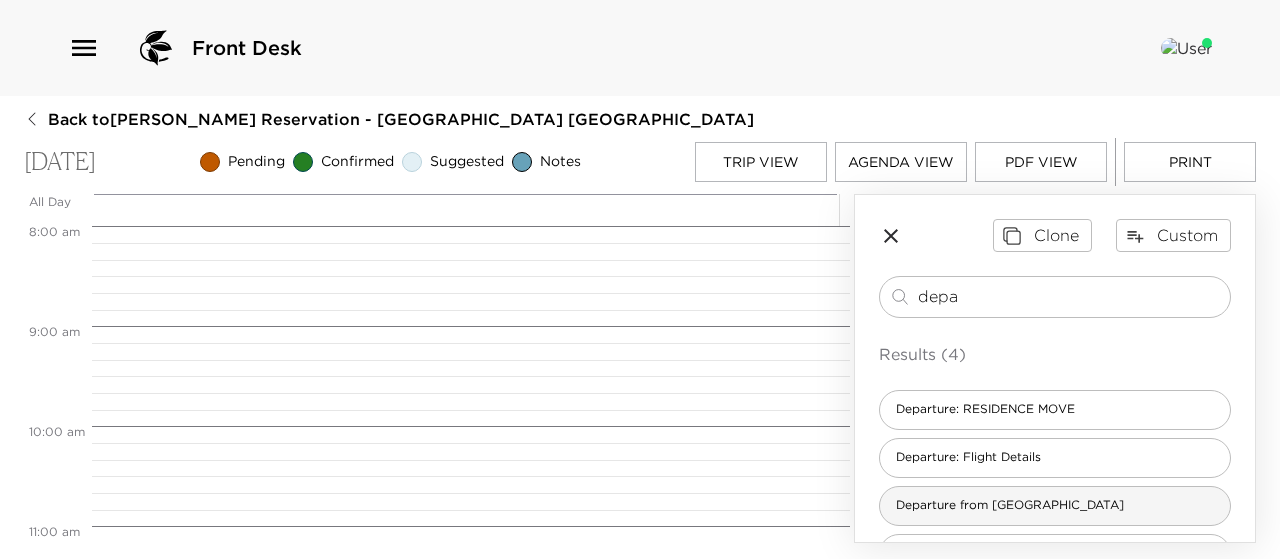 type on "depa" 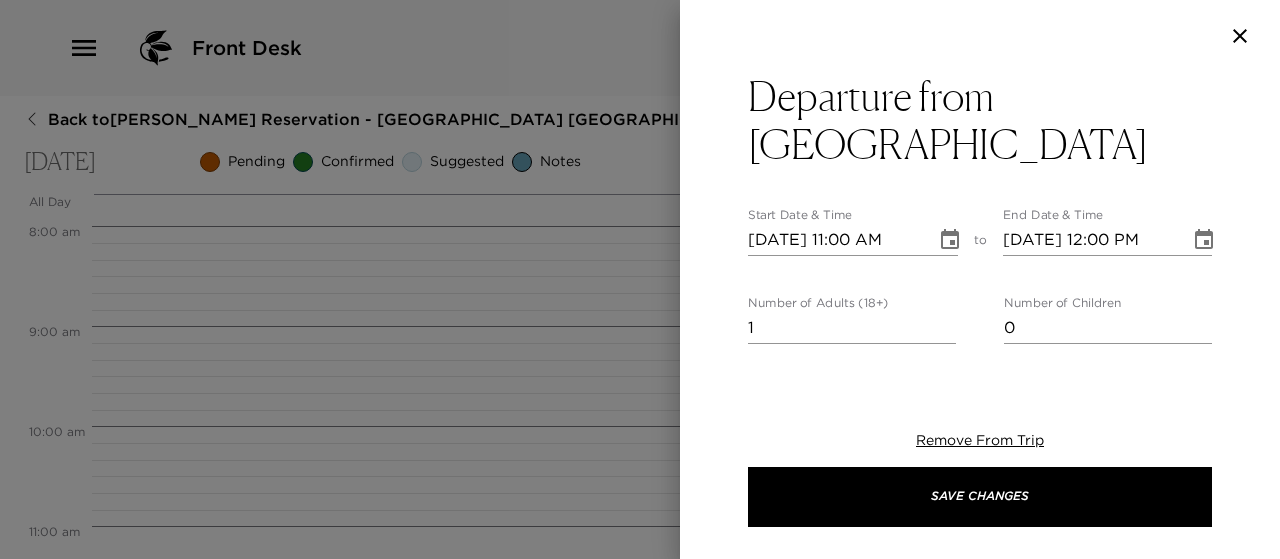 type on "Please note that check out time is 11:00 am. If I can assist you with arrangements for the remainder of your day, please let me know. I will deliver a copy of your final bill at our prearranged time, as well as assist you with any luggage or other needs. Please leave all keys and garage door openers in the residence upon your departure and pull the front door shut. Your residence door will lock automatically behind you. On behalf of myself and the entire Deer Valley team, we hope you enjoyed your stay and we look forward to you visiting [GEOGRAPHIC_DATA] again soon!" 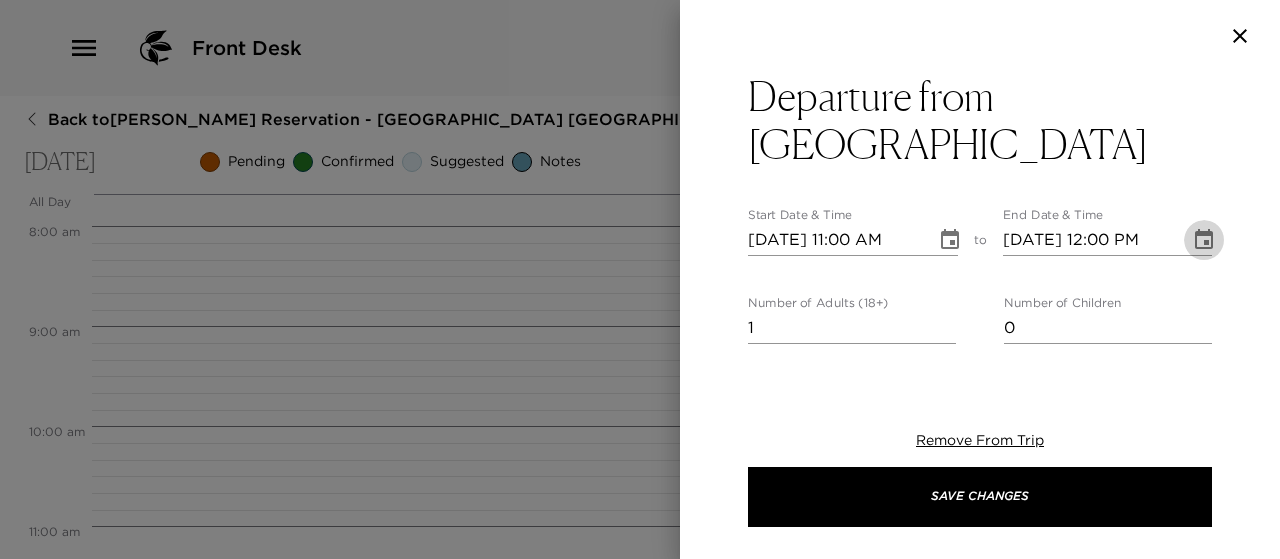 click 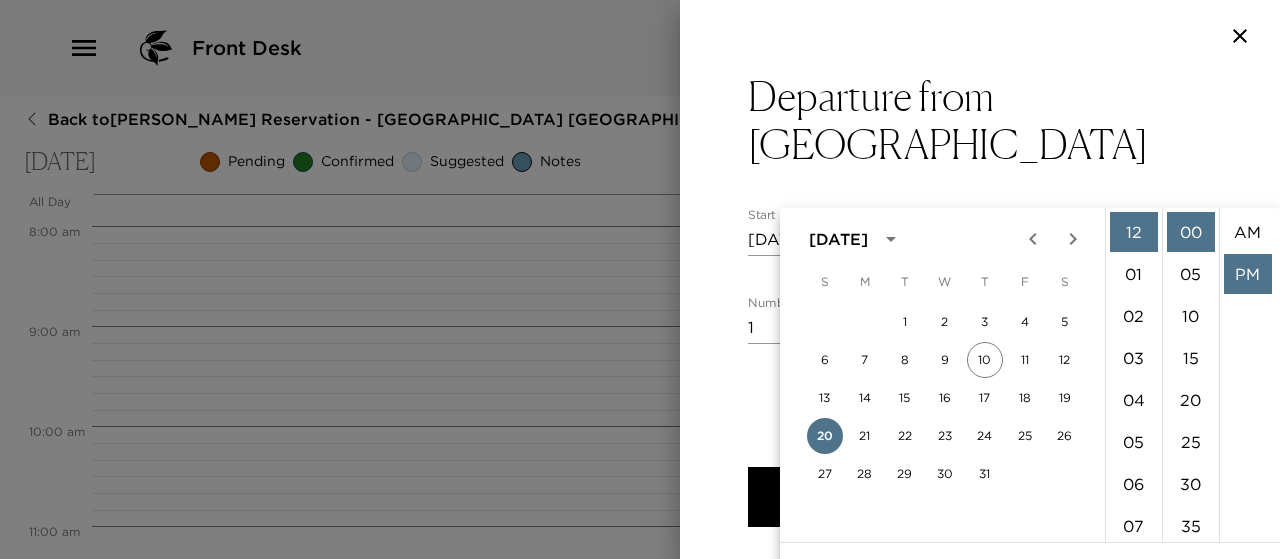 scroll, scrollTop: 42, scrollLeft: 0, axis: vertical 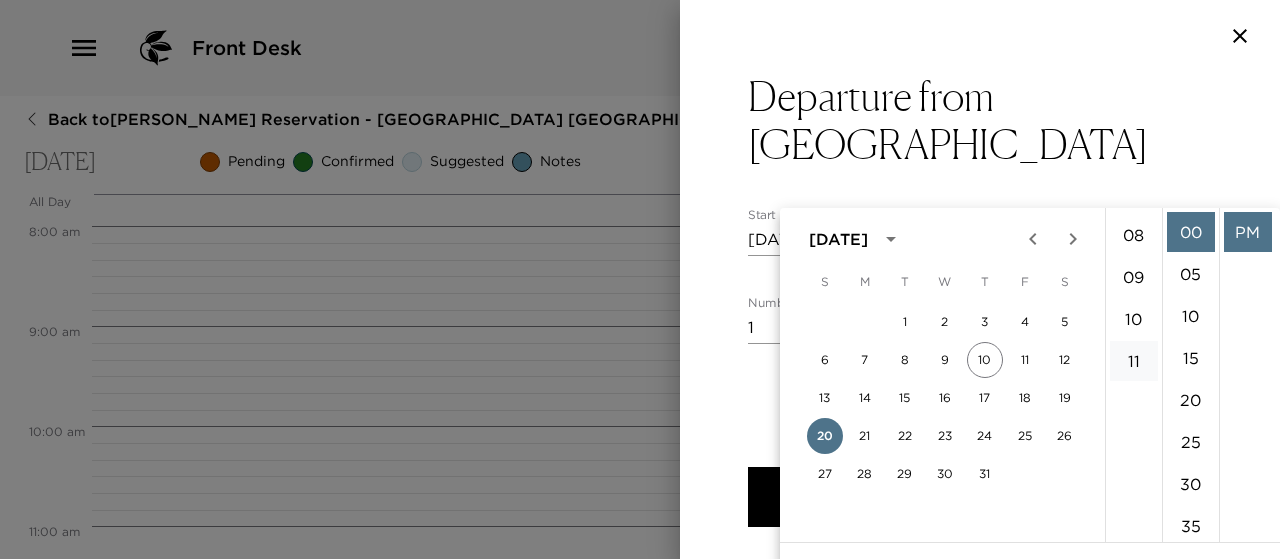 click on "11" at bounding box center (1134, 361) 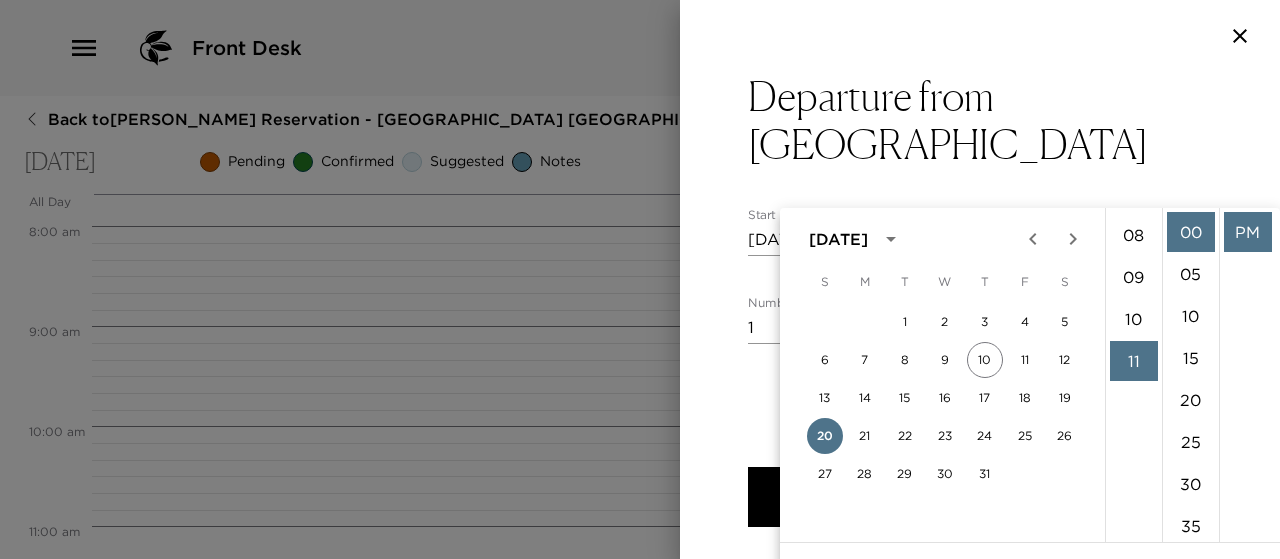 scroll, scrollTop: 462, scrollLeft: 0, axis: vertical 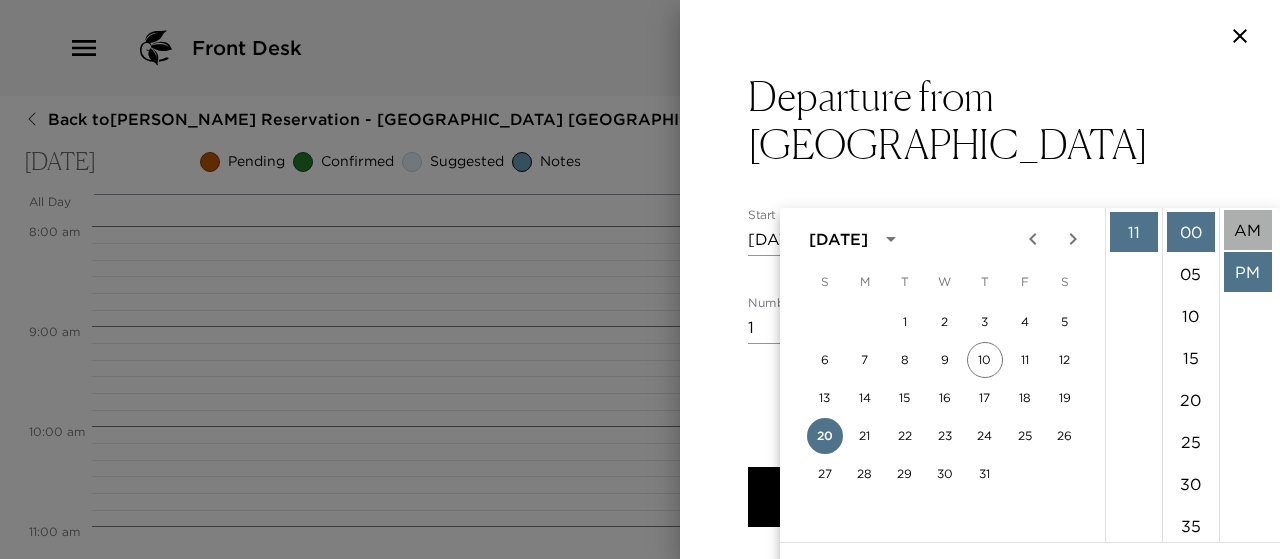 click on "AM" at bounding box center [1248, 230] 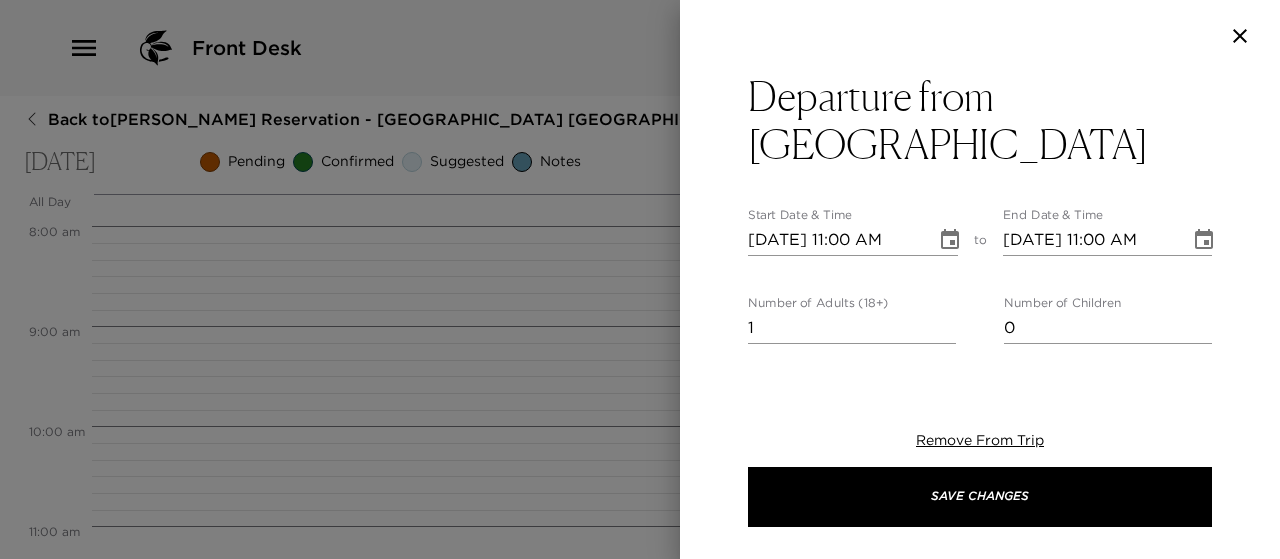 scroll, scrollTop: 0, scrollLeft: 0, axis: both 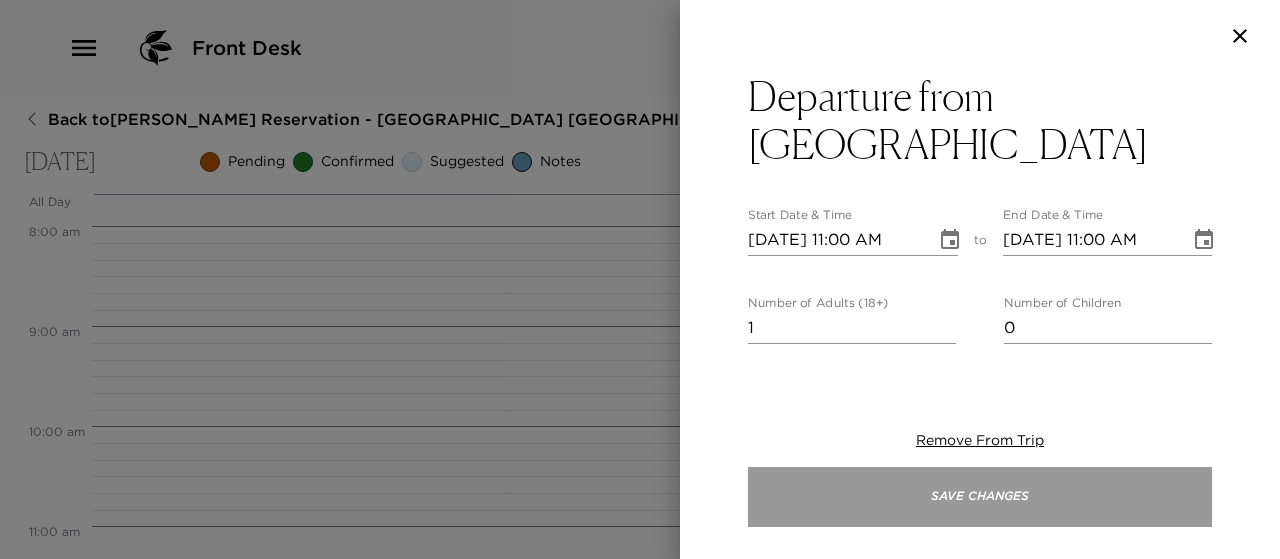click on "Save Changes" at bounding box center (980, 497) 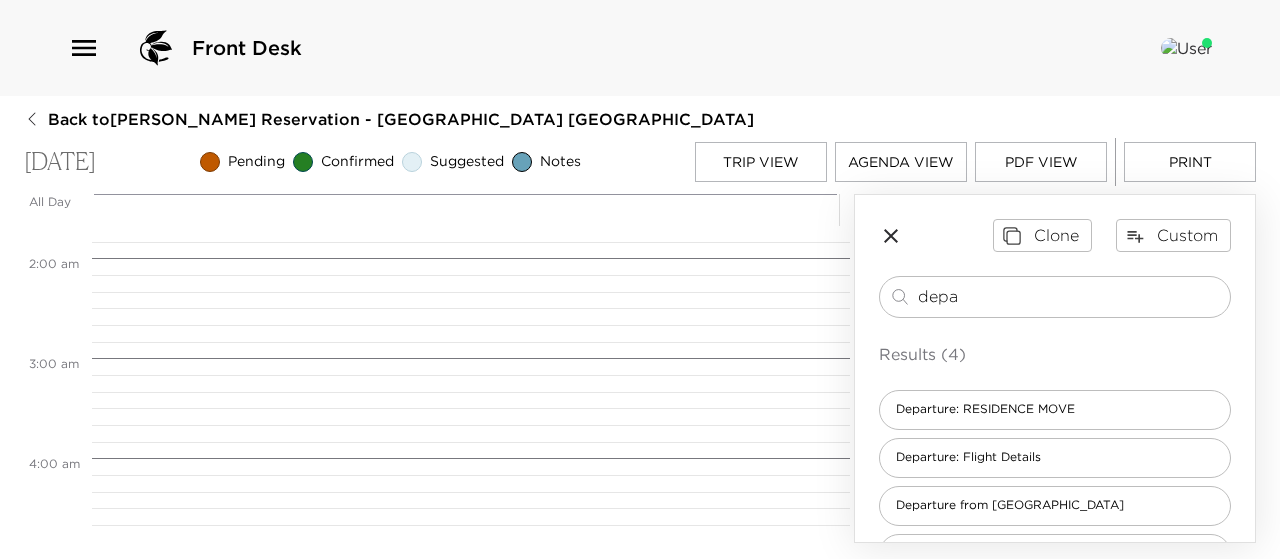 scroll, scrollTop: 0, scrollLeft: 0, axis: both 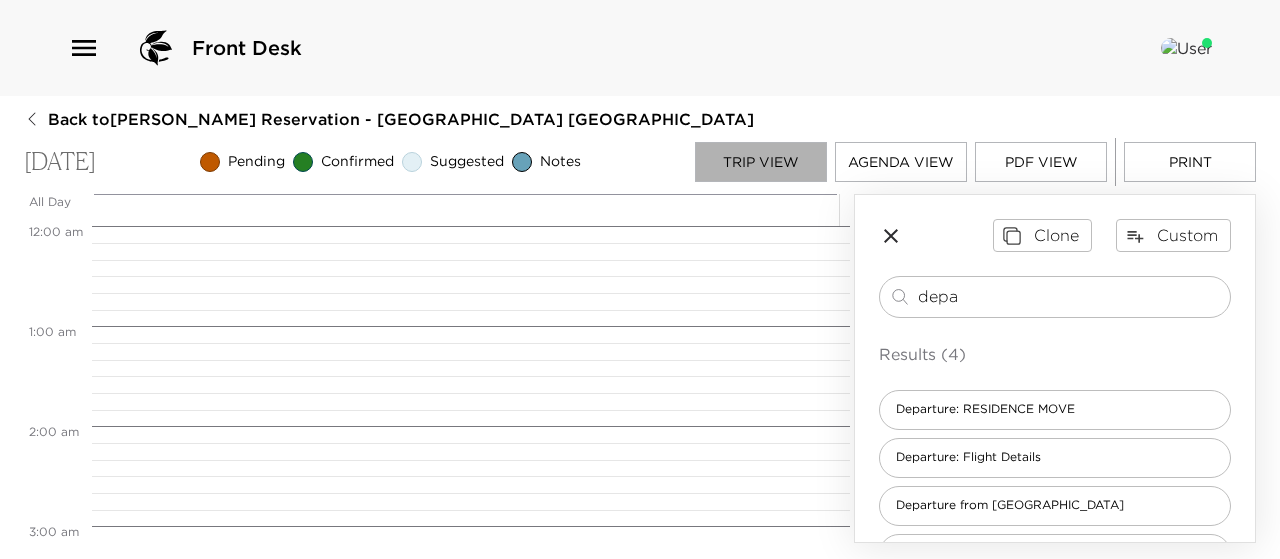 click on "Trip View" at bounding box center (761, 162) 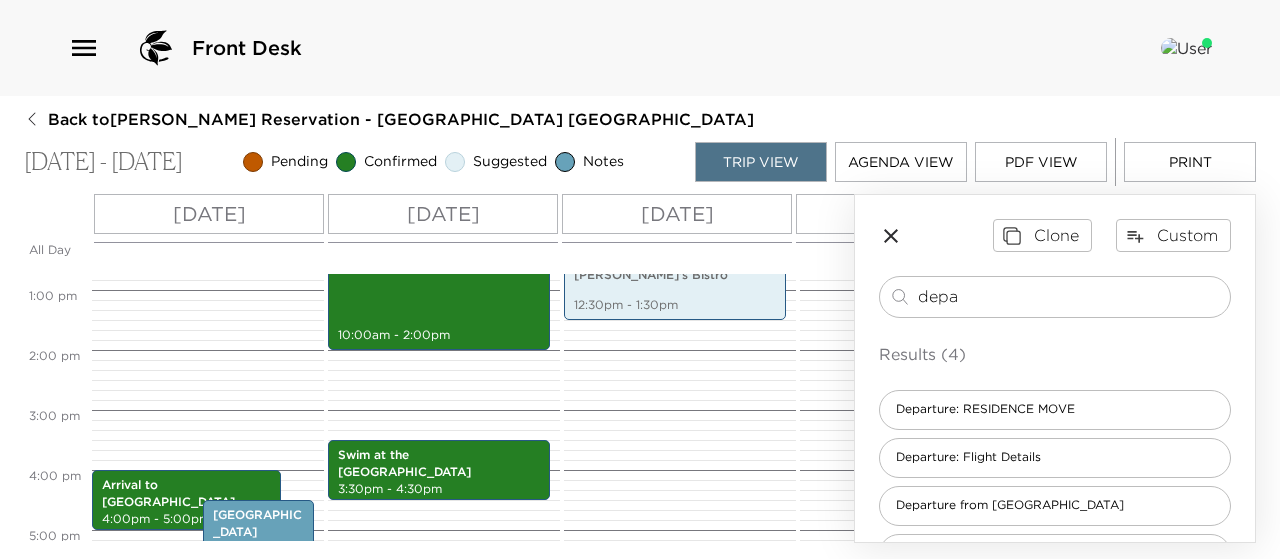 scroll, scrollTop: 769, scrollLeft: 0, axis: vertical 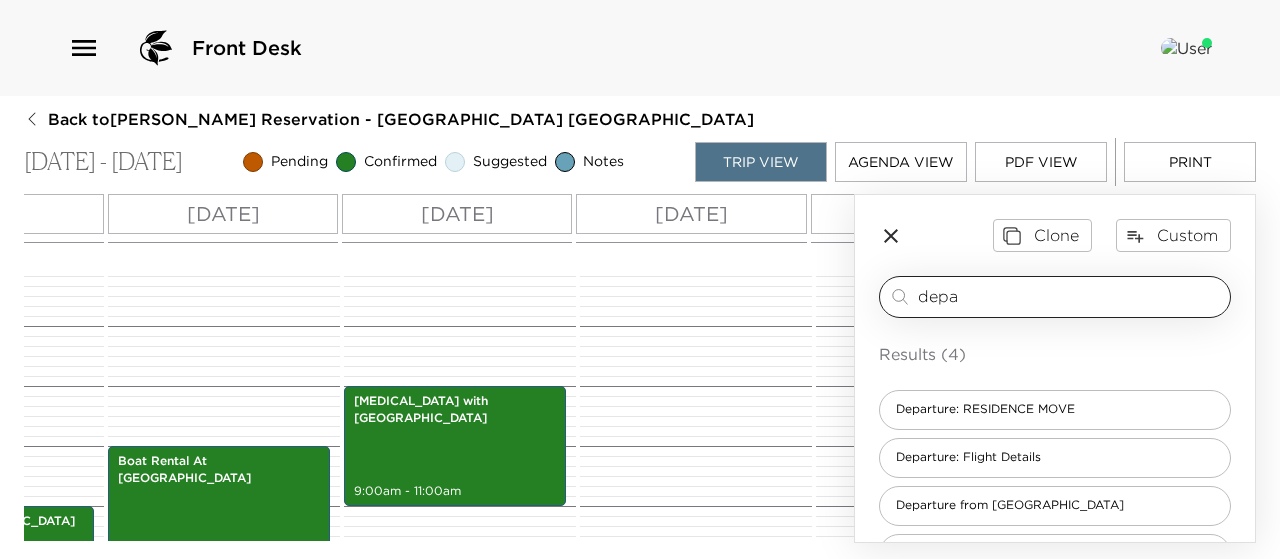 click on "depa" at bounding box center [1070, 296] 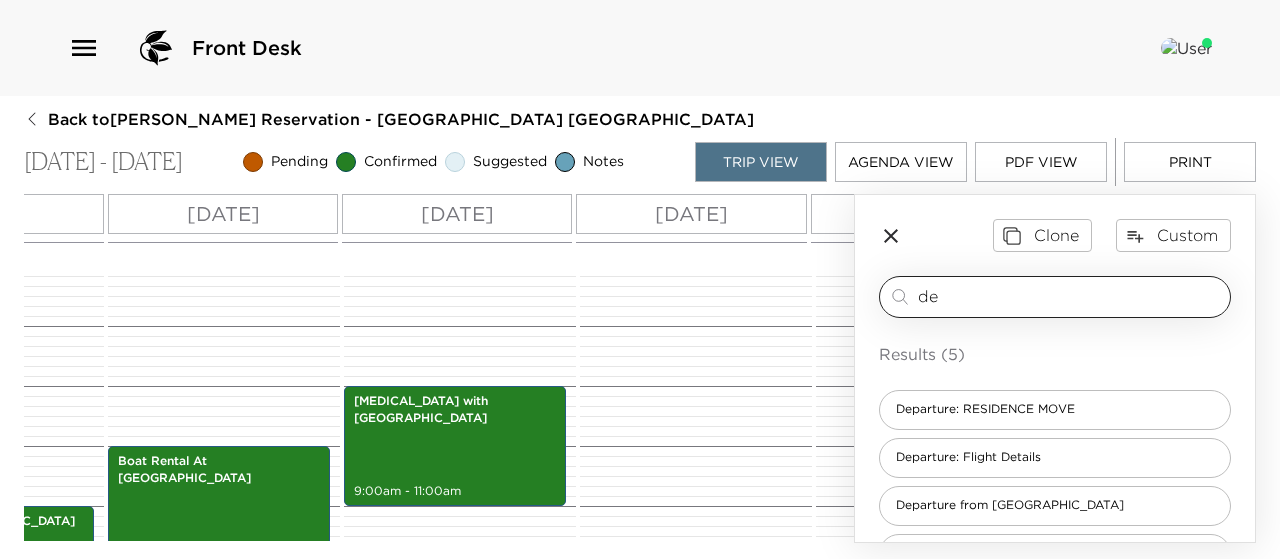type on "d" 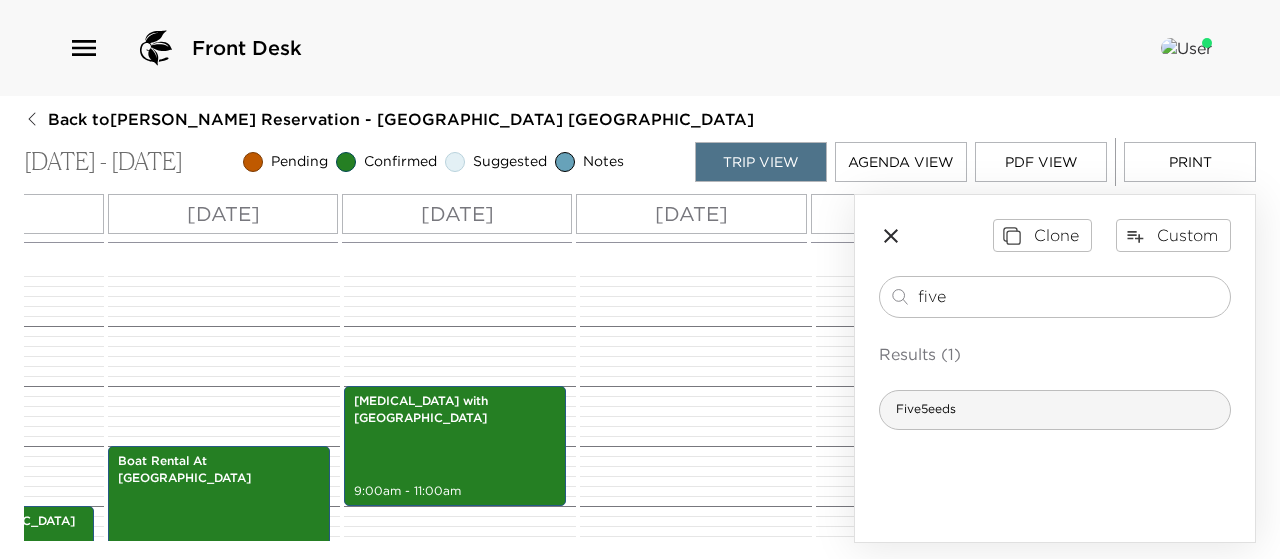 type on "five" 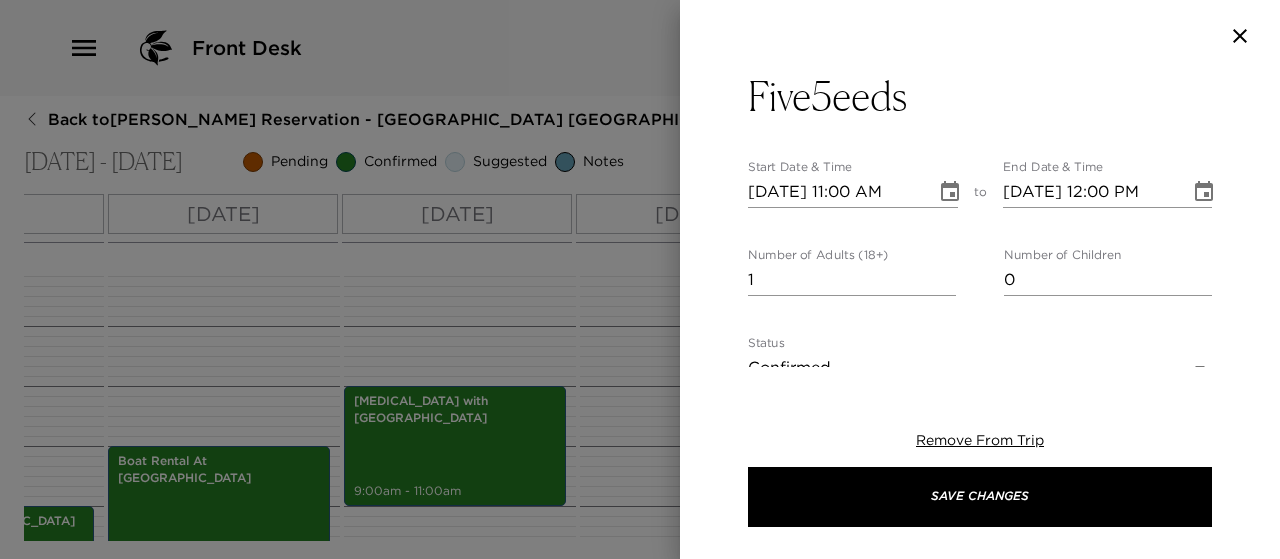 type on "At Five5eeds, we’re bringing great coffee, great food and exceptional service to the folks of [US_STATE]. A menu that screams nourishment almost as loudly as it does flavor, where dishes are crafted from the best in local, seasonal produce, with a definitive nod to the famed Australian foodie culture from where we hail. Our team has created an environment where all the good things in life can best be appreciated: food, lifestyle and serious coffee.
Empire Express Transportation available via the app." 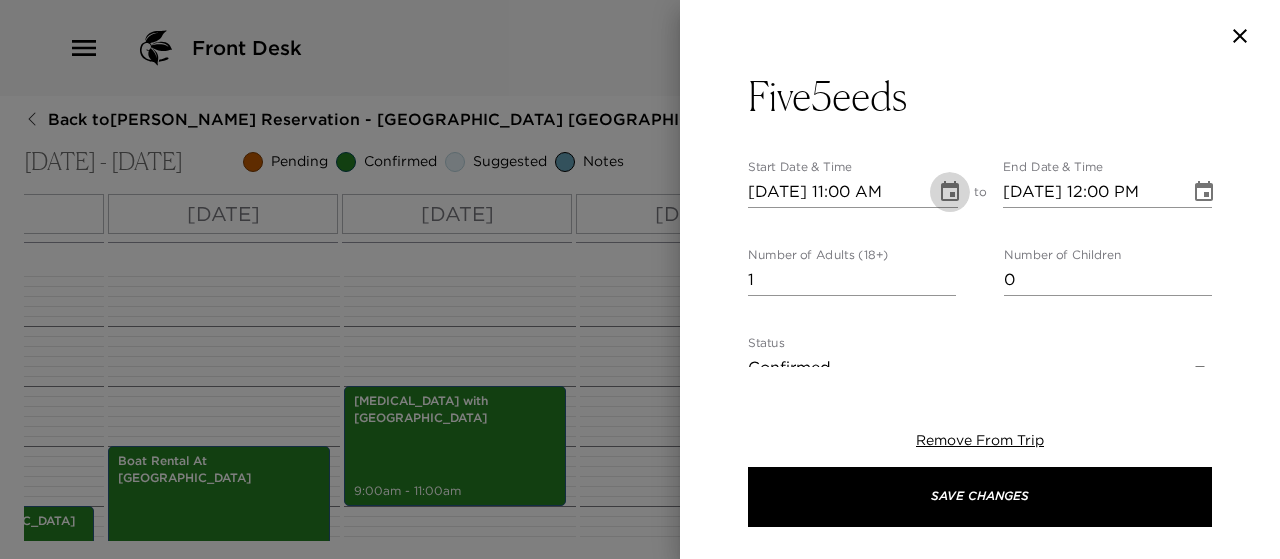 click 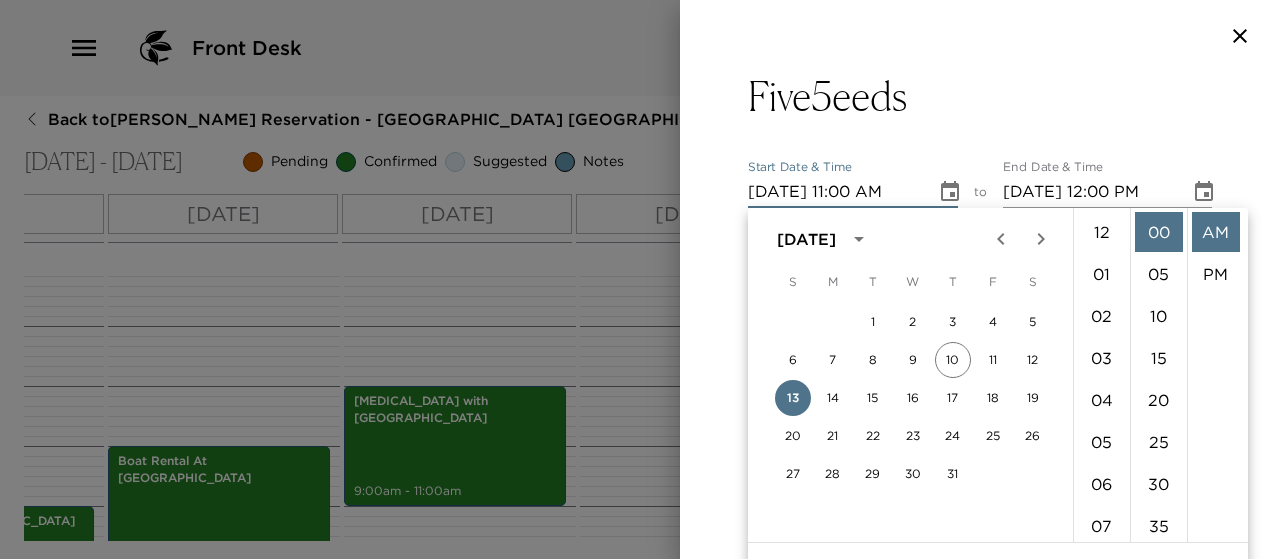 scroll, scrollTop: 462, scrollLeft: 0, axis: vertical 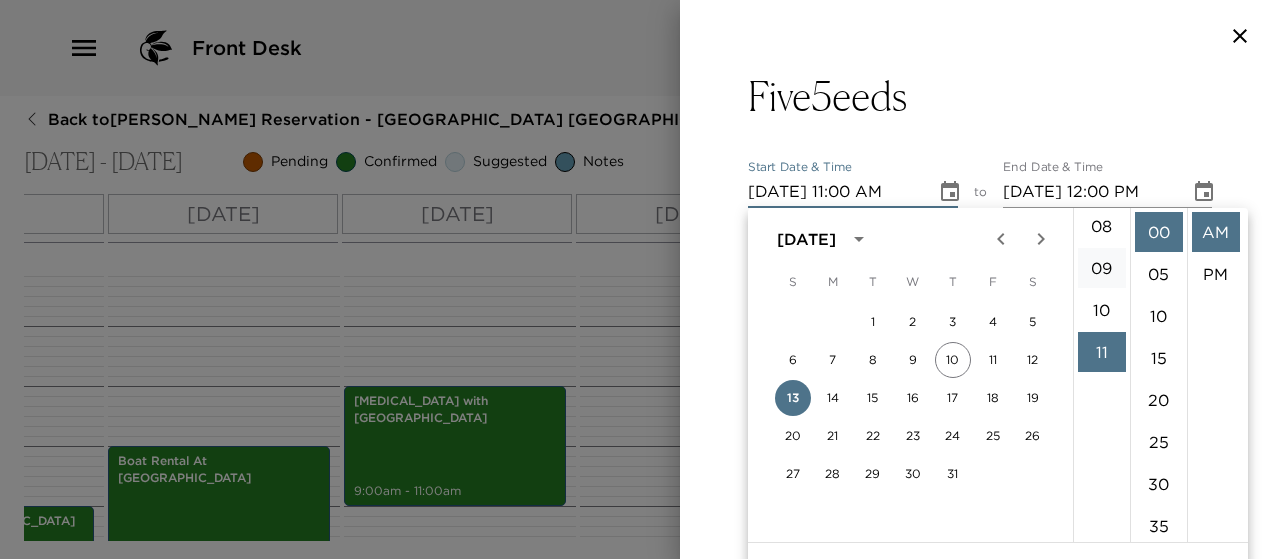 click on "09" at bounding box center [1102, 268] 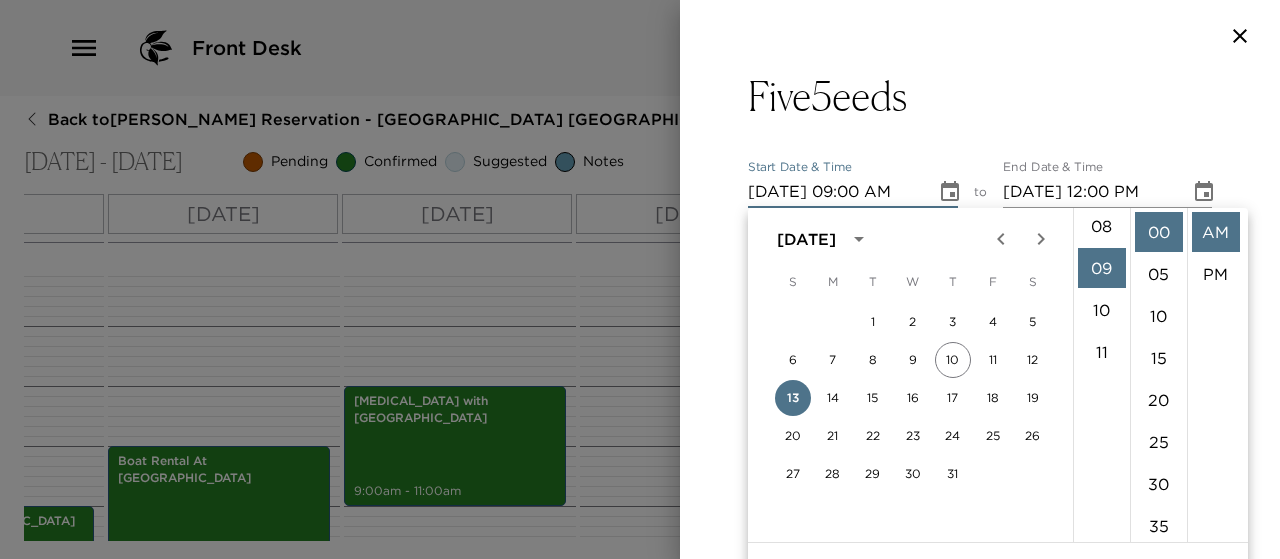 scroll, scrollTop: 378, scrollLeft: 0, axis: vertical 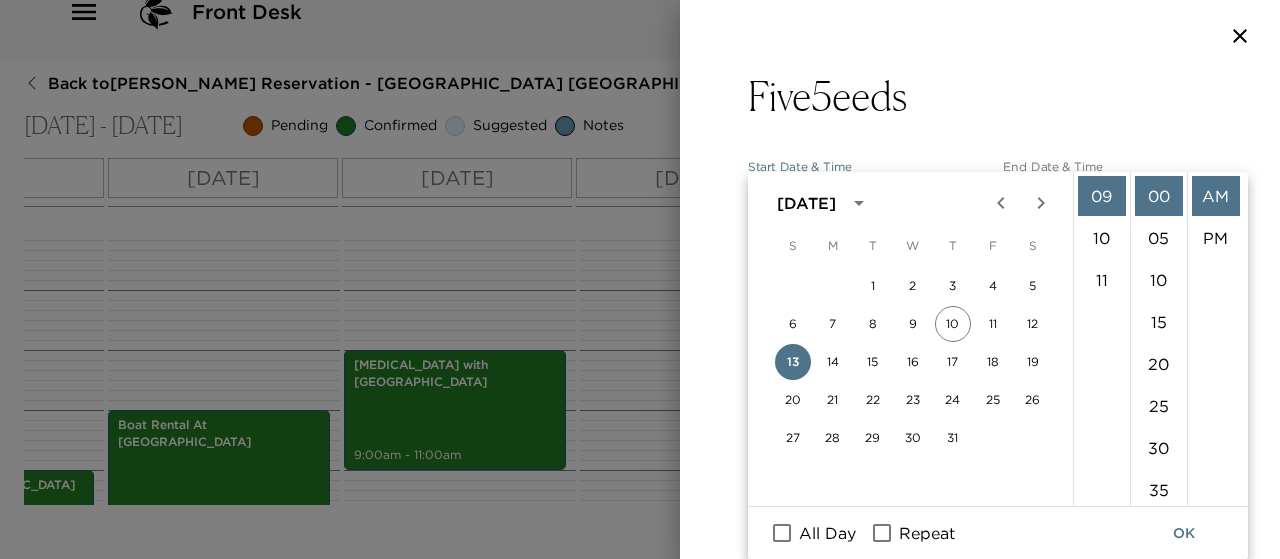 click 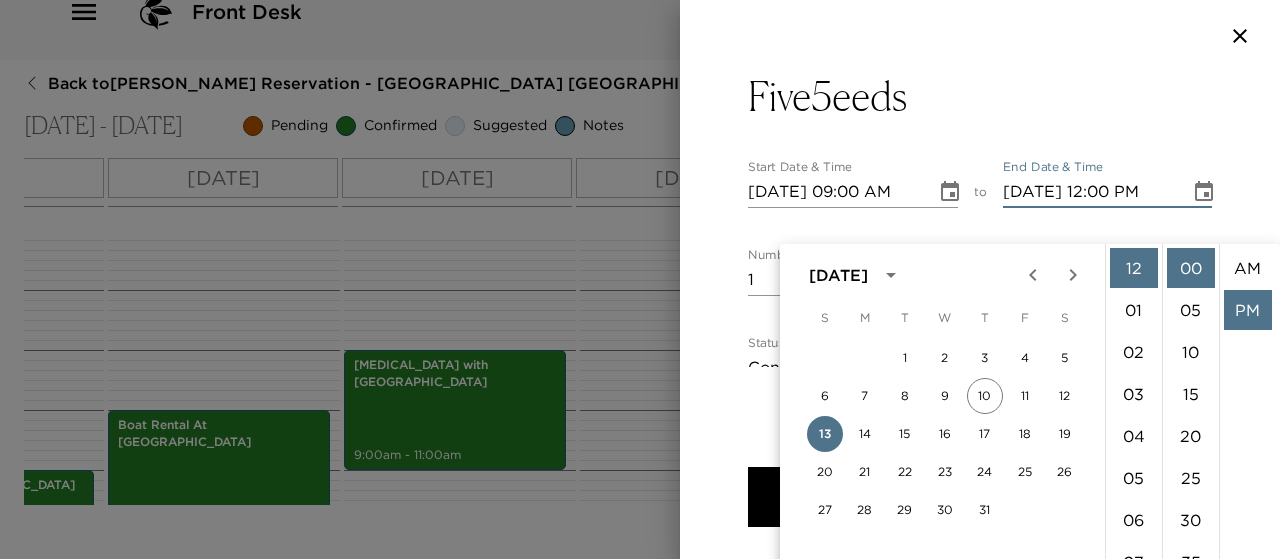 scroll, scrollTop: 72, scrollLeft: 0, axis: vertical 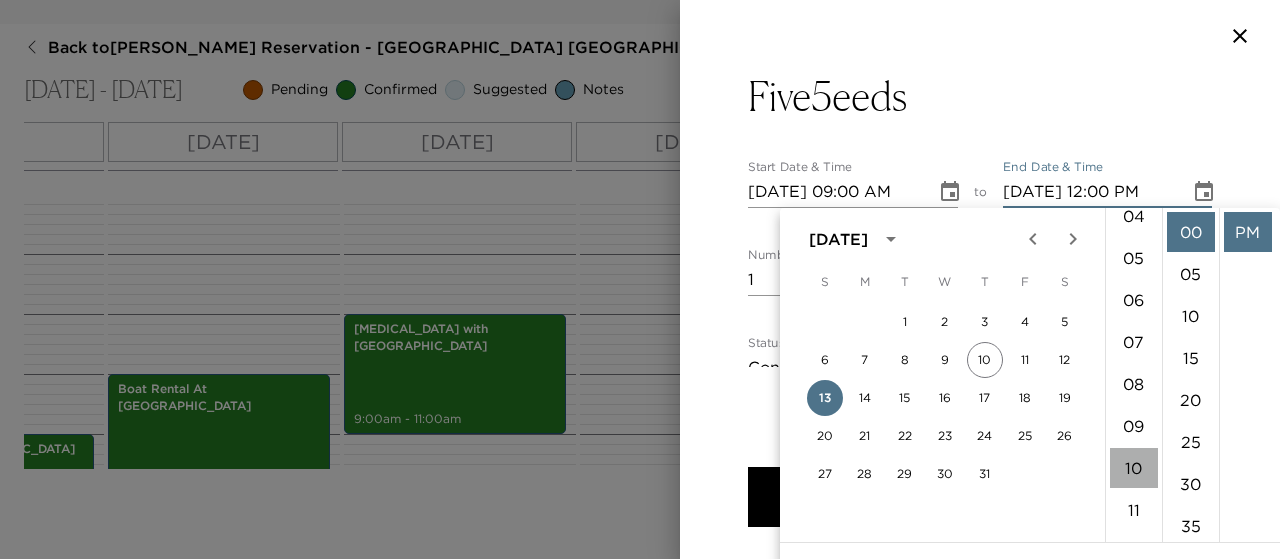 click on "10" at bounding box center [1134, 468] 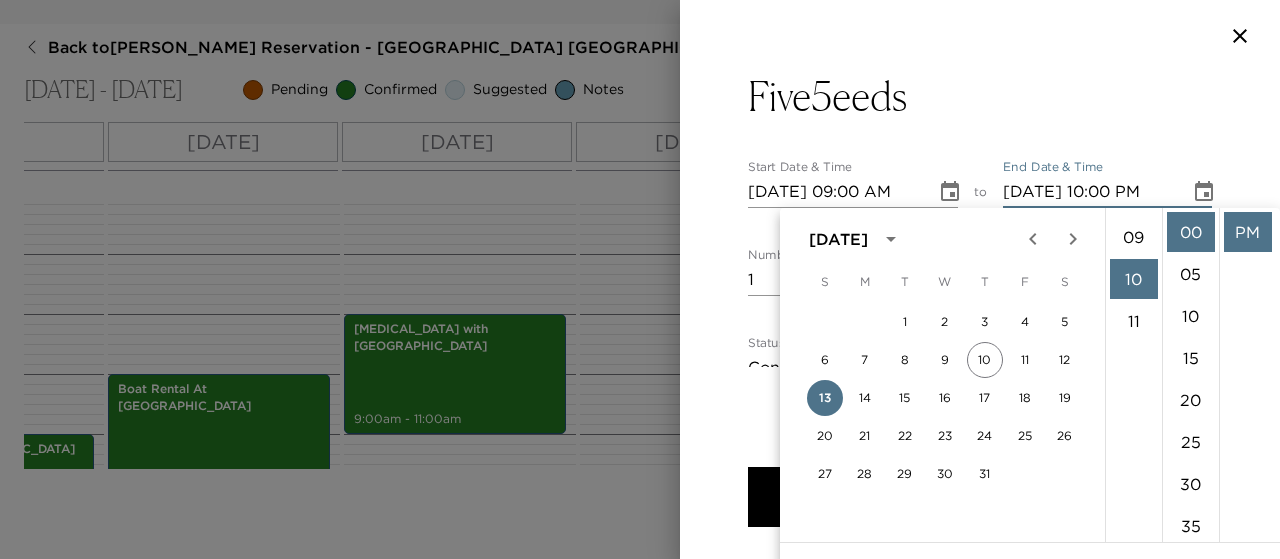 scroll, scrollTop: 420, scrollLeft: 0, axis: vertical 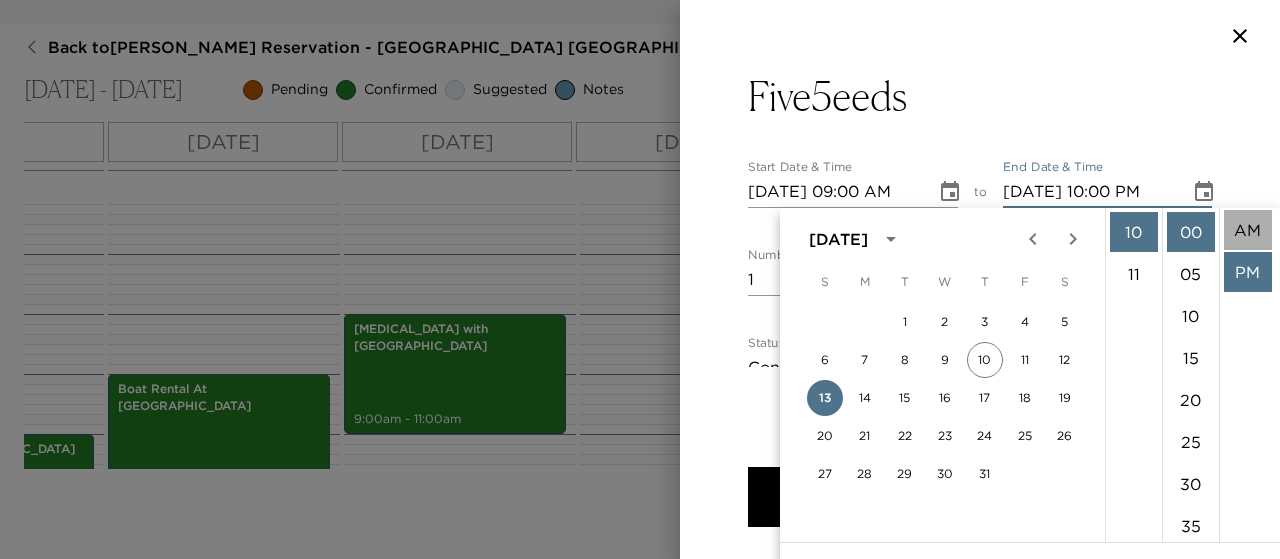 click on "AM" at bounding box center [1248, 230] 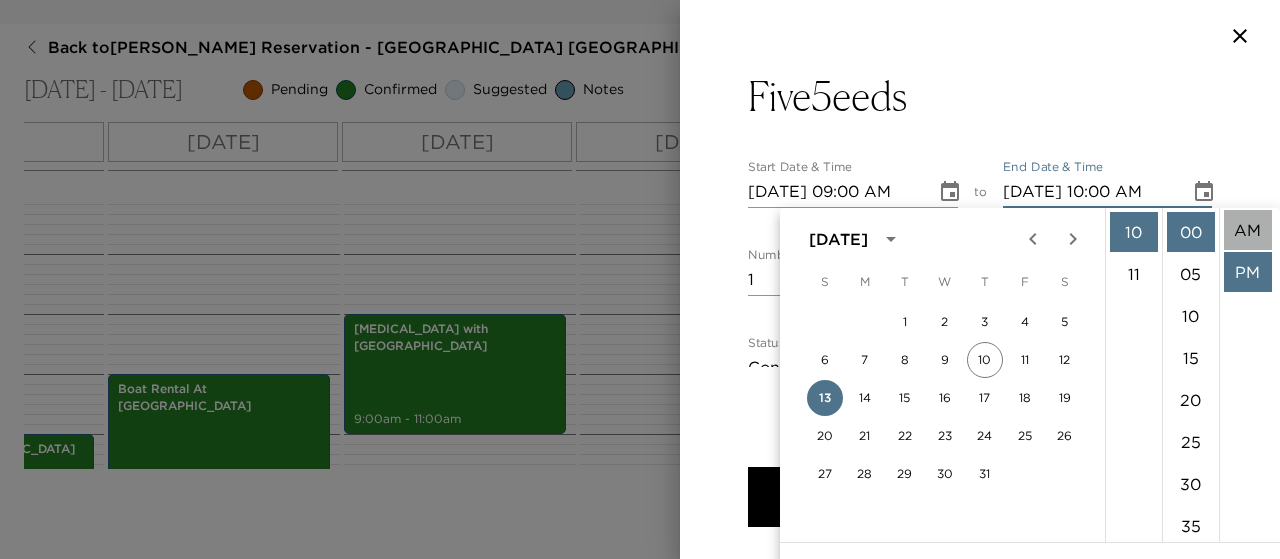 scroll, scrollTop: 0, scrollLeft: 0, axis: both 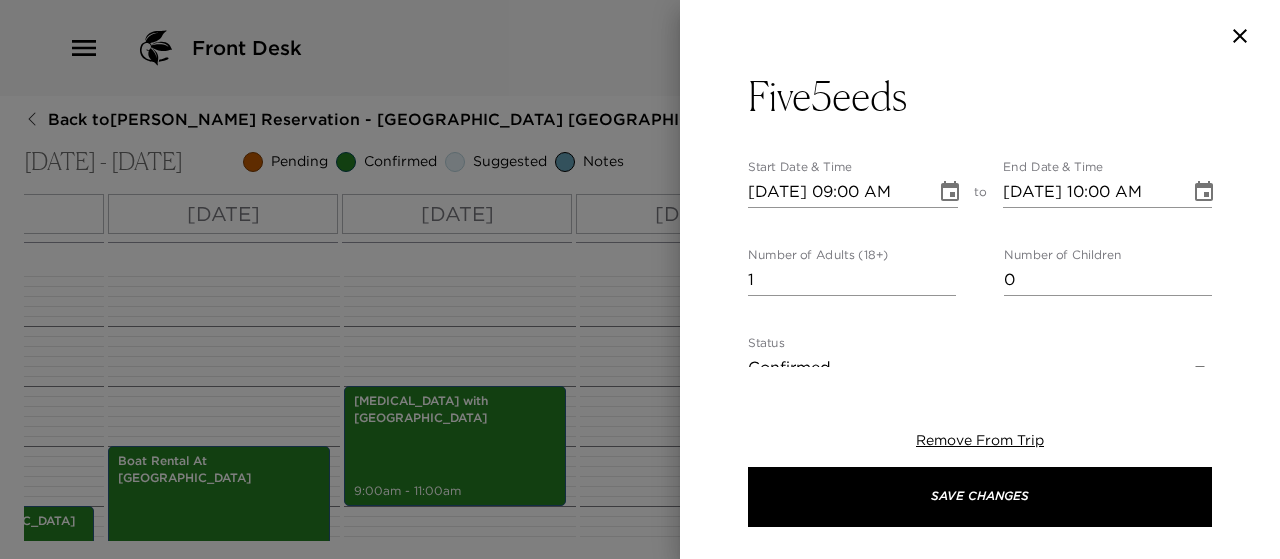 click on "Five5eeds Start Date & Time [DATE] 09:00 AM to End Date & Time [DATE] 10:00 AM Number of Adults (18+) 1 Number of Children 0 Status Confirmed Confirmed Hide From Member Request Transportation Concierge Notes At Five5eeds, we’re bringing great coffee, great food and exceptional service to the folks of [US_STATE]. A menu that screams nourishment almost as loudly as it does flavor, where dishes are crafted from the best in local, seasonal produce, with a definitive nod to the famed Australian foodie culture from where we hail. Our team has created an environment where all the good things in life can best be appreciated: food, lifestyle and serious coffee.
Empire Express Transportation available via the app. x Cost ​ x Address ​ EF [STREET_ADDRESS][US_STATE] x Phone Number ​ [PHONE_NUMBER] Email ​ Website ​ [URL][DOMAIN_NAME] Cancellation Policy ​ undefined Recommended Attire ​ undefined Age Range ​ undefined Remove From Trip Save Changes" at bounding box center [980, 279] 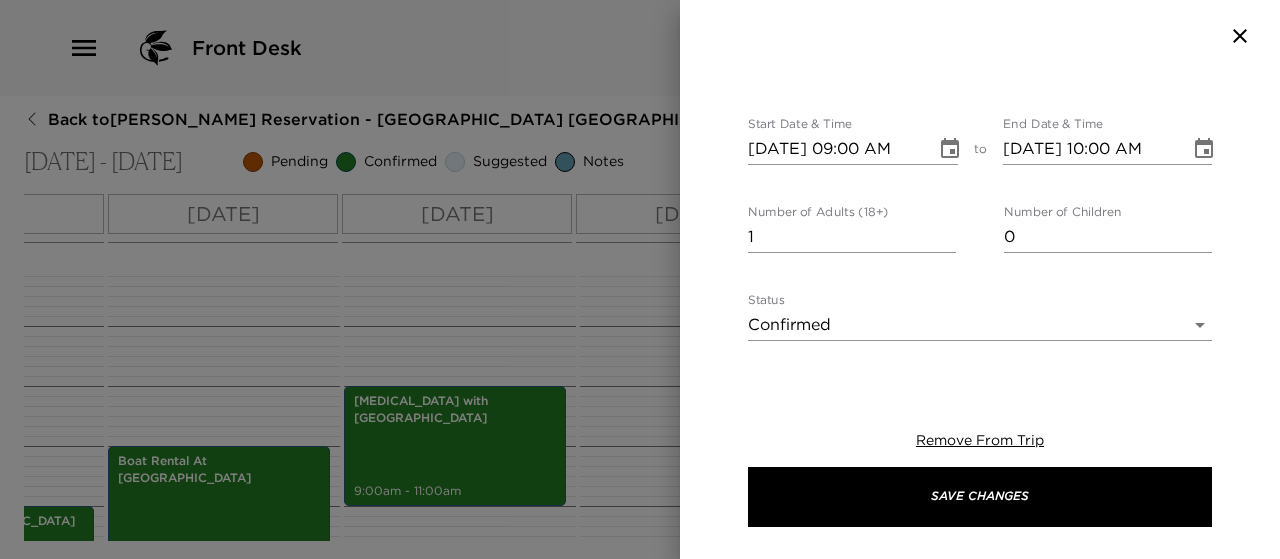 scroll, scrollTop: 44, scrollLeft: 0, axis: vertical 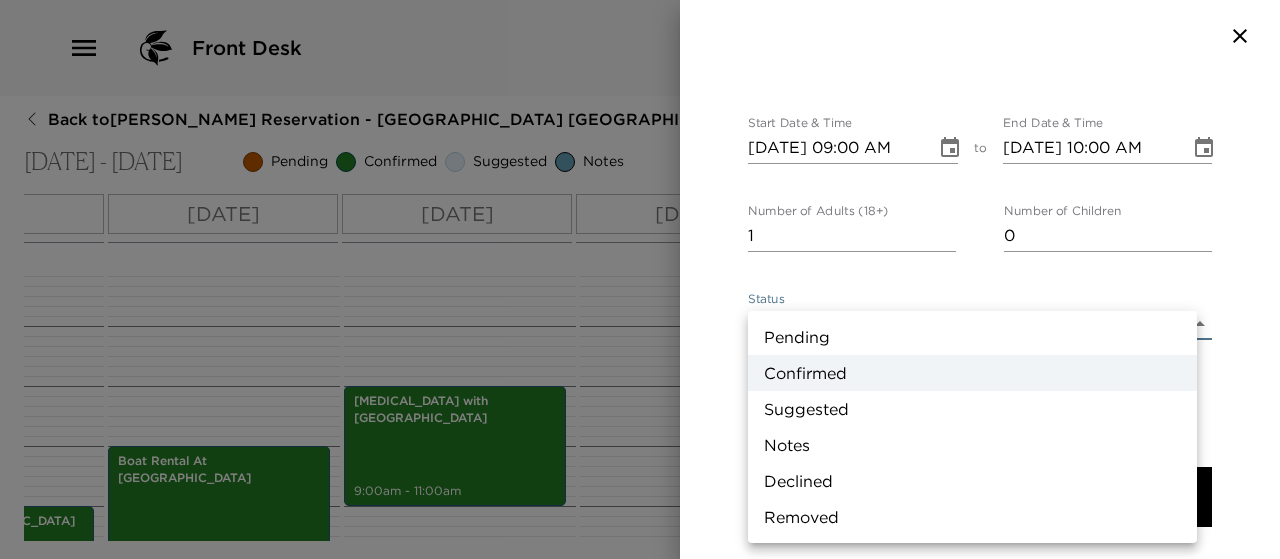 click on "Front Desk Back to  [PERSON_NAME][GEOGRAPHIC_DATA] - [GEOGRAPHIC_DATA] 23 [GEOGRAPHIC_DATA] [GEOGRAPHIC_DATA] [DATE] - [DATE] Pending Confirmed Suggested Notes Trip View Agenda View PDF View Print All Day [DATE] [DATE] [DATE] [DATE] [DATE] [DATE] [DATE] [DATE] 12:00 AM 1:00 AM 2:00 AM 3:00 AM 4:00 AM 5:00 AM 6:00 AM 7:00 AM 8:00 AM 9:00 AM 10:00 AM 11:00 AM 12:00 PM 1:00 PM 2:00 PM 3:00 PM 4:00 PM 5:00 PM 6:00 PM 7:00 PM 8:00 PM 9:00 PM 10:00 PM 11:00 PM Arrival to [GEOGRAPHIC_DATA] (early) 11:00am - 12:00pm Arrival to [GEOGRAPHIC_DATA] 4:00pm - 5:00pm [GEOGRAPHIC_DATA] [GEOGRAPHIC_DATA] Helpful Hints 4:30pm - 5:30pm Boat Rental At [GEOGRAPHIC_DATA] 10:00am - 2:00pm Swim at the [GEOGRAPHIC_DATA] 3:30pm - 4:30pm [PERSON_NAME] 7:15pm - 8:15pm [MEDICAL_DATA] with [GEOGRAPHIC_DATA] 9:00am - 11:00am [PERSON_NAME]'s Bistro 12:30pm - 1:30pm [GEOGRAPHIC_DATA] at [PERSON_NAME][GEOGRAPHIC_DATA] 7:00pm - 8:00pm [GEOGRAPHIC_DATA] 7:00pm - 8:00pm Shabu 7:00pm - 8:00pm Fly Fishing with [US_STATE] Outfitting and Adventures 1:00pm - 5:00pm Butchers Chop House Clone" at bounding box center [640, 279] 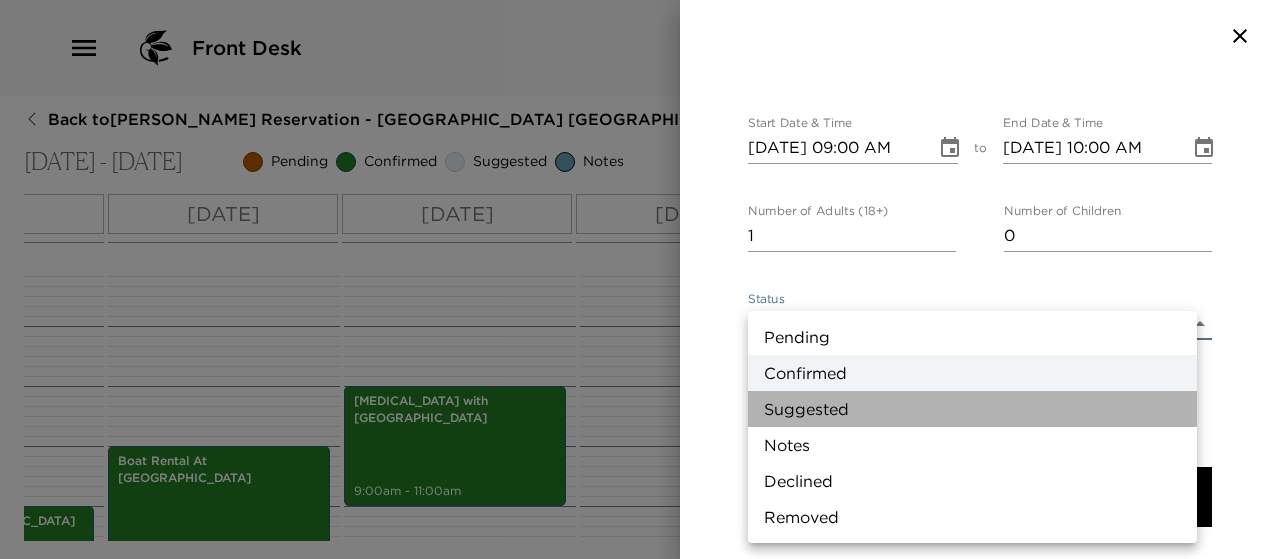 click on "Suggested" at bounding box center (972, 409) 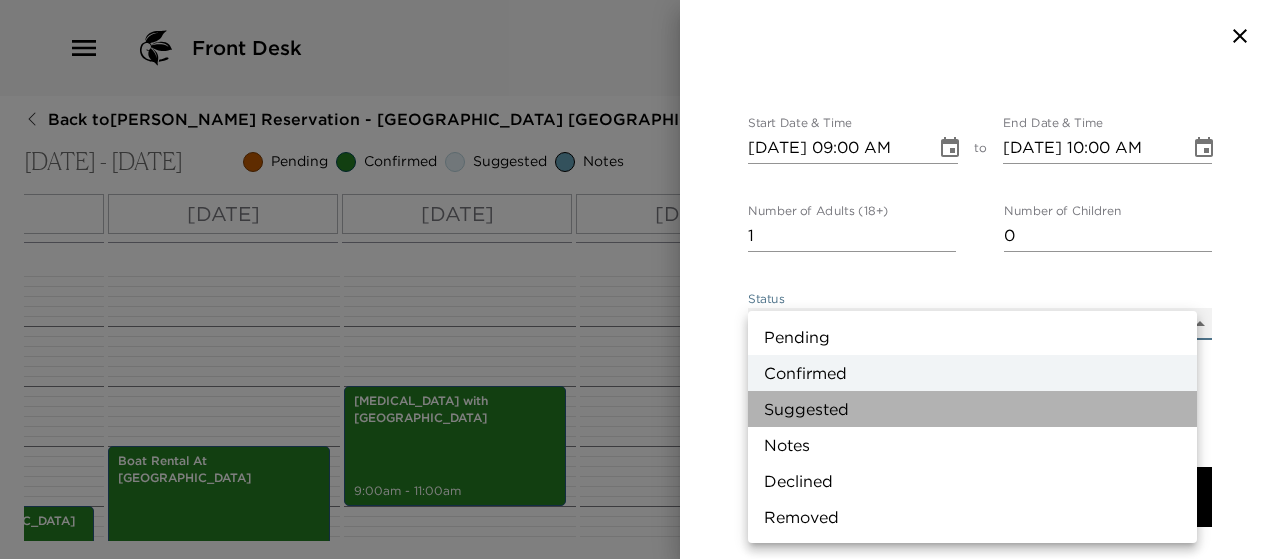 type on "Suggestion" 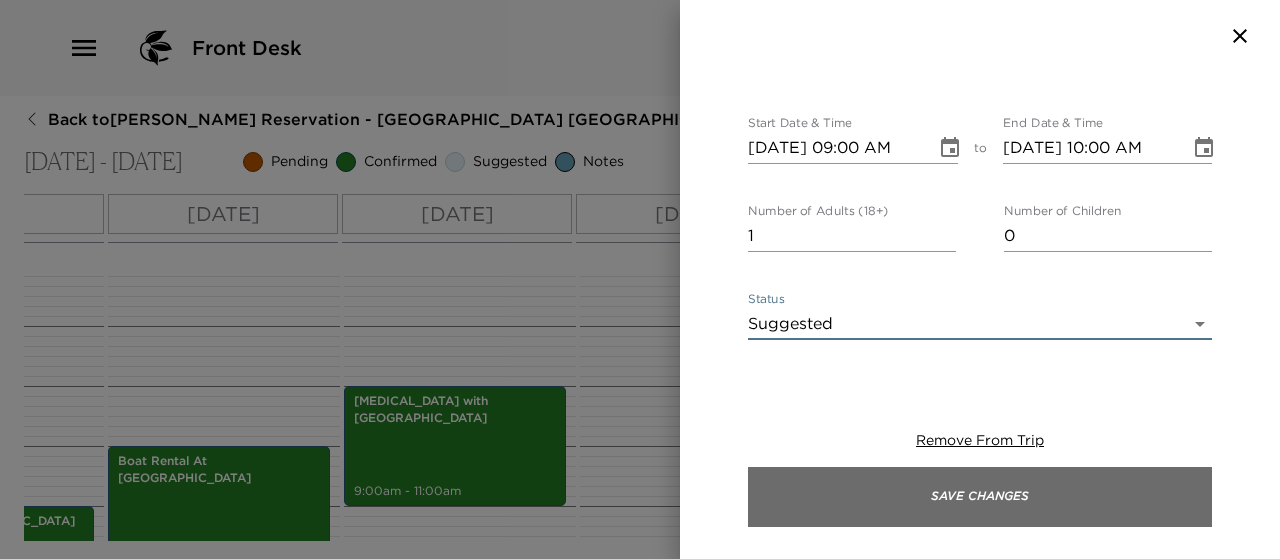 click on "Save Changes" at bounding box center [980, 497] 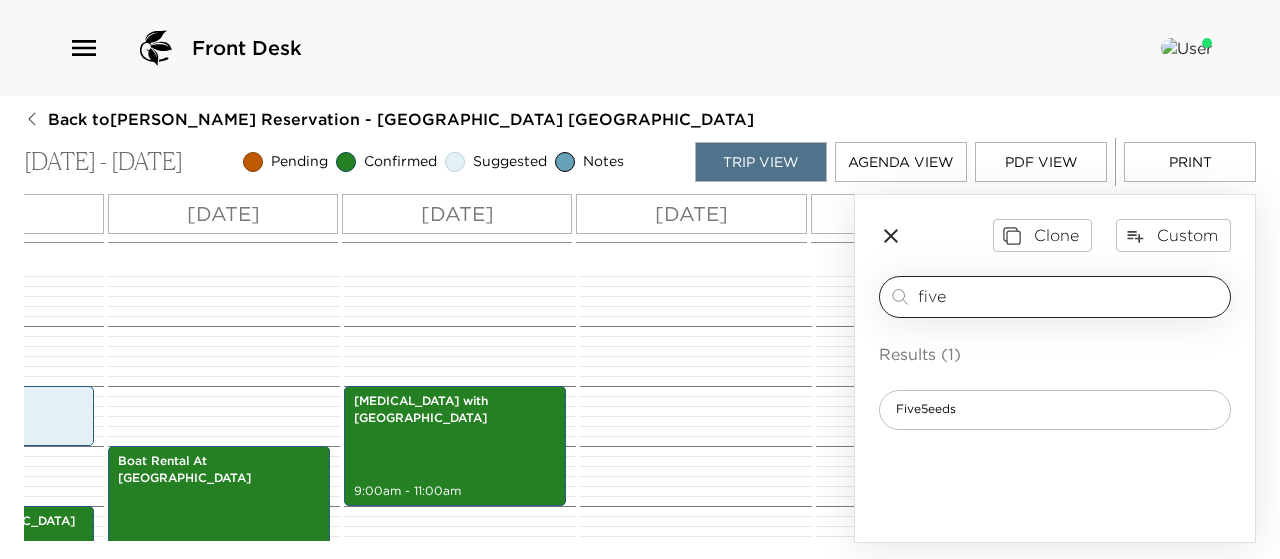 click on "five" at bounding box center [1070, 296] 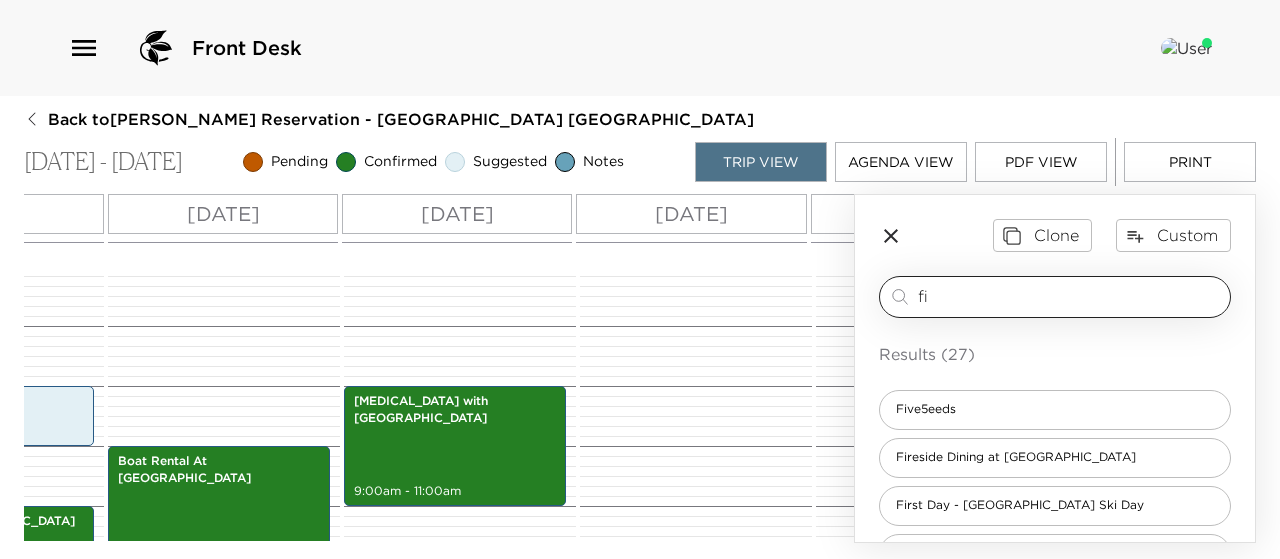 type on "f" 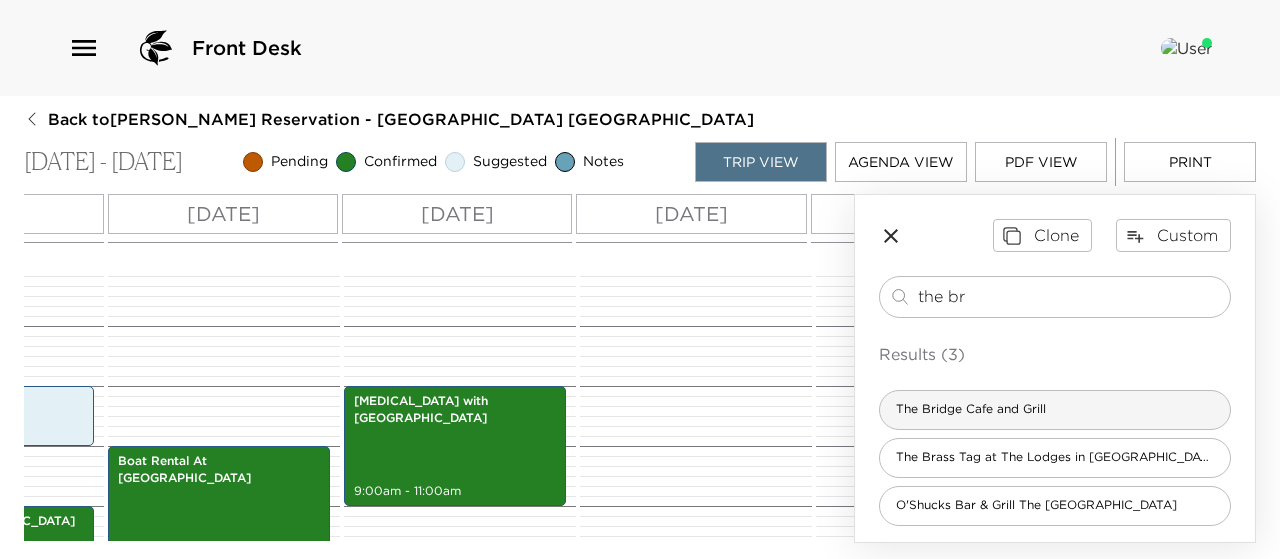 type on "the br" 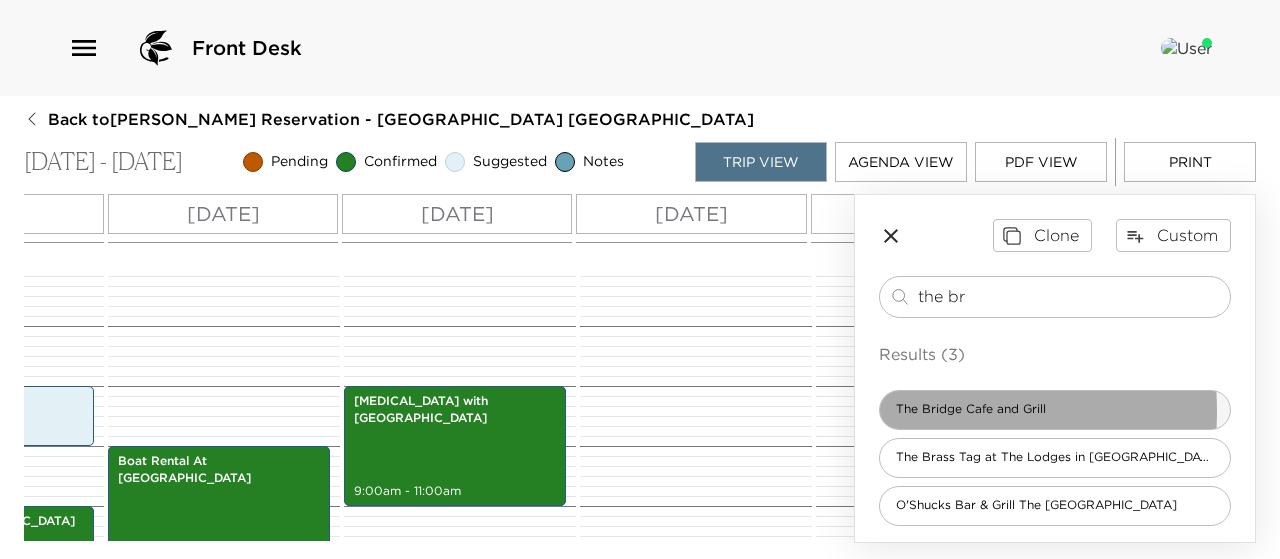 click on "The Bridge Cafe and Grill" at bounding box center [971, 409] 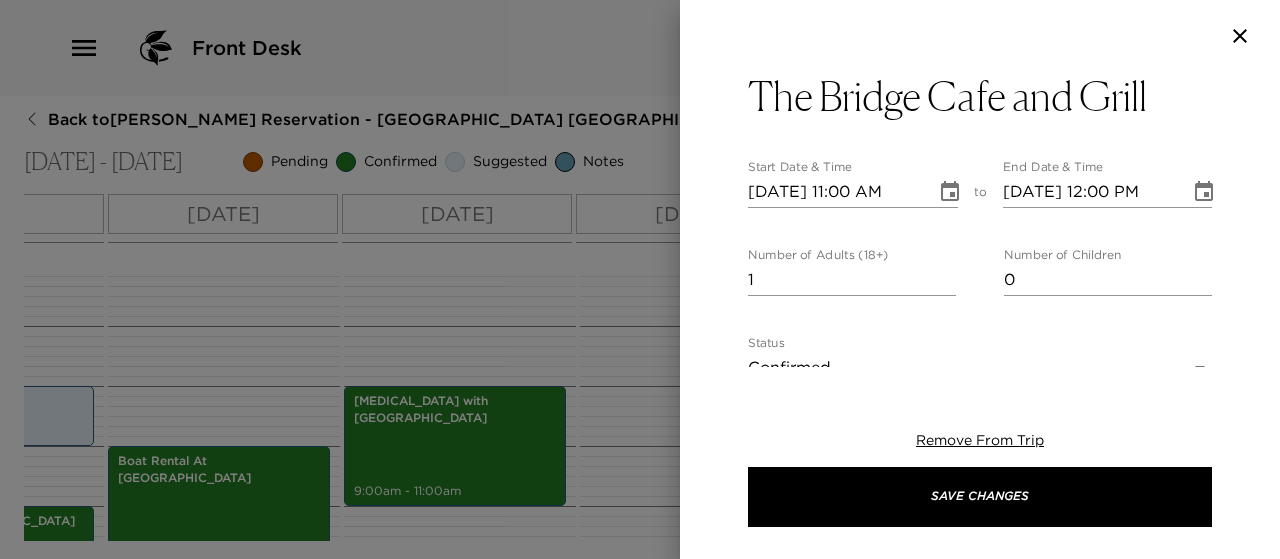 type on "We dine, we party, we ride
The Bridge Cafe & Grill serves American food with a Brazilian Flair. Located directly at the bottom of the Town Lift on [GEOGRAPHIC_DATA], it has one of Park City's best patios for spectacular outdoor dining. You can ski-in / ski-out right to the front door in the winter, or hop on the Town Lift for a scenic after-dinner chairlift ride in the summer." 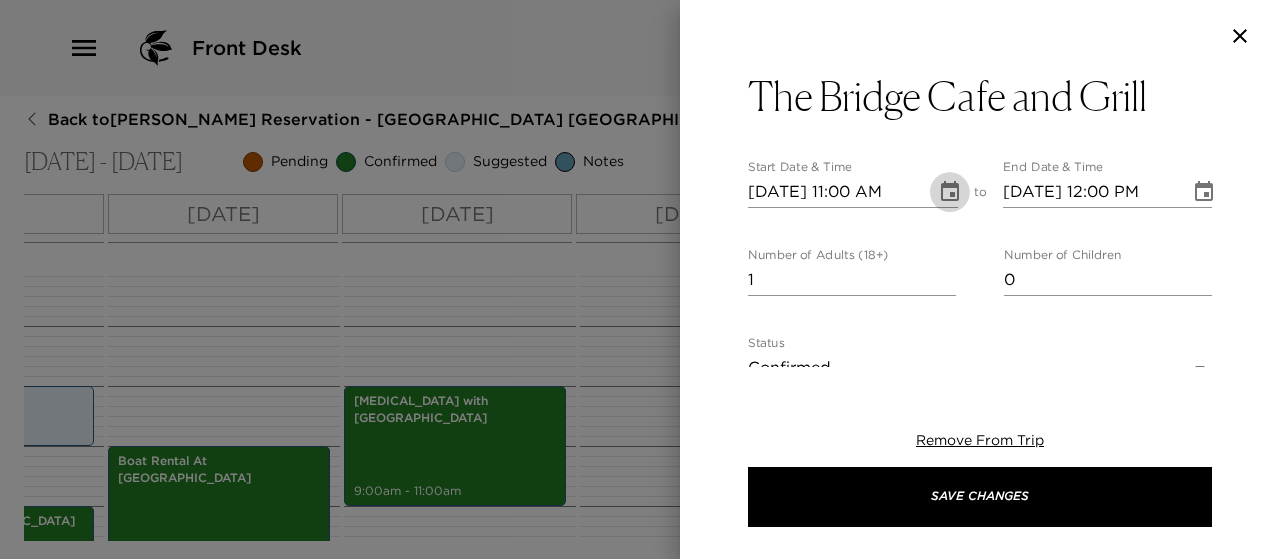 click 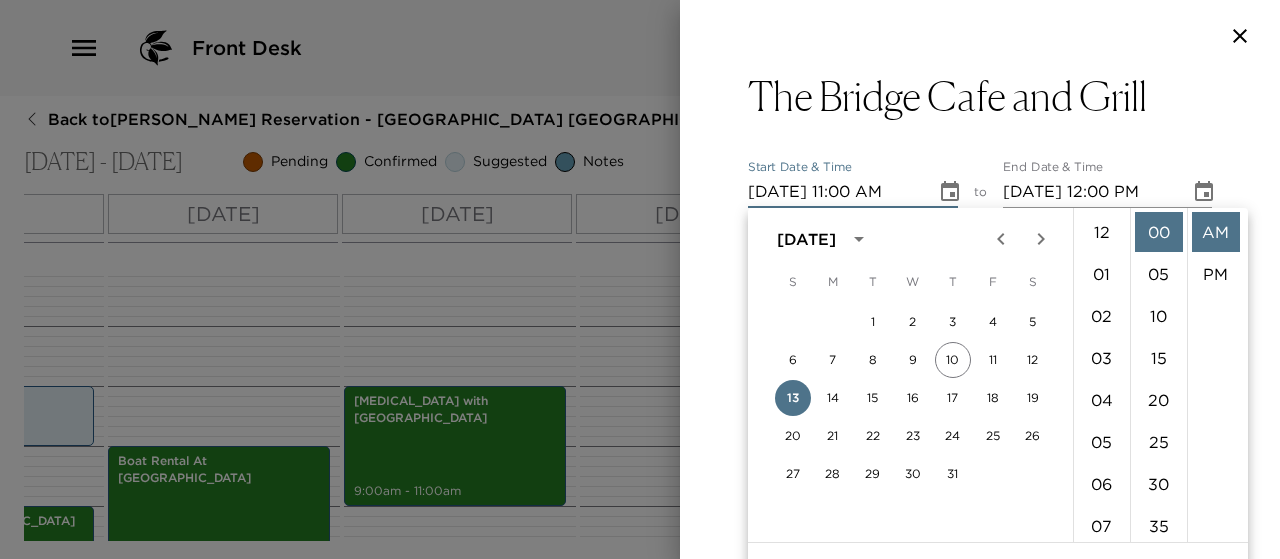 scroll, scrollTop: 462, scrollLeft: 0, axis: vertical 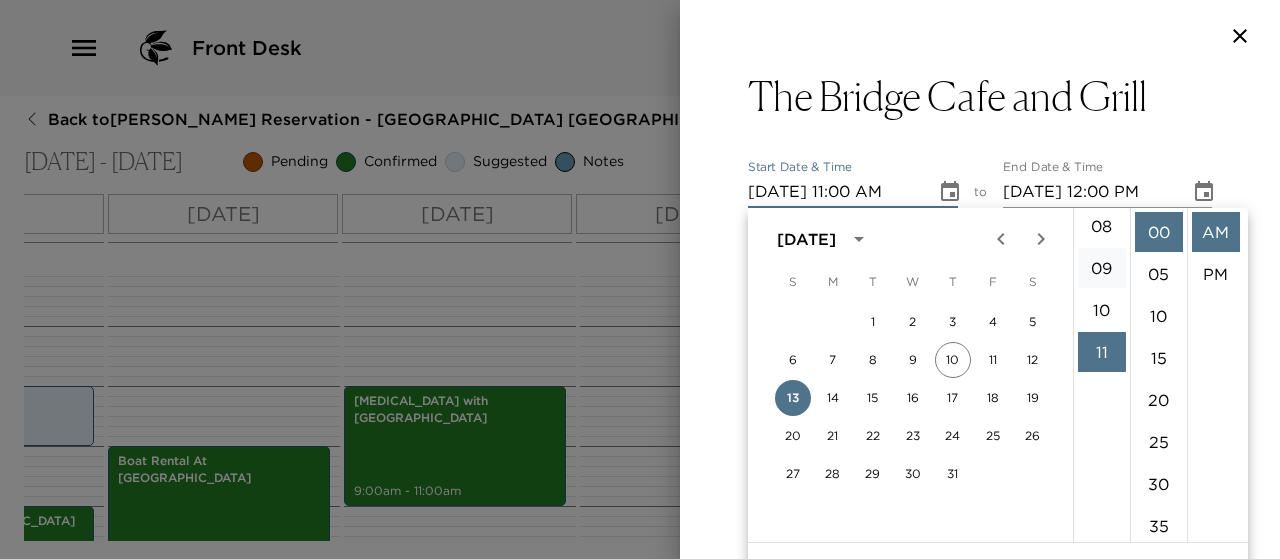 click on "09" at bounding box center (1102, 268) 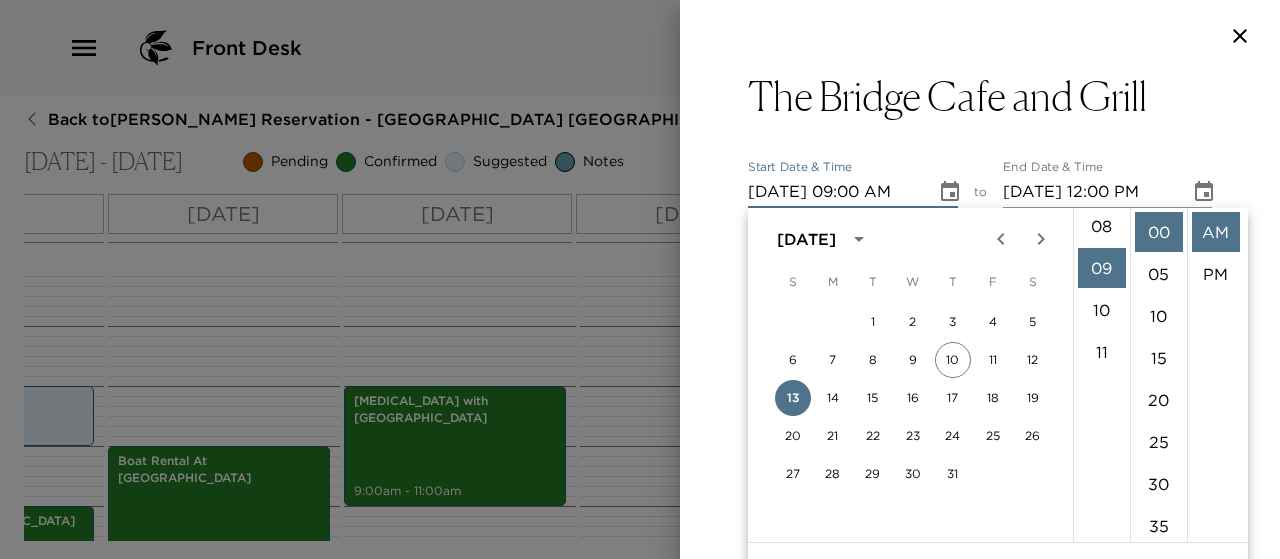 scroll, scrollTop: 378, scrollLeft: 0, axis: vertical 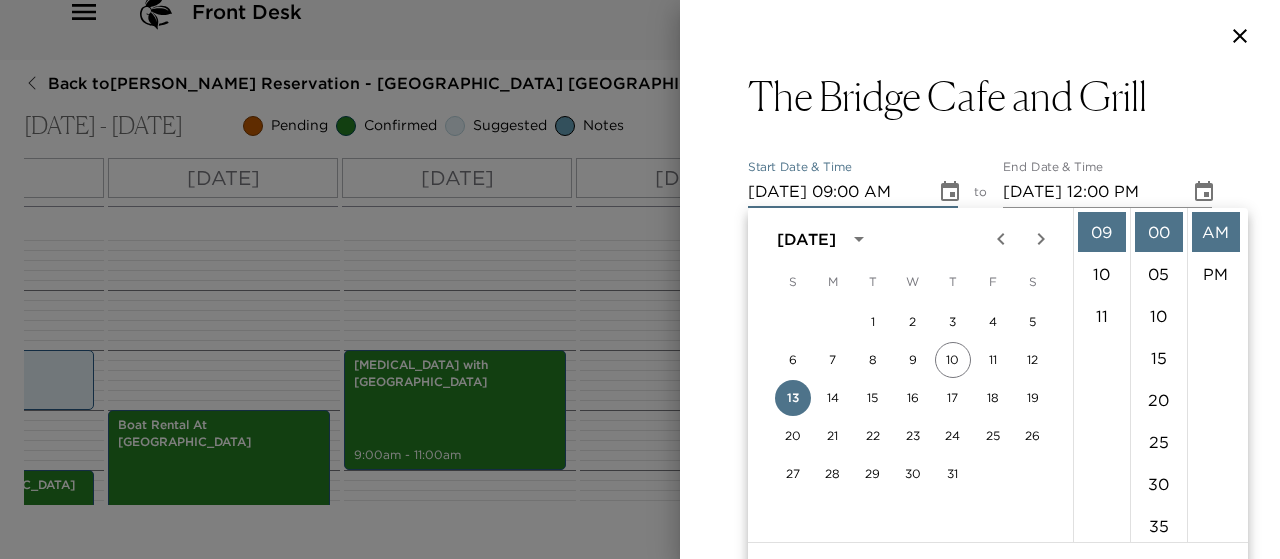 click on "The Bridge Cafe and Grill Start Date & Time [DATE] 09:00 AM to End Date & Time [DATE] 12:00 PM Number of Adults (18+) 1 Number of Children 0 Status Confirmed Confirmed Hide From Member Request Transportation Concierge Notes We dine, we party, we ride
The Bridge Cafe & Grill serves American food with a Brazilian Flair. Located directly at the bottom of the Town Lift on [GEOGRAPHIC_DATA], it has one of Park City's best patios for spectacular outdoor dining. You can ski-in / ski-out right to the front door in the winter, or hop on the Town Lift for a scenic after-dinner chairlift ride in the summer. x Cost ​ x Address ​ [STREET_ADDRESS][US_STATE] x Phone Number ​ [PHONE_NUMBER] Email ​ Website ​ [URL][DOMAIN_NAME] Cancellation Policy Anytime Anytime Recommended Attire Resort Casual Resort Casual Age Range All Ages All Ages Remove From Trip Save Changes" at bounding box center (980, 769) 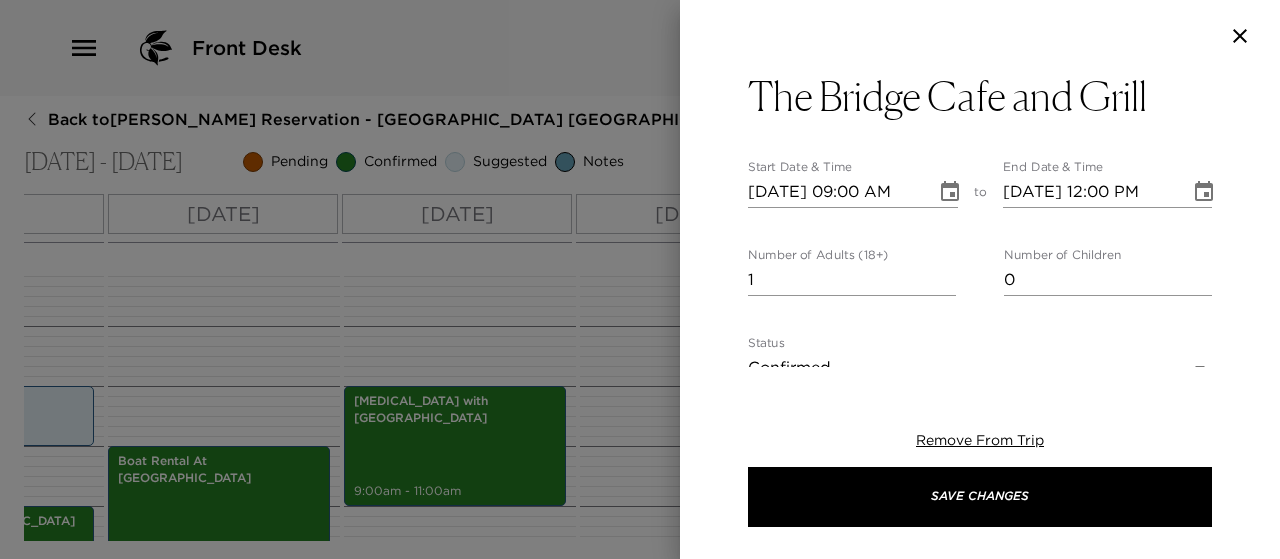 scroll, scrollTop: 0, scrollLeft: 0, axis: both 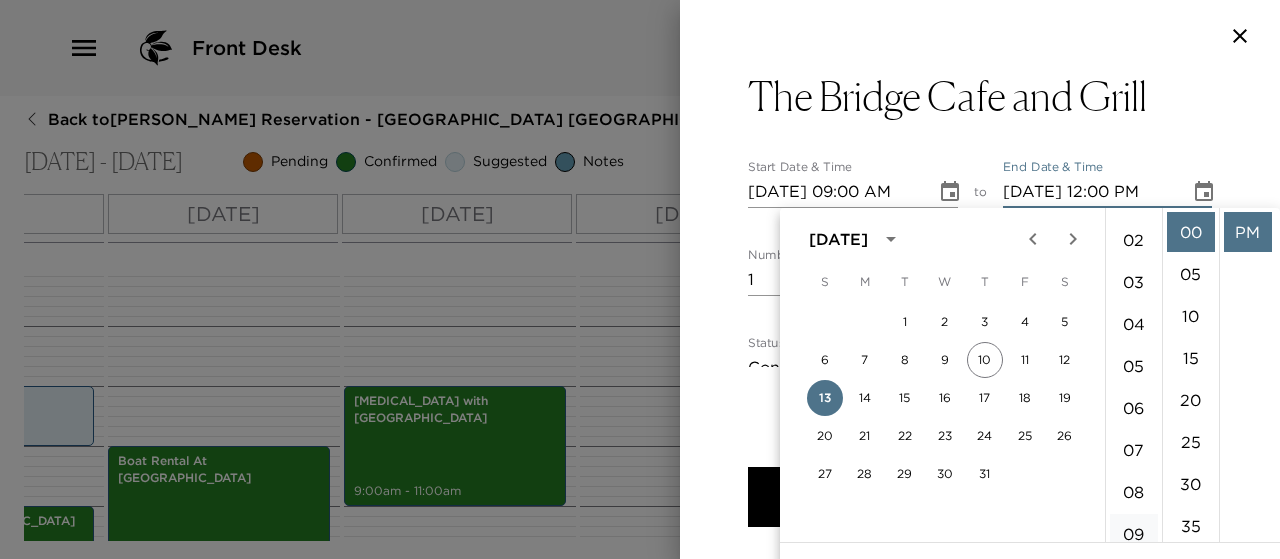click on "09" at bounding box center (1134, 534) 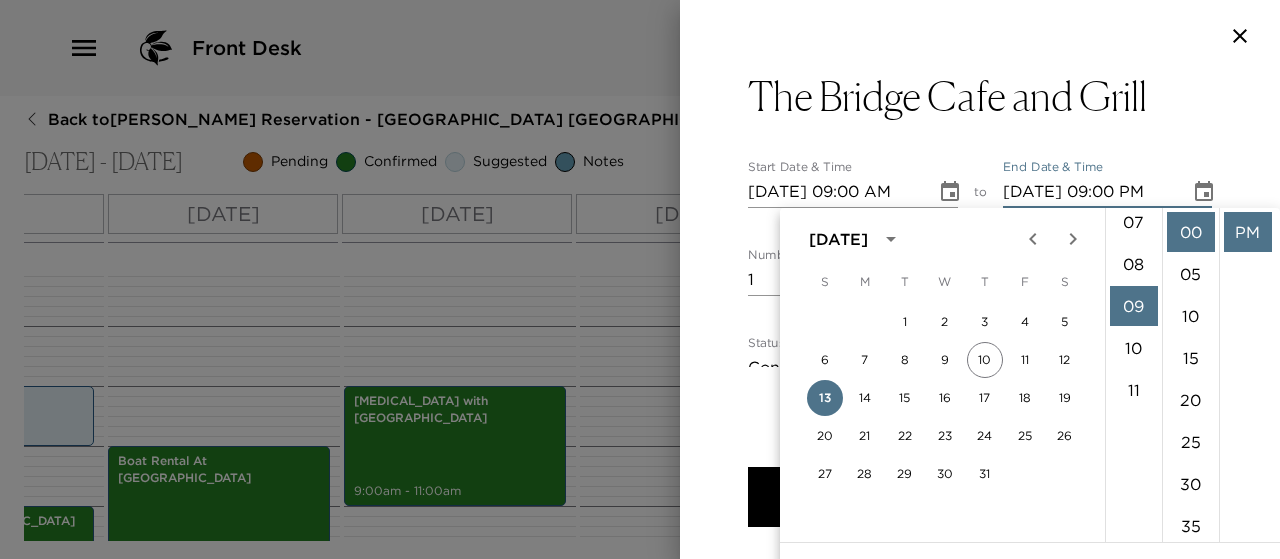 scroll, scrollTop: 378, scrollLeft: 0, axis: vertical 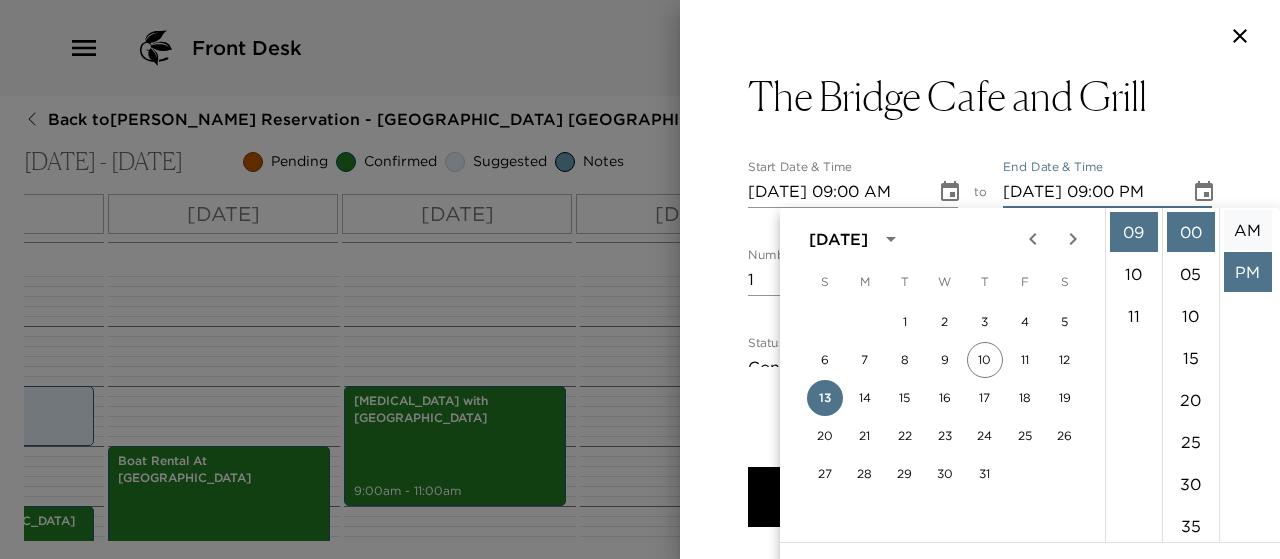 click on "AM" at bounding box center [1248, 230] 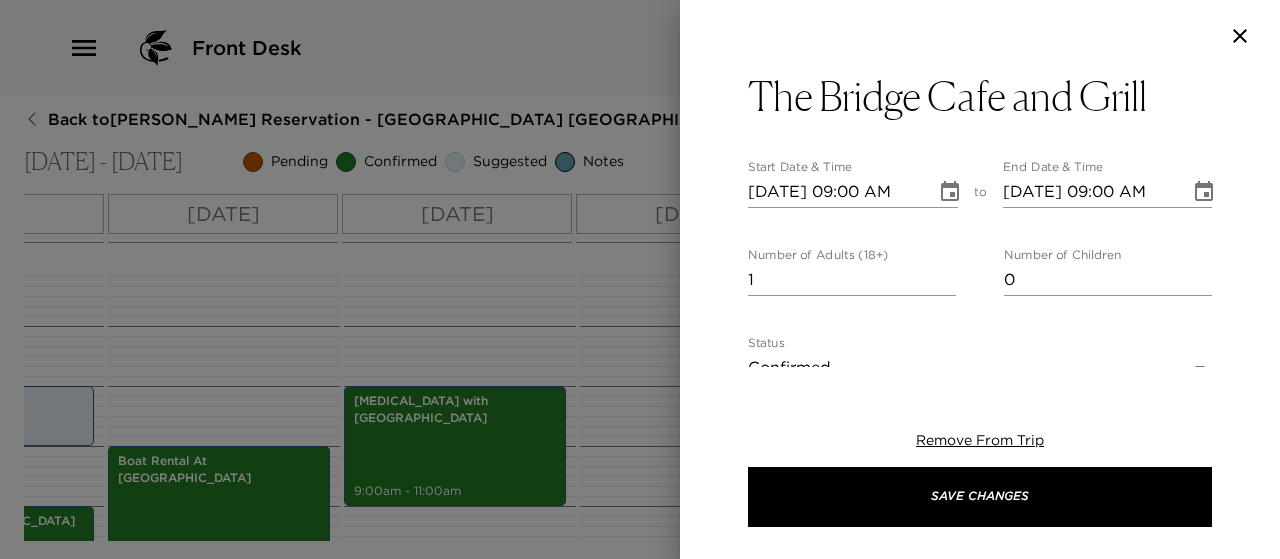 scroll, scrollTop: 0, scrollLeft: 0, axis: both 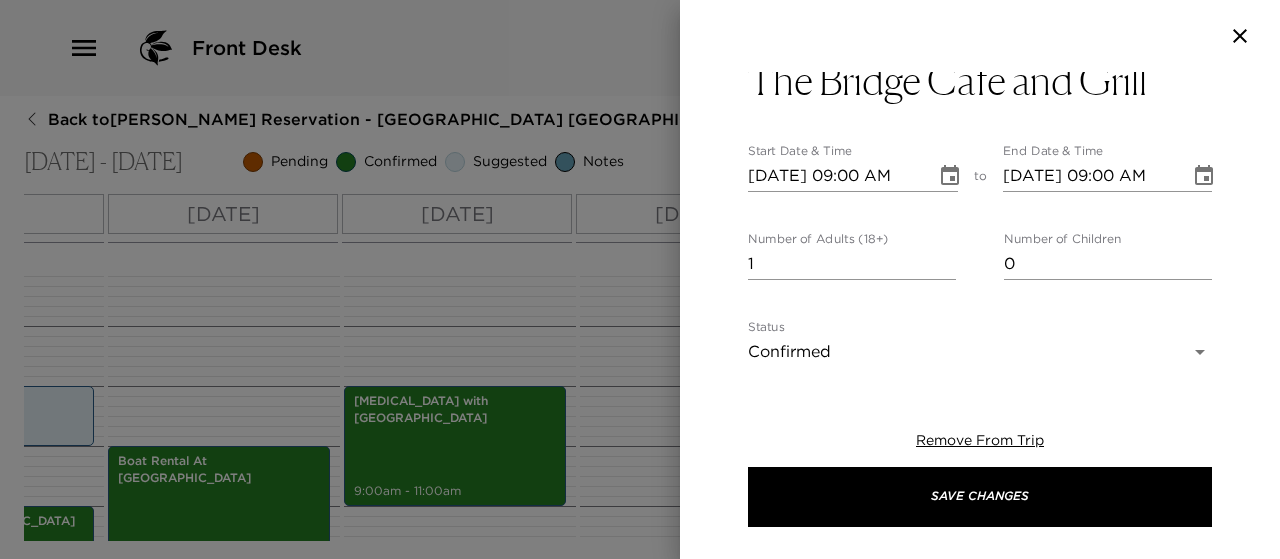click on "Front Desk Back to  [PERSON_NAME][GEOGRAPHIC_DATA] - [GEOGRAPHIC_DATA] 23 [GEOGRAPHIC_DATA] [GEOGRAPHIC_DATA] [DATE] - [DATE] Pending Confirmed Suggested Notes Trip View Agenda View PDF View Print All Day [DATE] [DATE] [DATE] [DATE] [DATE] [DATE] [DATE] [DATE] 12:00 AM 1:00 AM 2:00 AM 3:00 AM 4:00 AM 5:00 AM 6:00 AM 7:00 AM 8:00 AM 9:00 AM 10:00 AM 11:00 AM 12:00 PM 1:00 PM 2:00 PM 3:00 PM 4:00 PM 5:00 PM 6:00 PM 7:00 PM 8:00 PM 9:00 PM 10:00 PM 11:00 PM Five5eeds 9:00am - 10:00am Arrival to [GEOGRAPHIC_DATA] (early) 11:00am - 12:00pm Arrival to [GEOGRAPHIC_DATA] 4:00pm - 5:00pm [GEOGRAPHIC_DATA] [GEOGRAPHIC_DATA] Helpful Hints 4:30pm - 5:30pm Boat Rental At [GEOGRAPHIC_DATA] 10:00am - 2:00pm Swim at the [GEOGRAPHIC_DATA] 3:30pm - 4:30pm [PERSON_NAME] 7:15pm - 8:15pm [MEDICAL_DATA] with [GEOGRAPHIC_DATA] 9:00am - 11:00am [PERSON_NAME]'s Bistro 12:30pm - 1:30pm [GEOGRAPHIC_DATA] at [PERSON_NAME][GEOGRAPHIC_DATA] 7:00pm - 8:00pm [GEOGRAPHIC_DATA] 7:00pm - 8:00pm Shabu 7:00pm - 8:00pm Fly Fishing with [US_STATE] Outfitting and Adventures 1:00pm - 5:00pm" at bounding box center [640, 279] 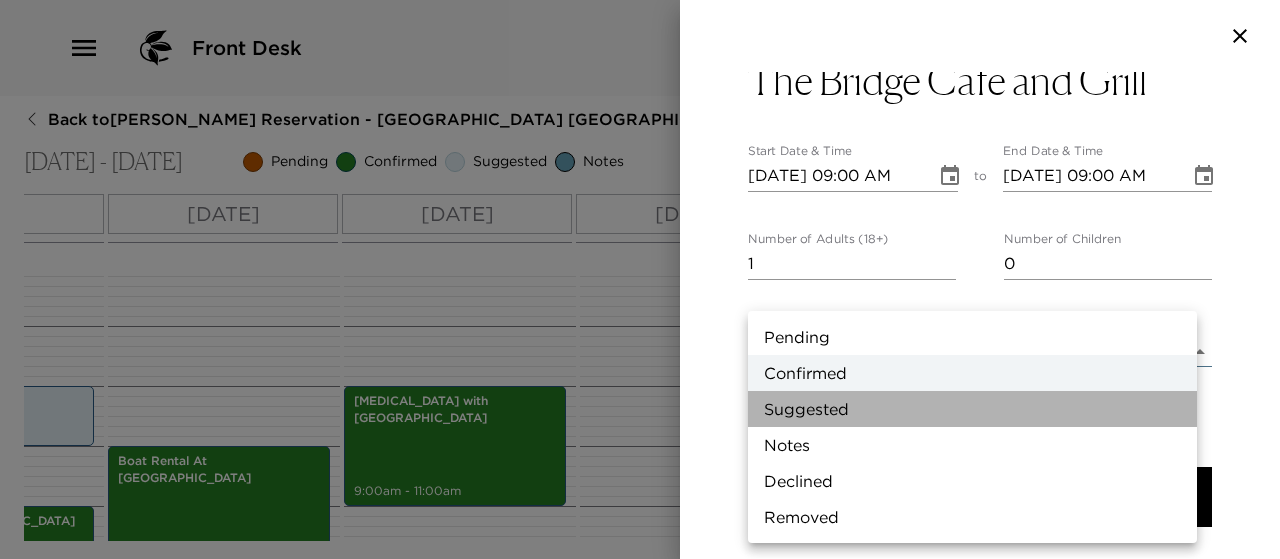 click on "Suggested" at bounding box center [972, 409] 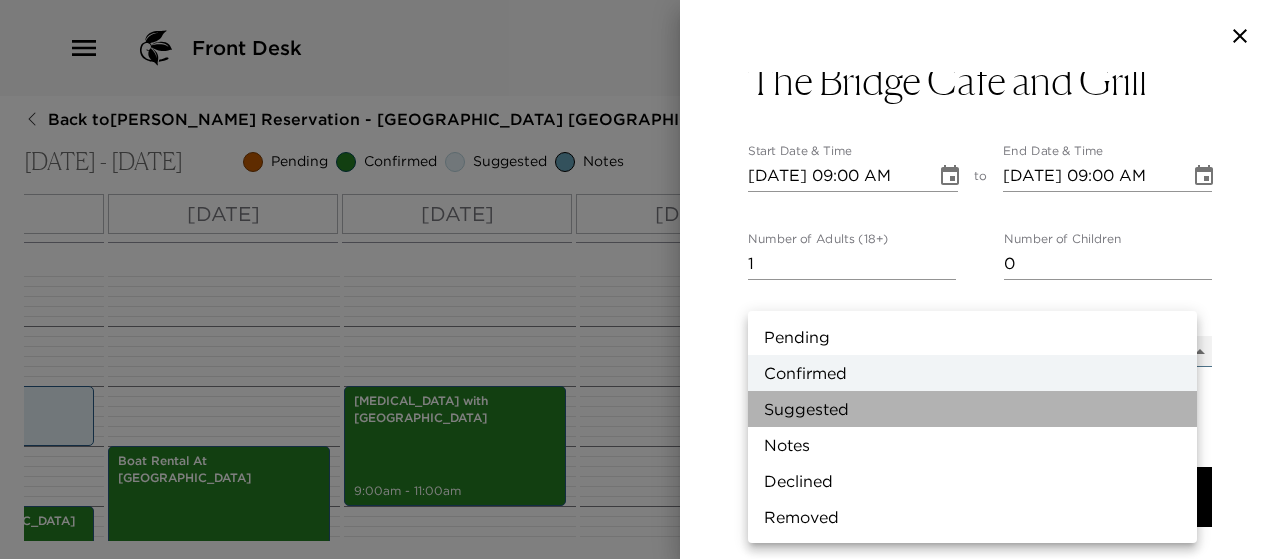 type on "Suggestion" 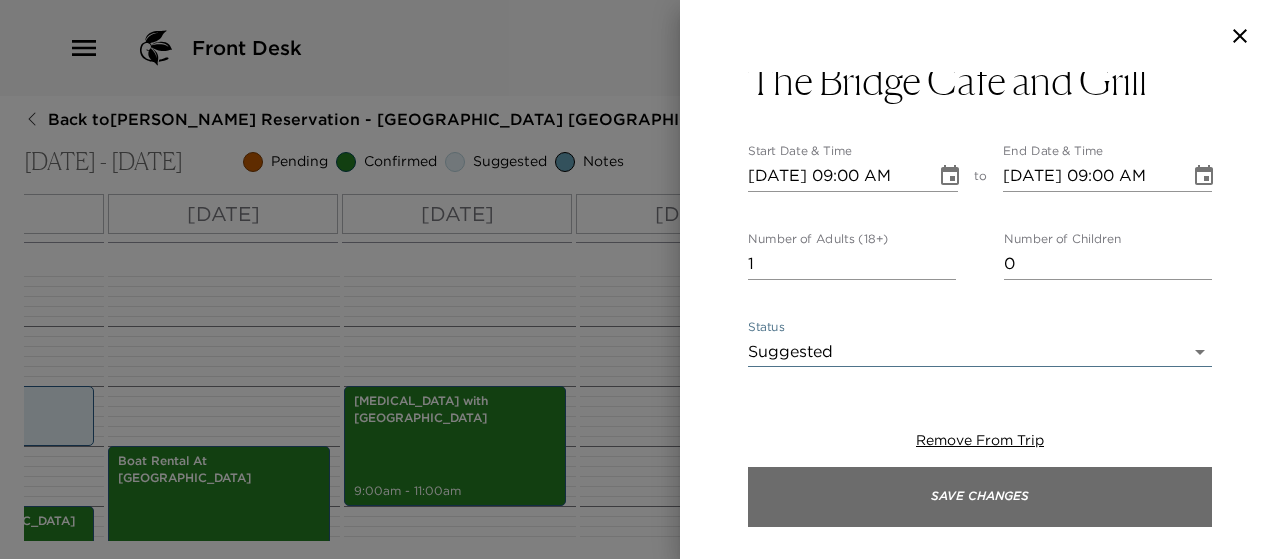 click on "Save Changes" at bounding box center [980, 497] 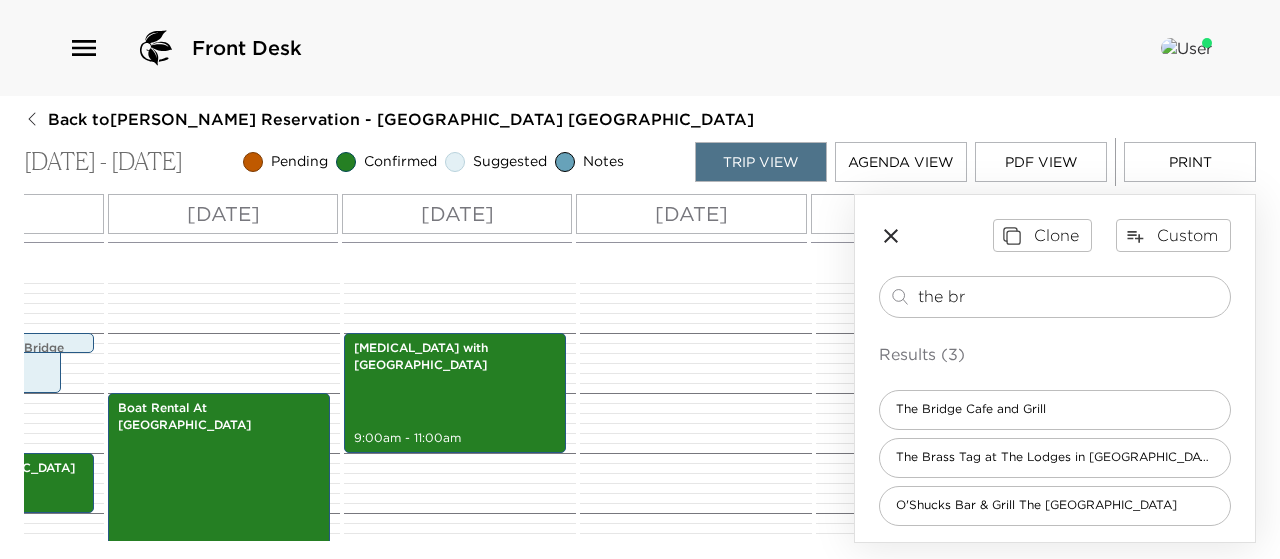 scroll, scrollTop: 472, scrollLeft: 0, axis: vertical 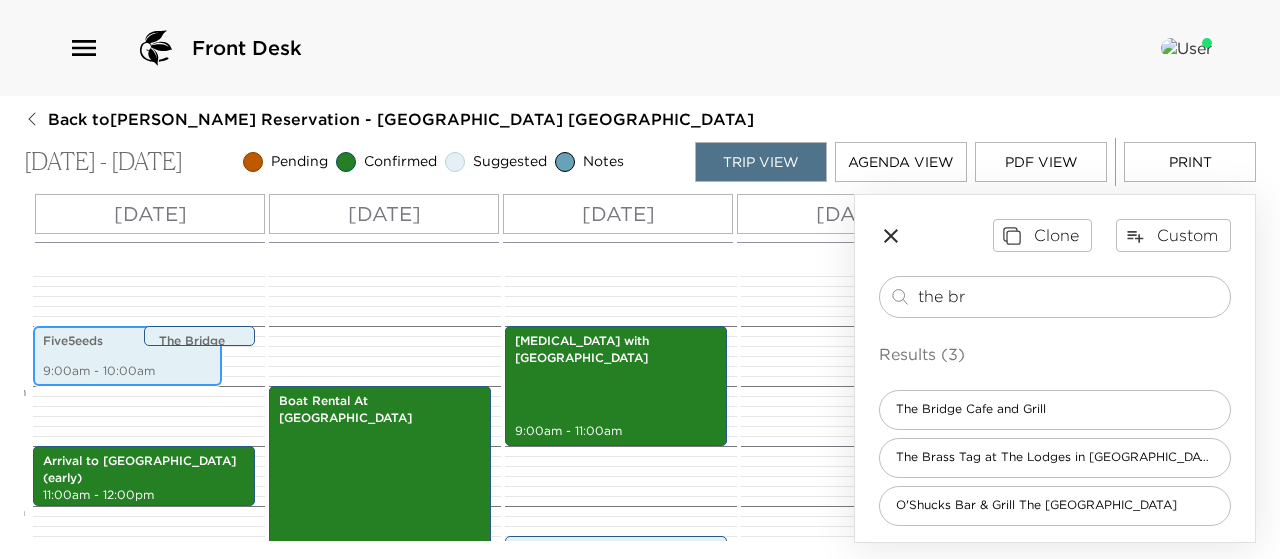 click on "Five5eeds" at bounding box center [127, 341] 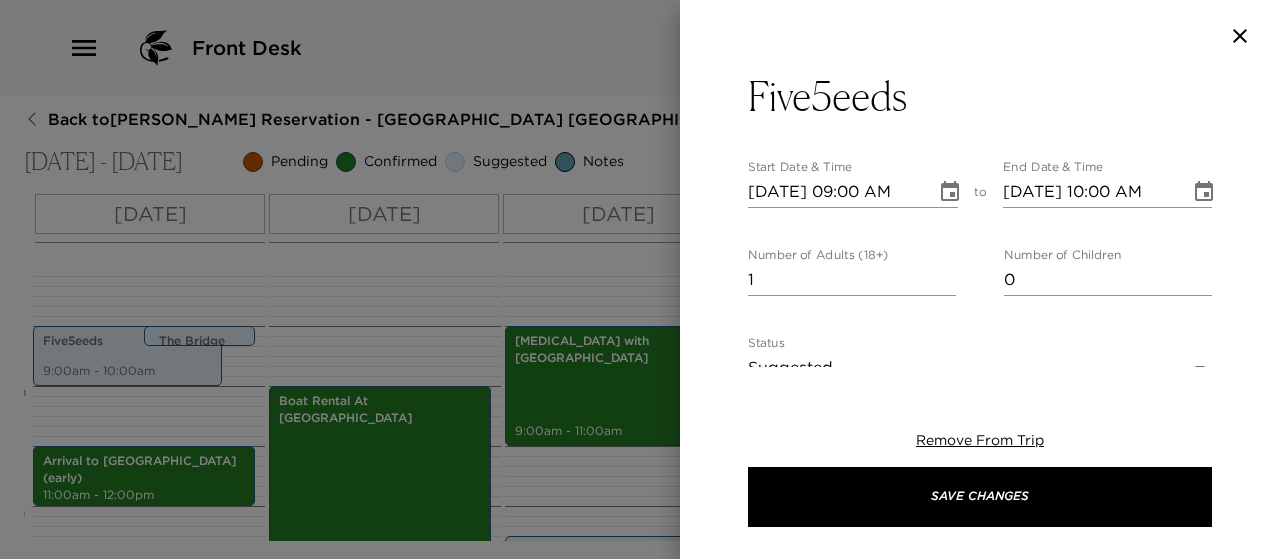 click 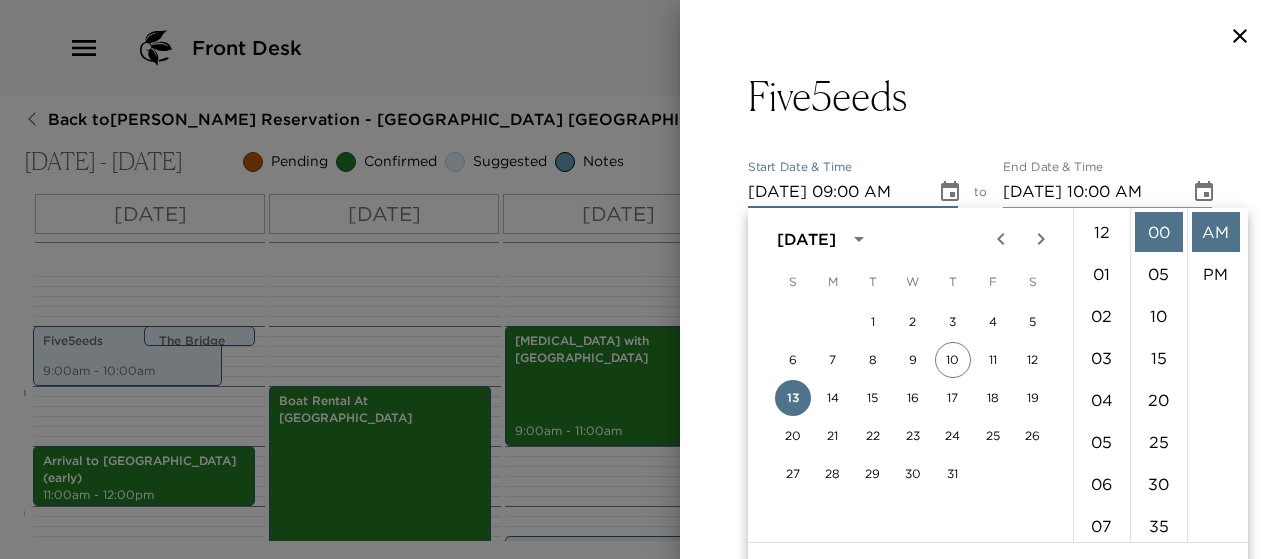 scroll, scrollTop: 378, scrollLeft: 0, axis: vertical 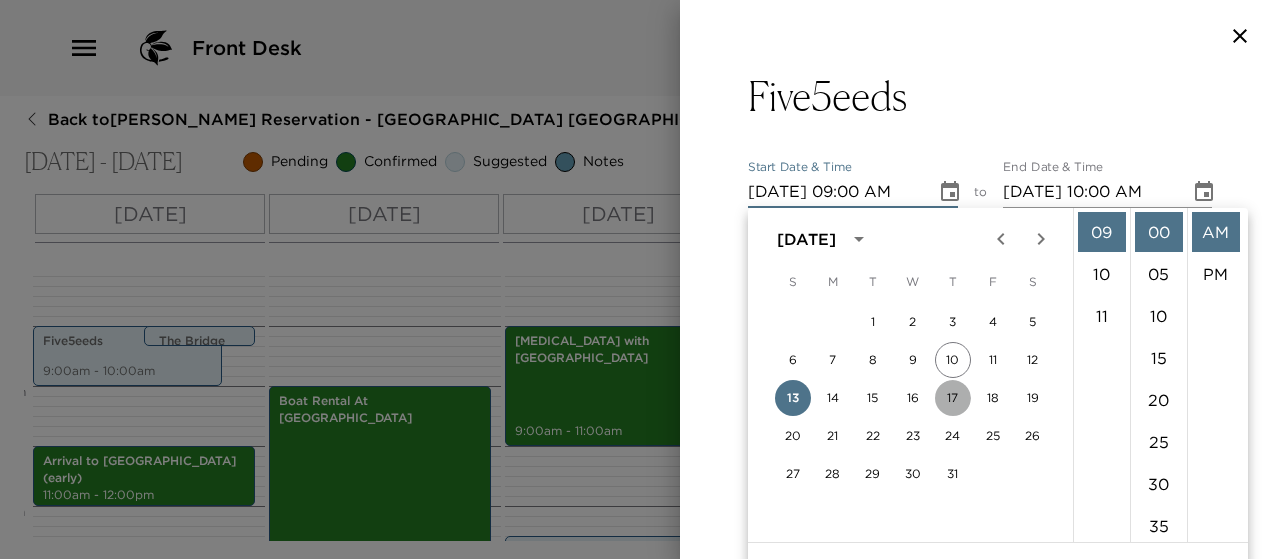 click on "17" at bounding box center [953, 398] 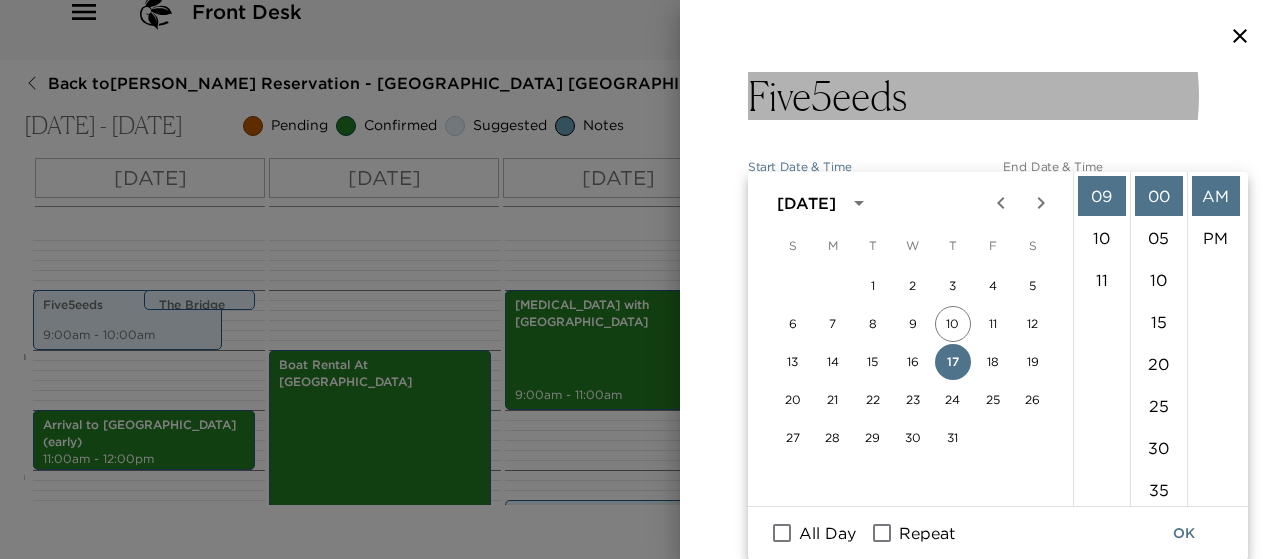 click on "Five5eeds" at bounding box center (980, 96) 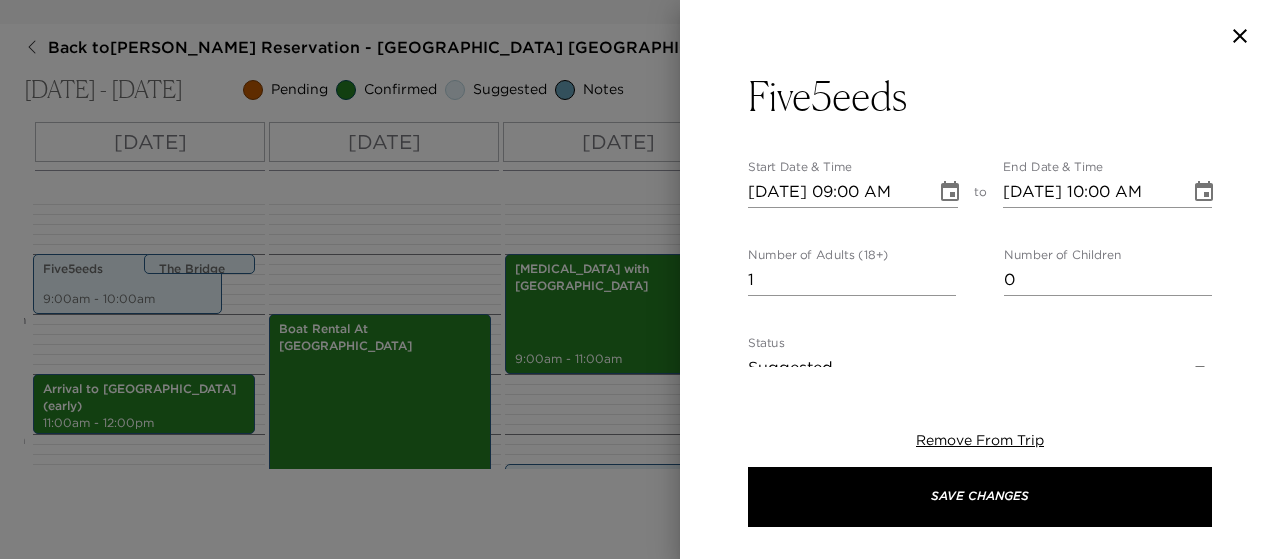 scroll, scrollTop: 0, scrollLeft: 0, axis: both 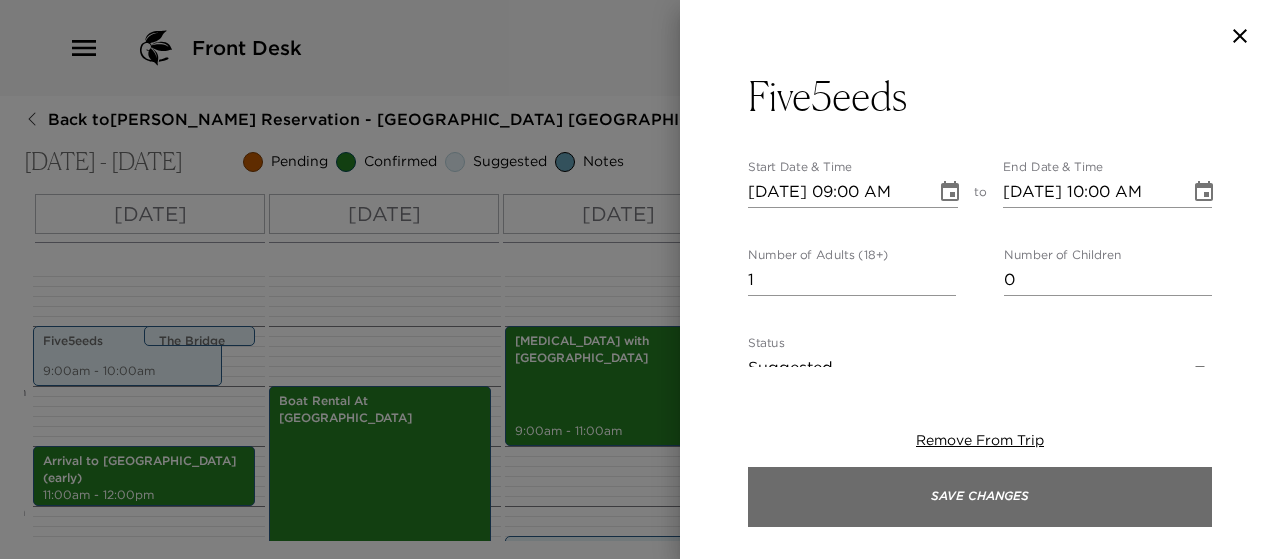 click on "Save Changes" at bounding box center [980, 497] 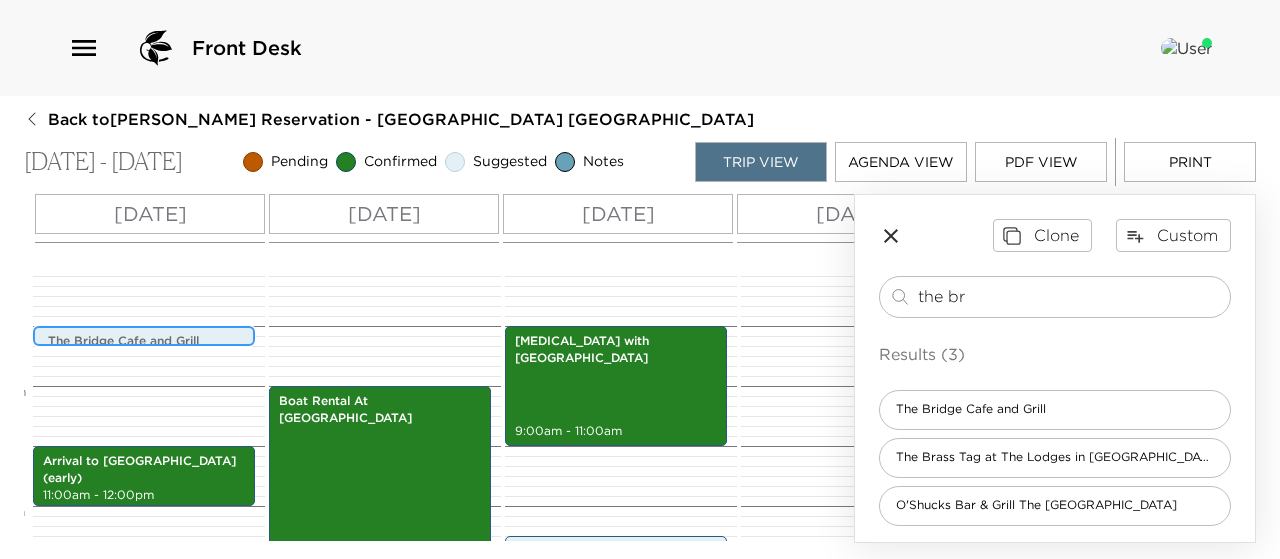 click on "The Bridge Cafe and Grill" at bounding box center (149, 341) 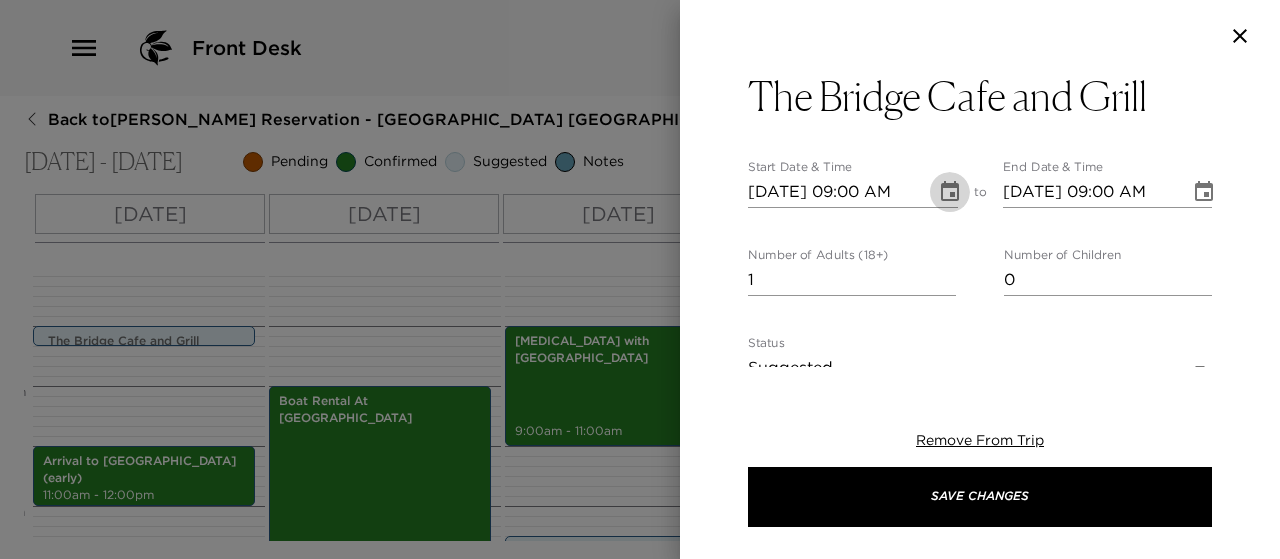 click 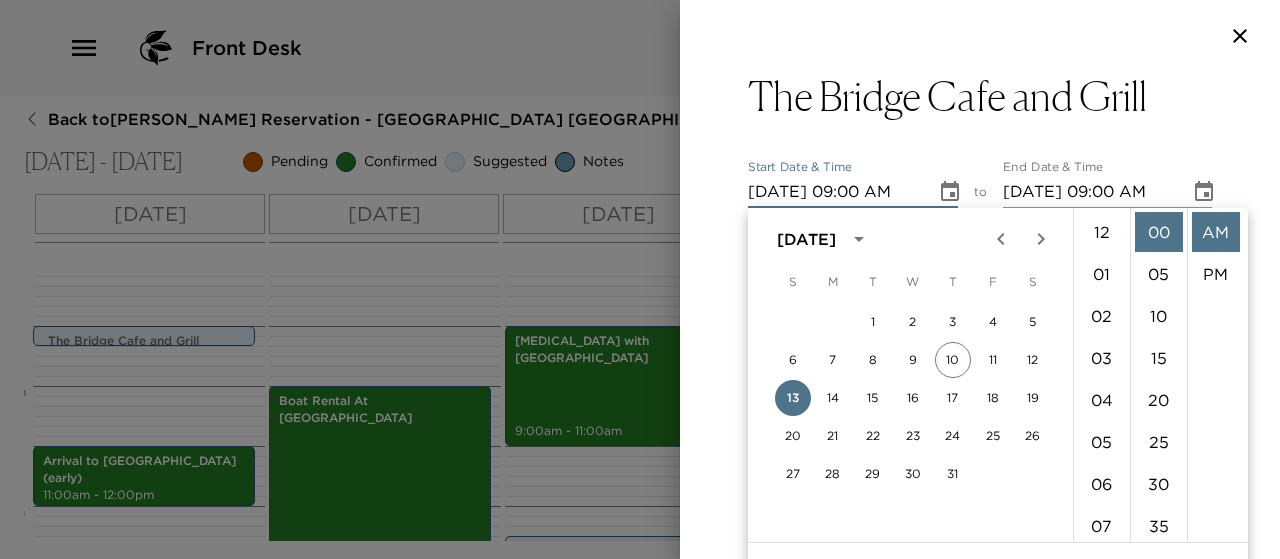 scroll, scrollTop: 378, scrollLeft: 0, axis: vertical 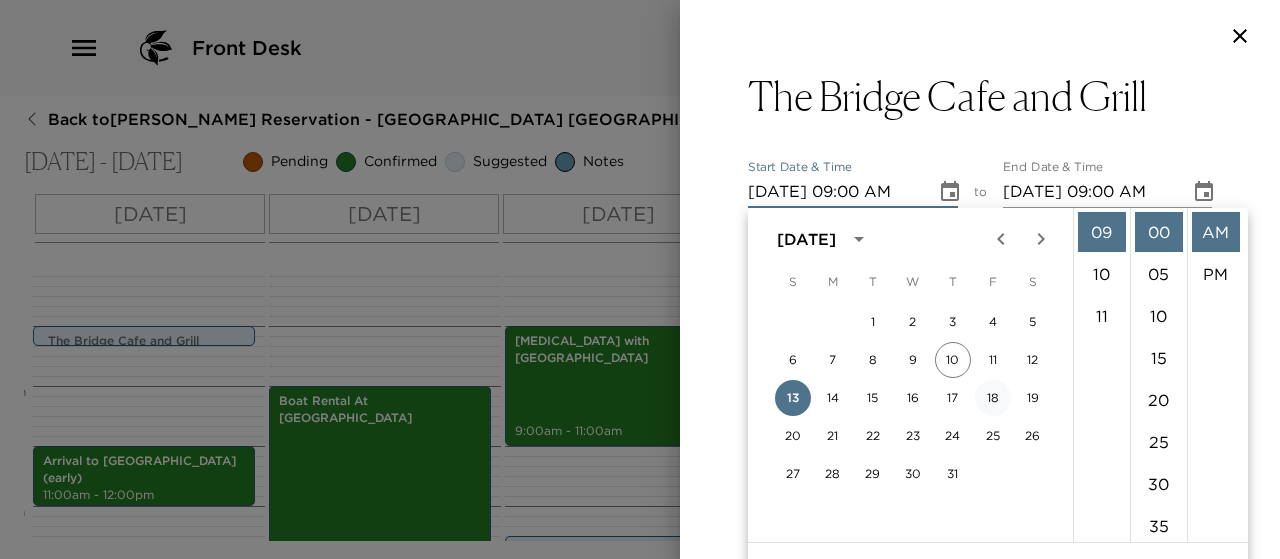 click on "18" at bounding box center (993, 398) 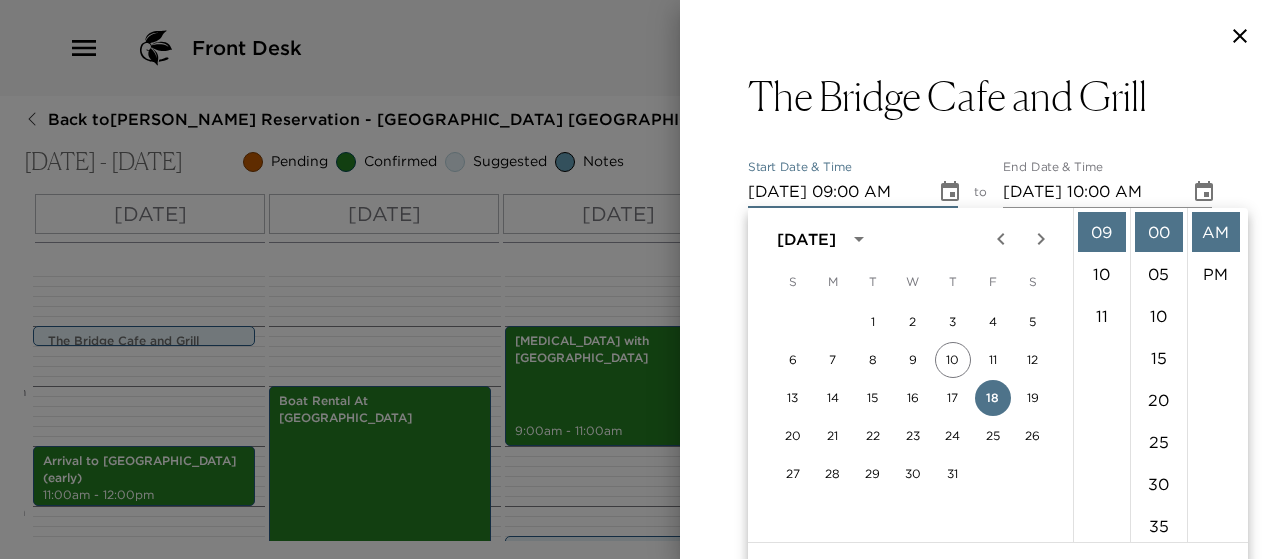 scroll, scrollTop: 36, scrollLeft: 0, axis: vertical 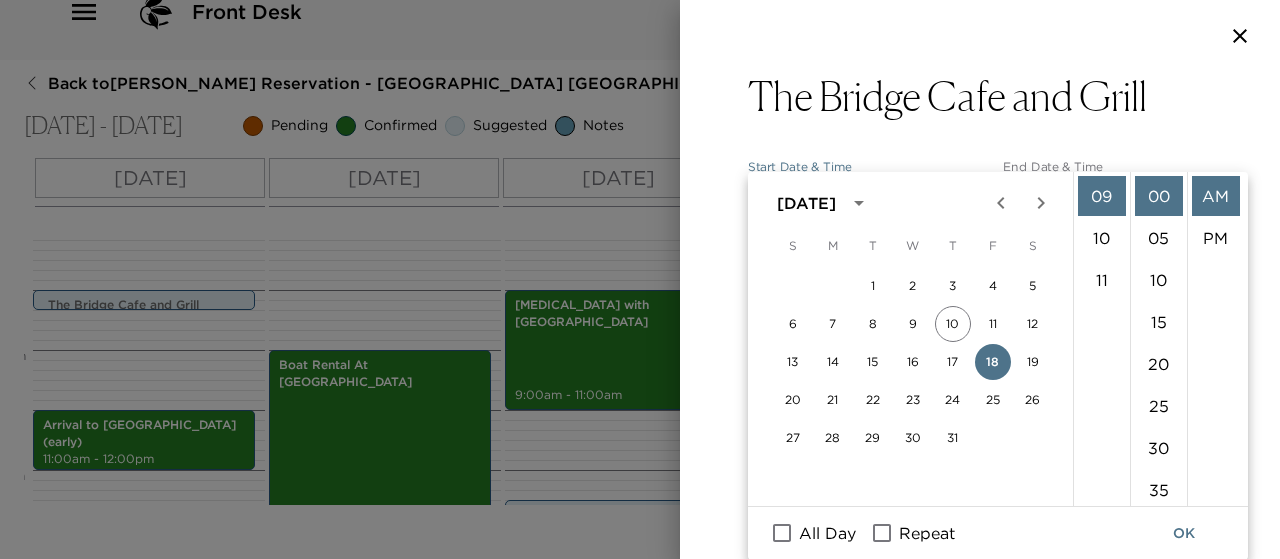 click on "The Bridge Cafe and Grill Start Date & Time [DATE] 09:00 AM to End Date & Time [DATE] 10:00 AM Number of Adults (18+) 1 Number of Children 0 Status Suggested Suggestion Hide From Member Request Transportation Concierge Notes We dine, we party, we ride
The Bridge Cafe & Grill serves American food with a Brazilian Flair. Located directly at the bottom of the Town Lift on [GEOGRAPHIC_DATA], it has one of Park City's best patios for spectacular outdoor dining. You can ski-in / ski-out right to the front door in the winter, or hop on the Town Lift for a scenic after-dinner chairlift ride in the summer. x Cost ​ x Address ​ [STREET_ADDRESS][US_STATE] x Phone Number ​ [PHONE_NUMBER] Email ​ Website ​ [URL][DOMAIN_NAME] Cancellation Policy Anytime Anytime Recommended Attire Resort Casual Resort Casual Age Range All Ages All Ages Remove From Trip Save Changes" at bounding box center (980, 769) 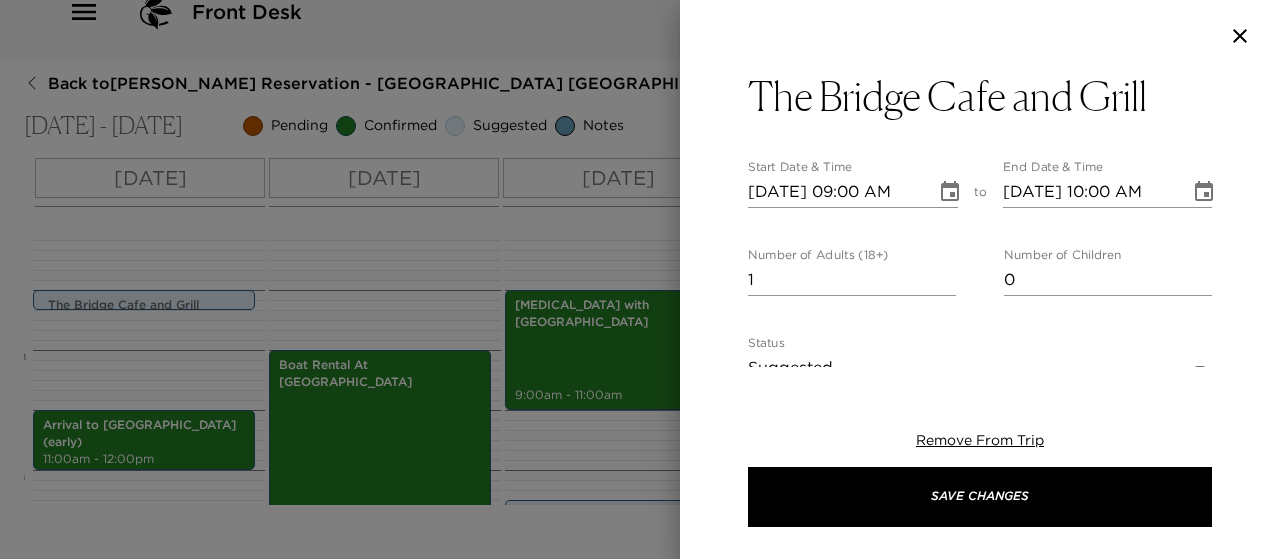 scroll, scrollTop: 0, scrollLeft: 0, axis: both 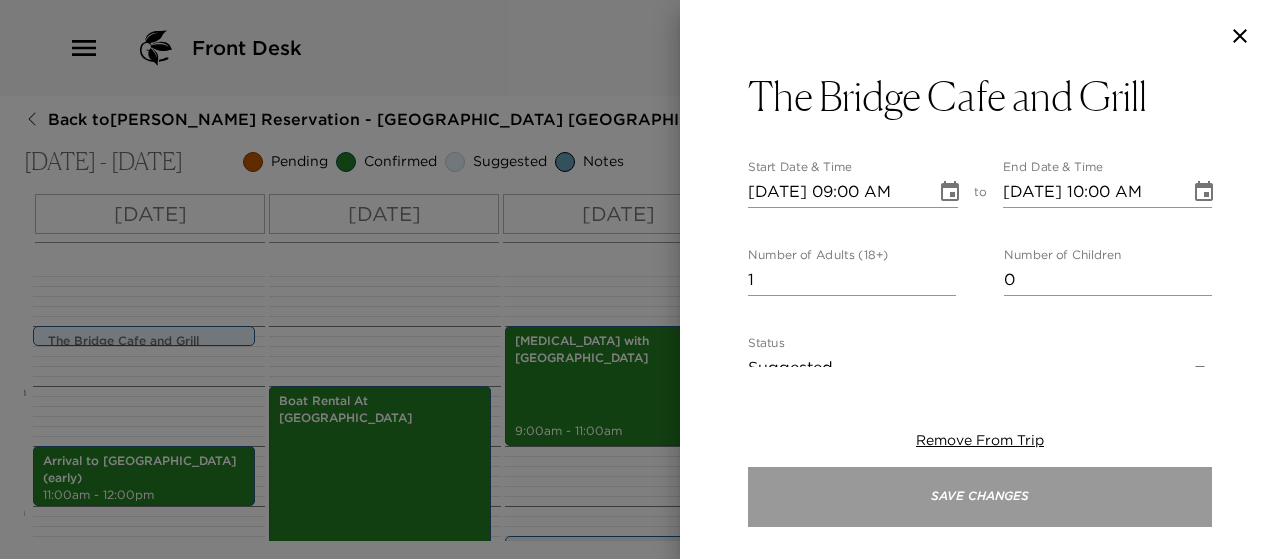 click on "Save Changes" at bounding box center [980, 497] 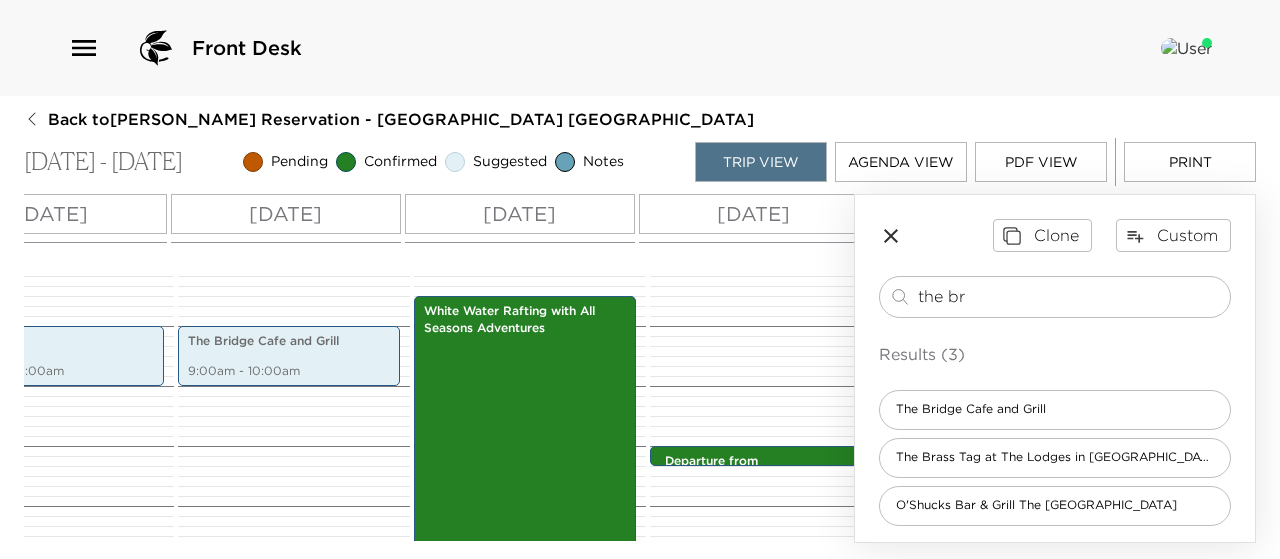 scroll, scrollTop: 0, scrollLeft: 1097, axis: horizontal 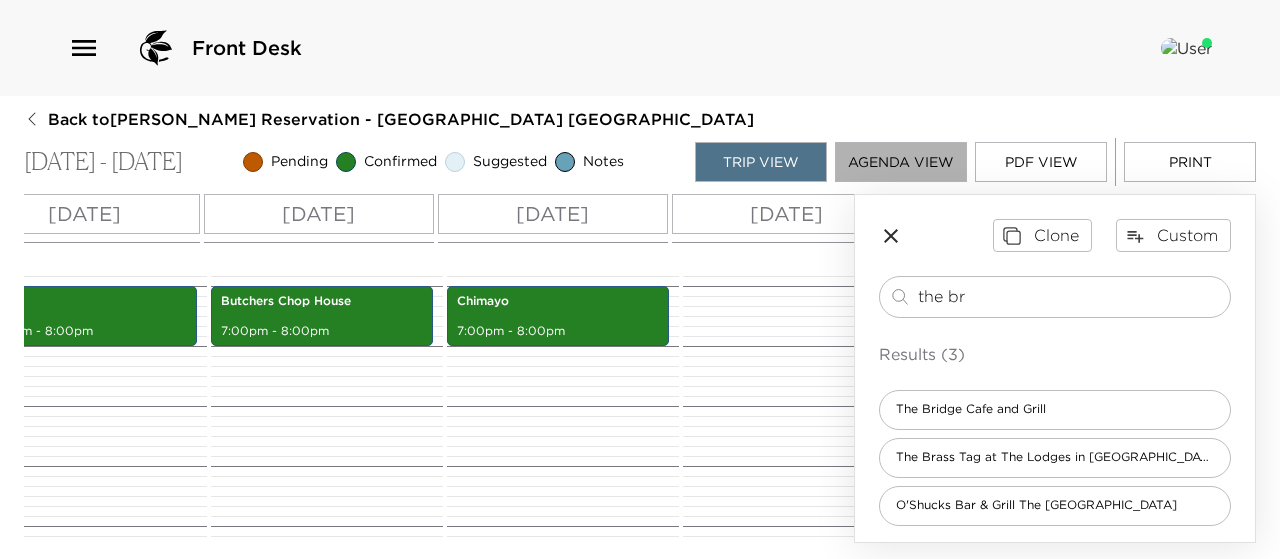 click on "Agenda View" at bounding box center (901, 162) 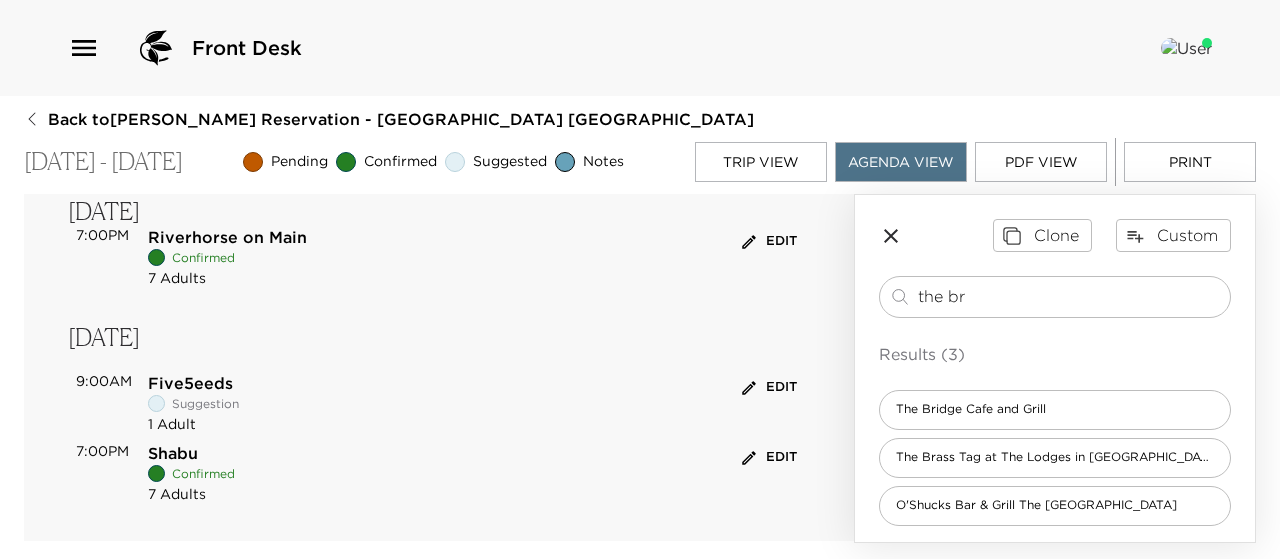 scroll, scrollTop: 916, scrollLeft: 0, axis: vertical 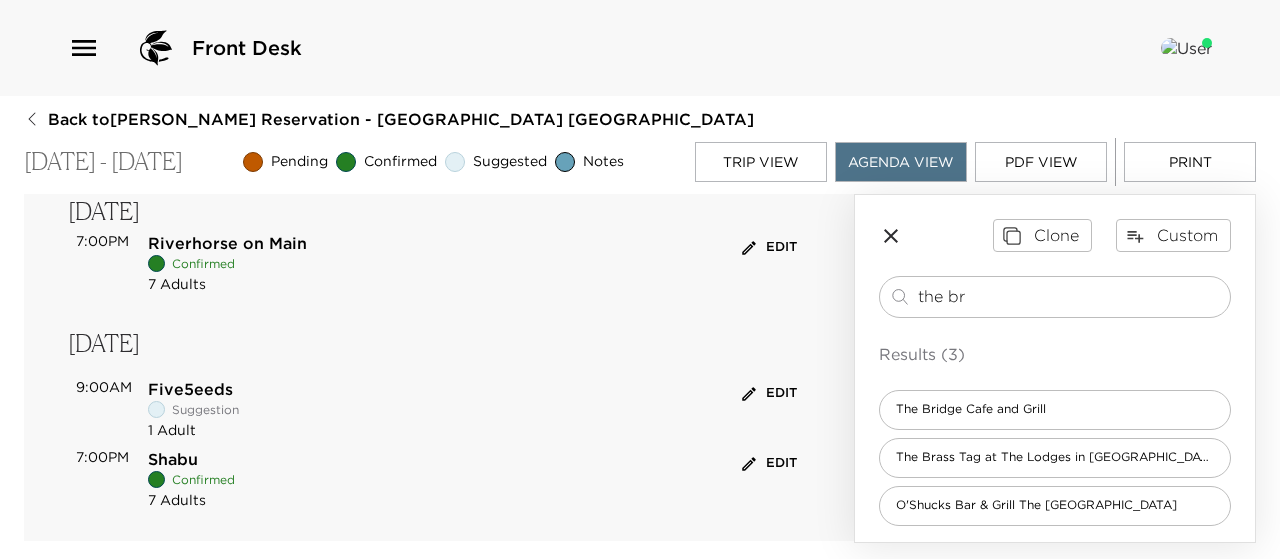 click on "Edit" at bounding box center (769, 393) 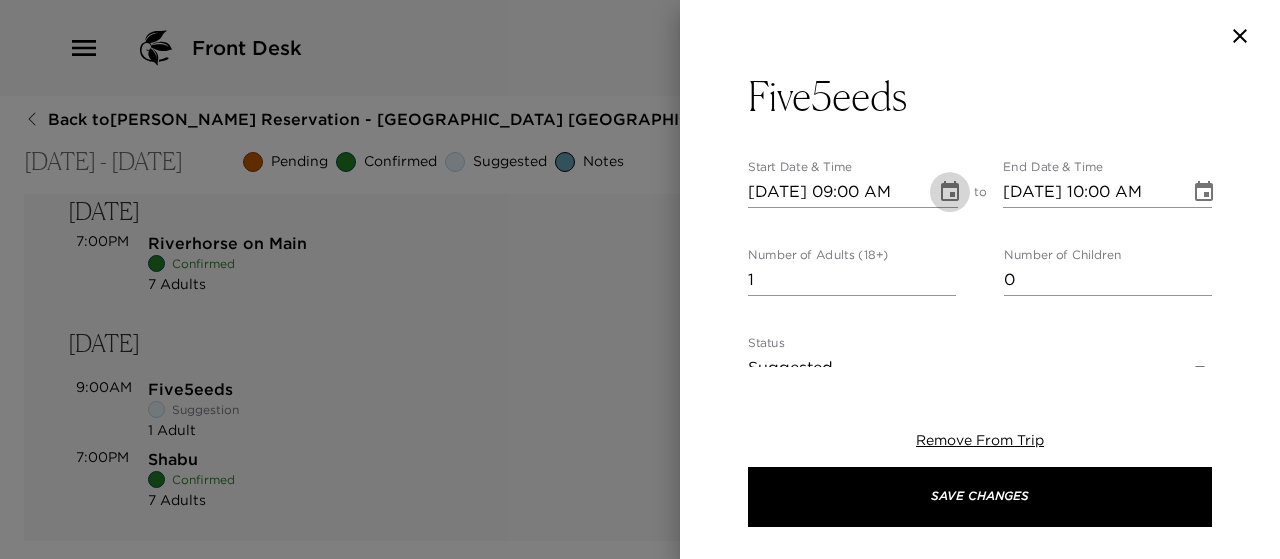 click 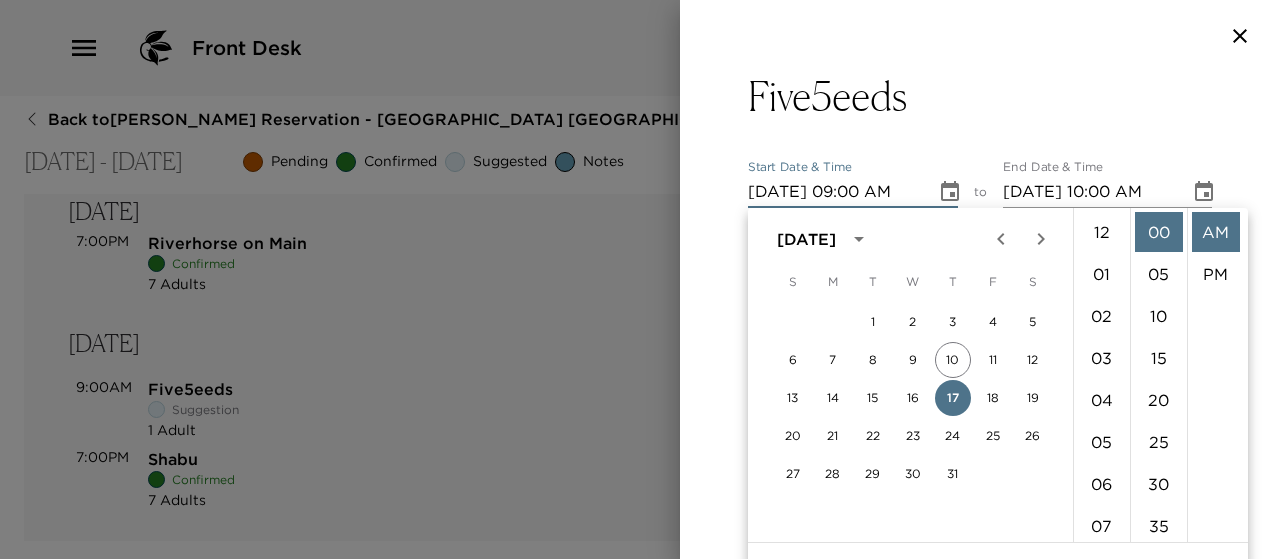 scroll, scrollTop: 378, scrollLeft: 0, axis: vertical 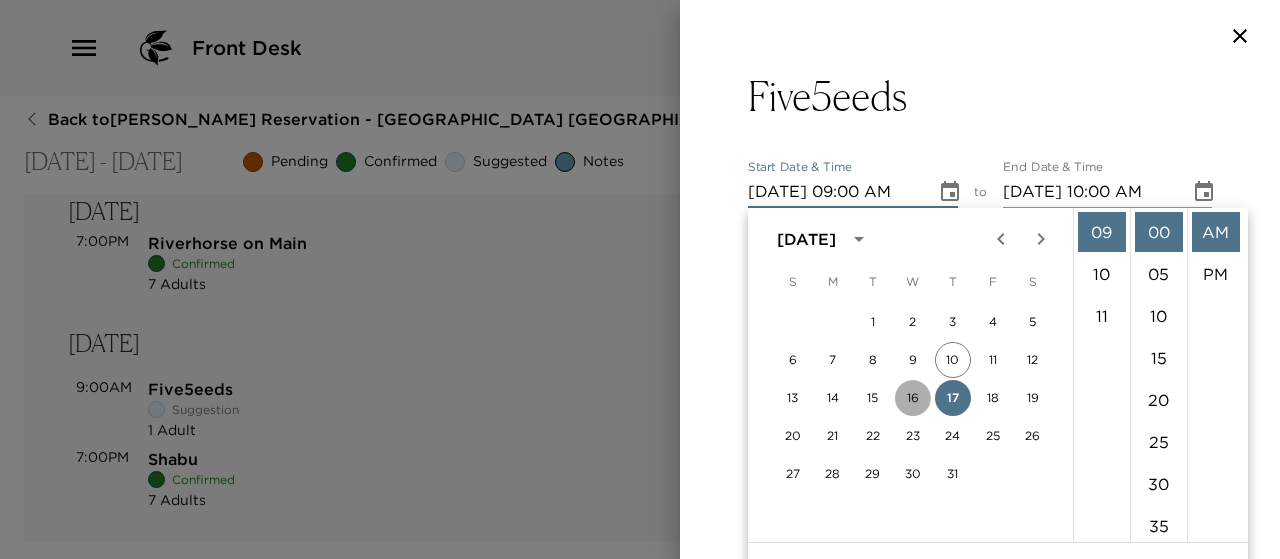 click on "16" at bounding box center [913, 398] 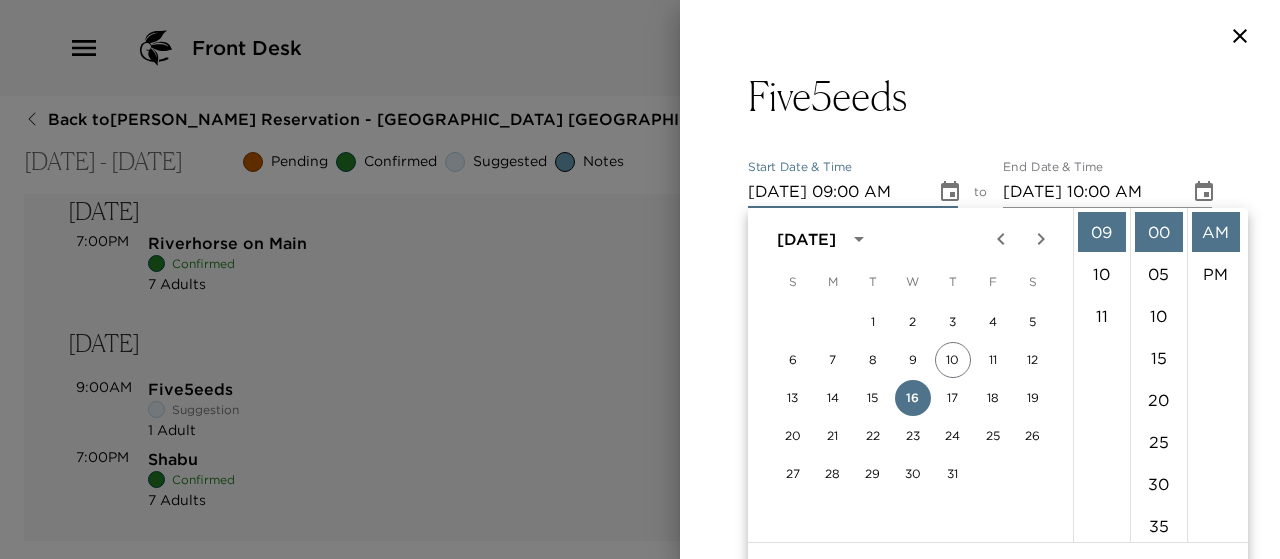 scroll, scrollTop: 36, scrollLeft: 0, axis: vertical 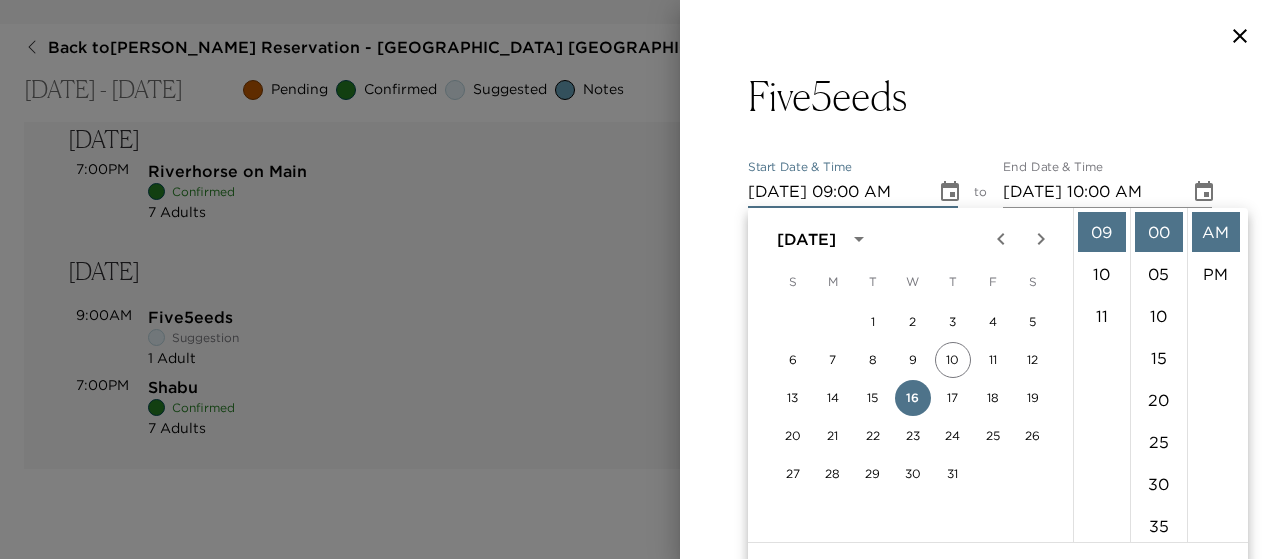drag, startPoint x: 1184, startPoint y: 193, endPoint x: 1107, endPoint y: 46, distance: 165.94577 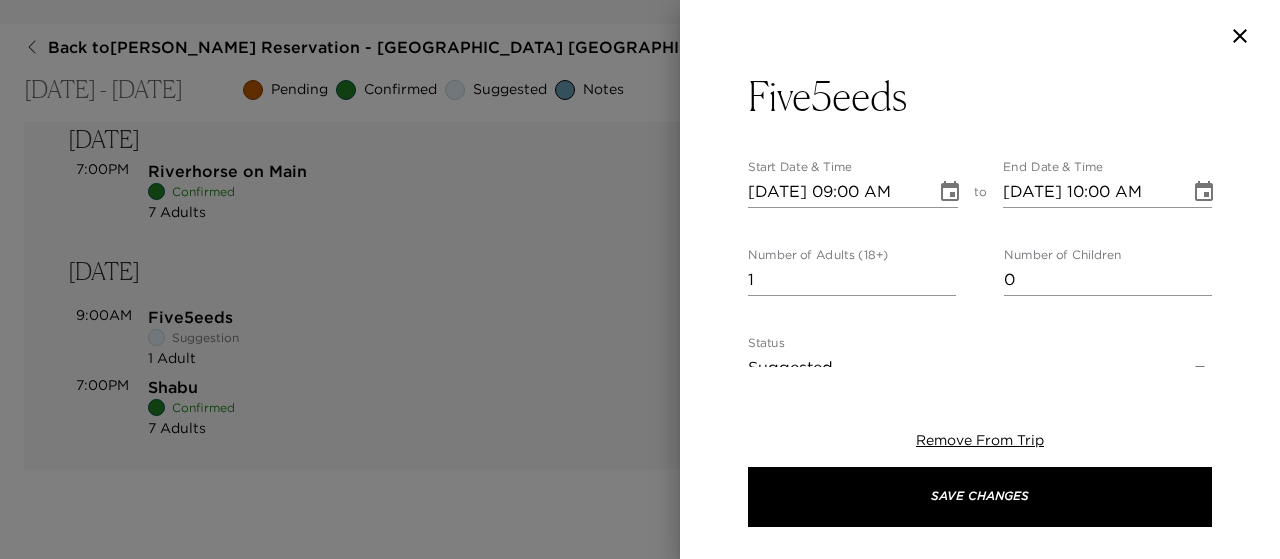 scroll, scrollTop: 0, scrollLeft: 0, axis: both 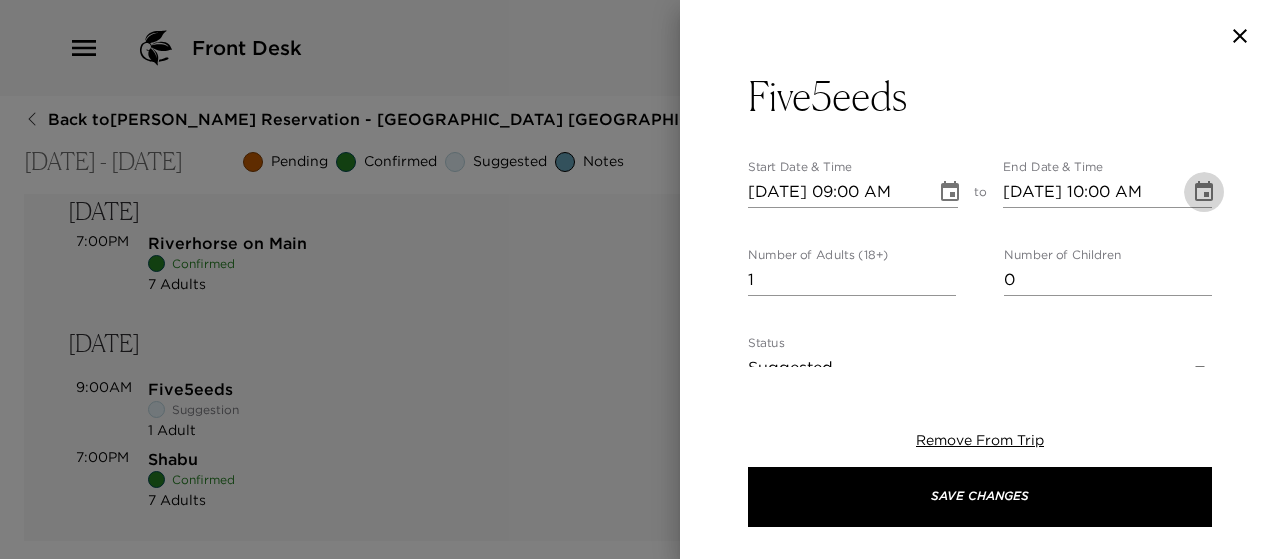 click 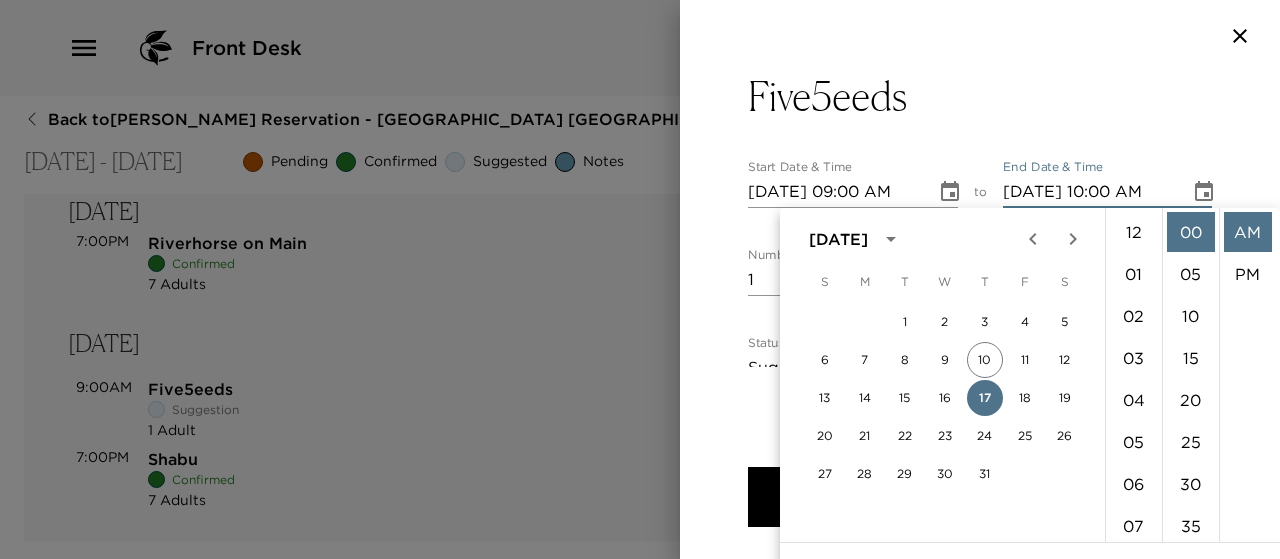 scroll, scrollTop: 420, scrollLeft: 0, axis: vertical 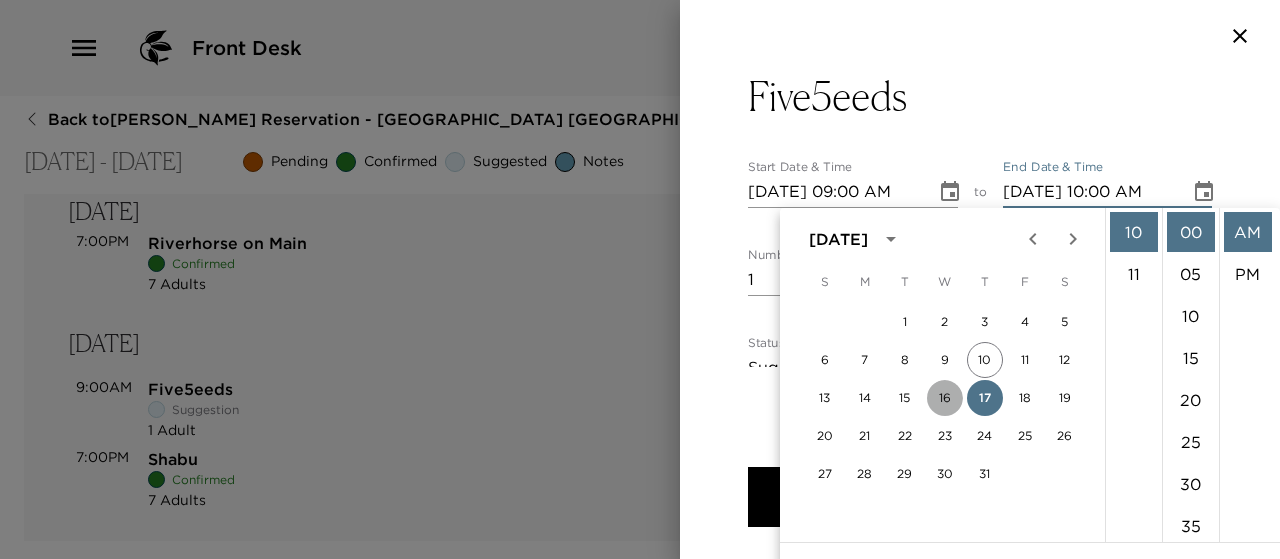 click on "16" at bounding box center (945, 398) 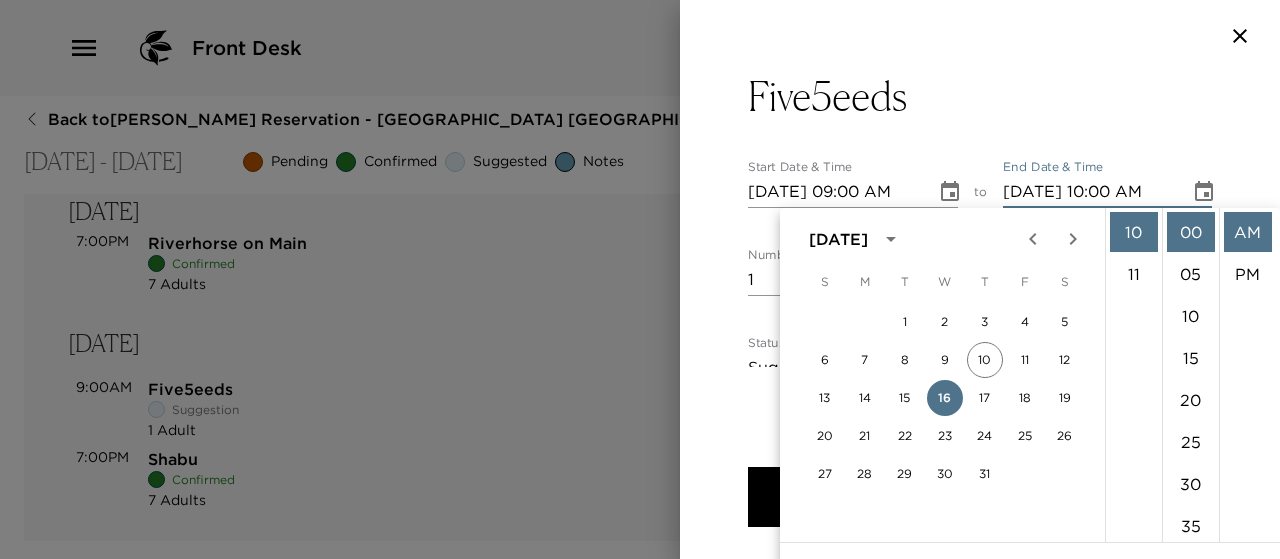 scroll, scrollTop: 36, scrollLeft: 0, axis: vertical 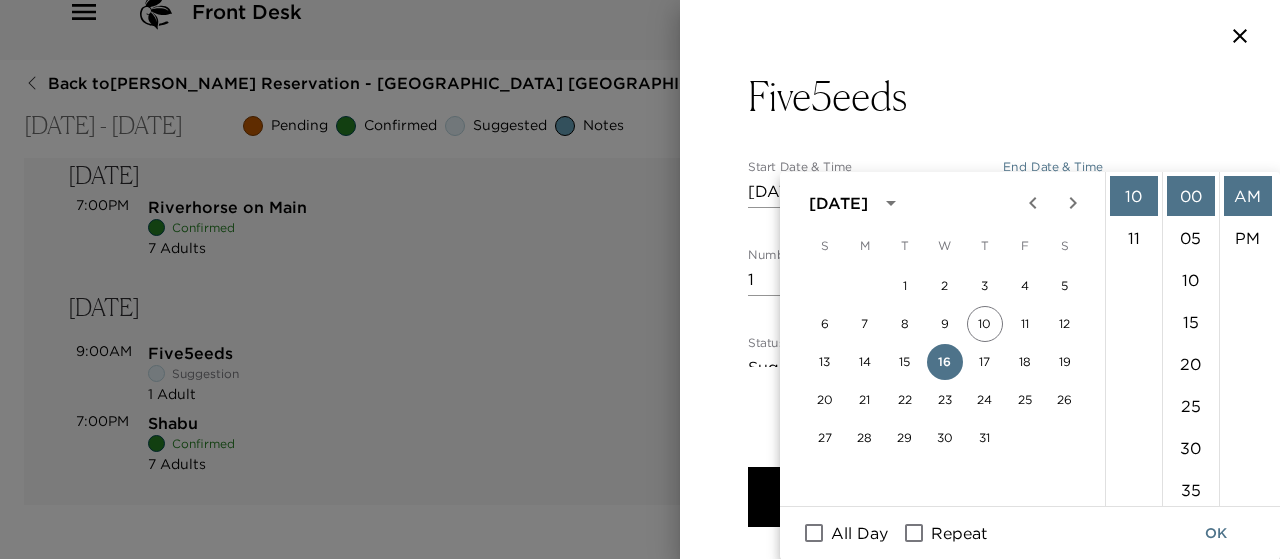 click on "Five5eeds Start Date & Time [DATE] 09:00 AM to End Date & Time [DATE] 10:00 AM Number of Adults (18+) 1 Number of Children 0 Status Suggested Suggestion Hide From Member Request Transportation Concierge Notes At Five5eeds, we’re bringing great coffee, great food and exceptional service to the folks of [US_STATE]. A menu that screams nourishment almost as loudly as it does flavor, where dishes are crafted from the best in local, seasonal produce, with a definitive nod to the famed Australian foodie culture from where we hail. Our team has created an environment where all the good things in life can best be appreciated: food, lifestyle and serious coffee.
Empire Express Transportation available via the app. x Cost ​ x Address ​ EF [STREET_ADDRESS][US_STATE] x Phone Number ​ [PHONE_NUMBER] Email ​ Website ​ [URL][DOMAIN_NAME] Cancellation Policy ​ Recommended Attire ​ Age Range ​ Remove From Trip Save Changes" at bounding box center [980, 804] 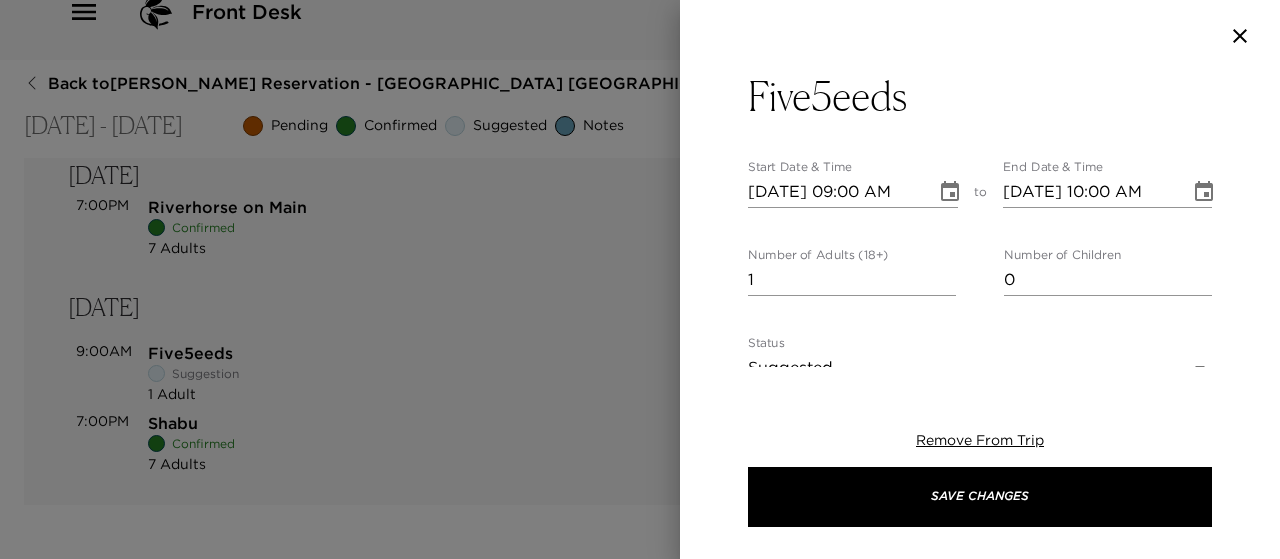 scroll, scrollTop: 0, scrollLeft: 0, axis: both 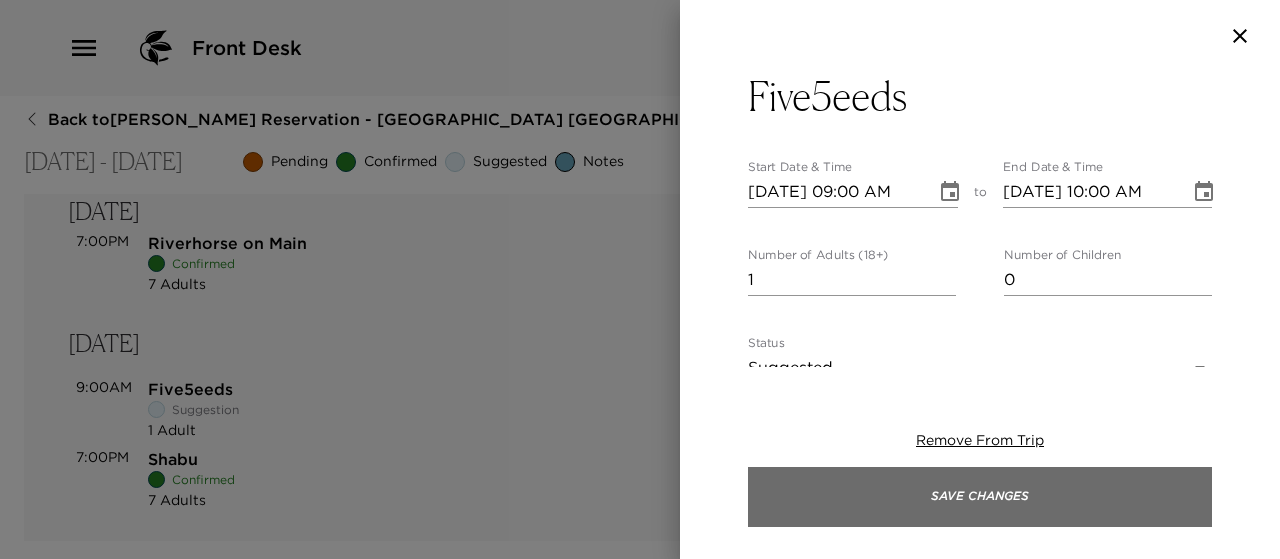 click on "Save Changes" at bounding box center (980, 497) 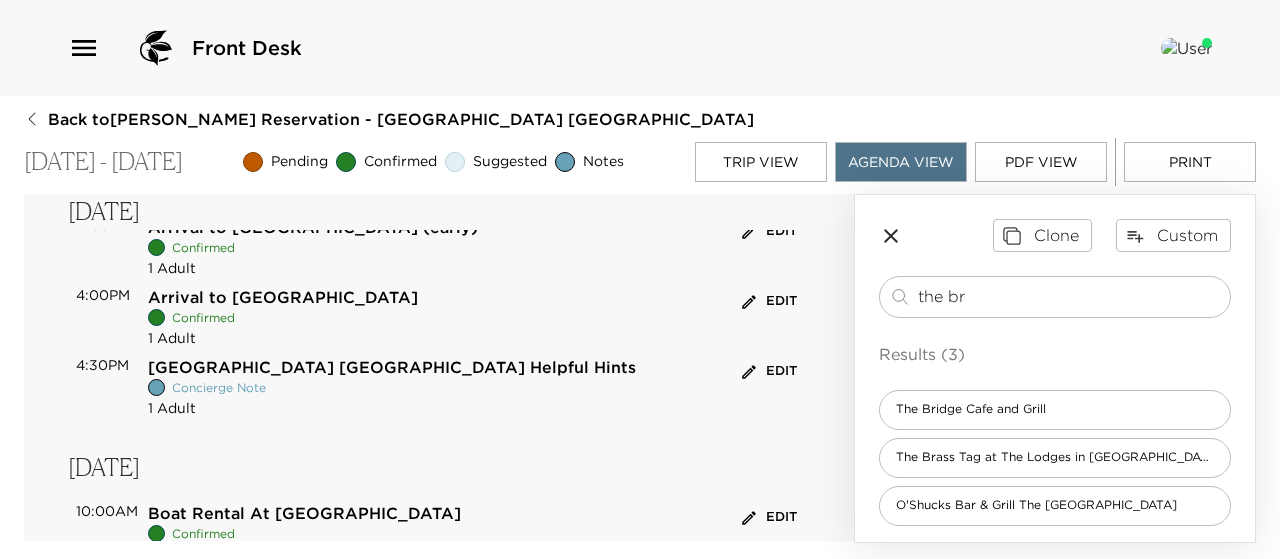 scroll, scrollTop: 0, scrollLeft: 0, axis: both 